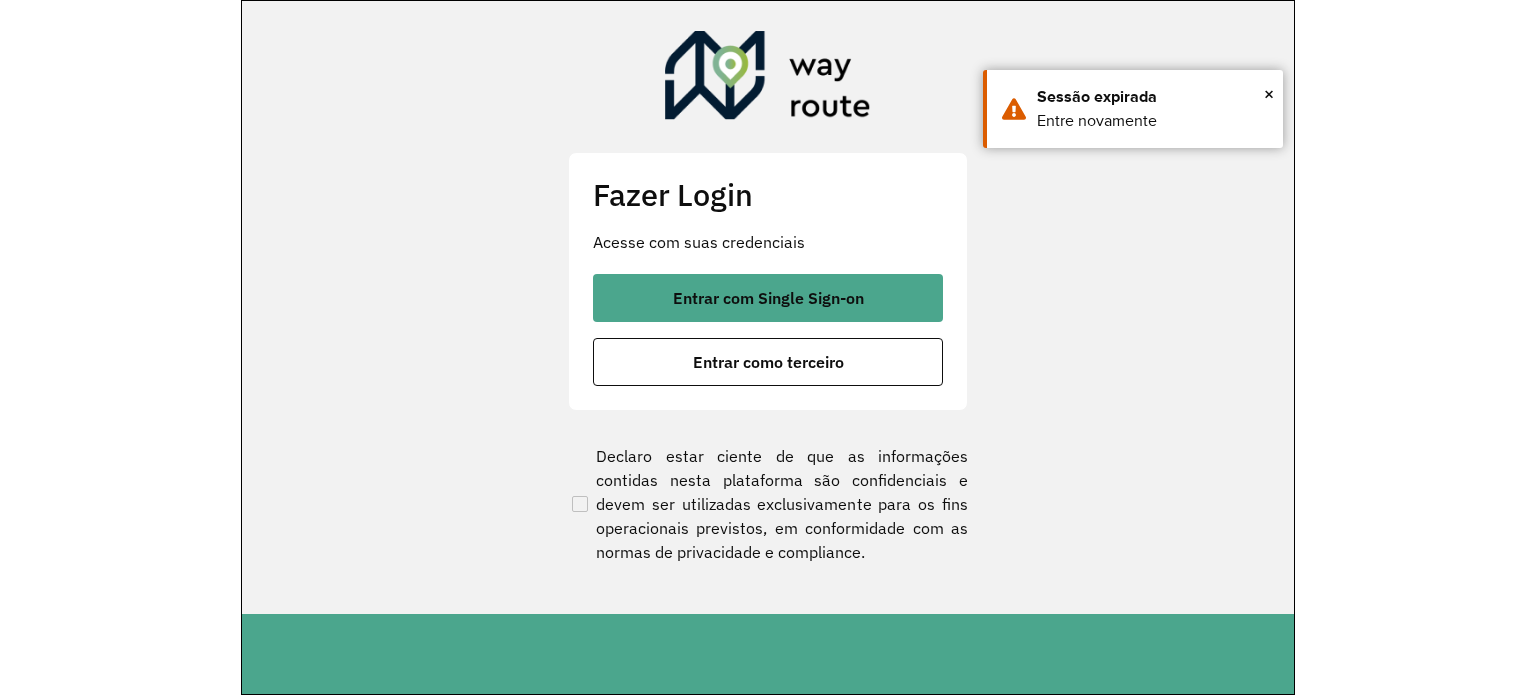scroll, scrollTop: 0, scrollLeft: 0, axis: both 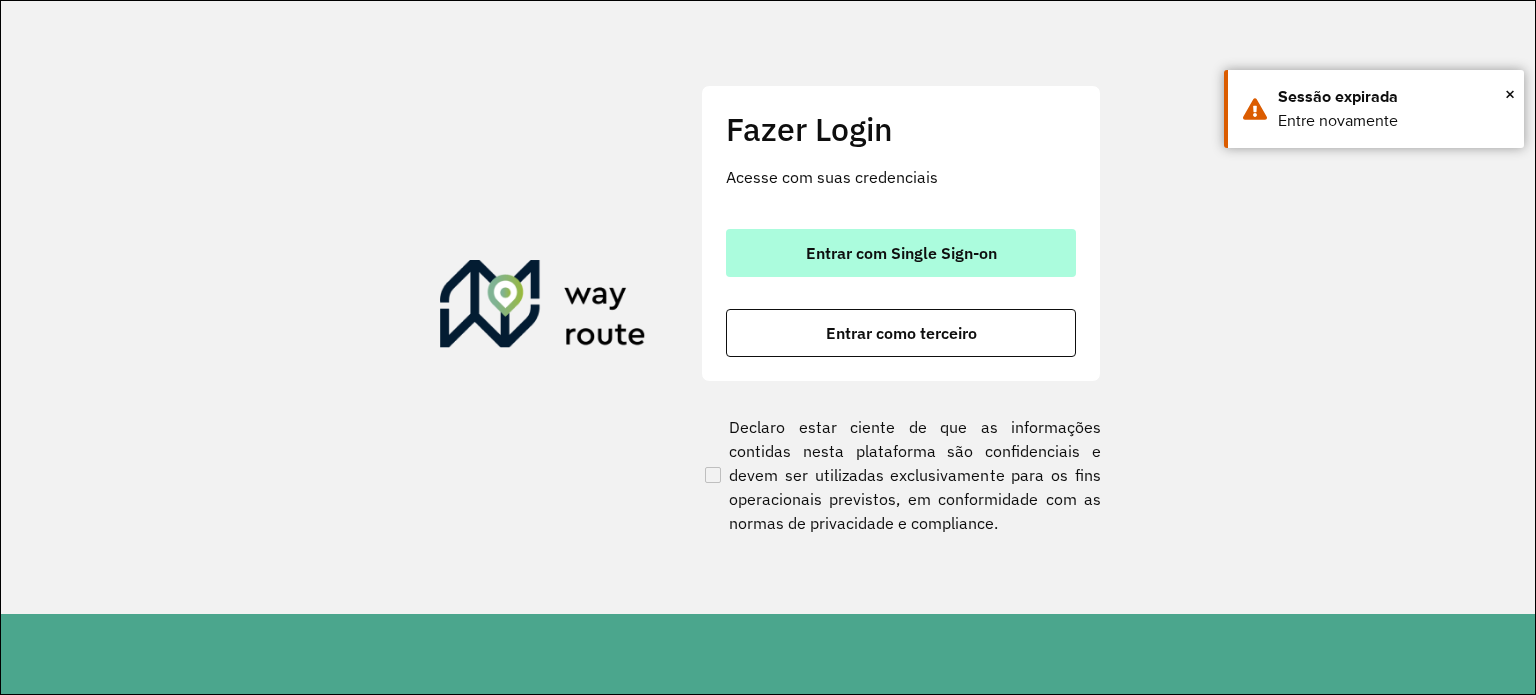 click on "Entrar com Single Sign-on" at bounding box center (901, 253) 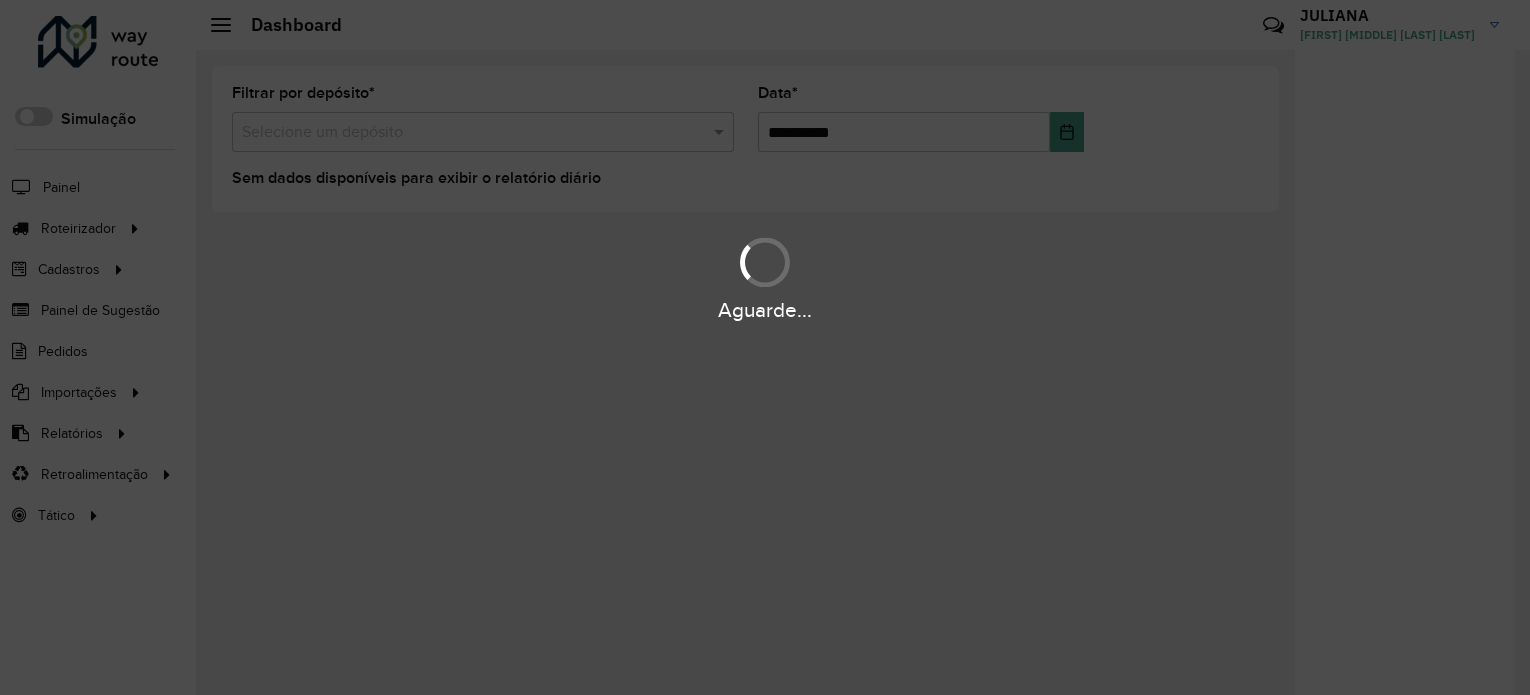 scroll, scrollTop: 0, scrollLeft: 0, axis: both 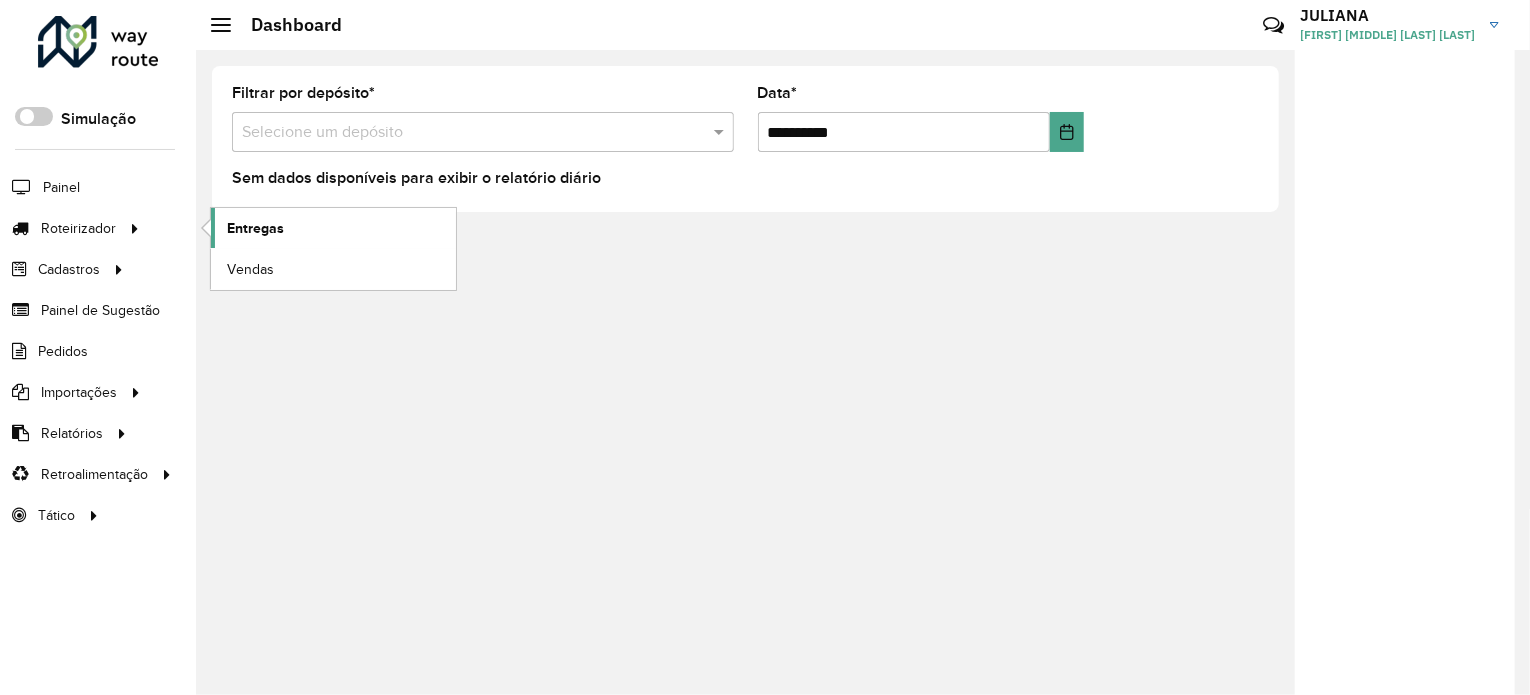click on "Entregas" 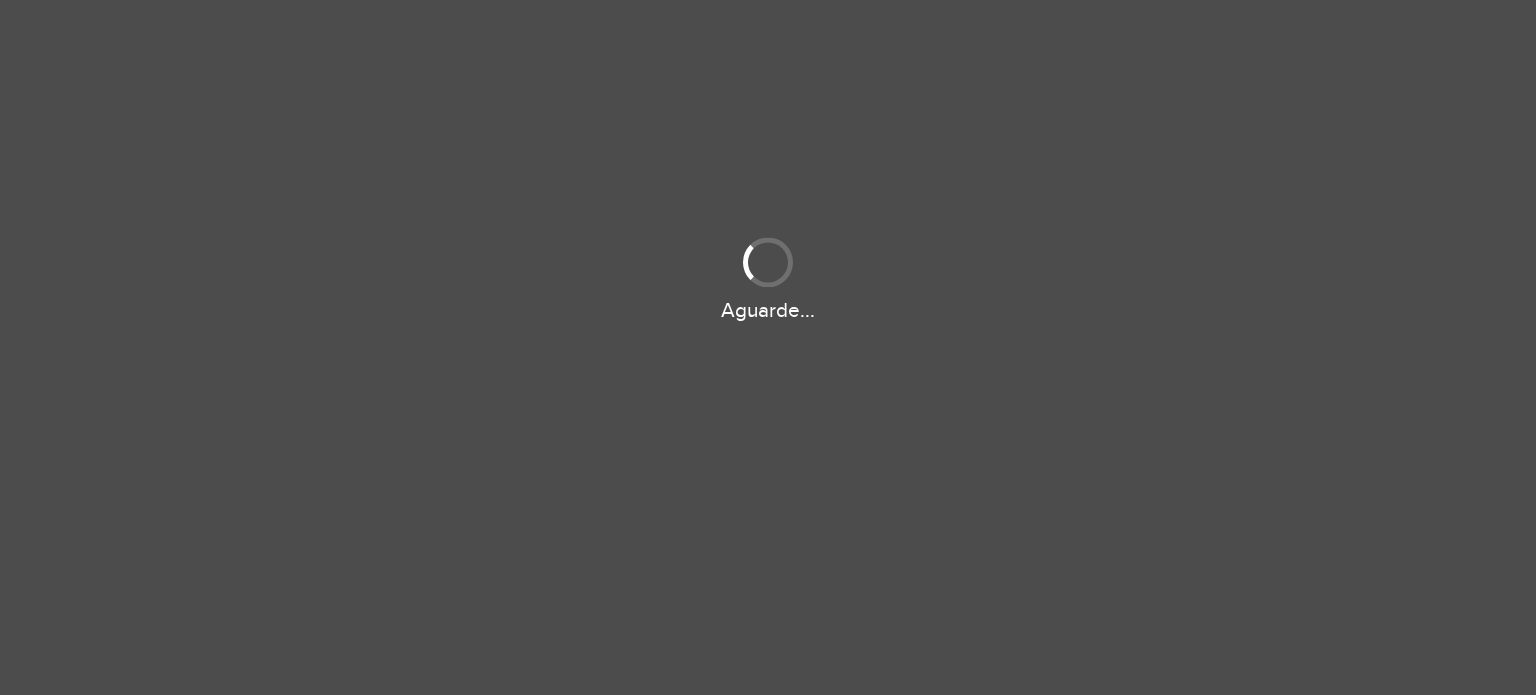 scroll, scrollTop: 0, scrollLeft: 0, axis: both 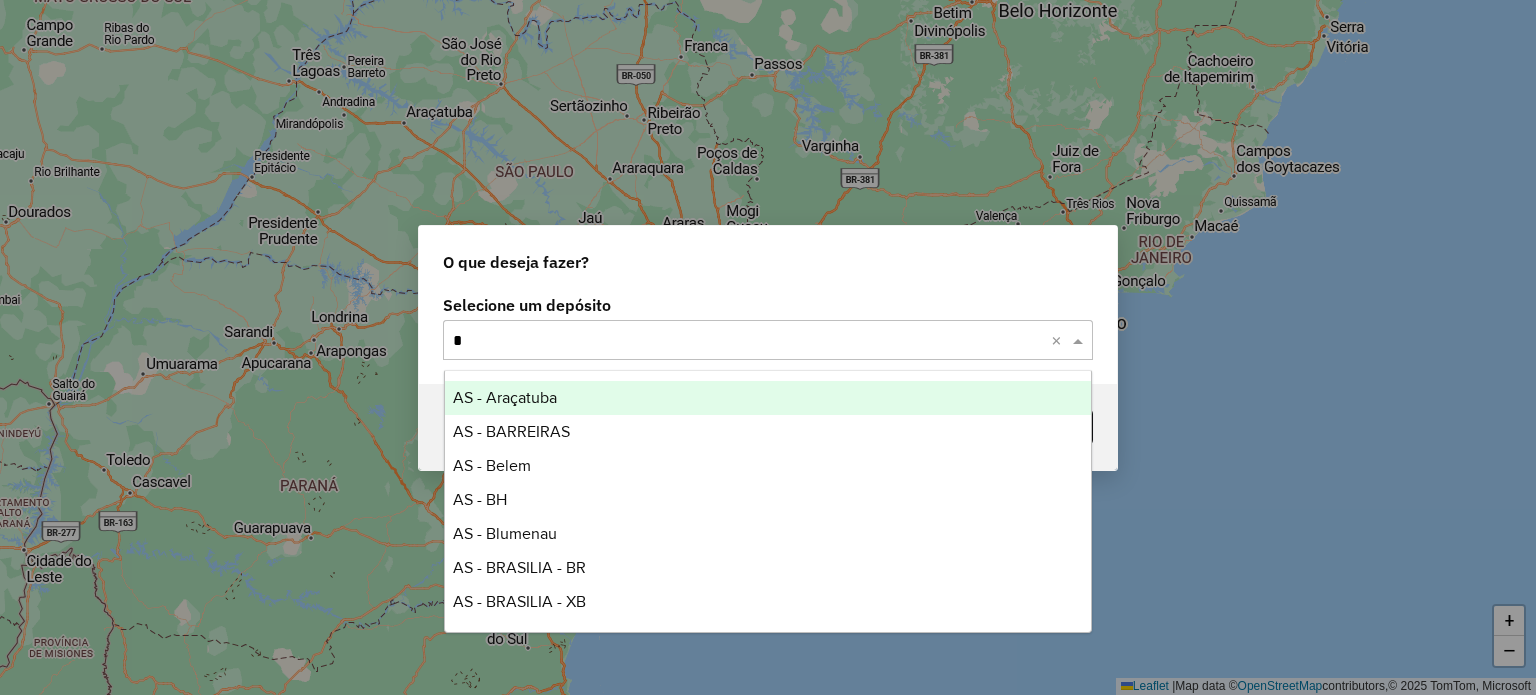 type on "**" 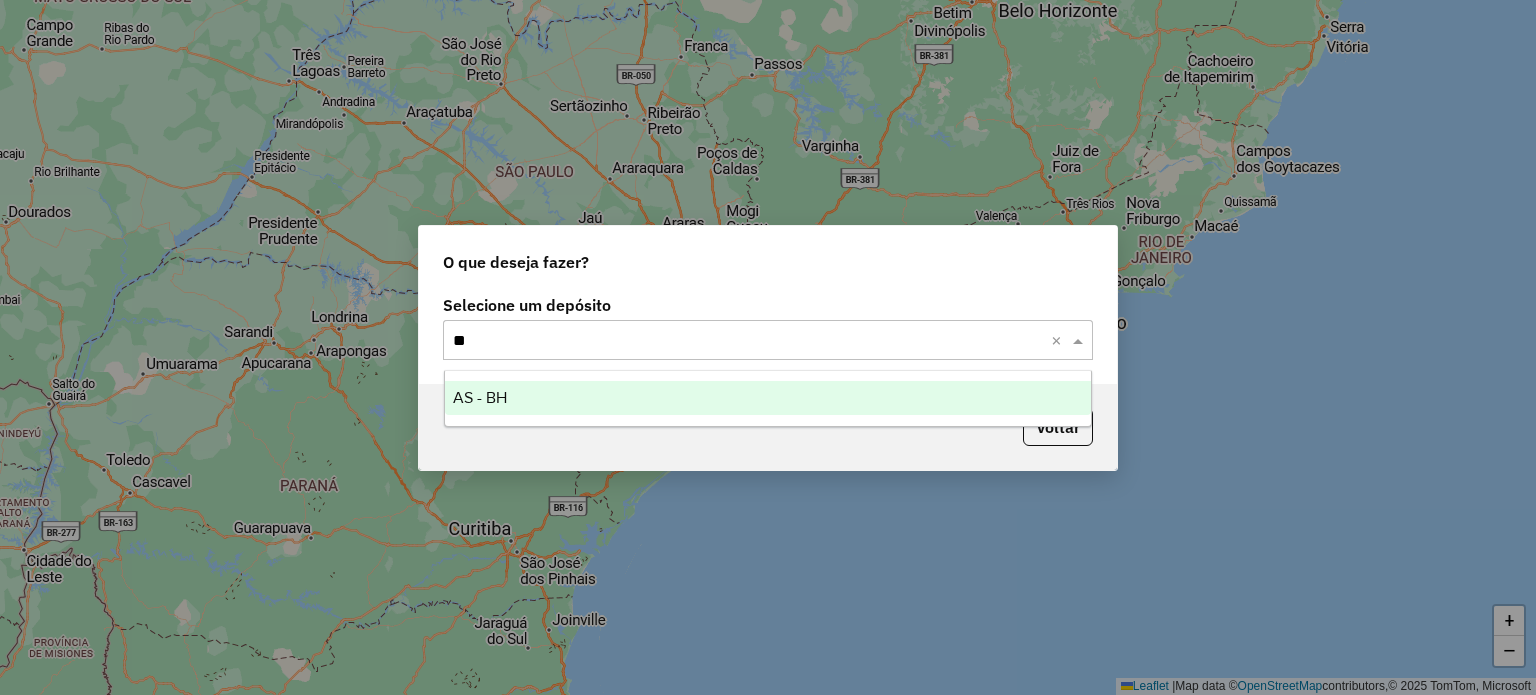 click on "AS - BH" at bounding box center (768, 398) 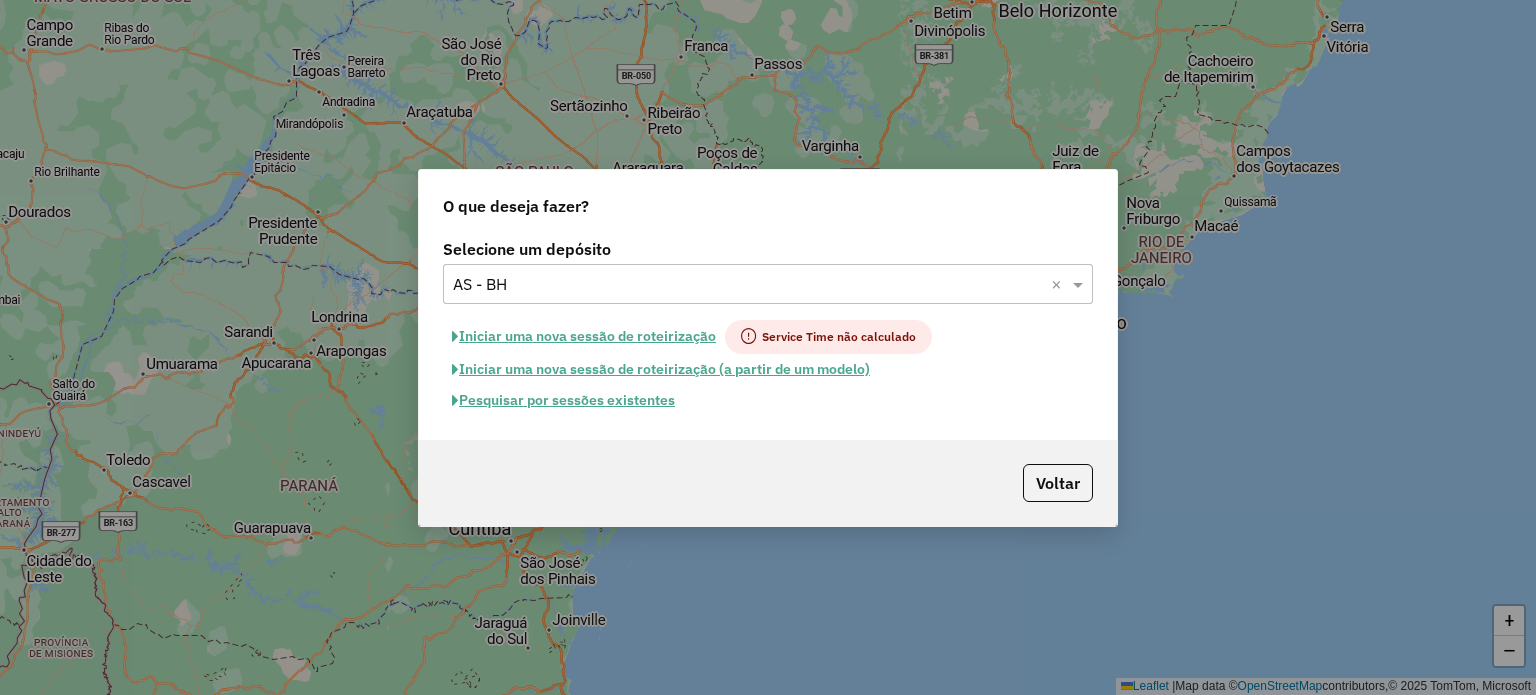 click on "Pesquisar por sessões existentes" 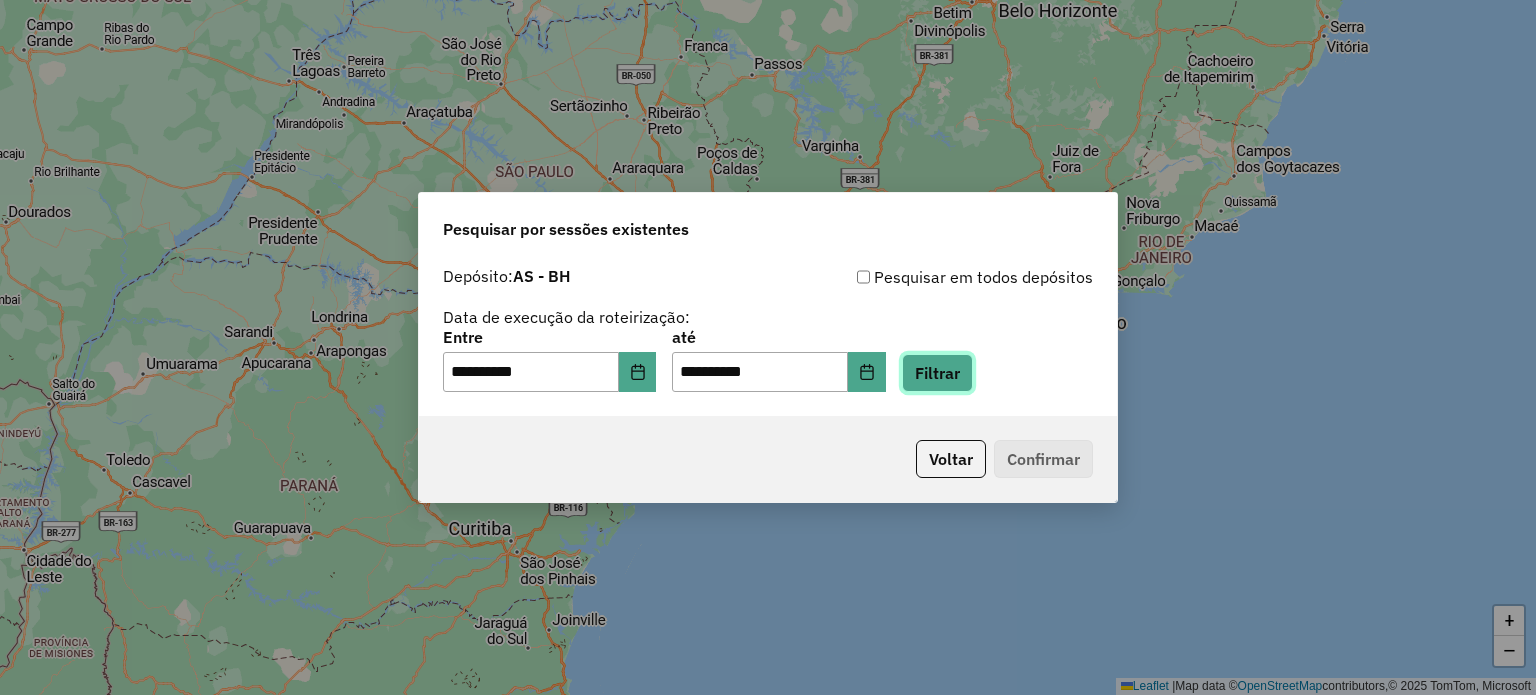 click on "Filtrar" 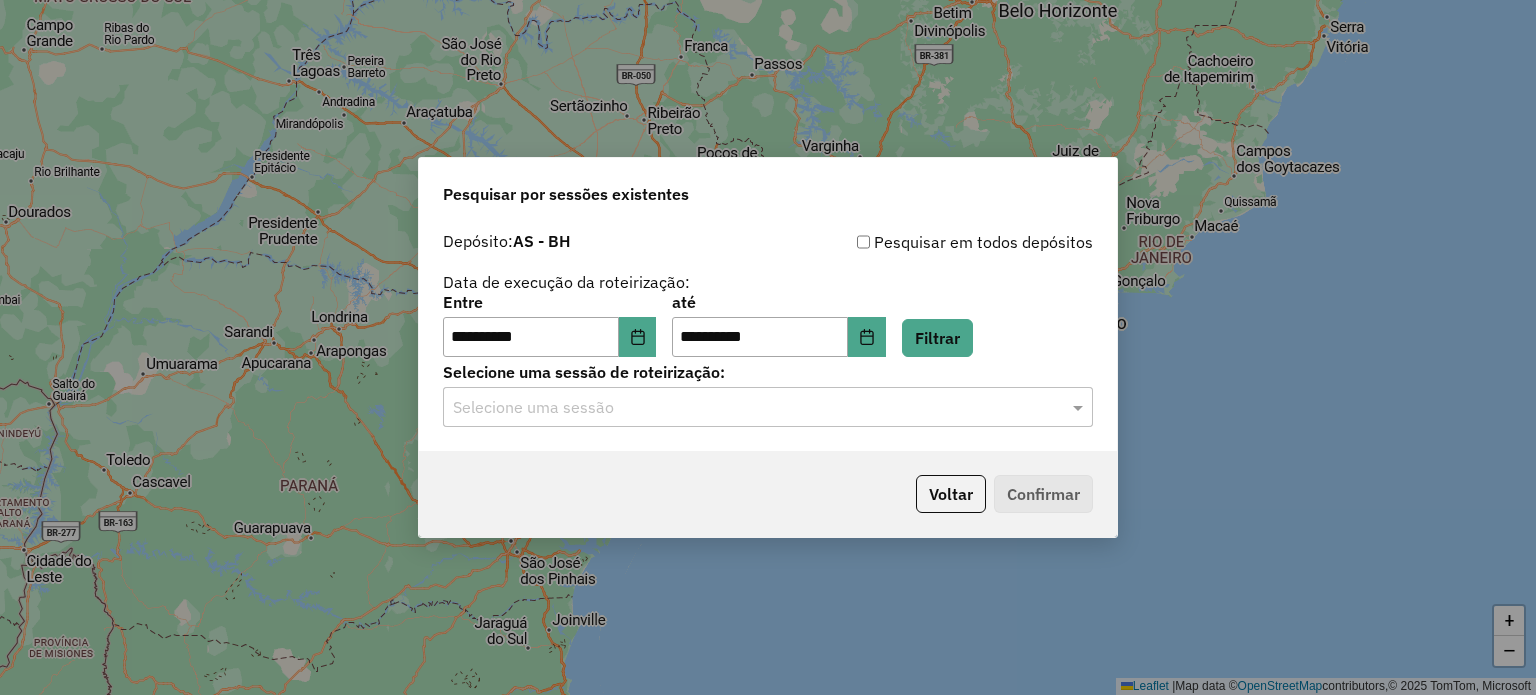 click 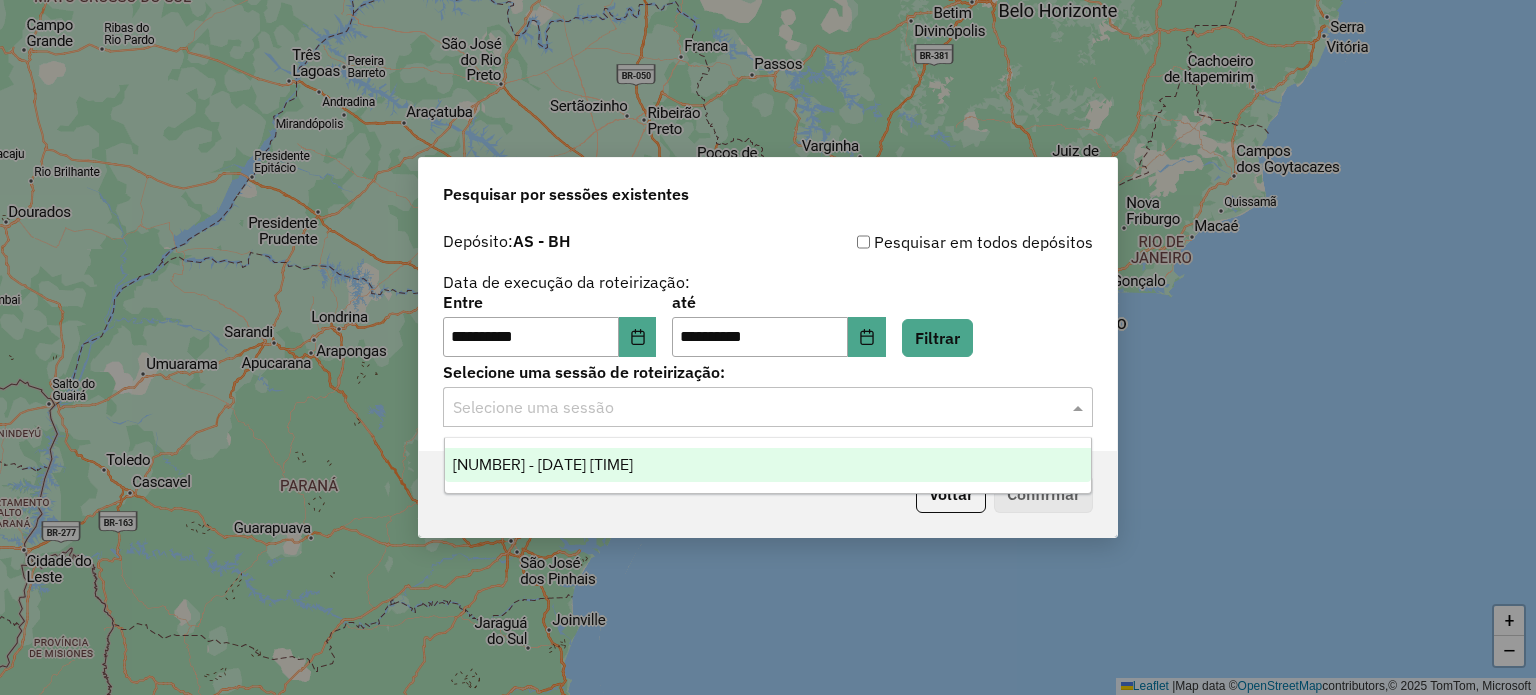 click on "1221210 - 01/08/2025 16:48" at bounding box center [543, 464] 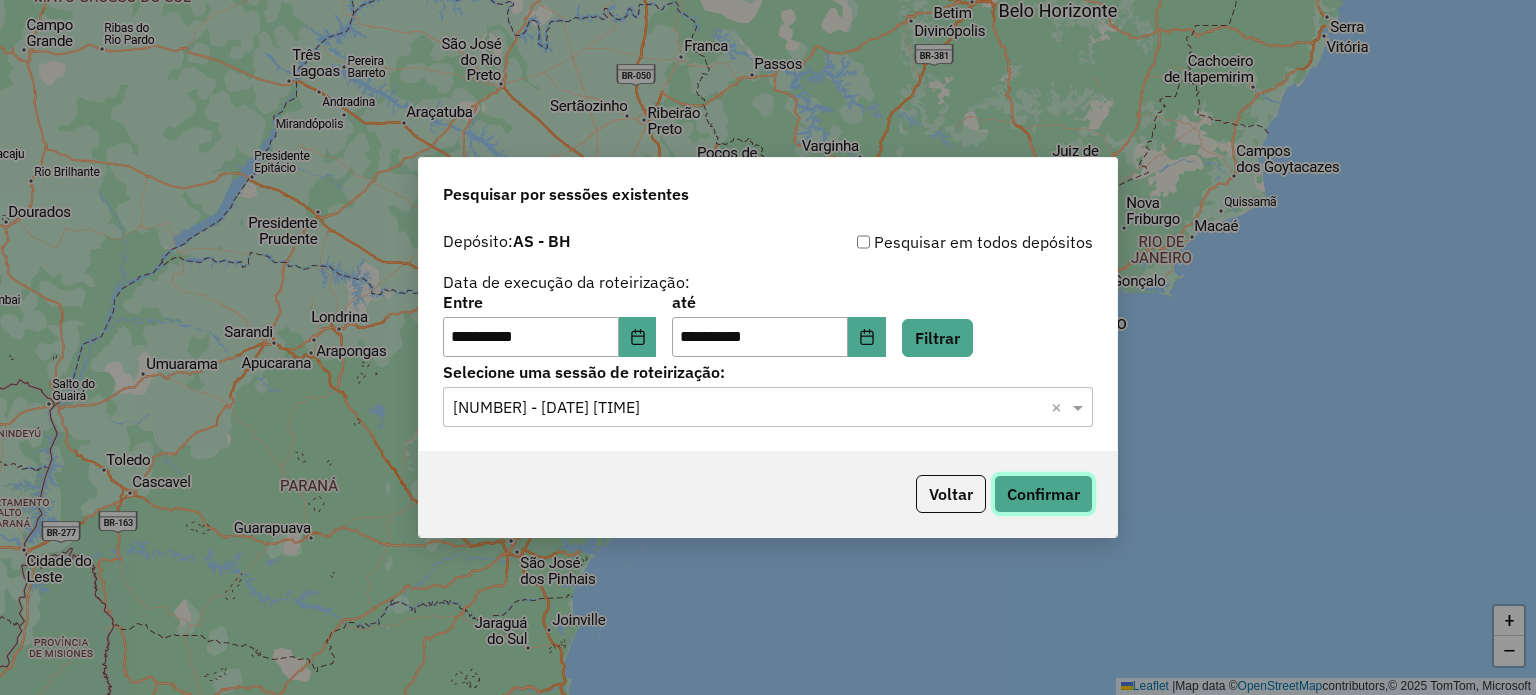 click on "Confirmar" 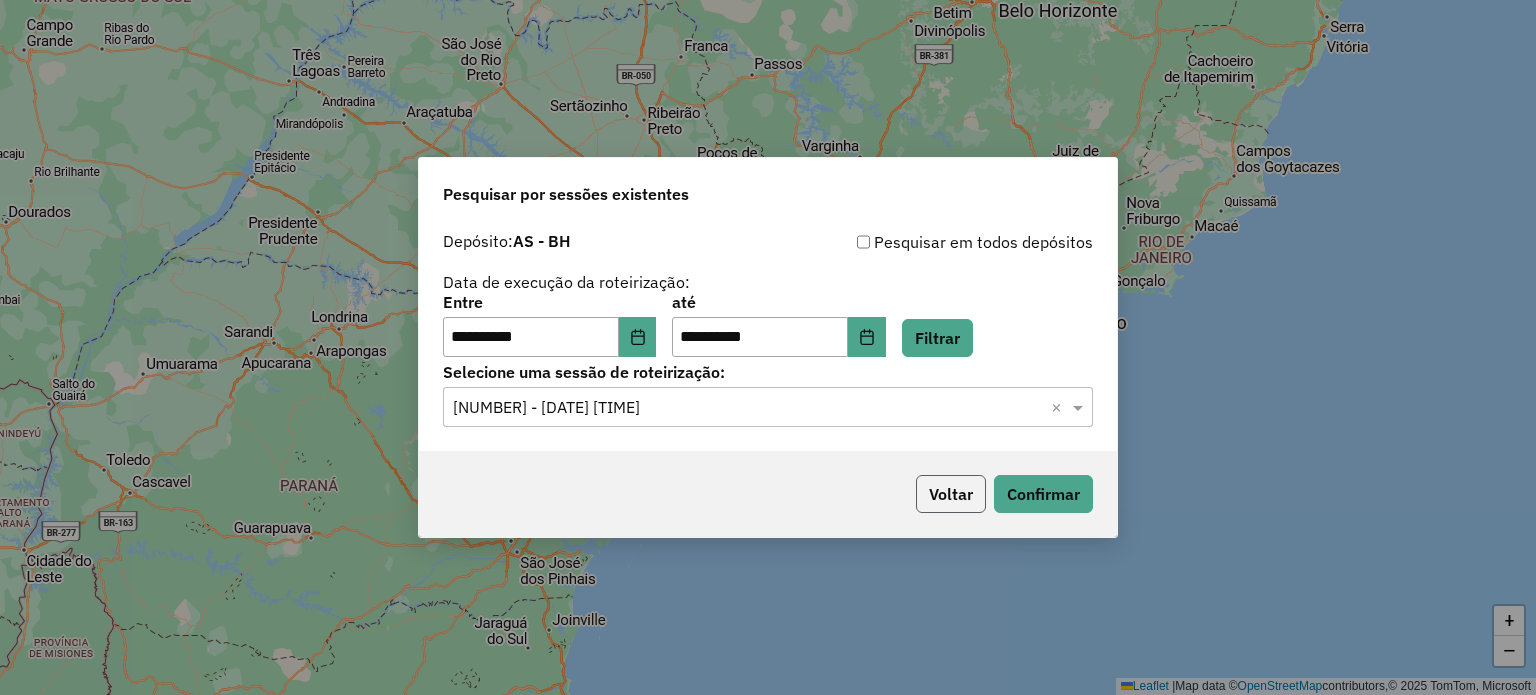 click on "Voltar" 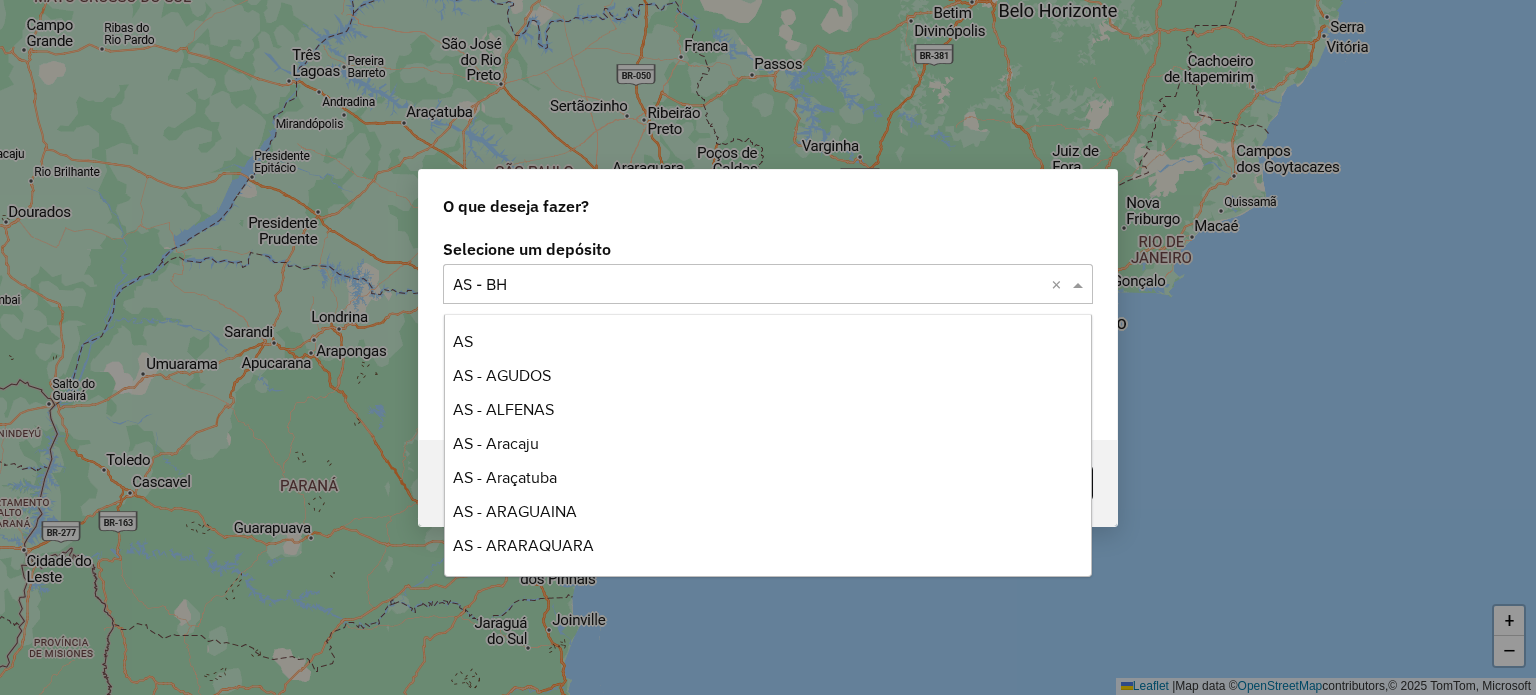 click 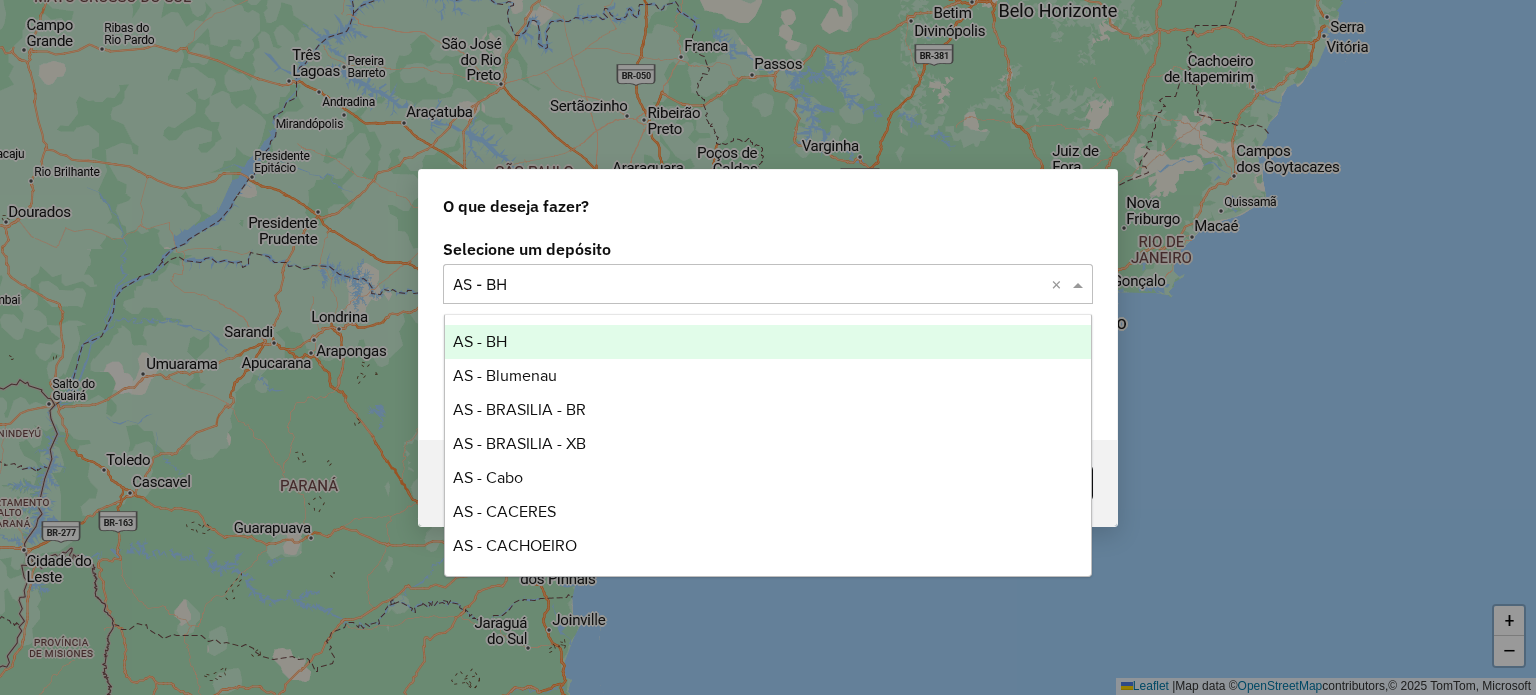 drag, startPoint x: 528, startPoint y: 282, endPoint x: 431, endPoint y: 290, distance: 97.32934 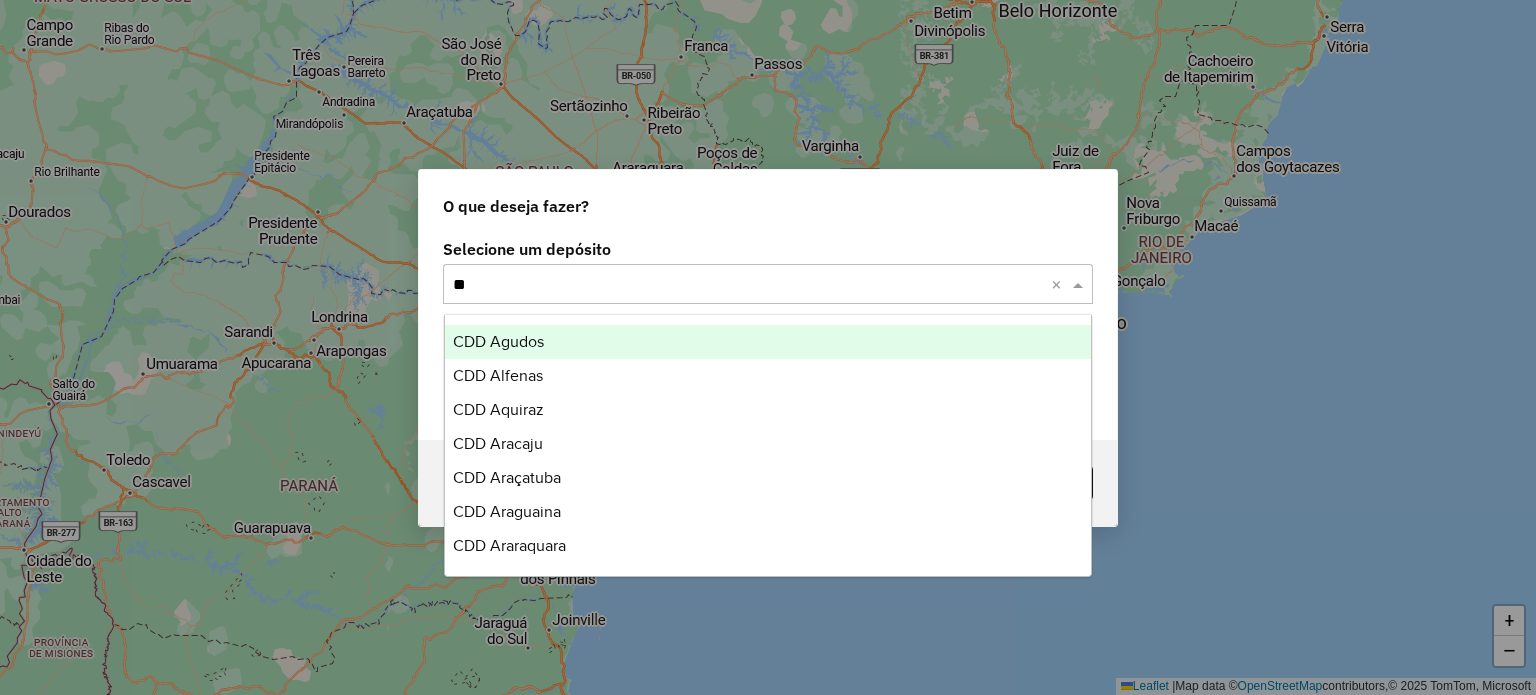 type on "*" 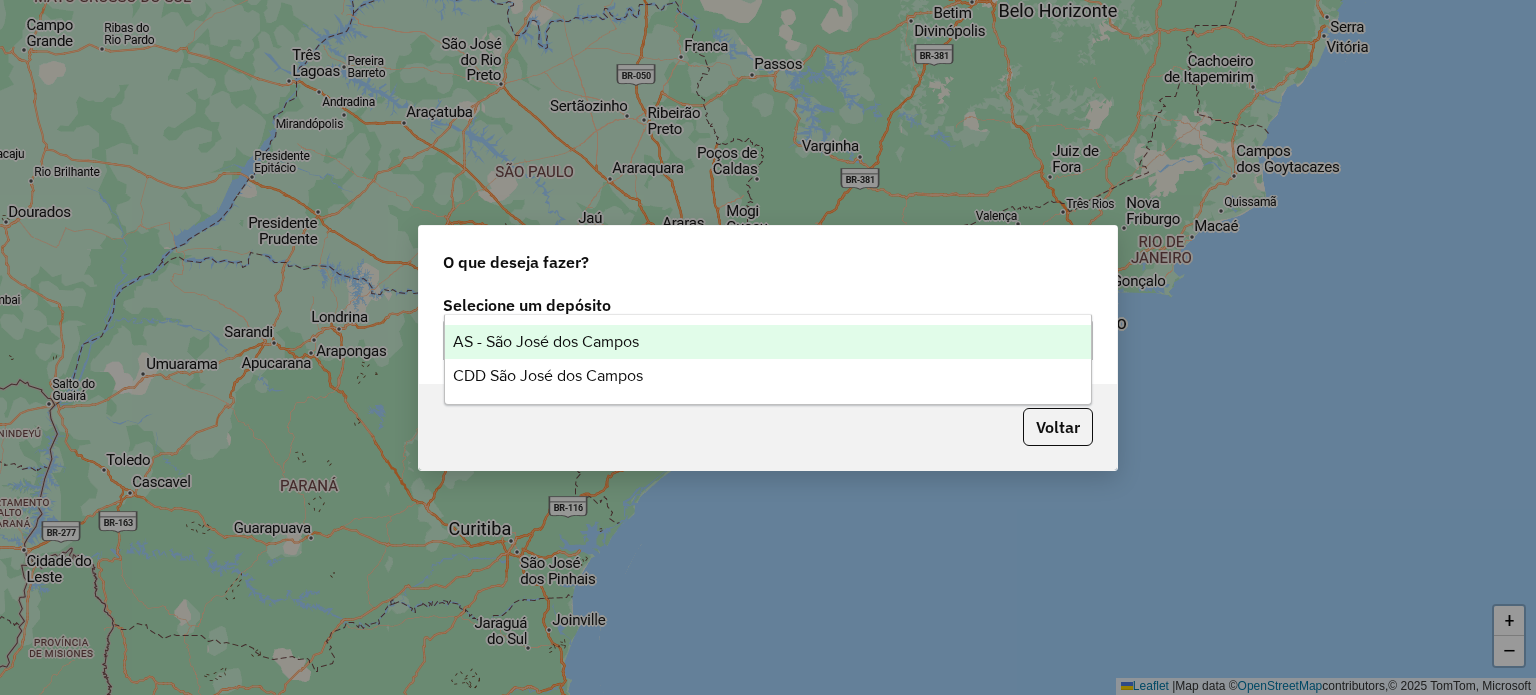 type on "****" 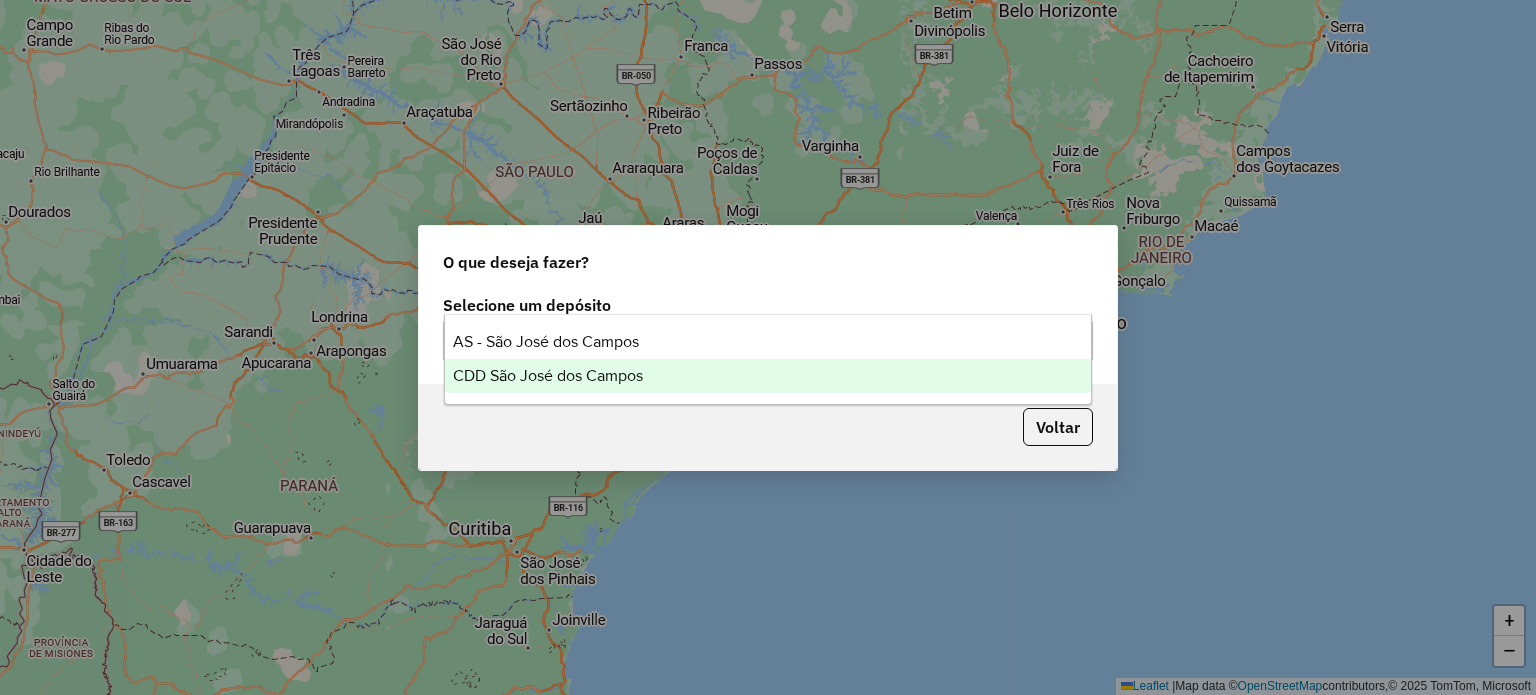 click on "CDD São José dos Campos" at bounding box center (548, 375) 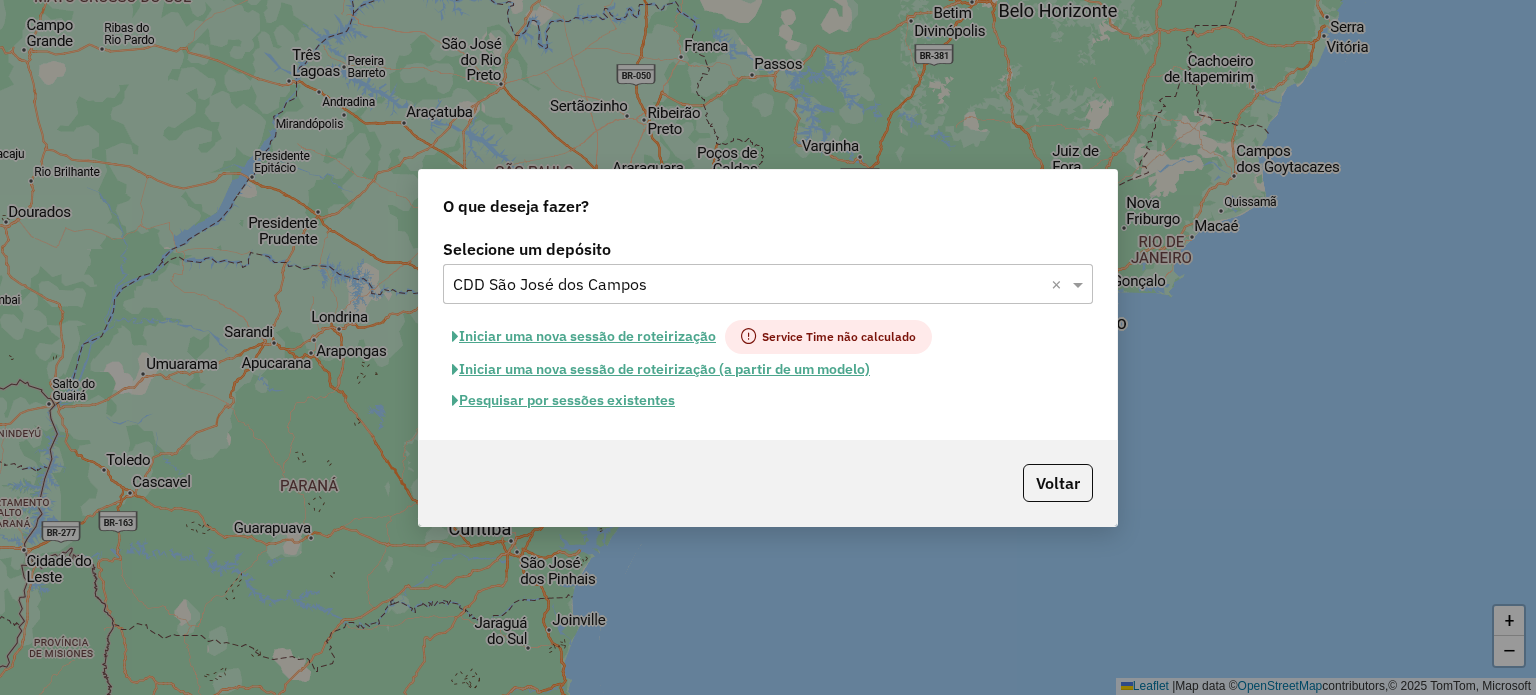 click on "Pesquisar por sessões existentes" 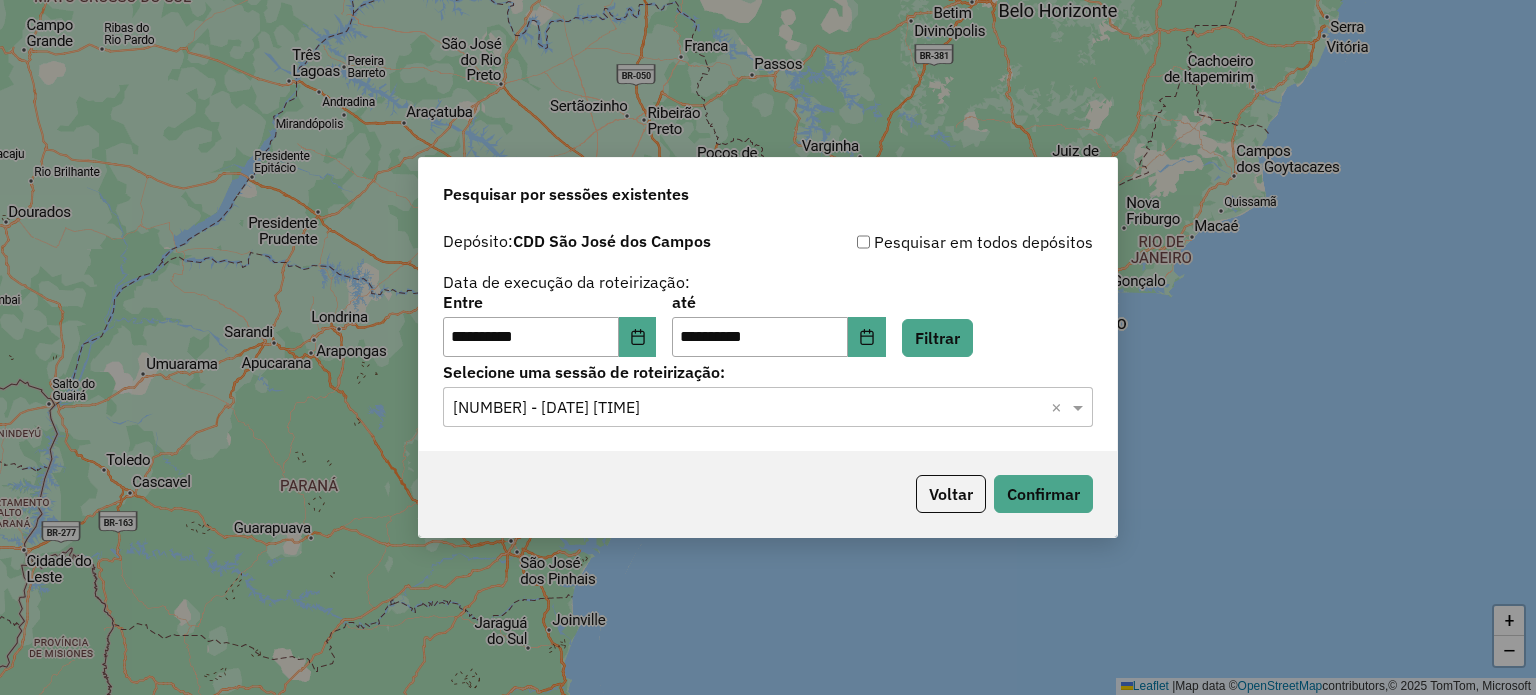 click 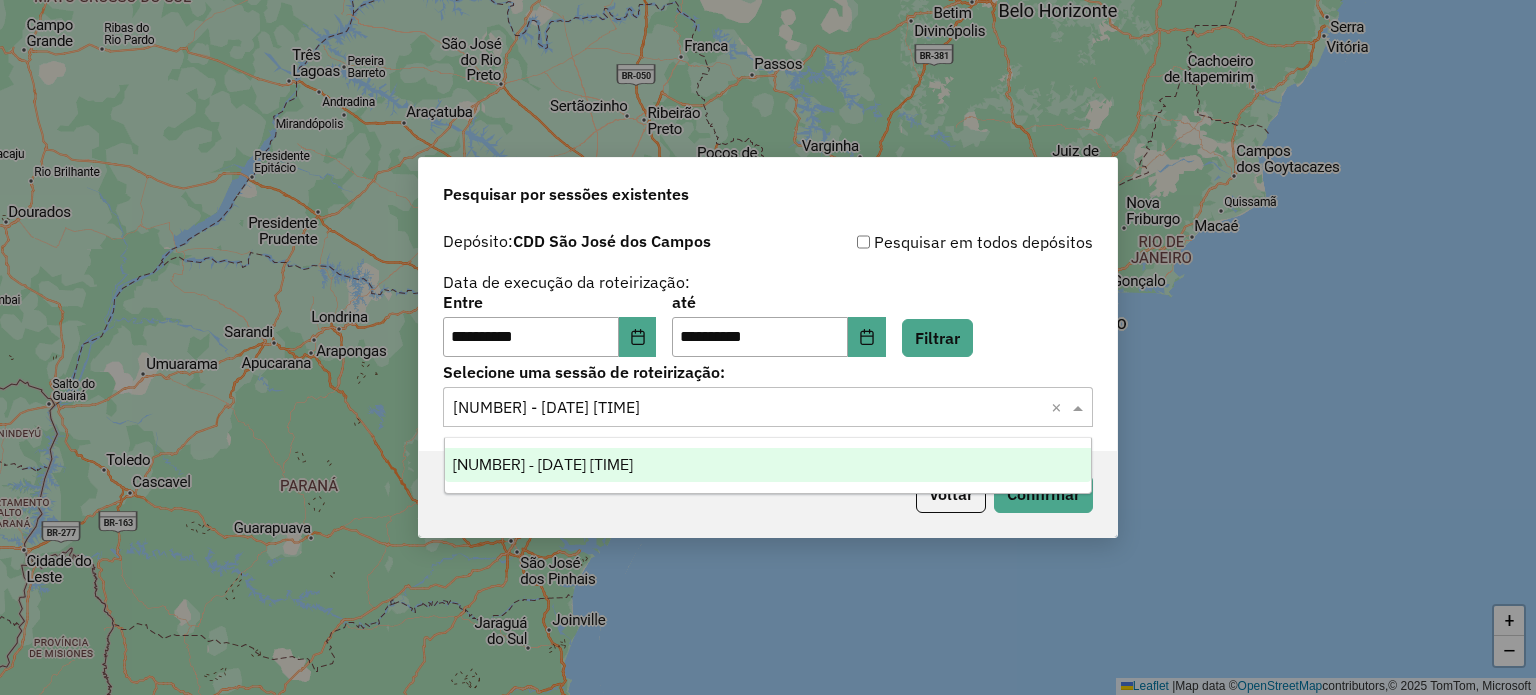 click 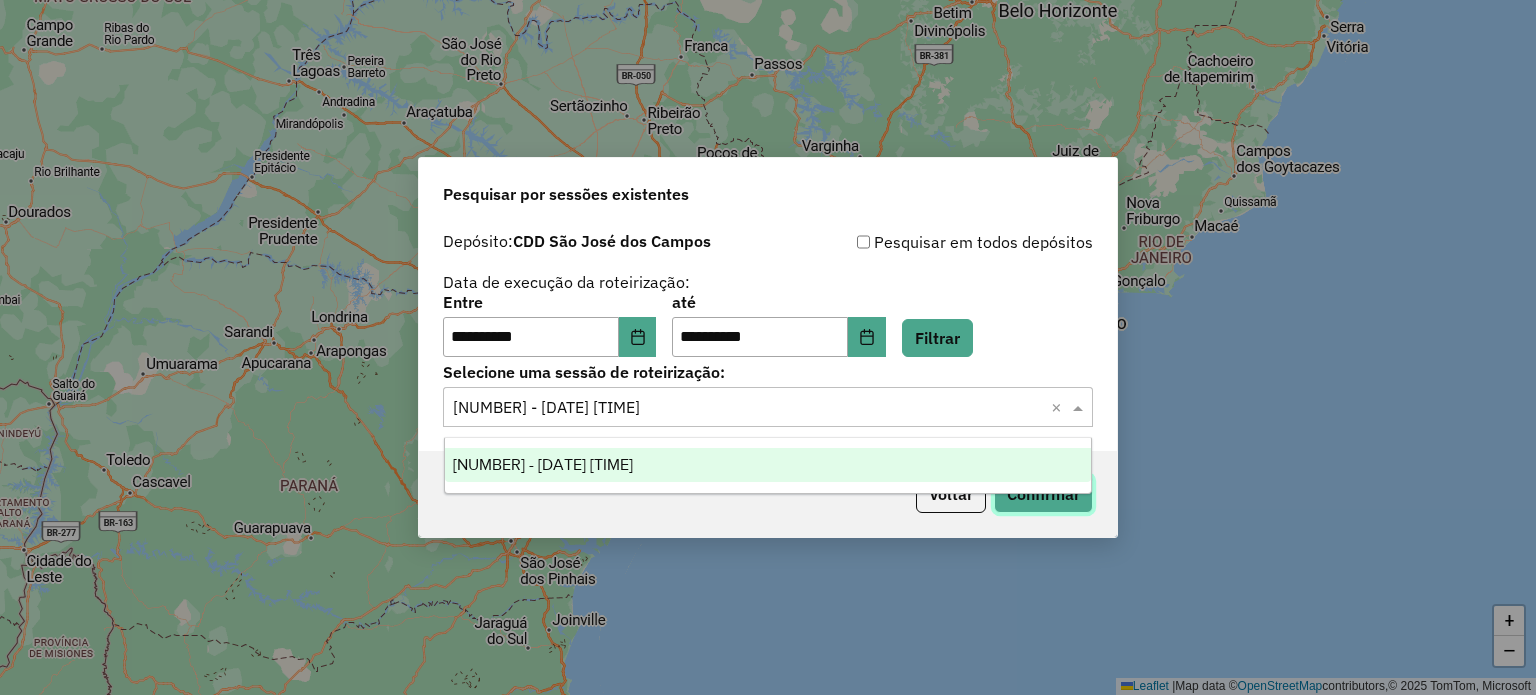 click on "Confirmar" 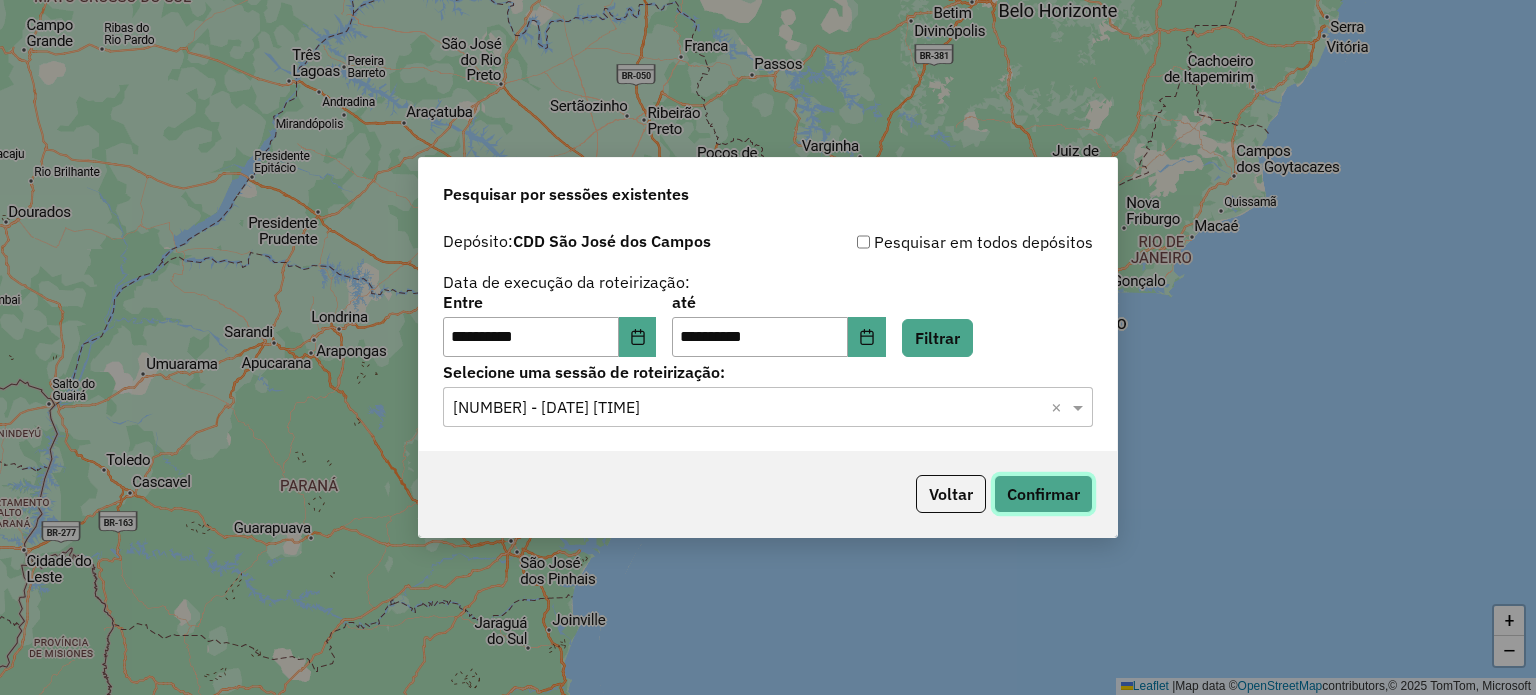 click on "Confirmar" 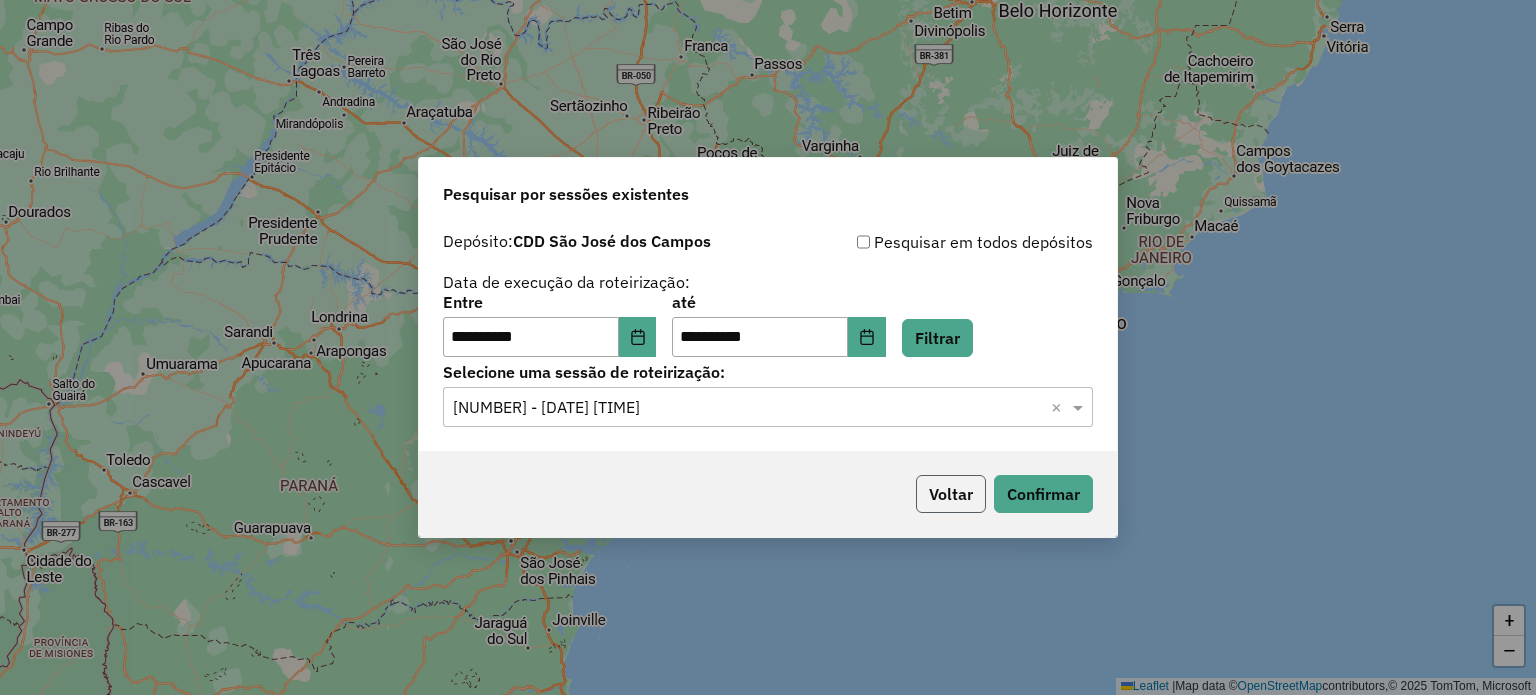 click on "Voltar" 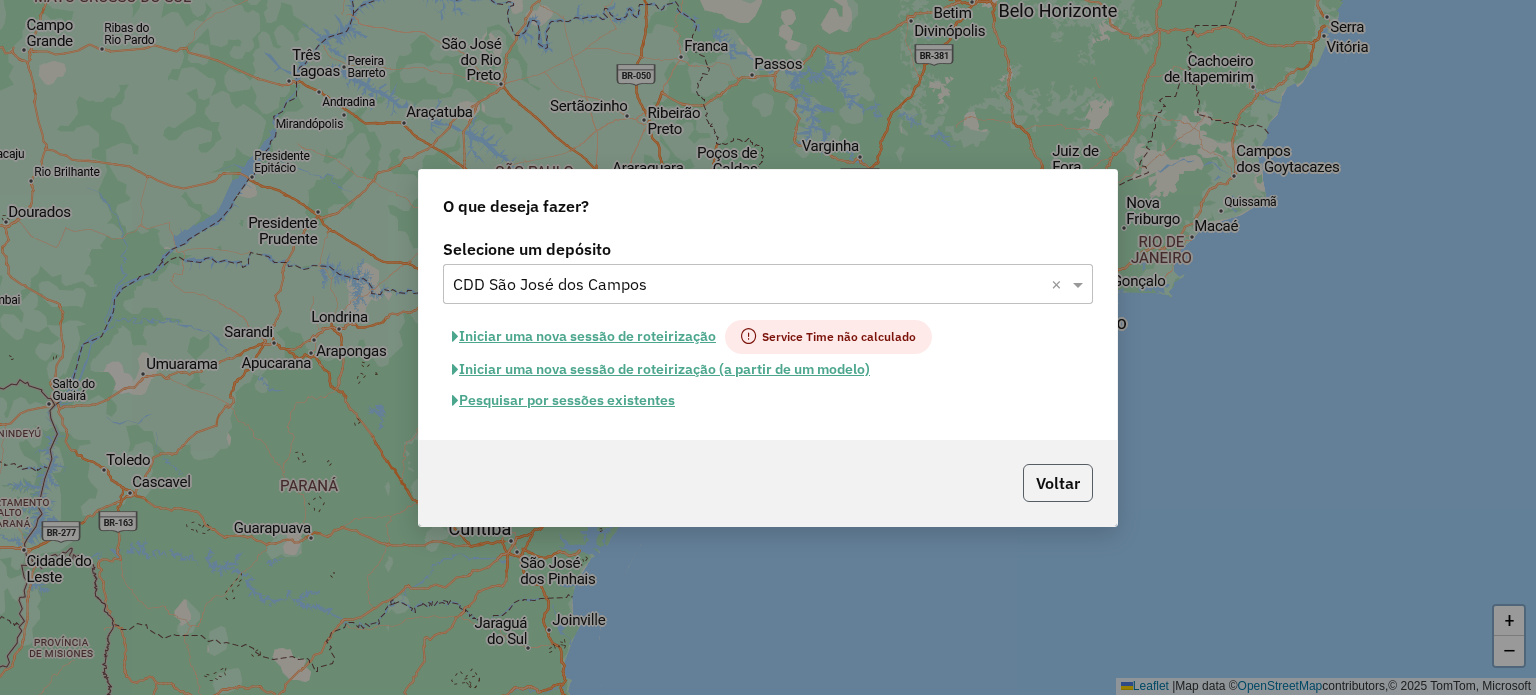 click on "Voltar" 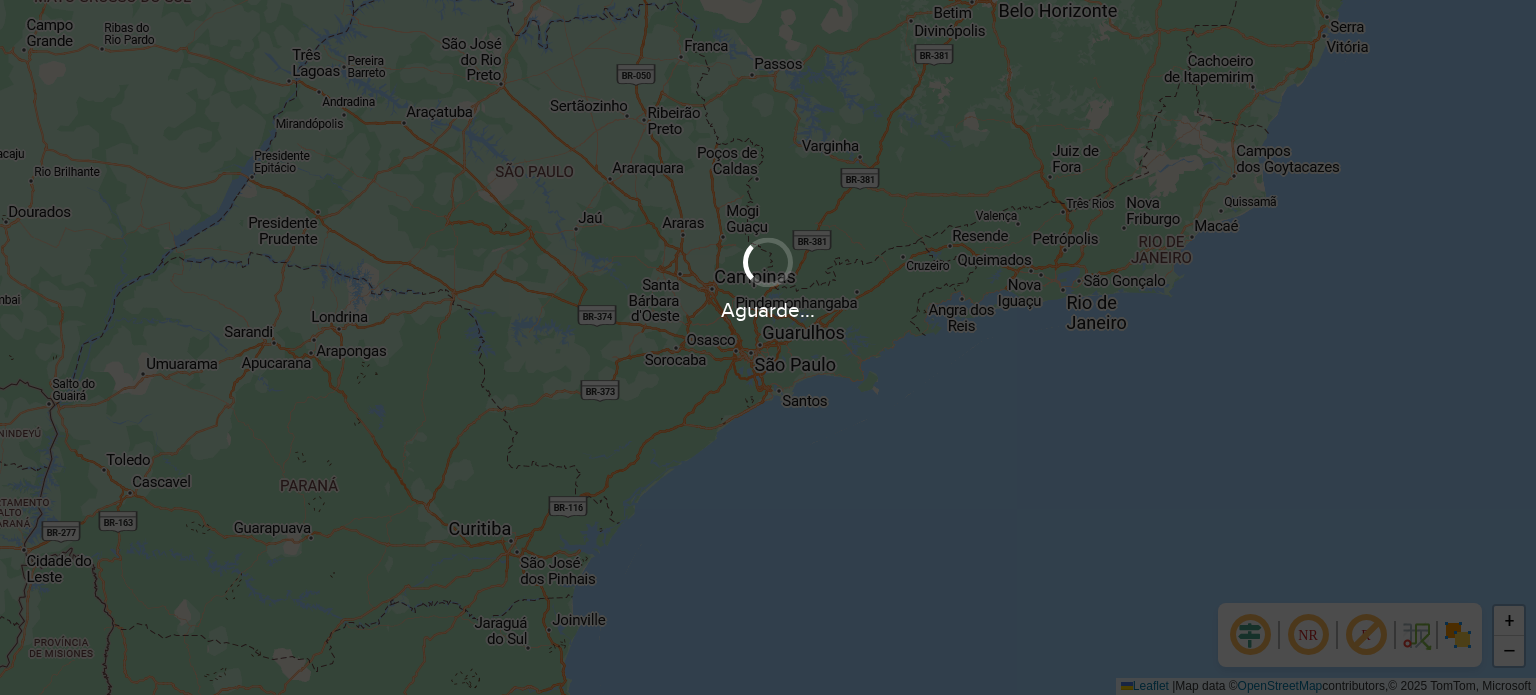 scroll, scrollTop: 0, scrollLeft: 0, axis: both 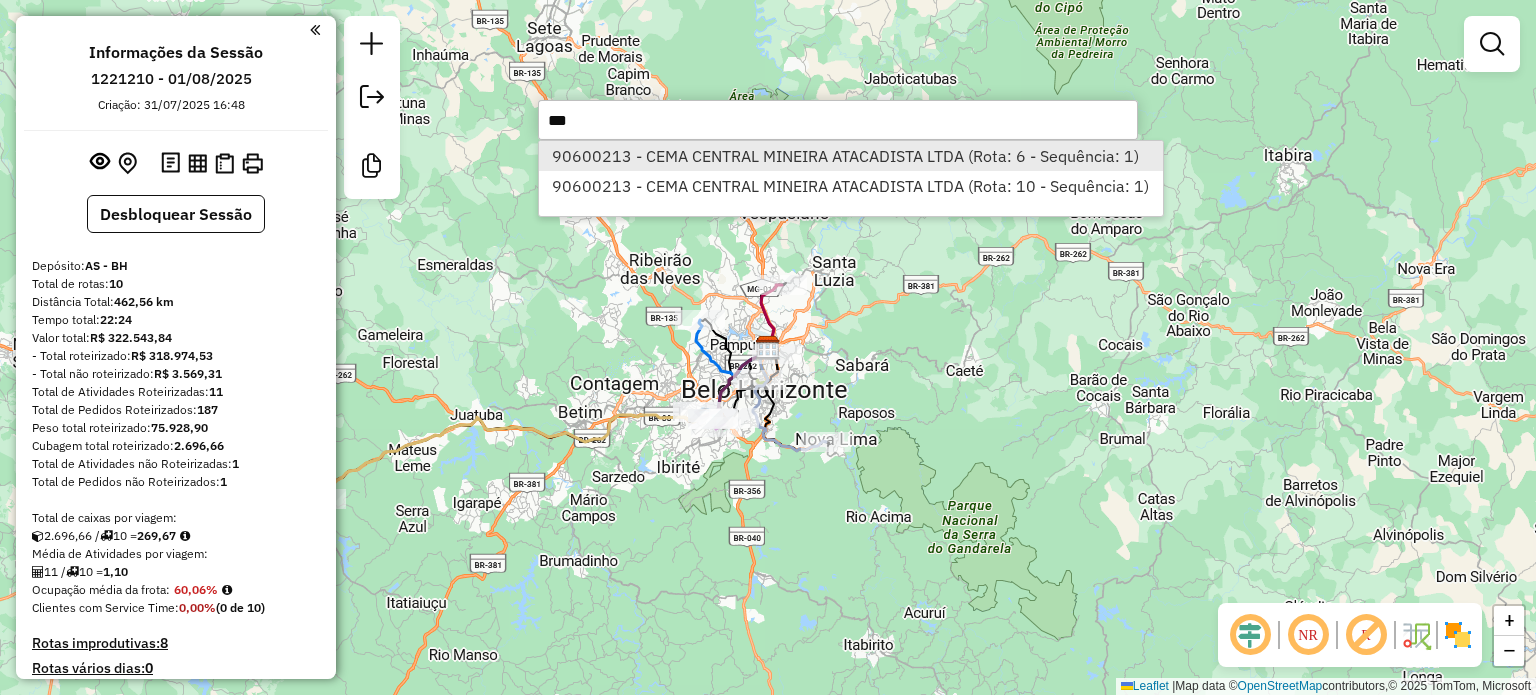 type on "***" 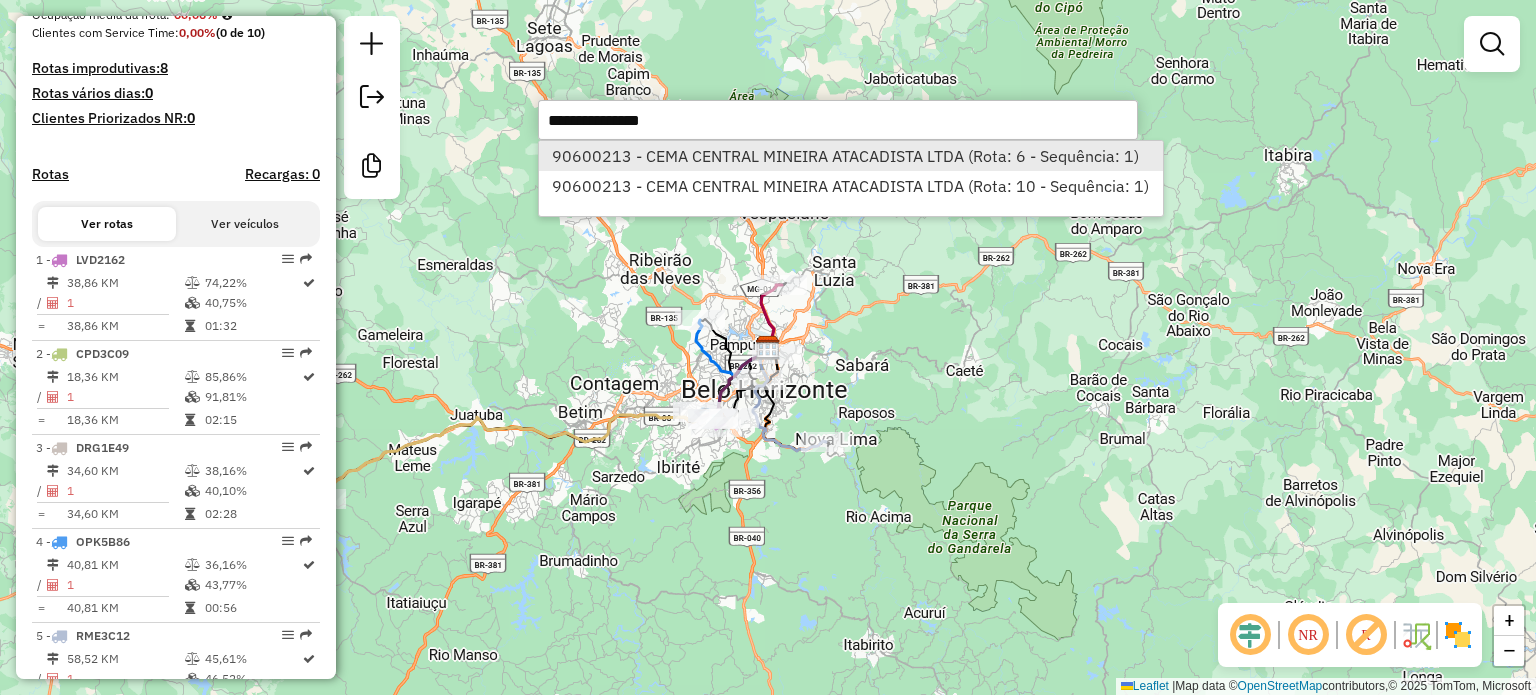 select on "**********" 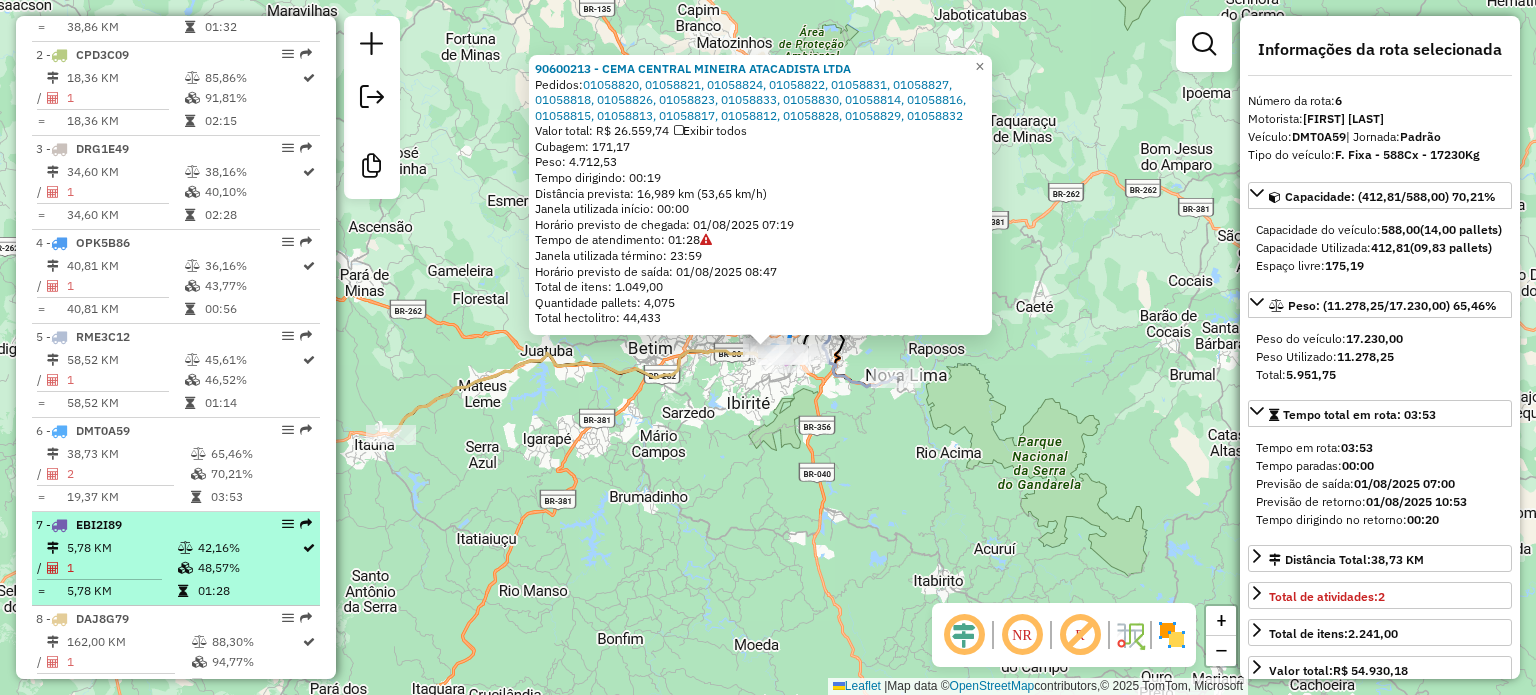 scroll, scrollTop: 775, scrollLeft: 0, axis: vertical 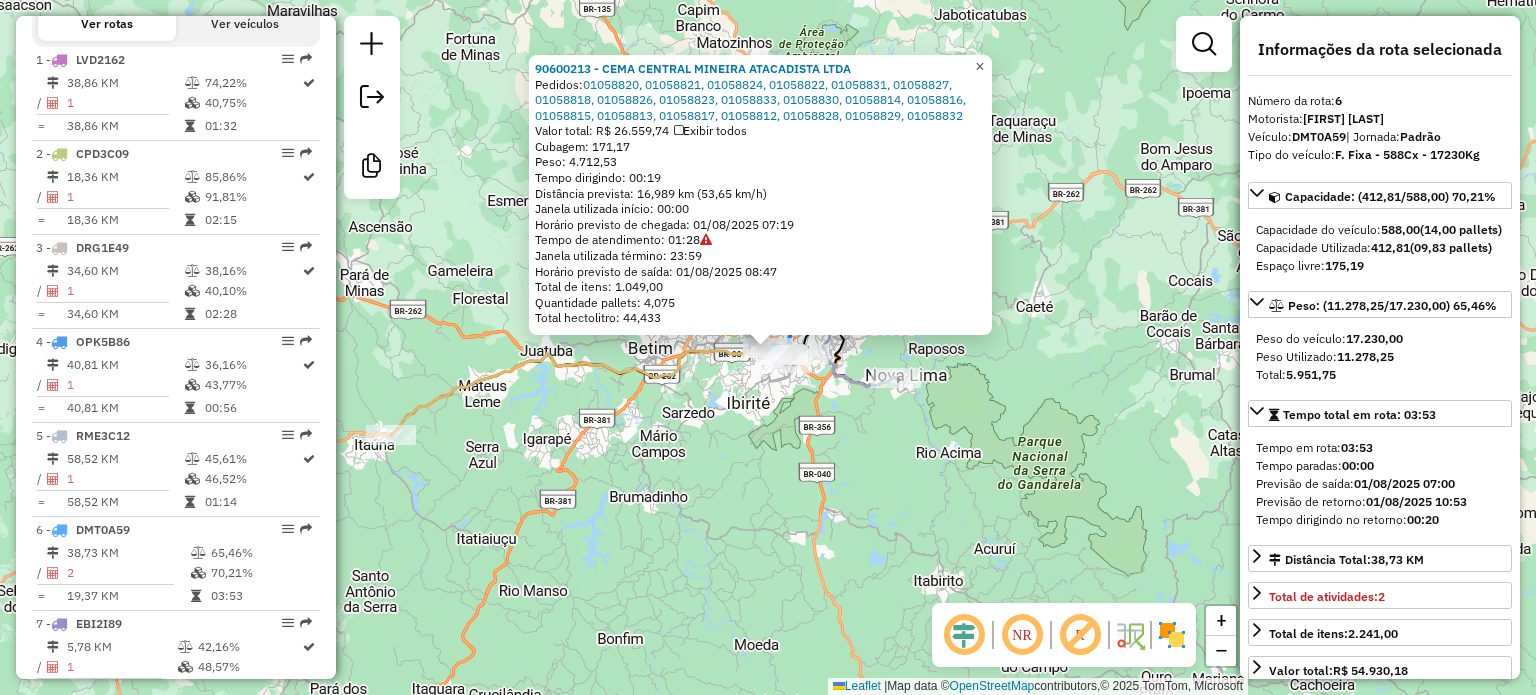 click on "×" 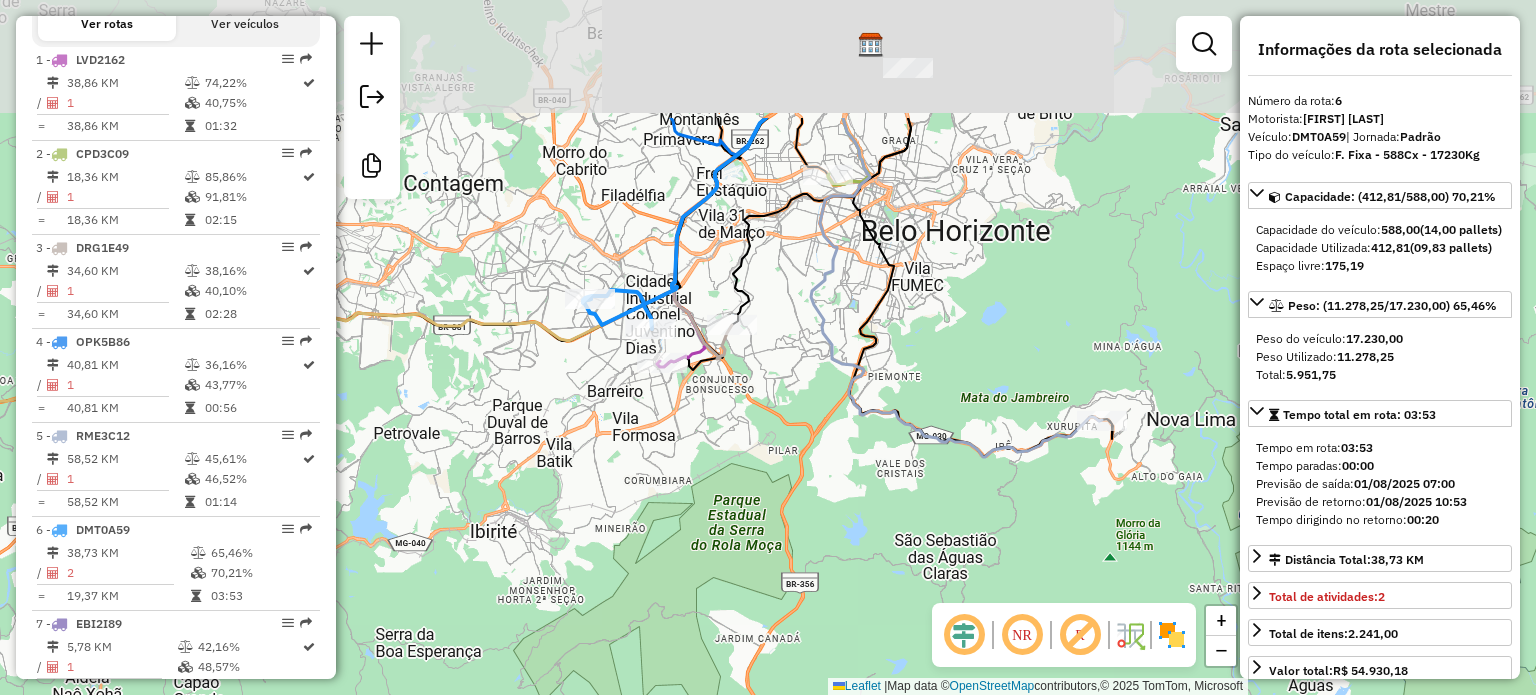 drag, startPoint x: 627, startPoint y: 279, endPoint x: 695, endPoint y: 466, distance: 198.9799 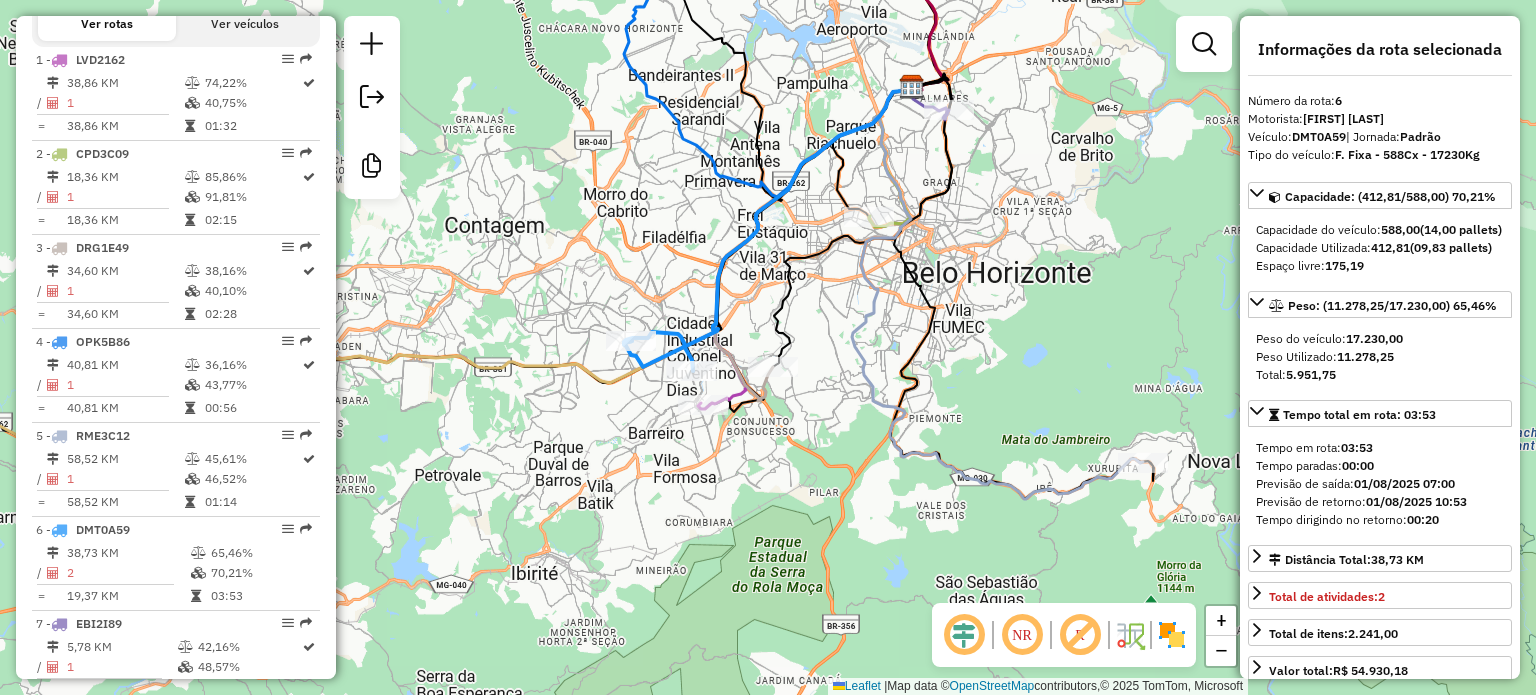 drag, startPoint x: 622, startPoint y: 473, endPoint x: 665, endPoint y: 515, distance: 60.108234 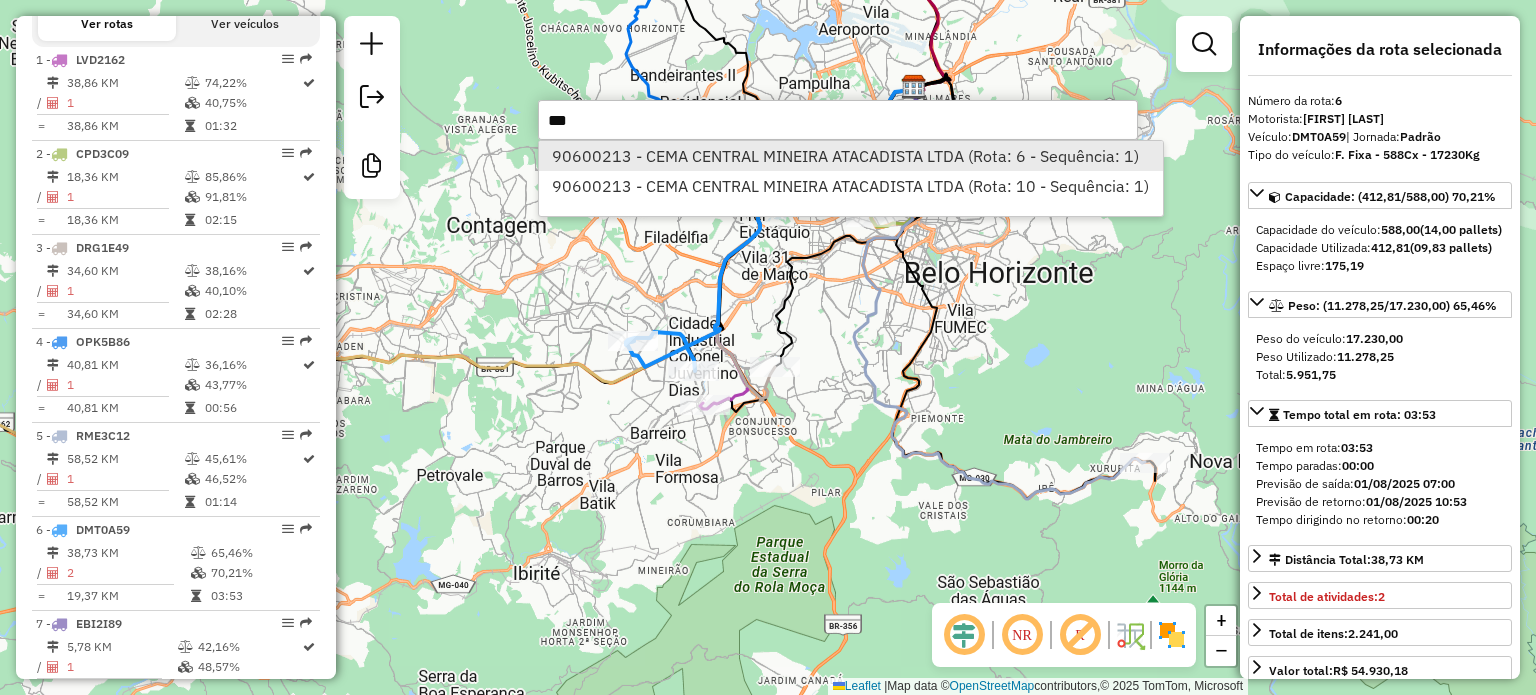 type on "***" 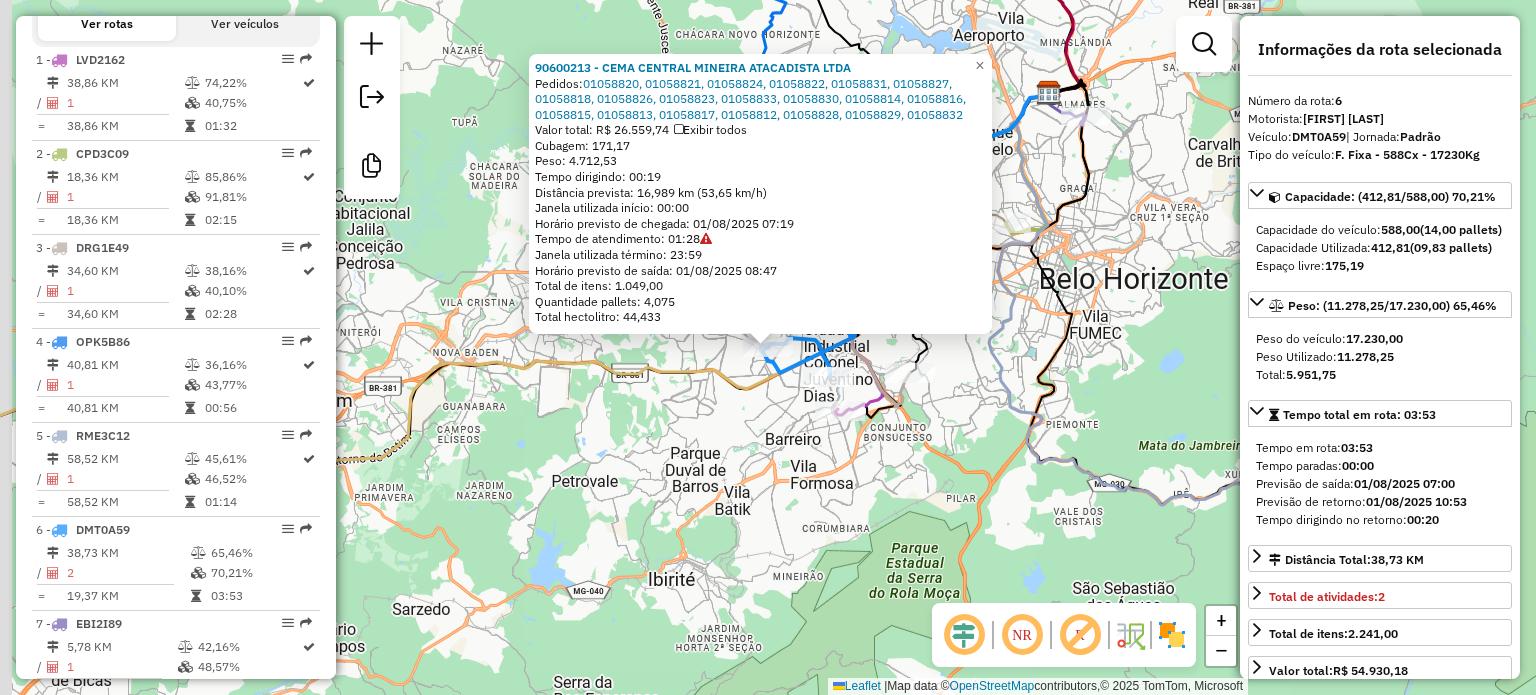 scroll, scrollTop: 1275, scrollLeft: 0, axis: vertical 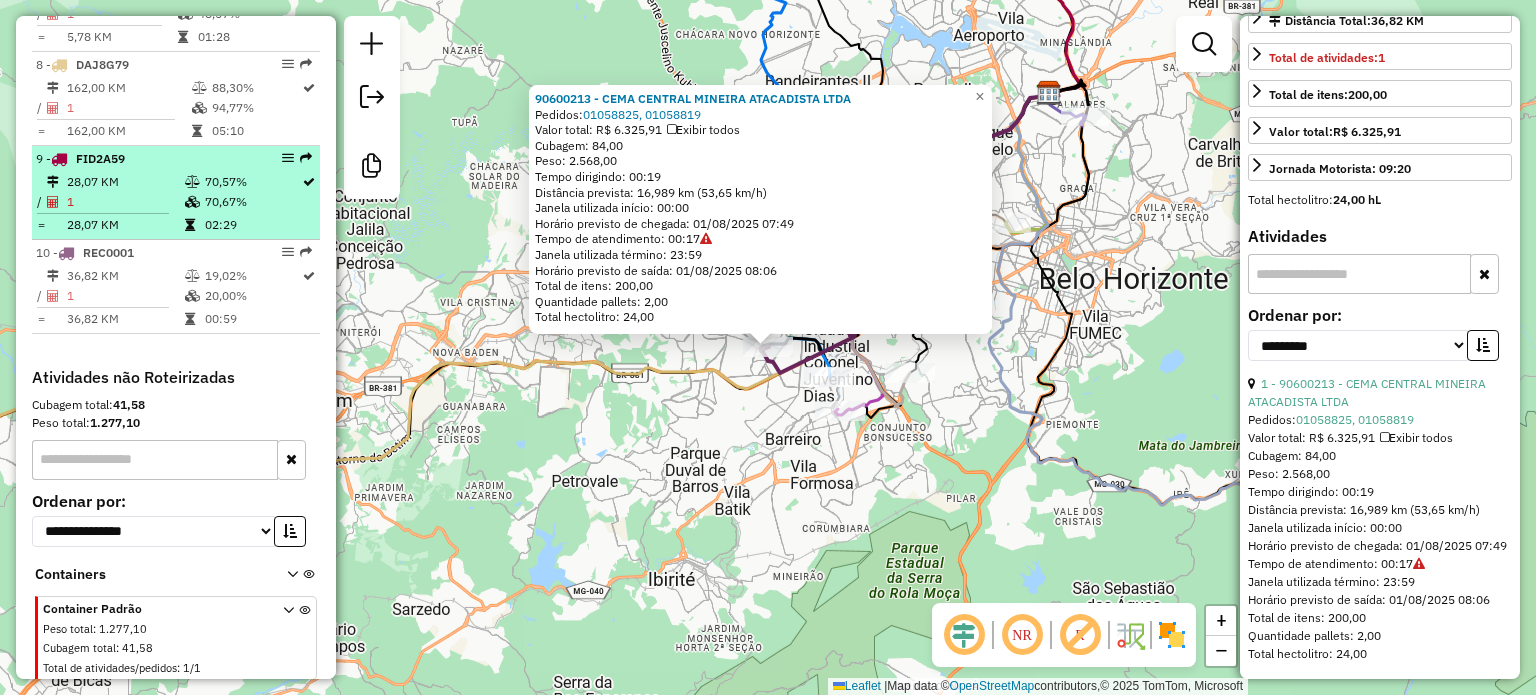 click at bounding box center [59, 159] 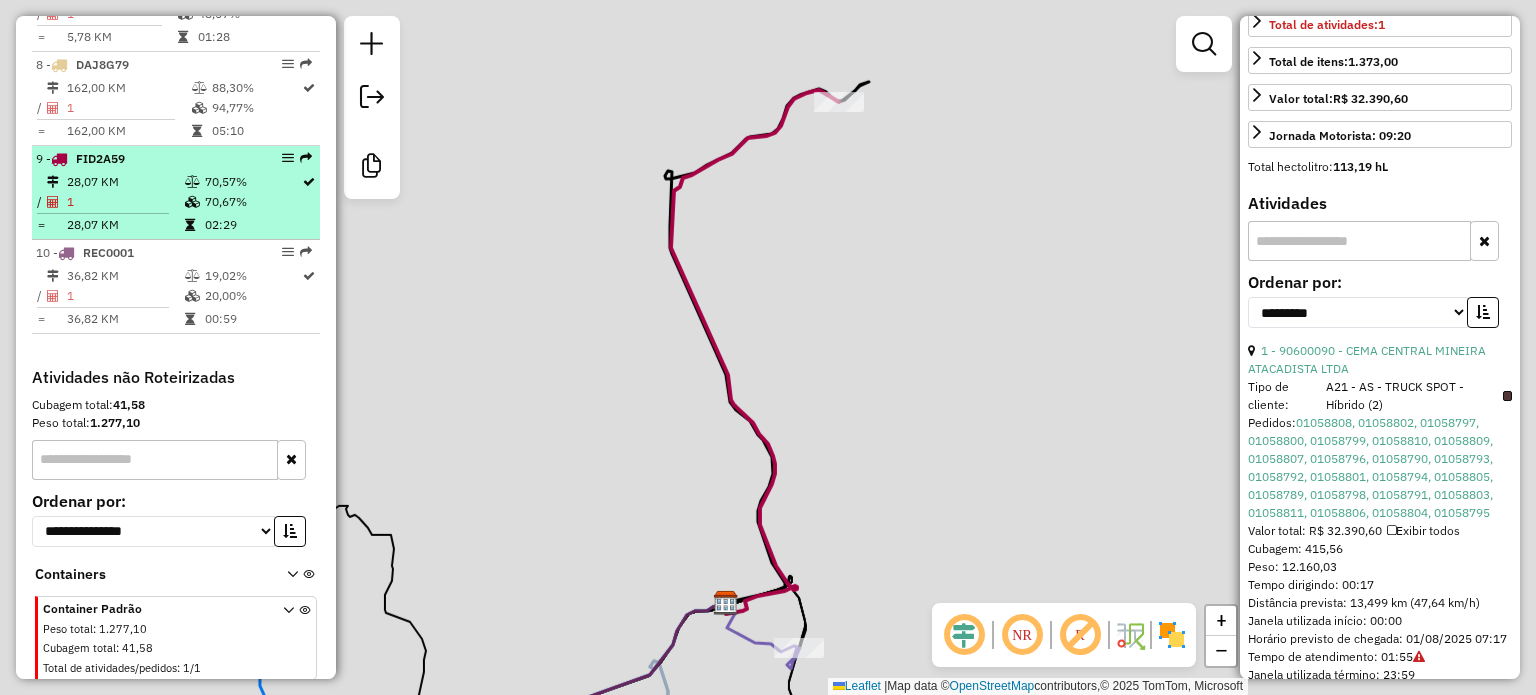 scroll, scrollTop: 591, scrollLeft: 0, axis: vertical 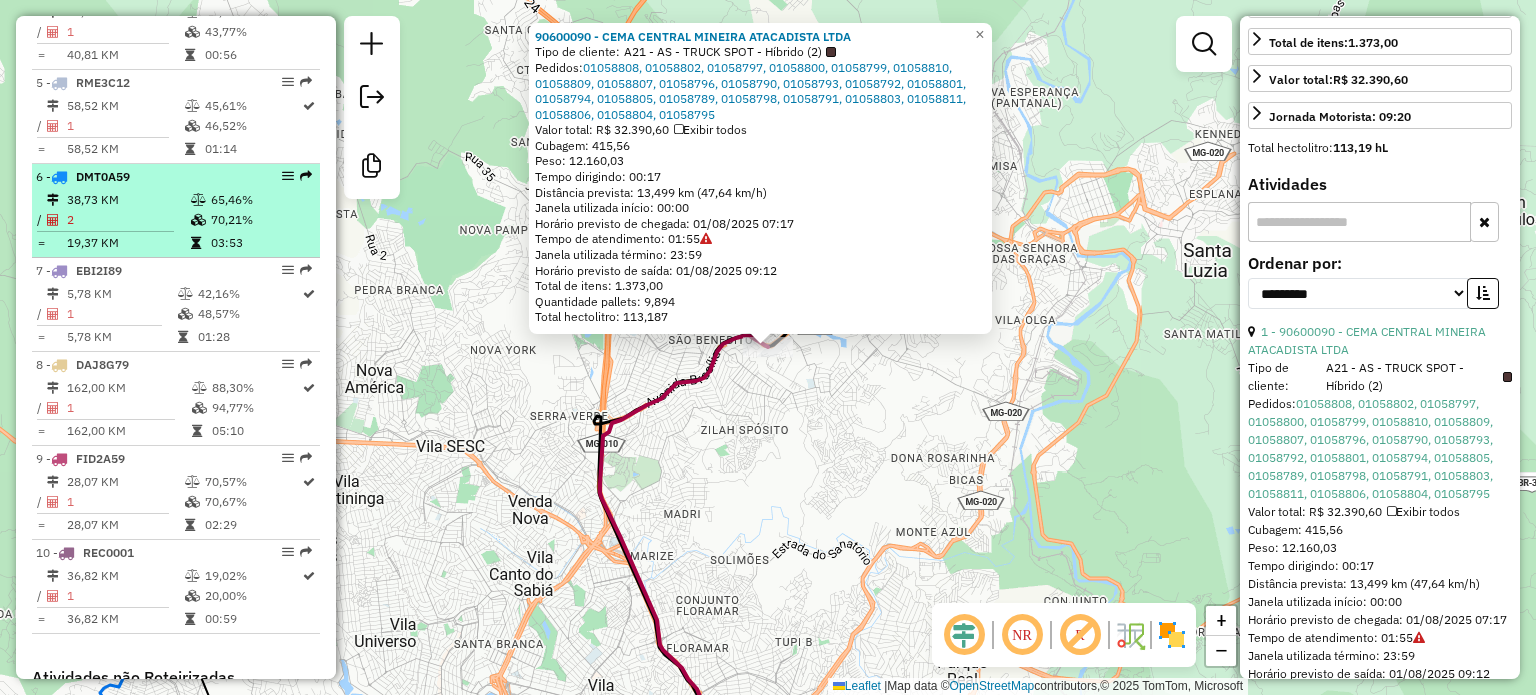 click on "6 -       DMT0A59" at bounding box center (83, 176) 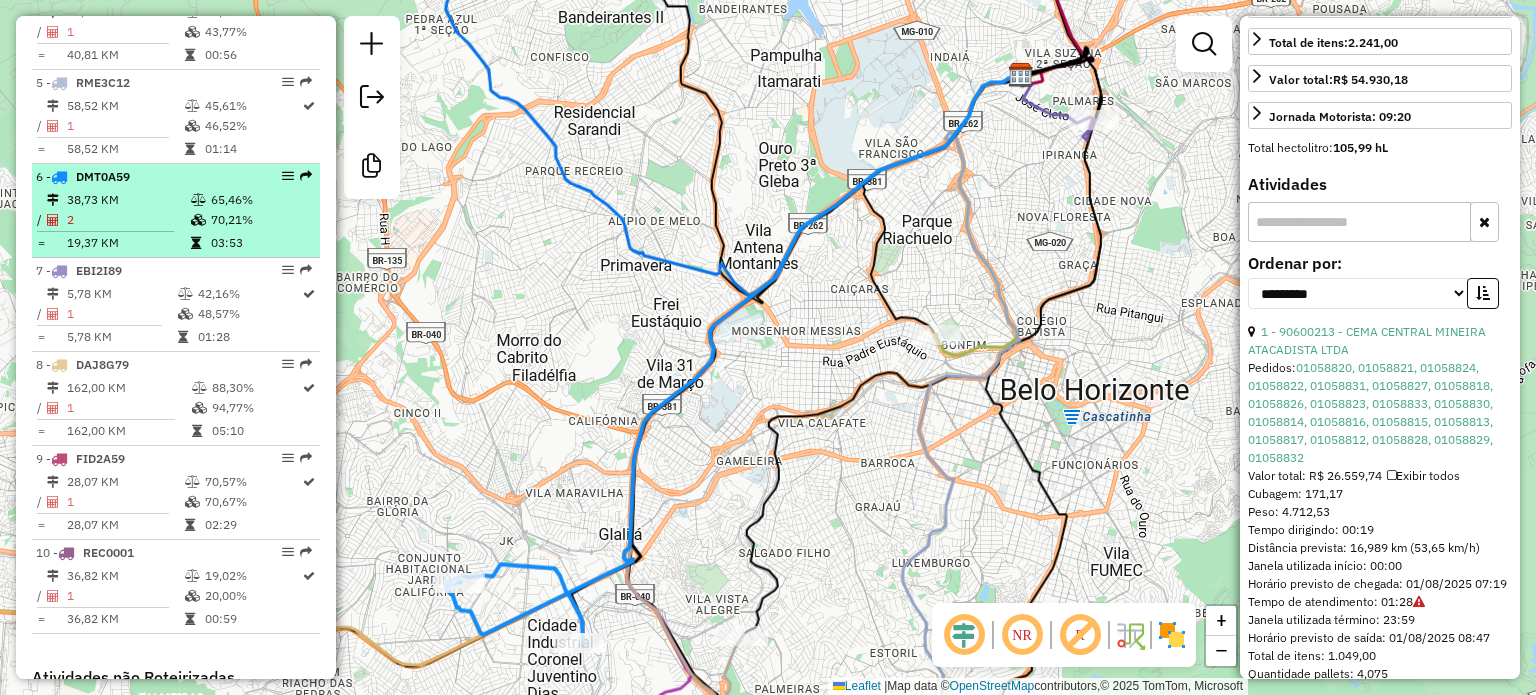 click at bounding box center [59, 177] 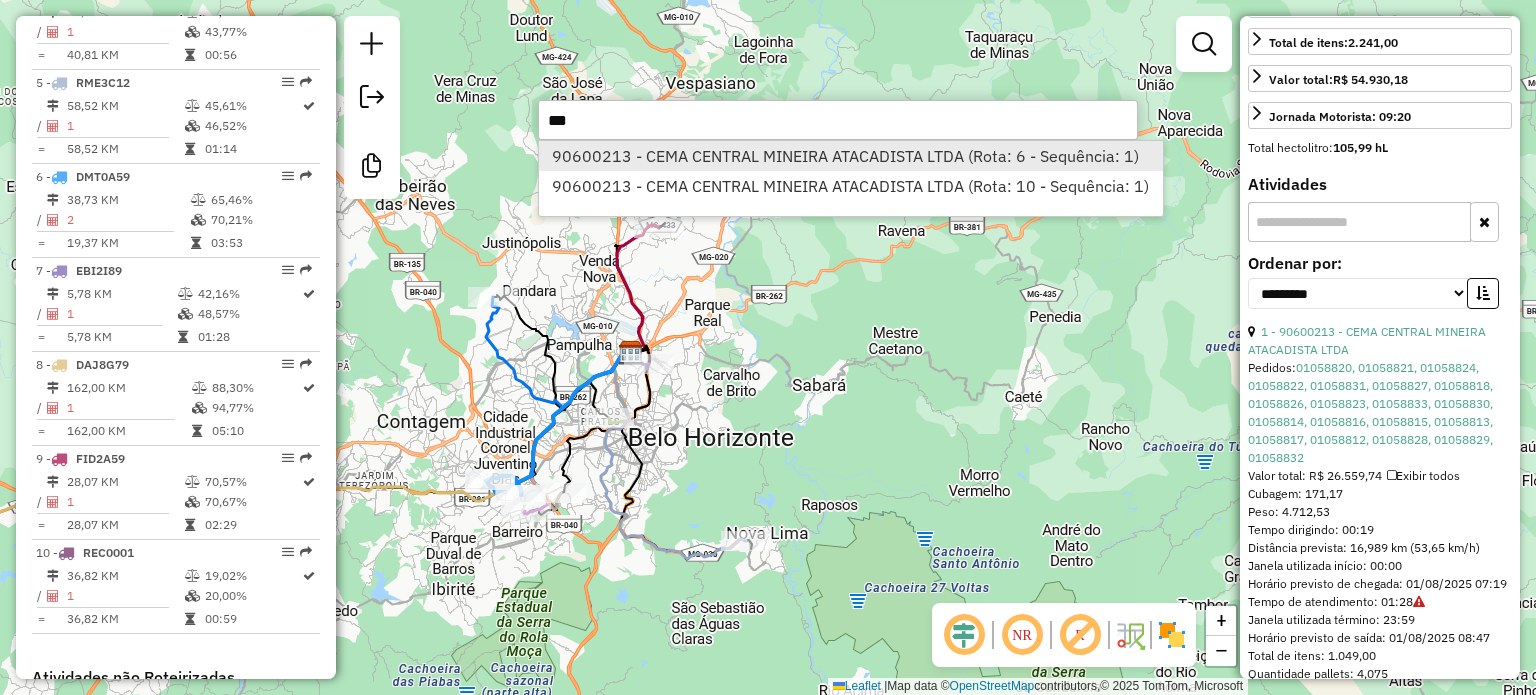 type on "***" 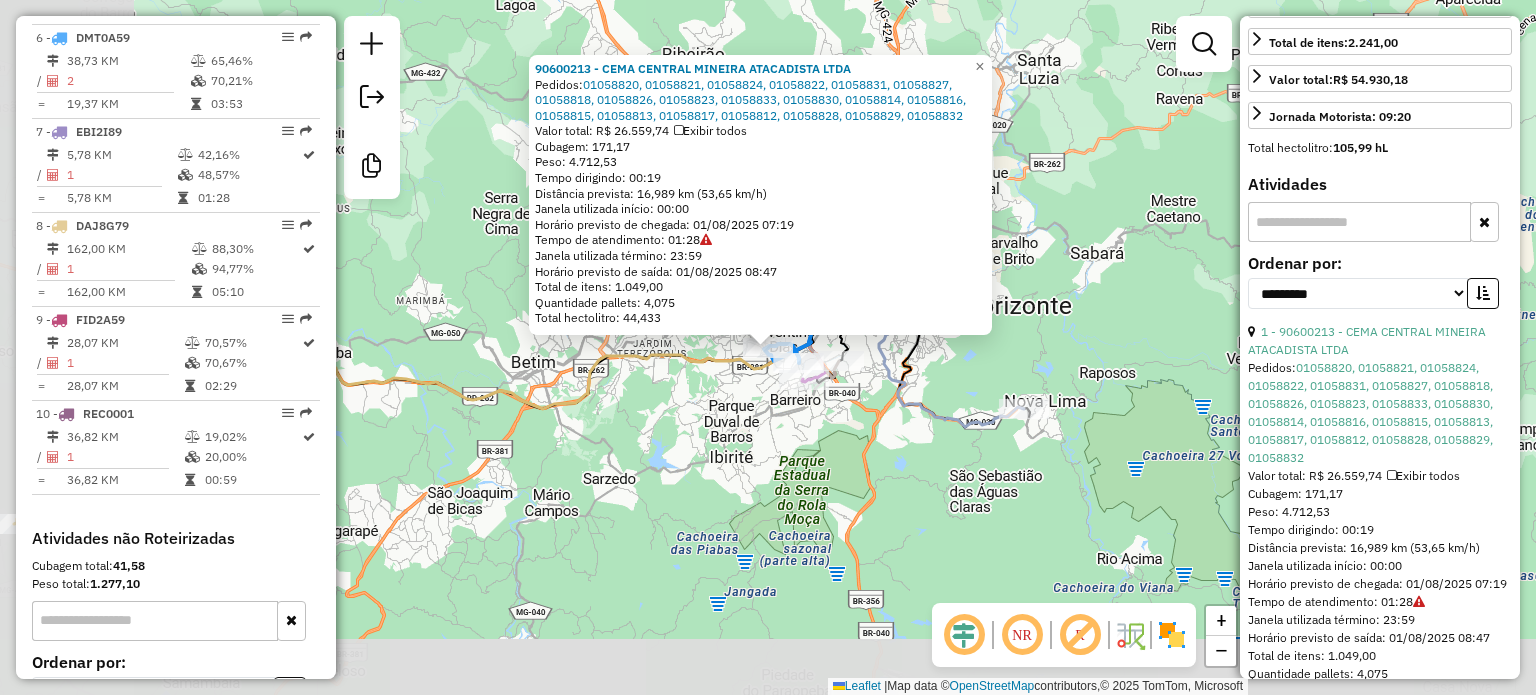 scroll, scrollTop: 1275, scrollLeft: 0, axis: vertical 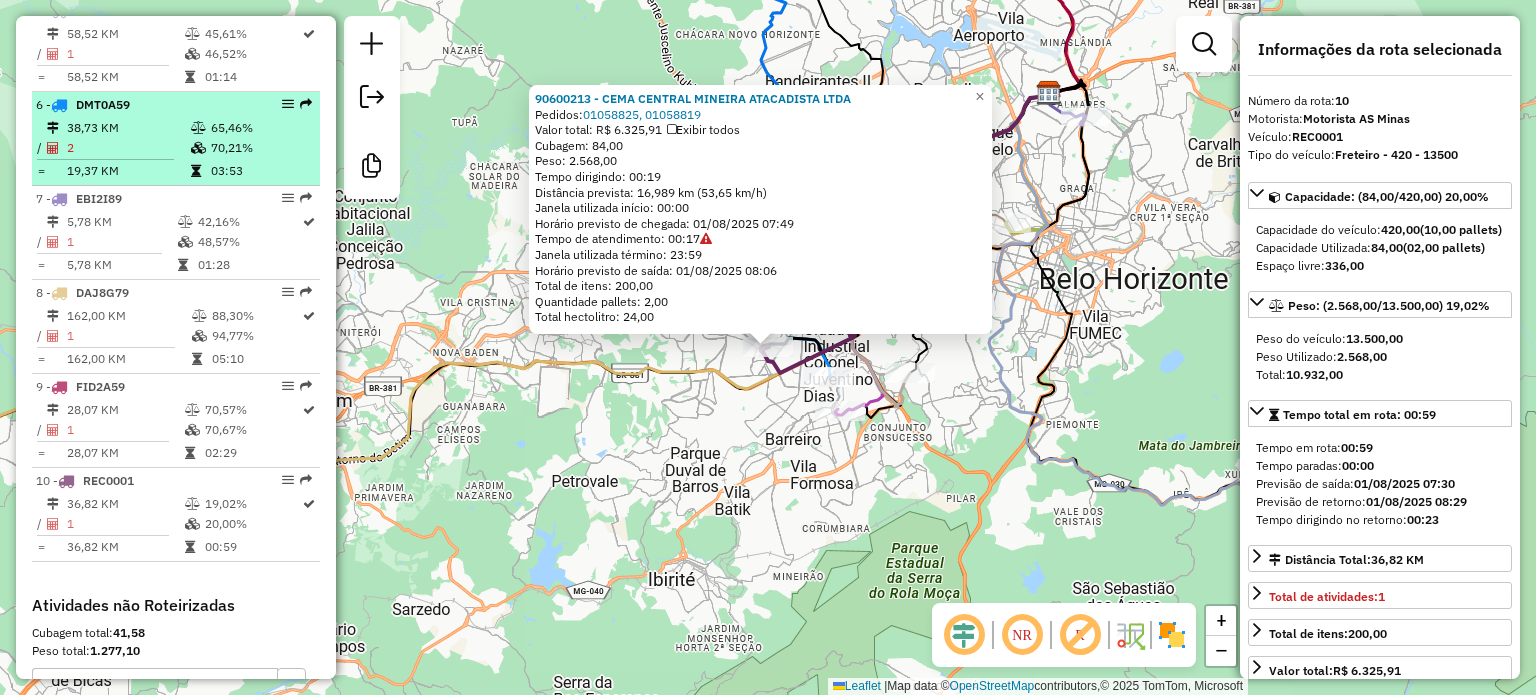 click at bounding box center (59, 105) 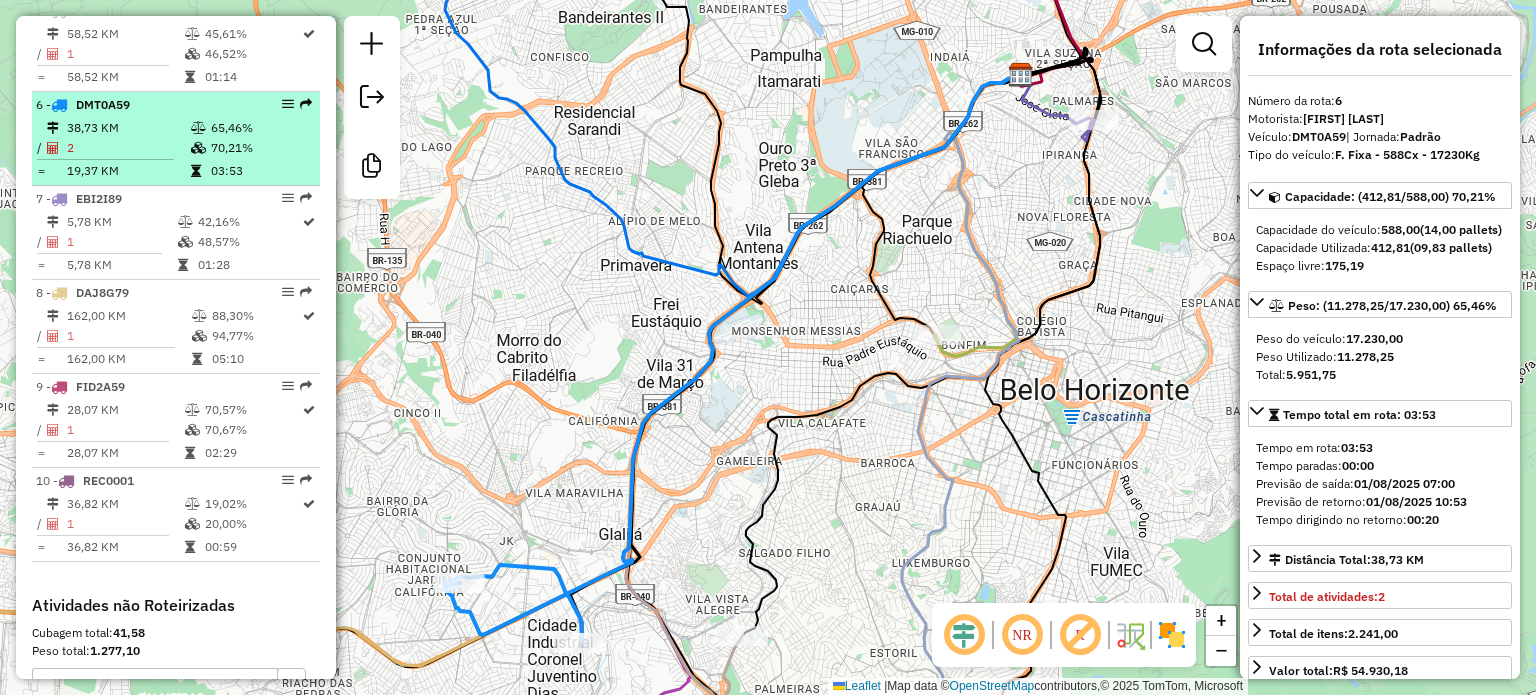 click at bounding box center (59, 105) 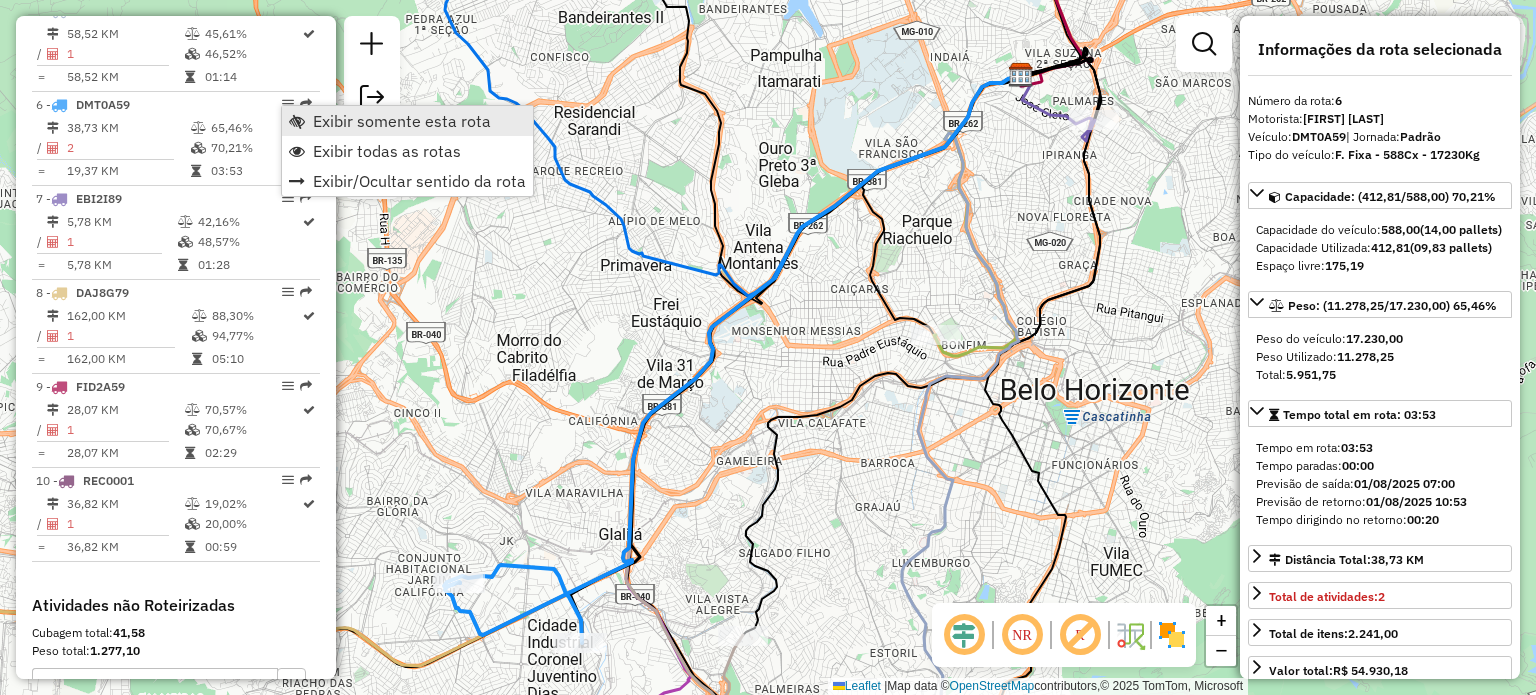 click on "Exibir somente esta rota" at bounding box center (402, 121) 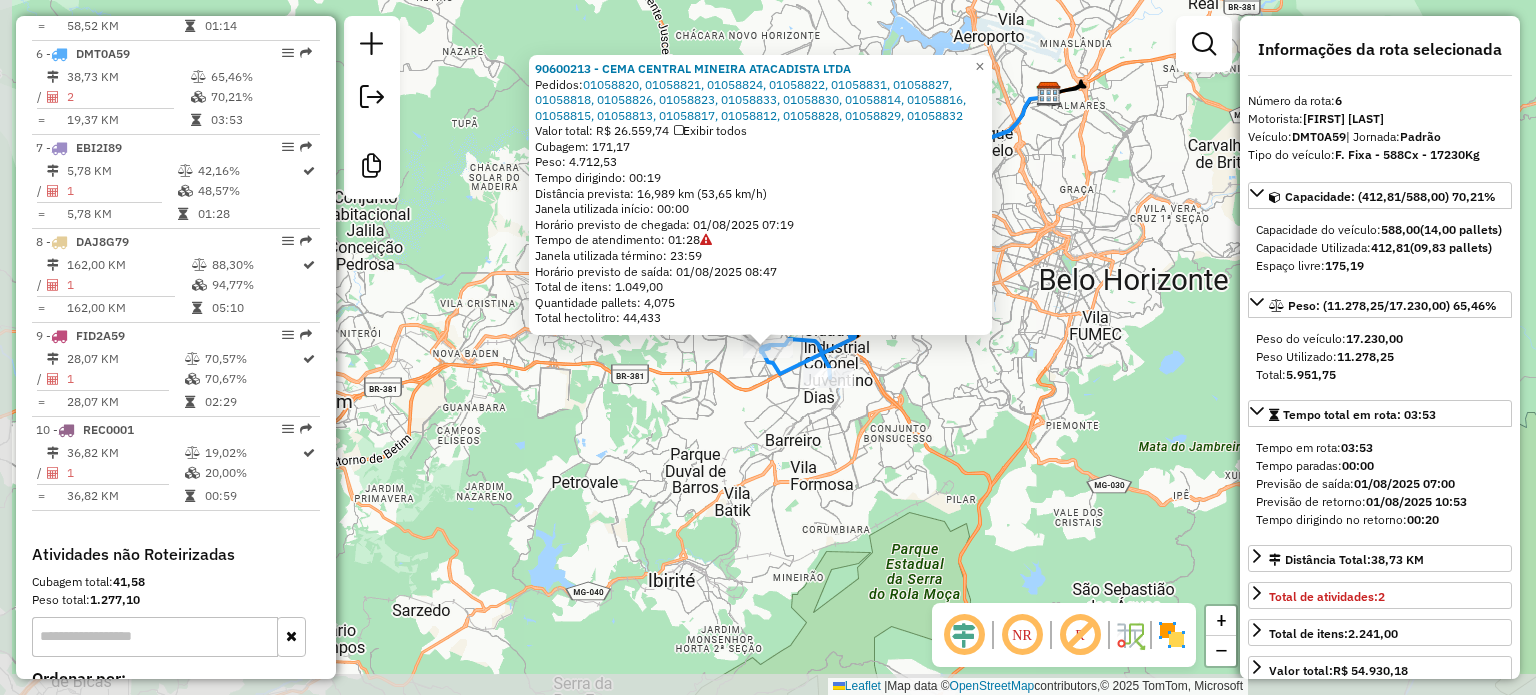 click on "Rota 6 - Placa DMT0A59  90600213 - CEMA CENTRAL MINEIRA ATACADISTA LTDA 90600213 - CEMA CENTRAL MINEIRA ATACADISTA LTDA  Pedidos:  01058820, 01058821, 01058824, 01058822, 01058831, 01058827, 01058818, 01058826, 01058823, 01058833, 01058830, 01058814, 01058816, 01058815, 01058813, 01058817, 01058812, 01058828, 01058829, 01058832   Valor total: R$ 26.559,74   Exibir todos   Cubagem: 171,17  Peso: 4.712,53  Tempo dirigindo: 00:19   Distância prevista: 16,989 km (53,65 km/h)   Janela utilizada início: 00:00   Horário previsto de chegada: 01/08/2025 07:19   Tempo de atendimento: 01:28   Janela utilizada término: 23:59   Horário previsto de saída: 01/08/2025 08:47   Total de itens: 1.049,00   Quantidade pallets: 4,075   Total hectolitro: 44,433  × Janela de atendimento Grade de atendimento Capacidade Transportadoras Veículos Cliente Pedidos  Rotas Selecione os dias de semana para filtrar as janelas de atendimento  Seg   Ter   Qua   Qui   Sex   Sáb   Dom  Informe o período da janela de atendimento: De: De:" 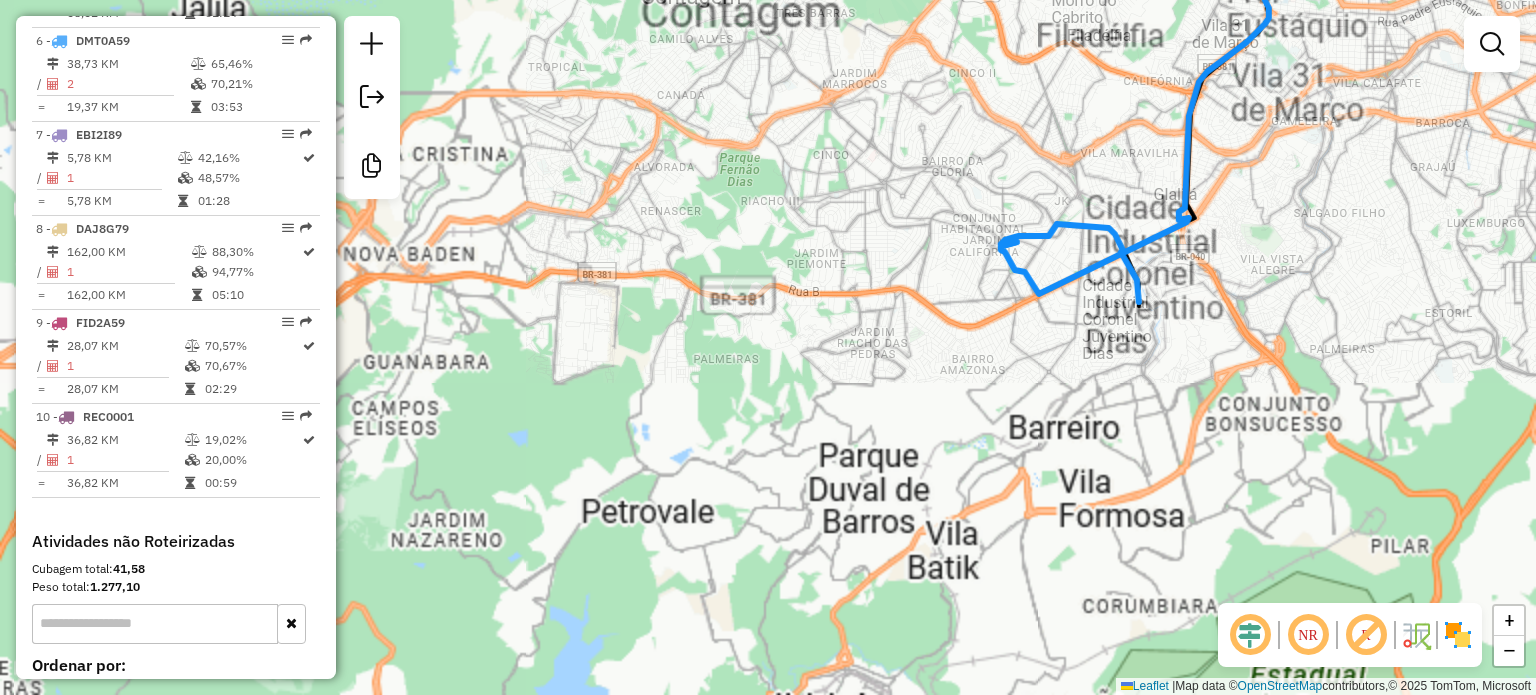 scroll, scrollTop: 1275, scrollLeft: 0, axis: vertical 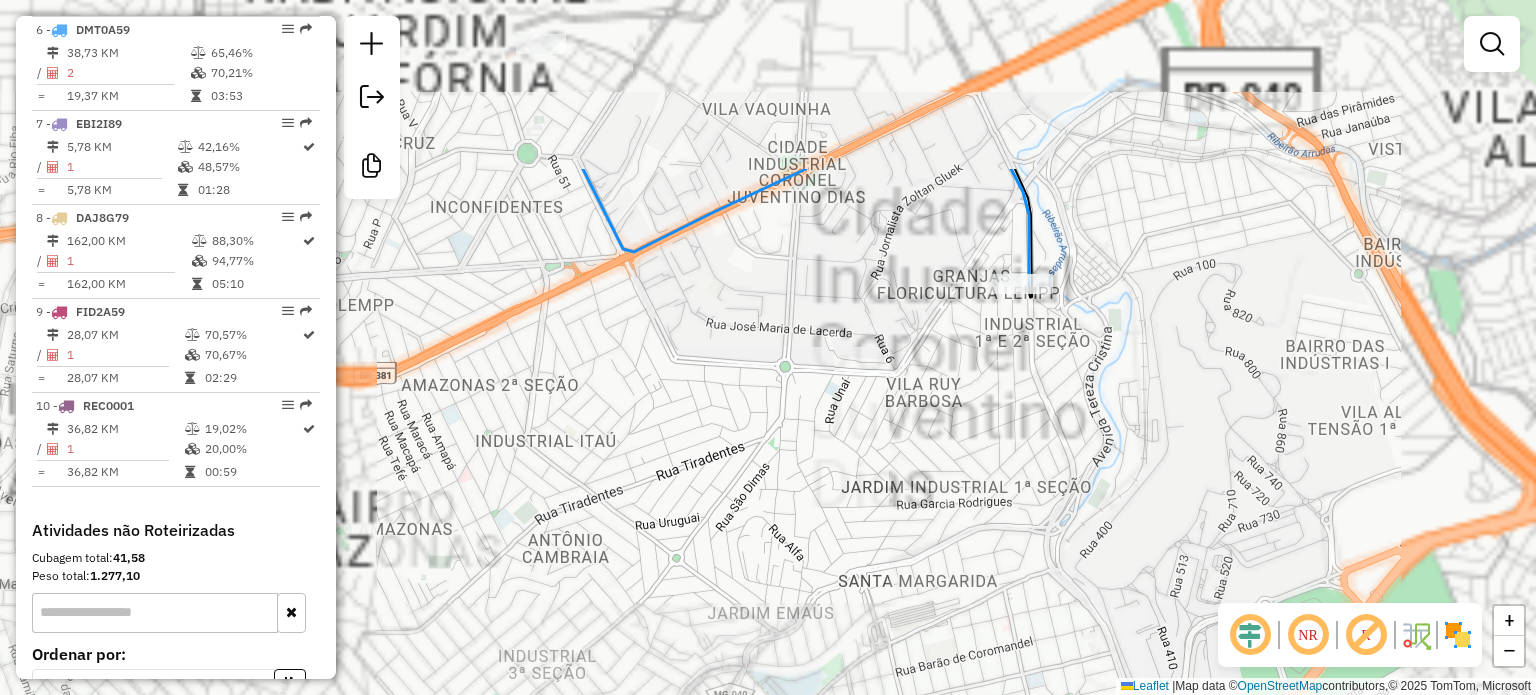 drag, startPoint x: 1110, startPoint y: 431, endPoint x: 848, endPoint y: 591, distance: 306.99185 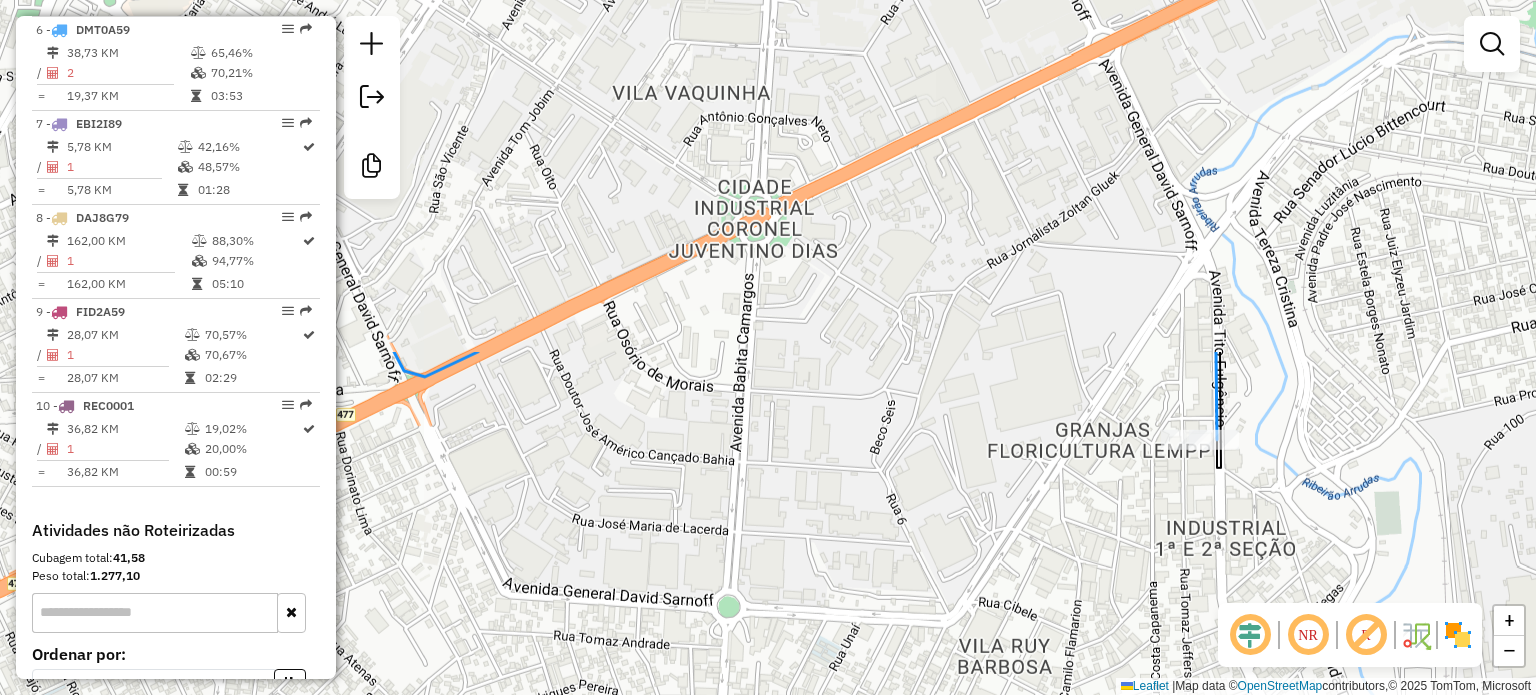 drag, startPoint x: 935, startPoint y: 249, endPoint x: 945, endPoint y: 663, distance: 414.12076 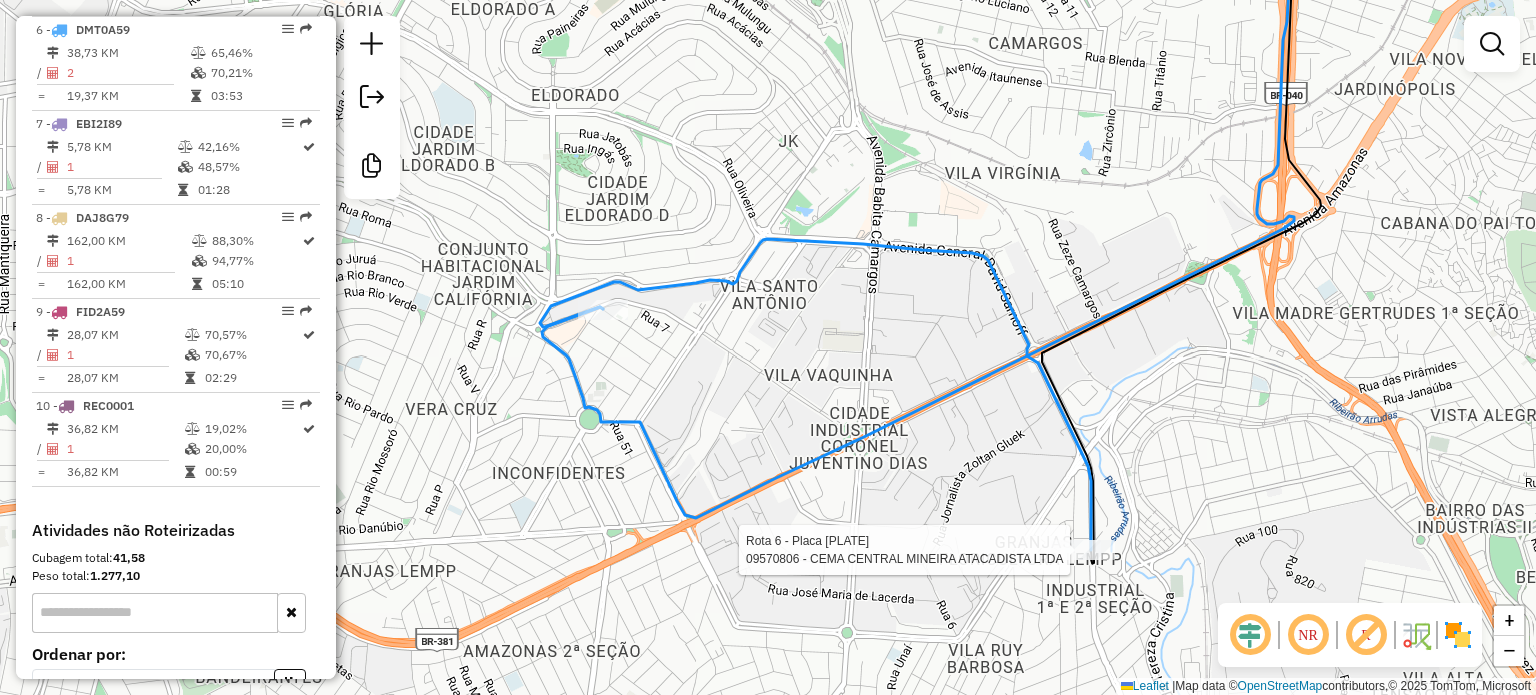 select on "**********" 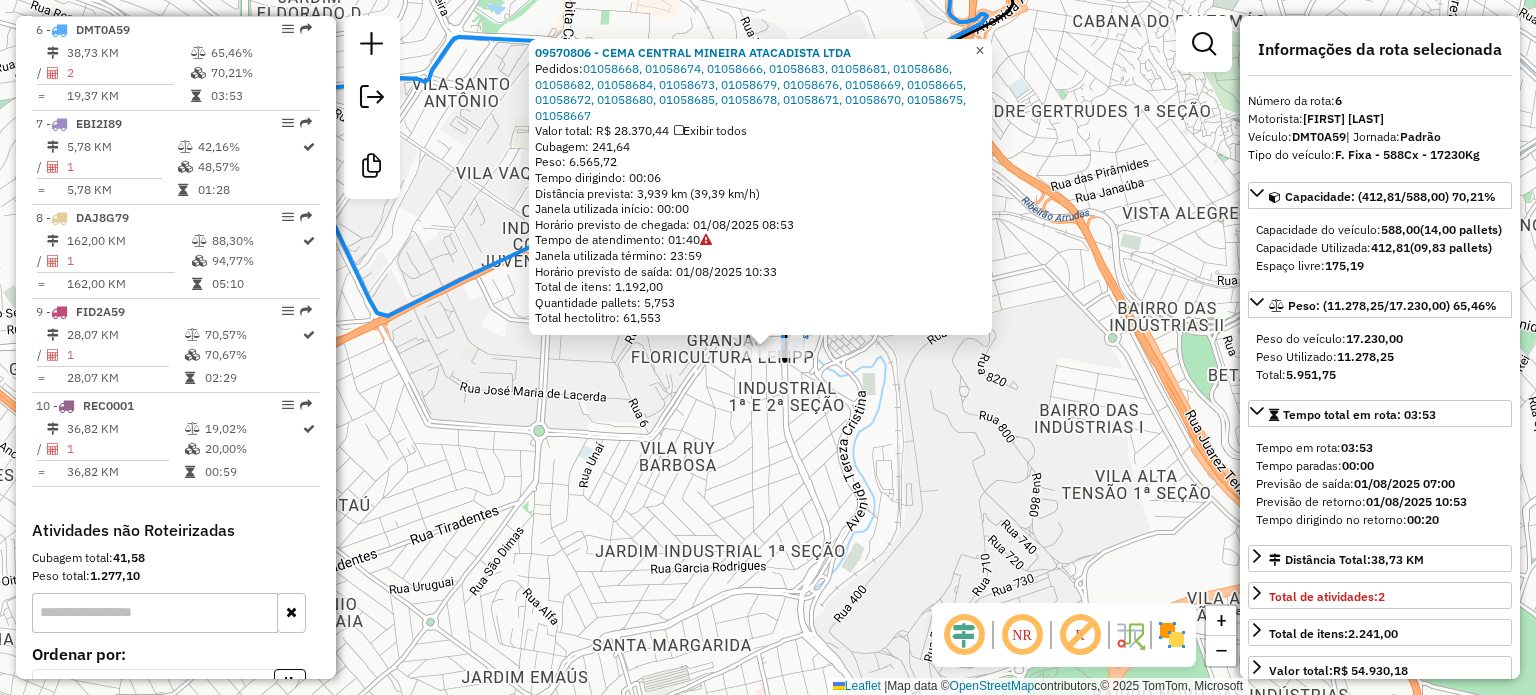 click on "×" 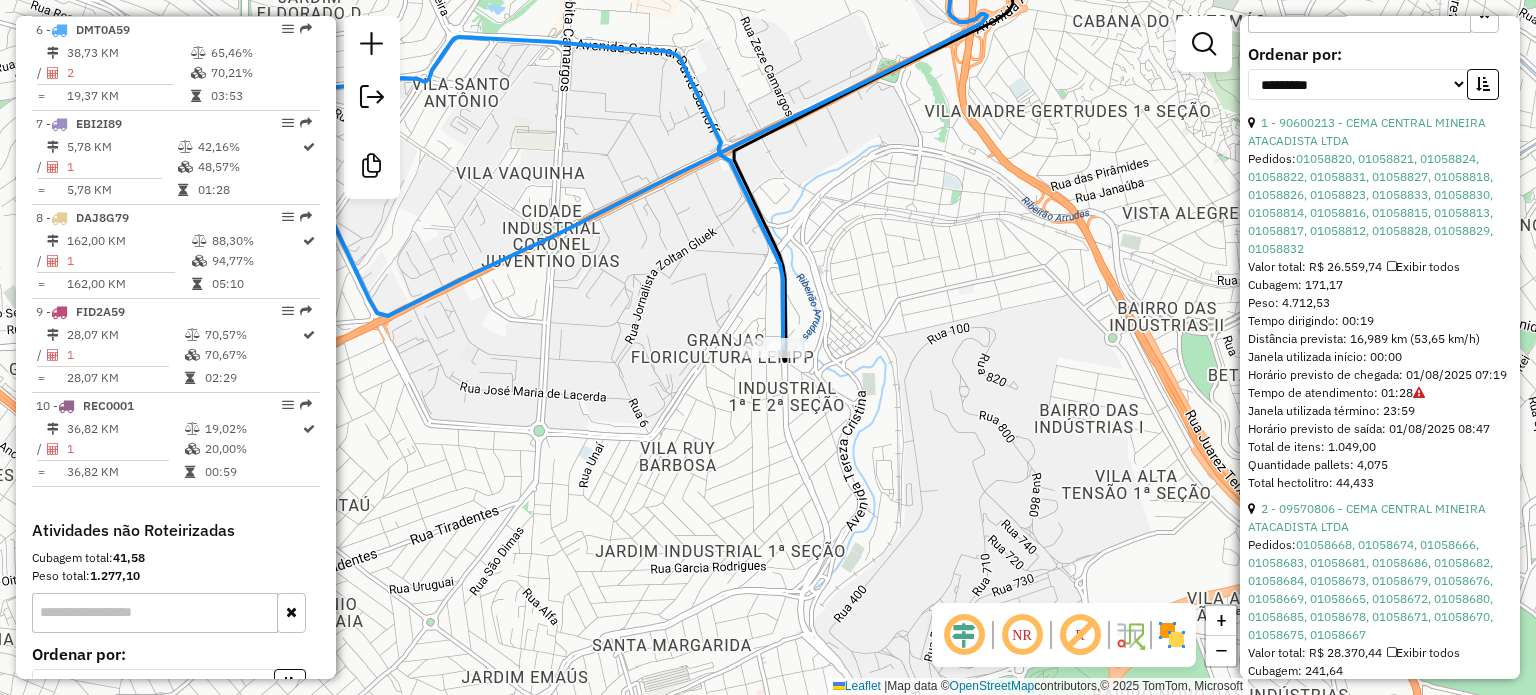 scroll, scrollTop: 900, scrollLeft: 0, axis: vertical 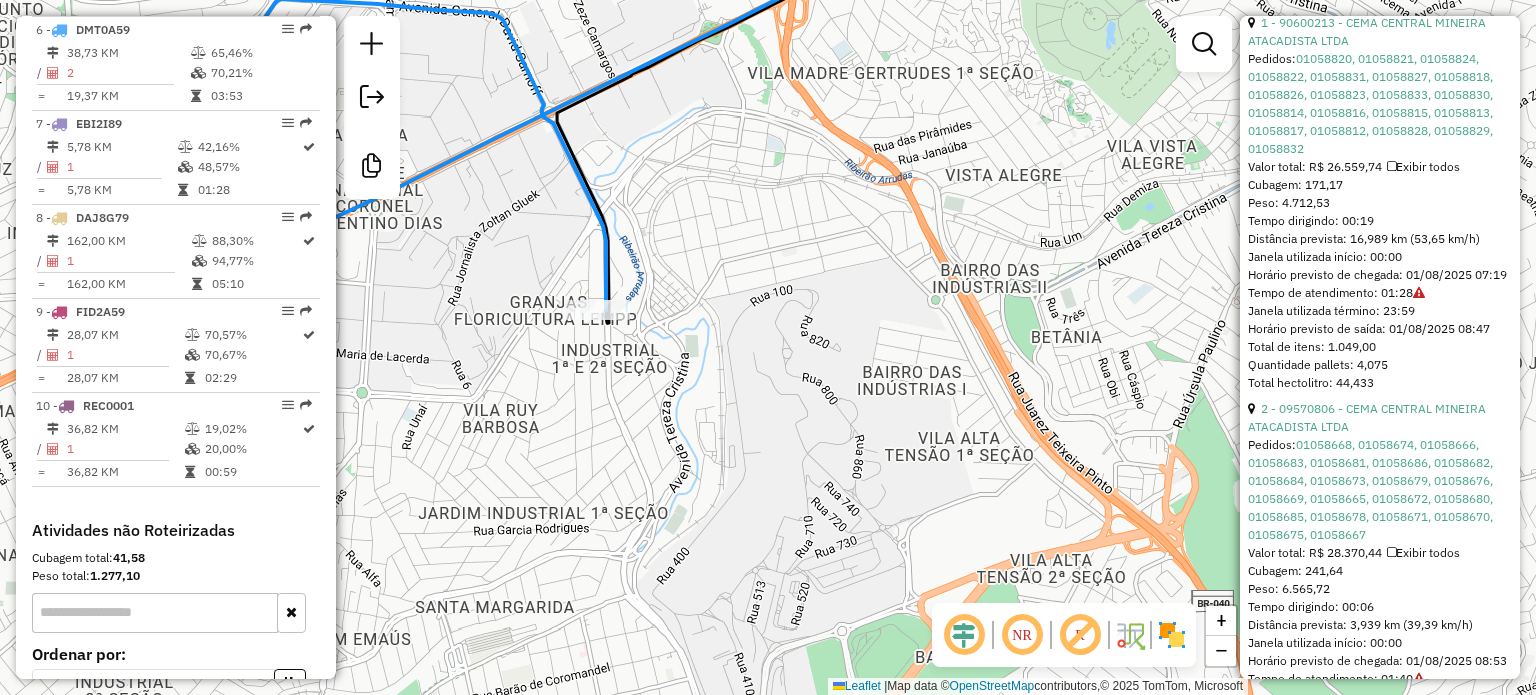 drag, startPoint x: 467, startPoint y: 349, endPoint x: 552, endPoint y: 467, distance: 145.42696 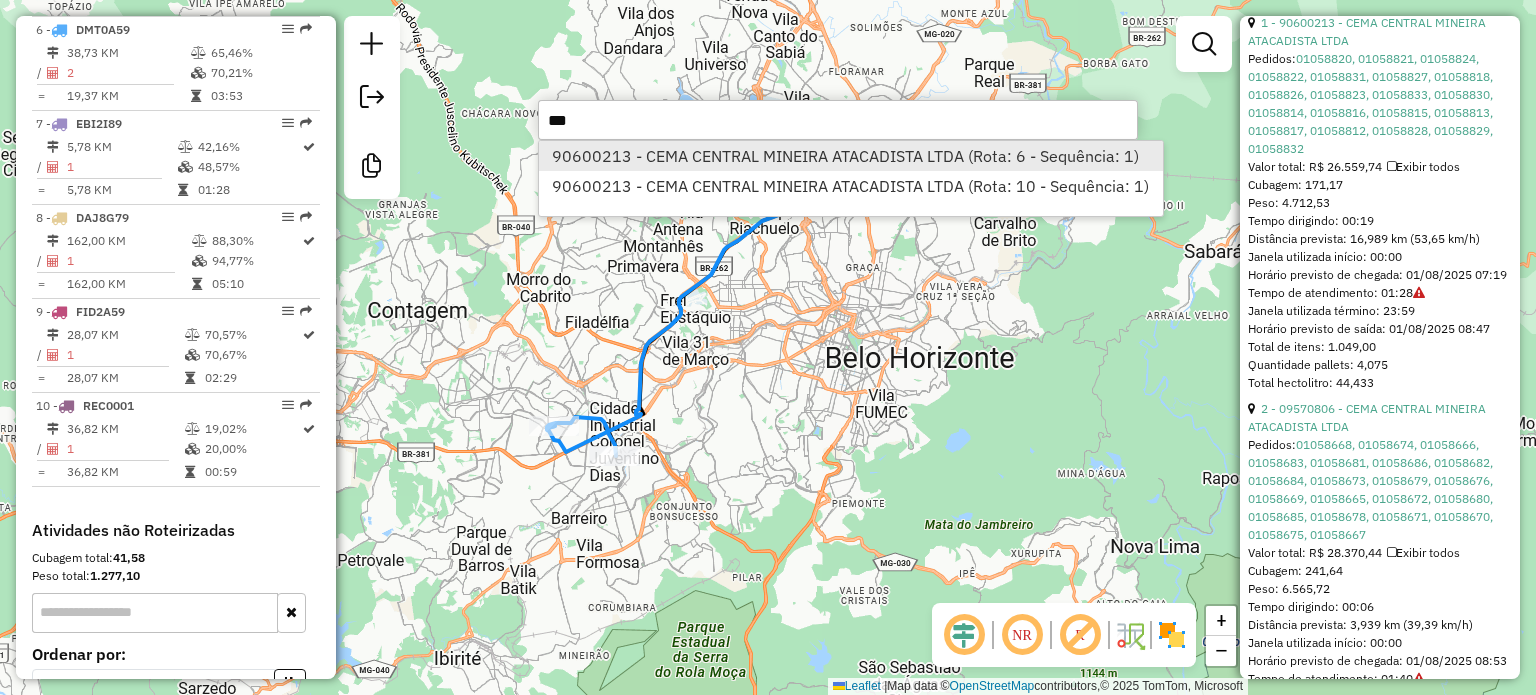 type on "***" 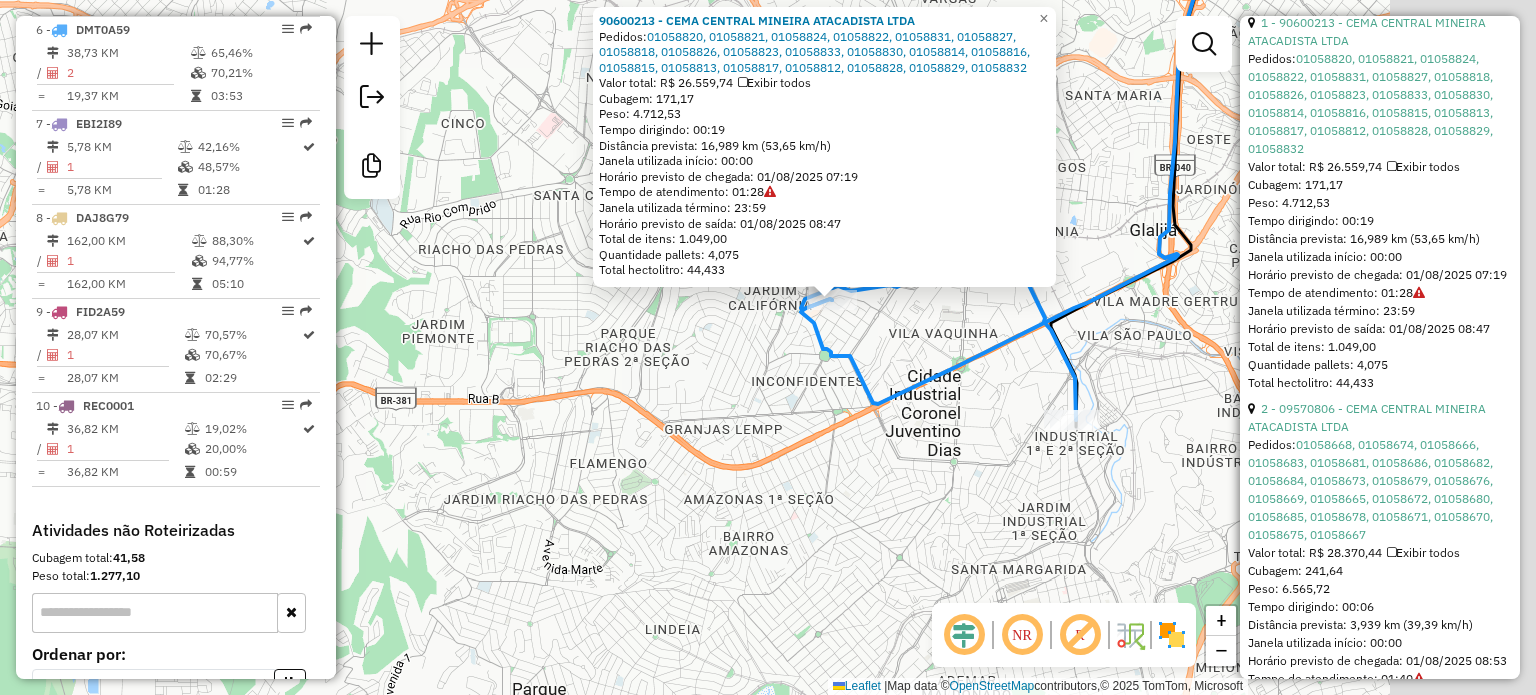 drag, startPoint x: 832, startPoint y: 359, endPoint x: 508, endPoint y: 431, distance: 331.9036 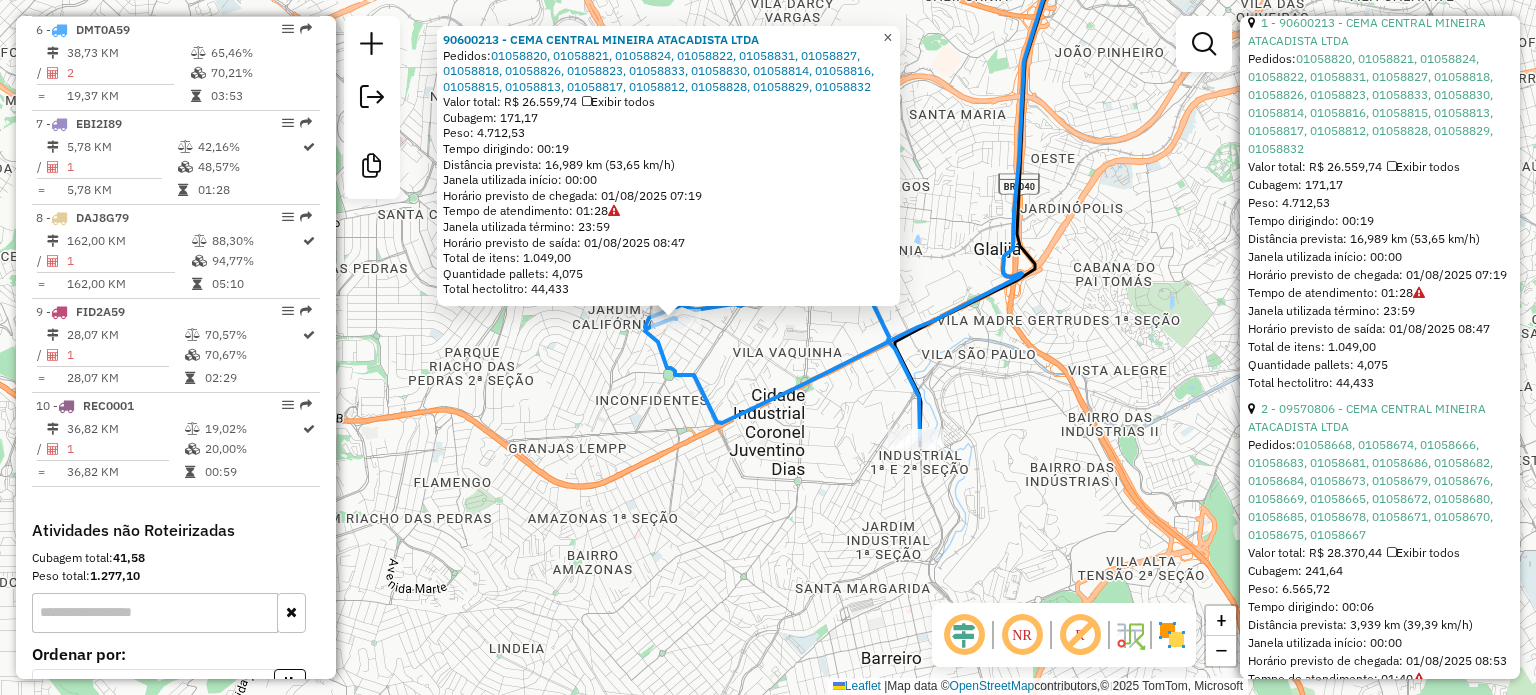 click on "×" 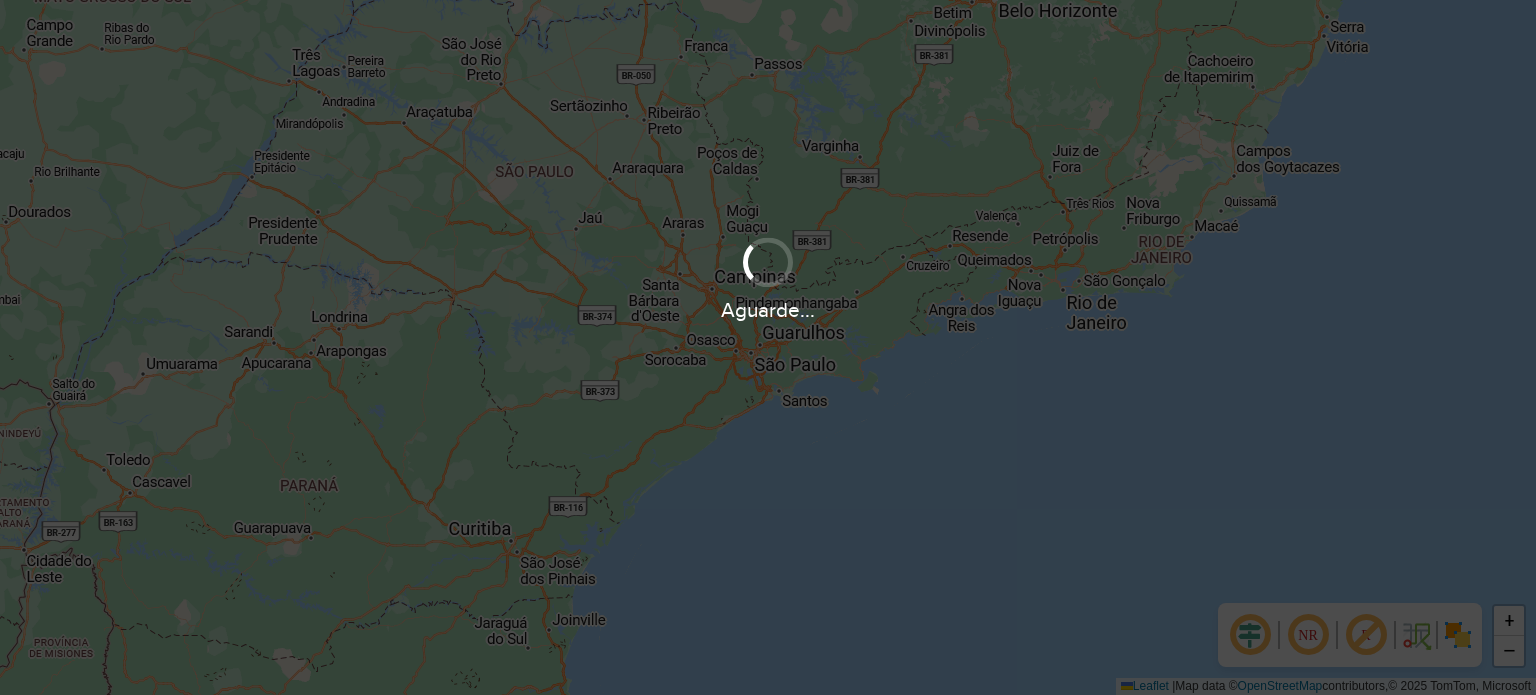 scroll, scrollTop: 0, scrollLeft: 0, axis: both 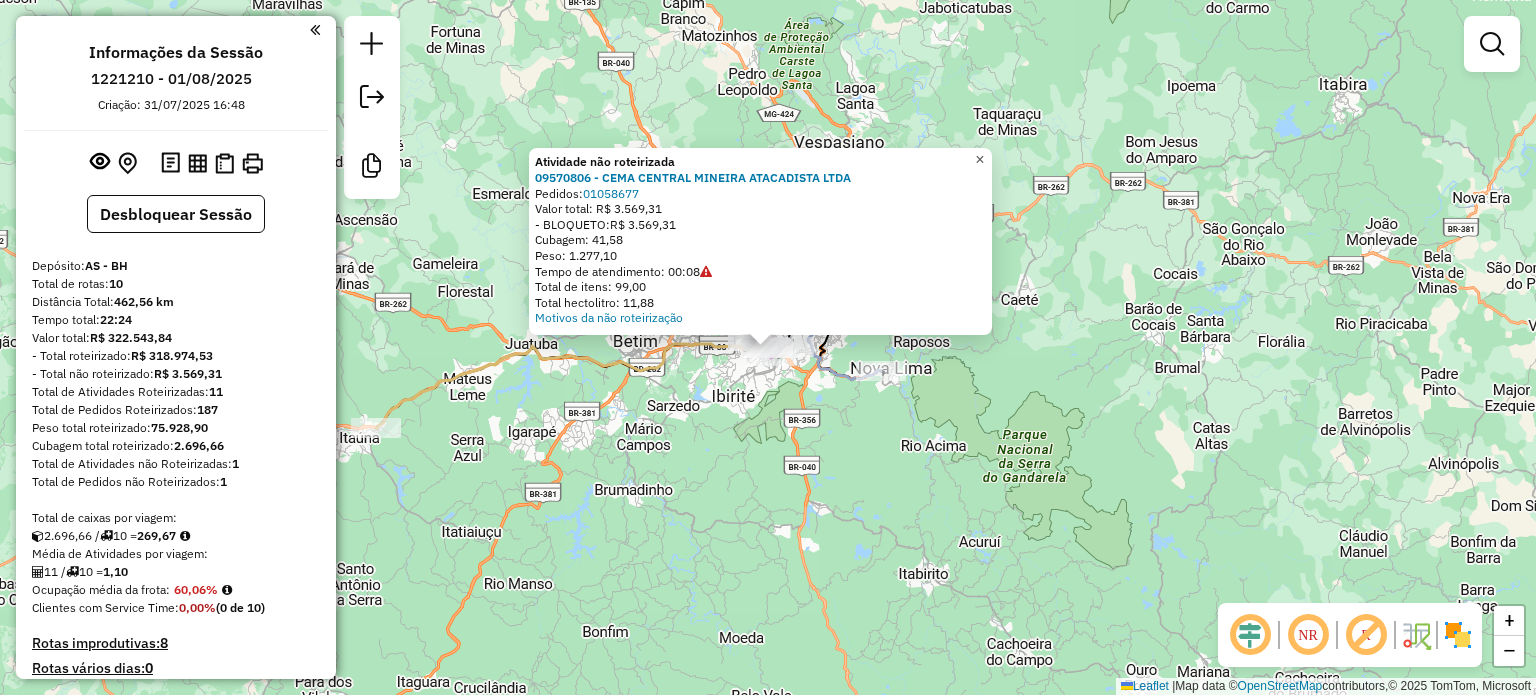 click on "×" 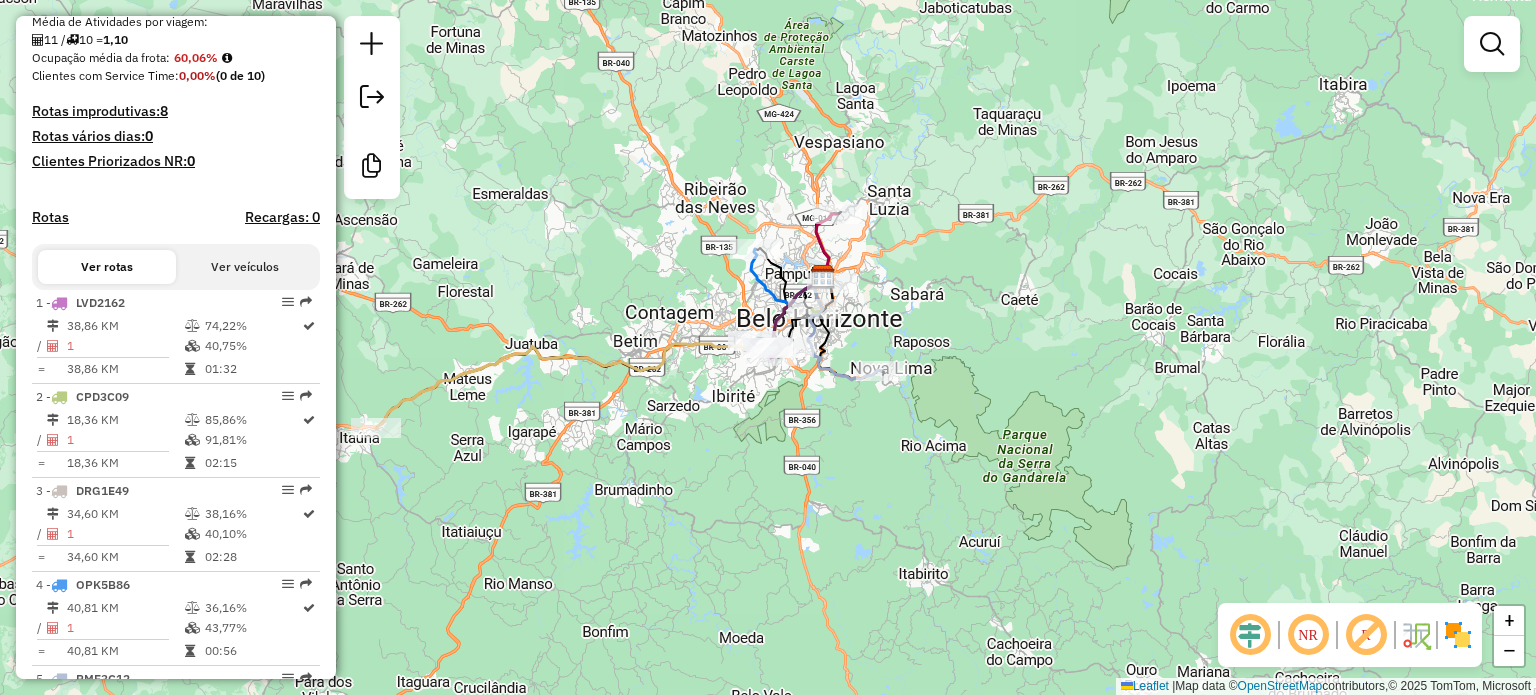 scroll, scrollTop: 600, scrollLeft: 0, axis: vertical 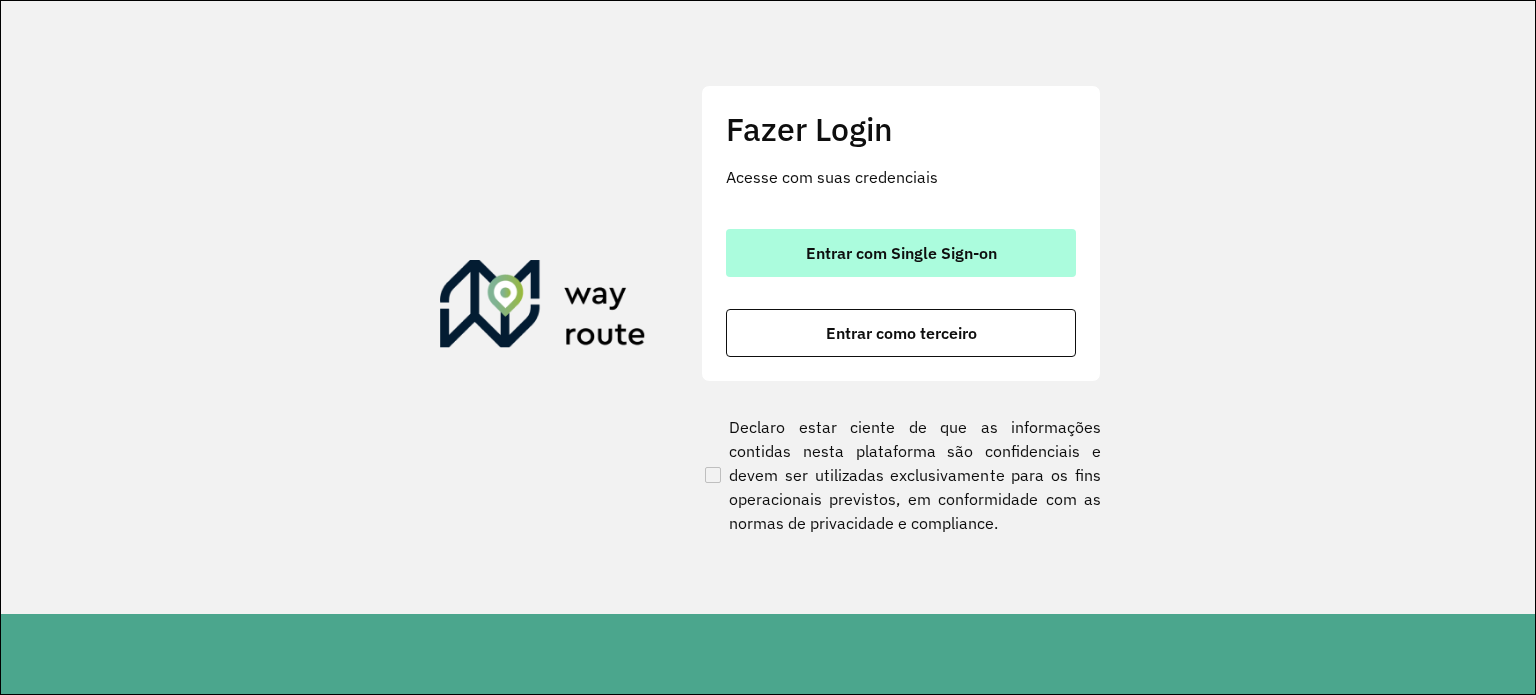 click on "Entrar com Single Sign-on" at bounding box center (901, 253) 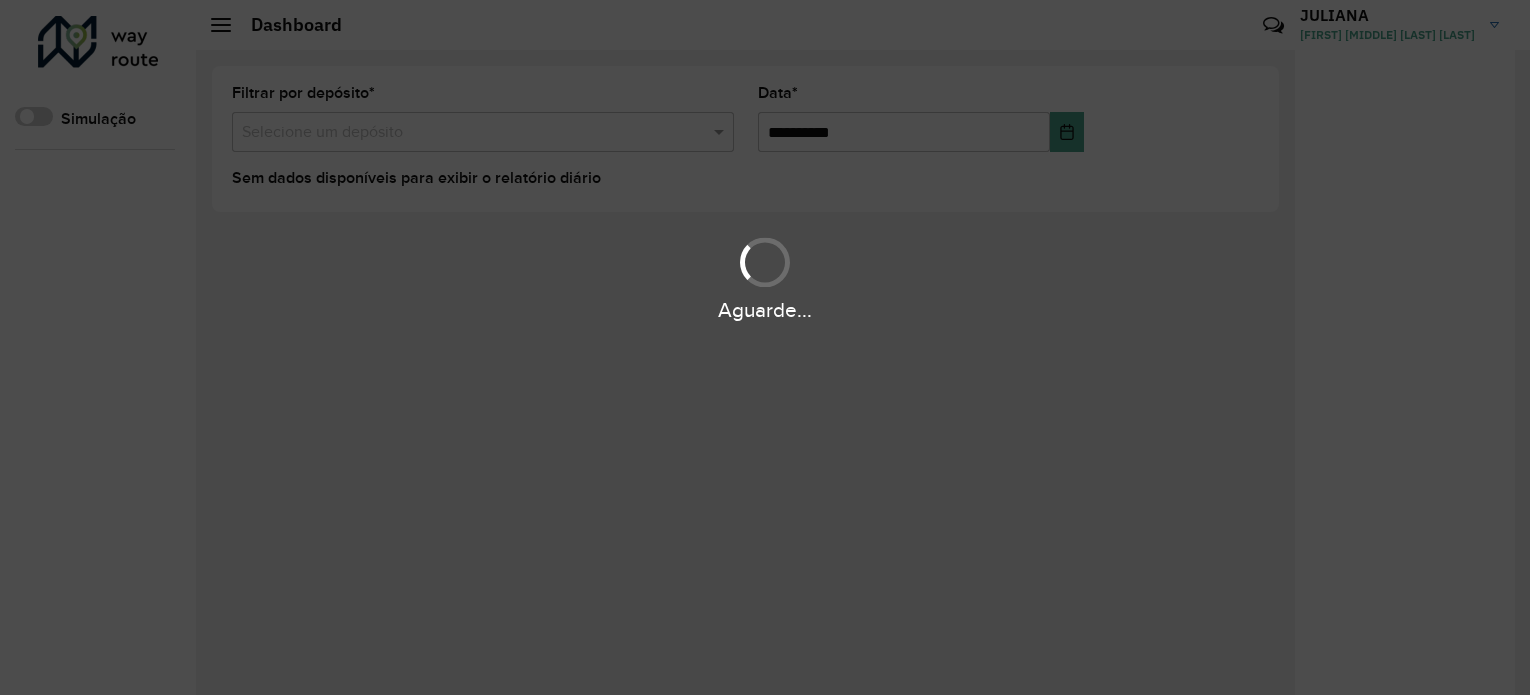 scroll, scrollTop: 0, scrollLeft: 0, axis: both 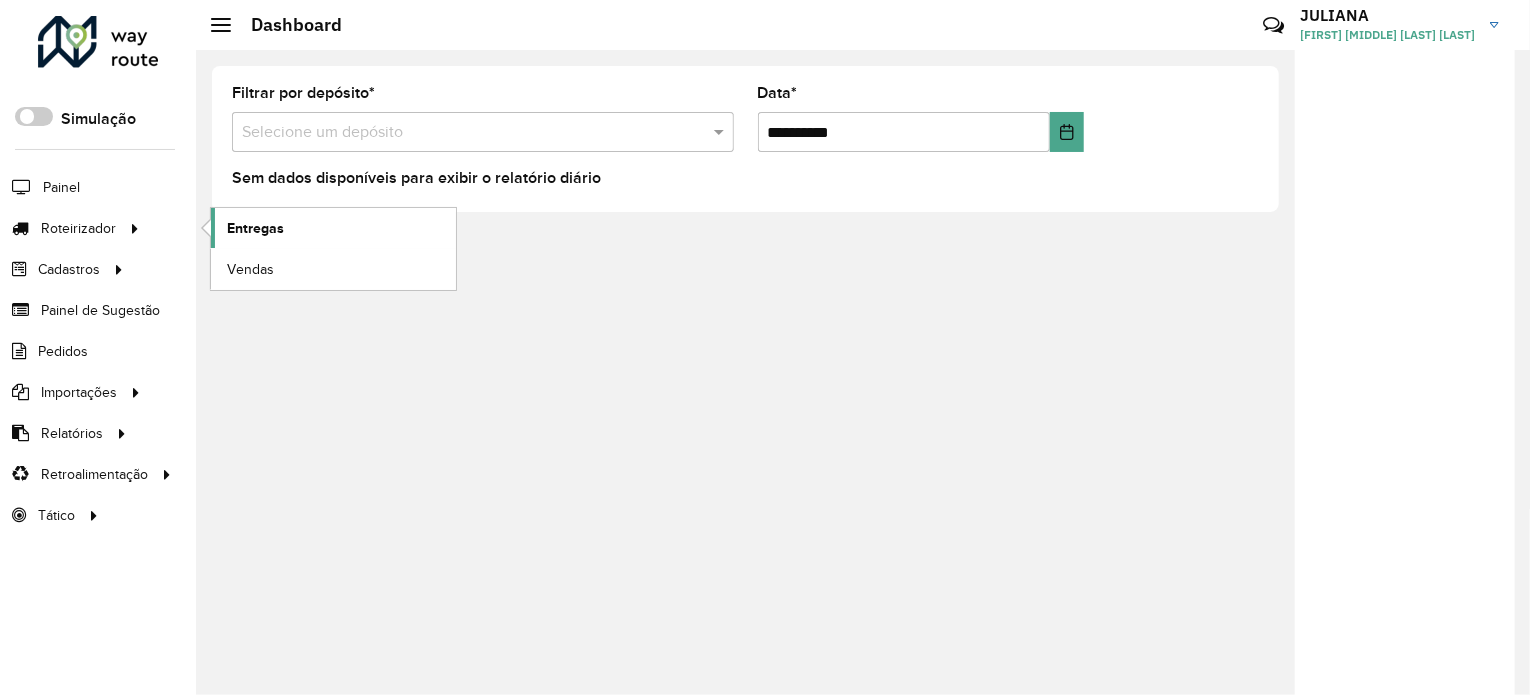 click on "Entregas" 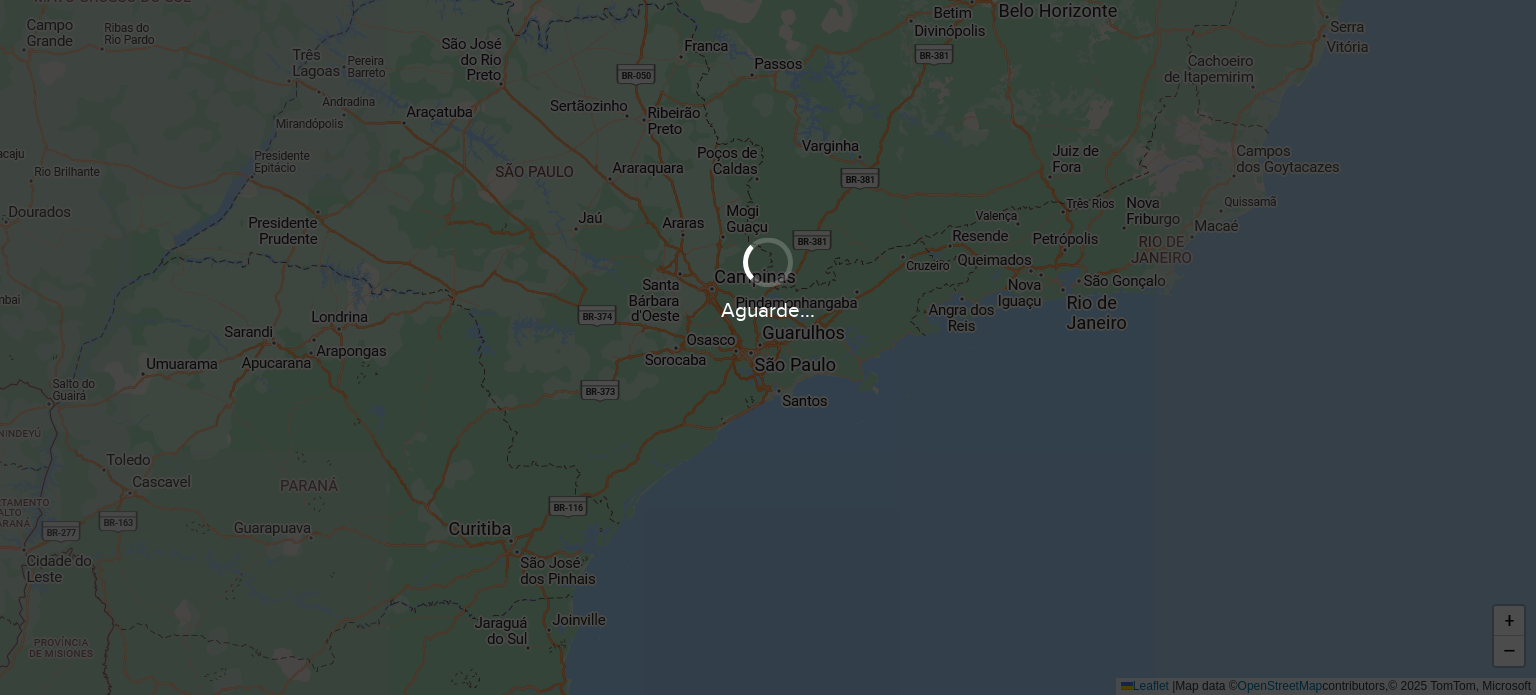 scroll, scrollTop: 0, scrollLeft: 0, axis: both 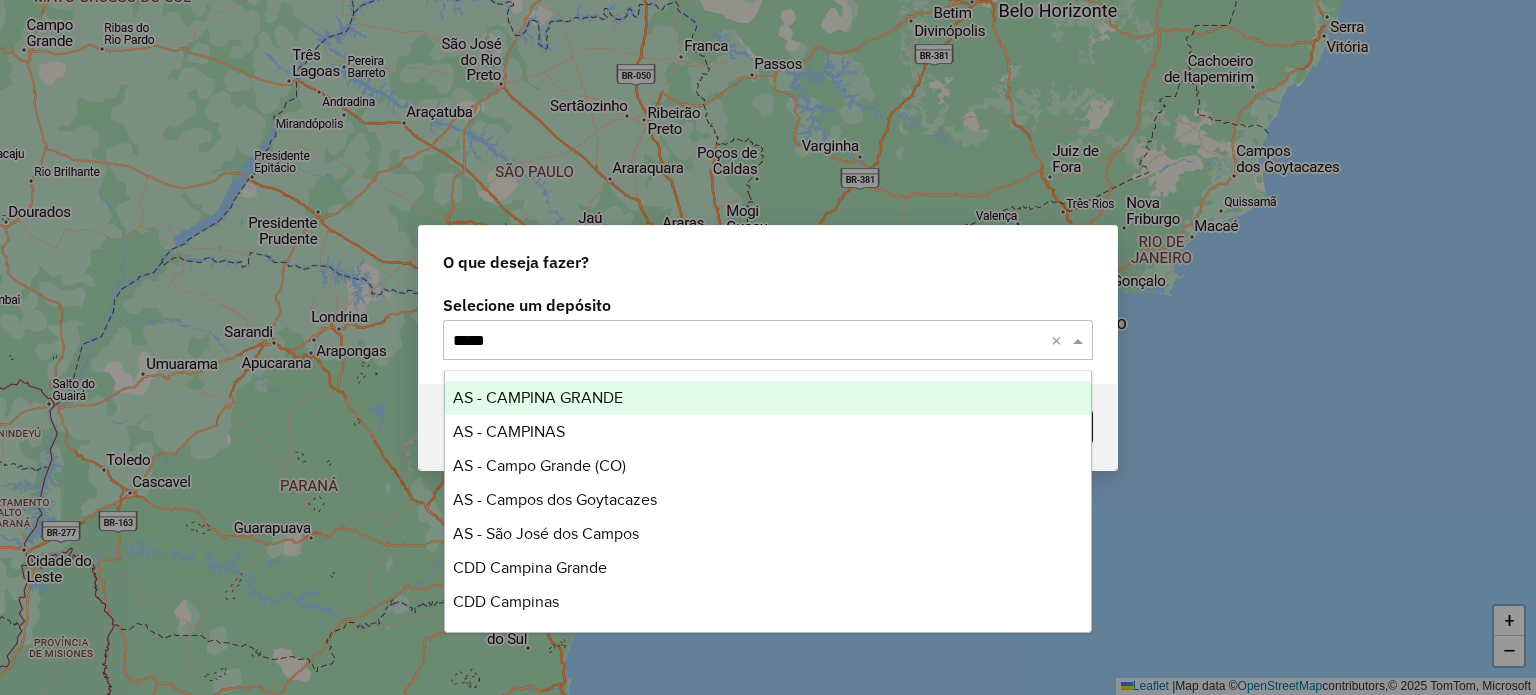 type on "******" 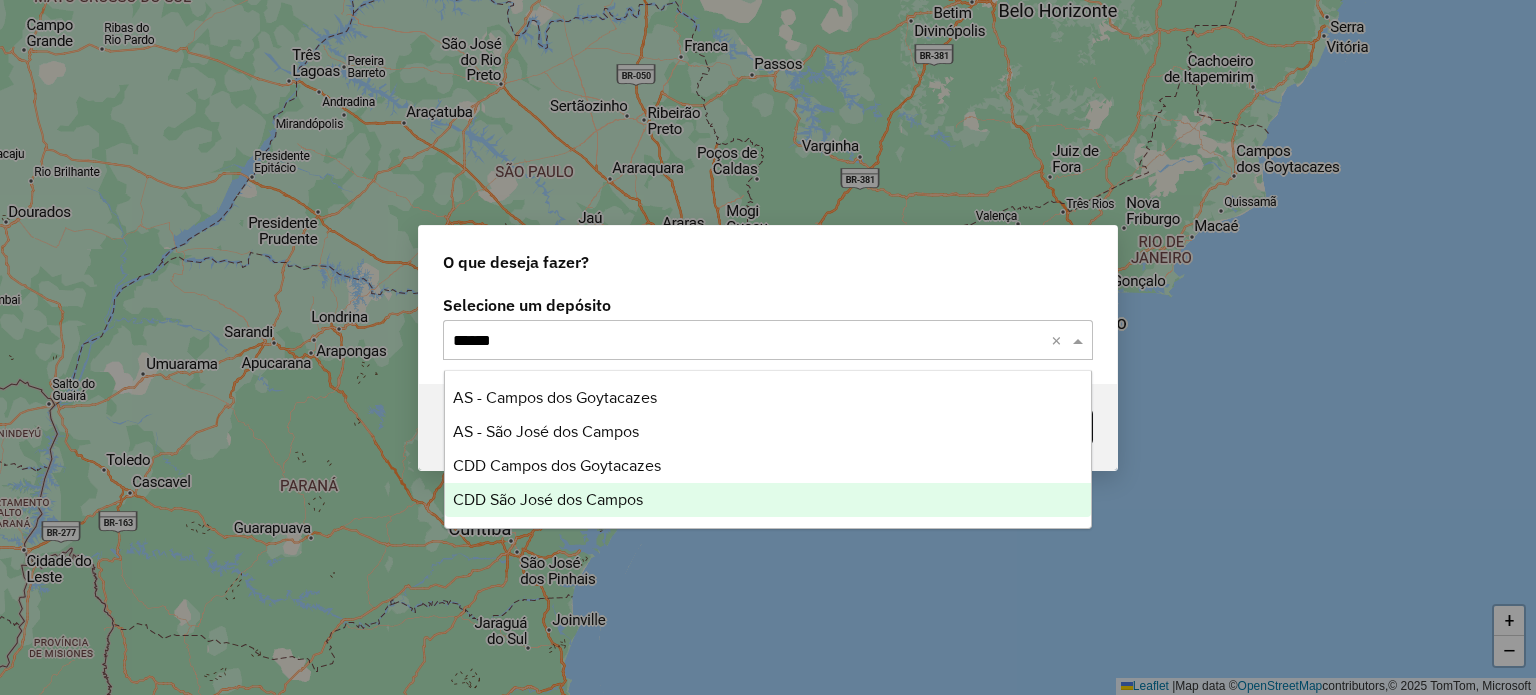 click on "CDD São José dos Campos" at bounding box center [548, 499] 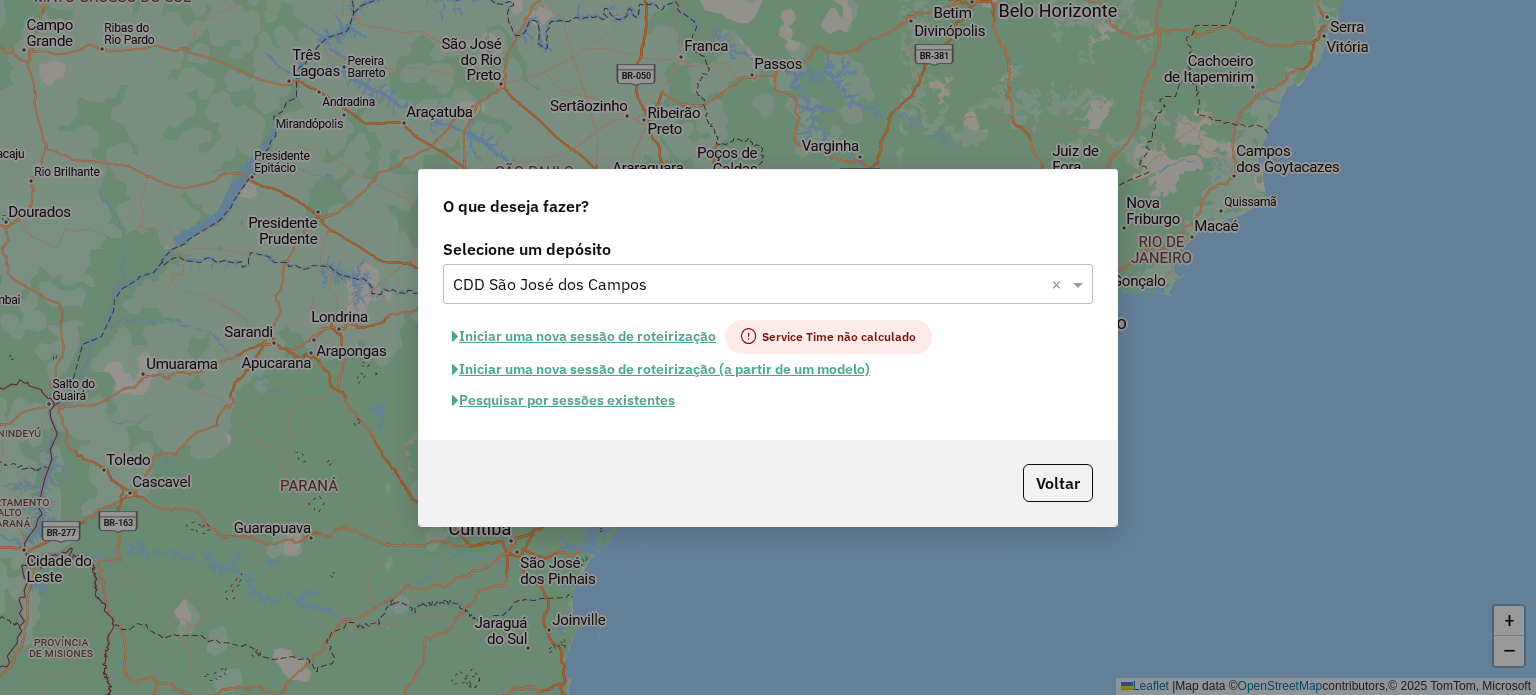 click on "Pesquisar por sessões existentes" 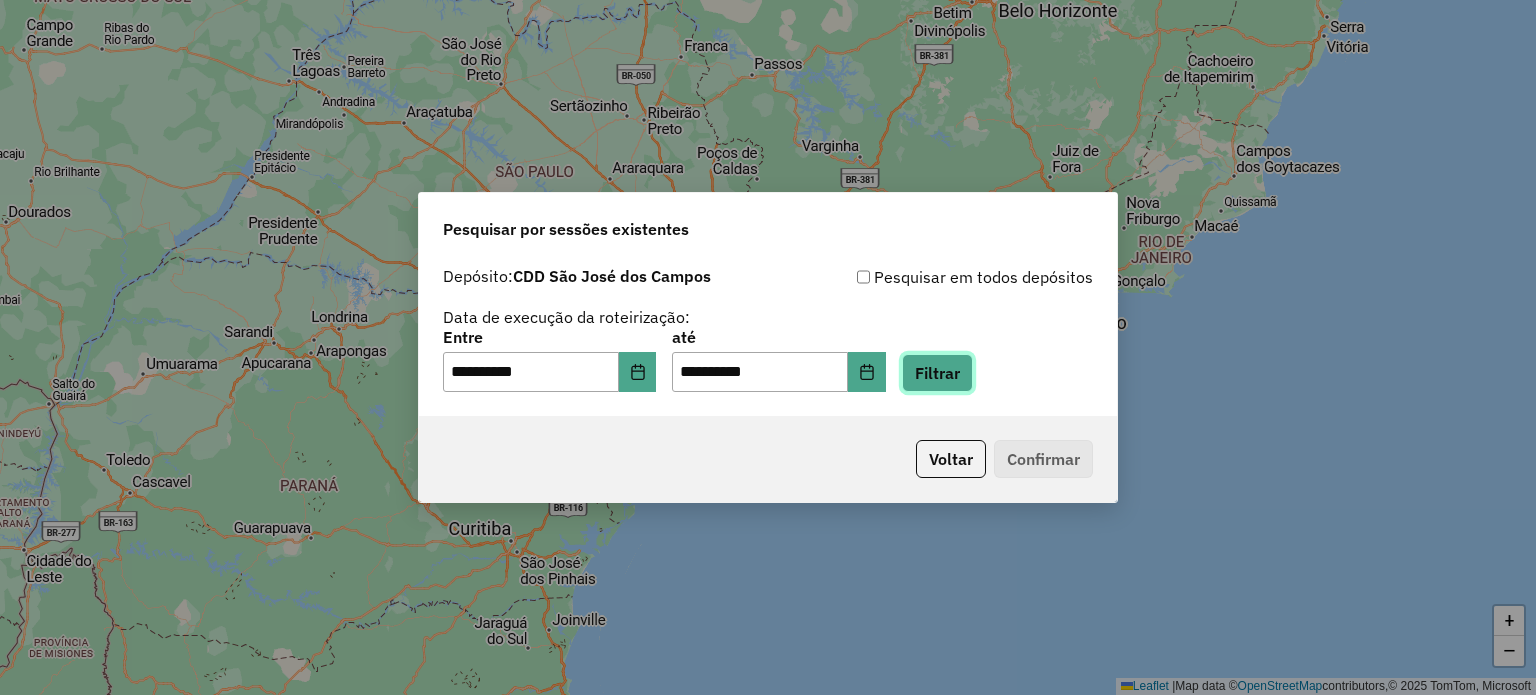click on "Filtrar" 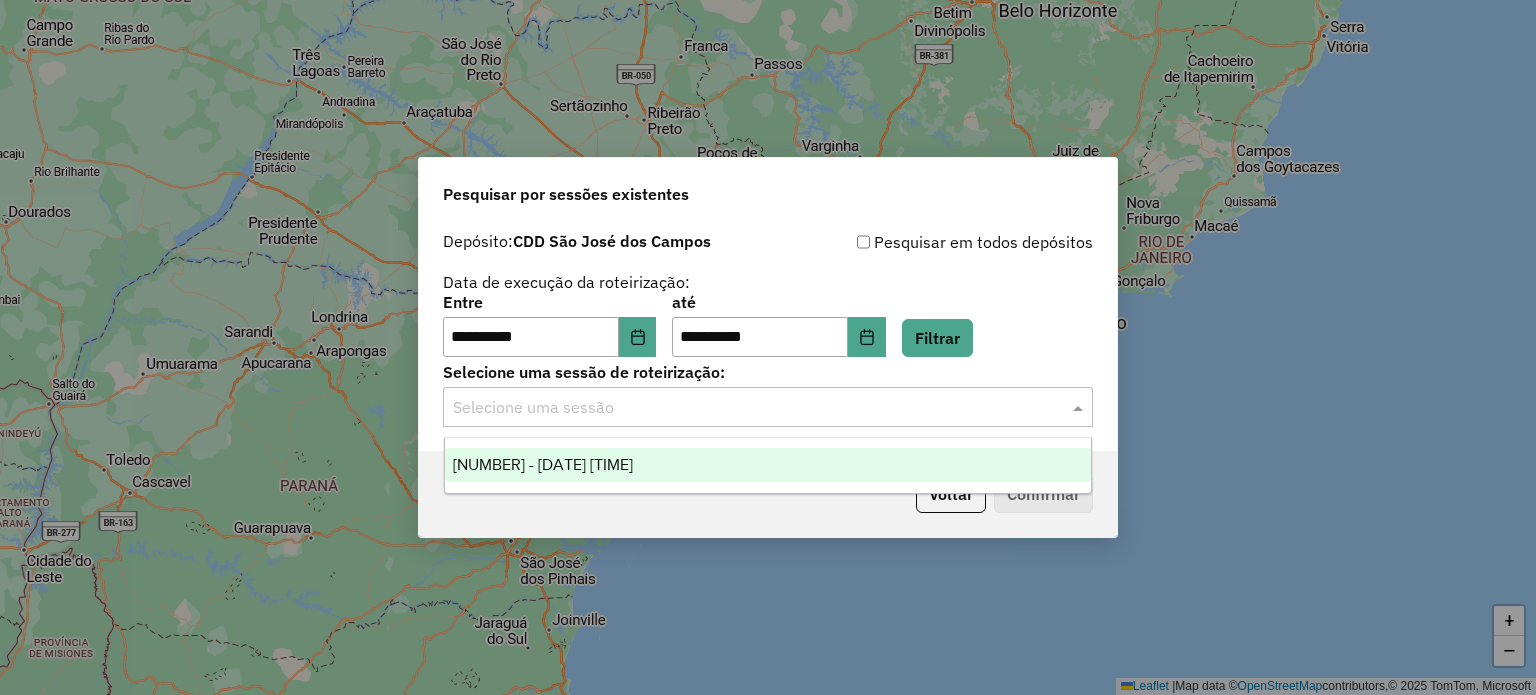click 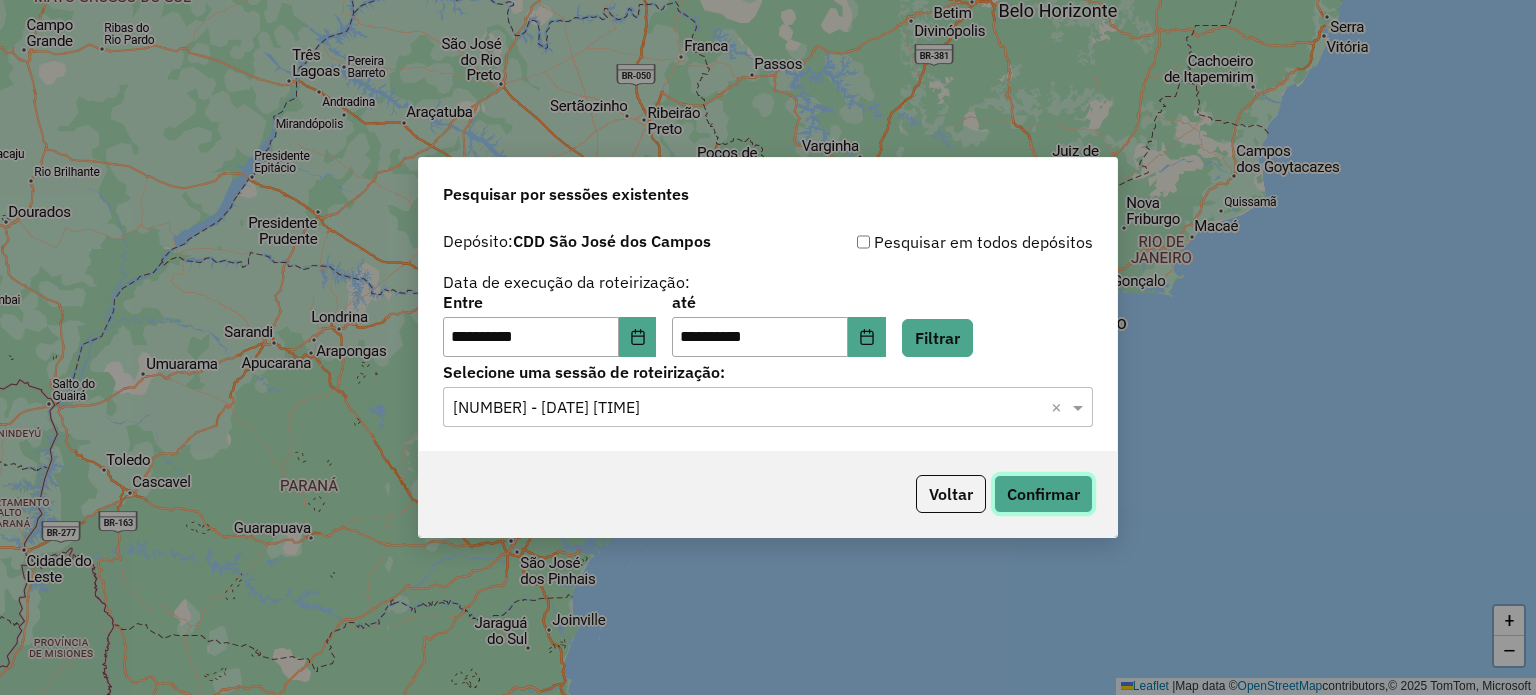 click on "Confirmar" 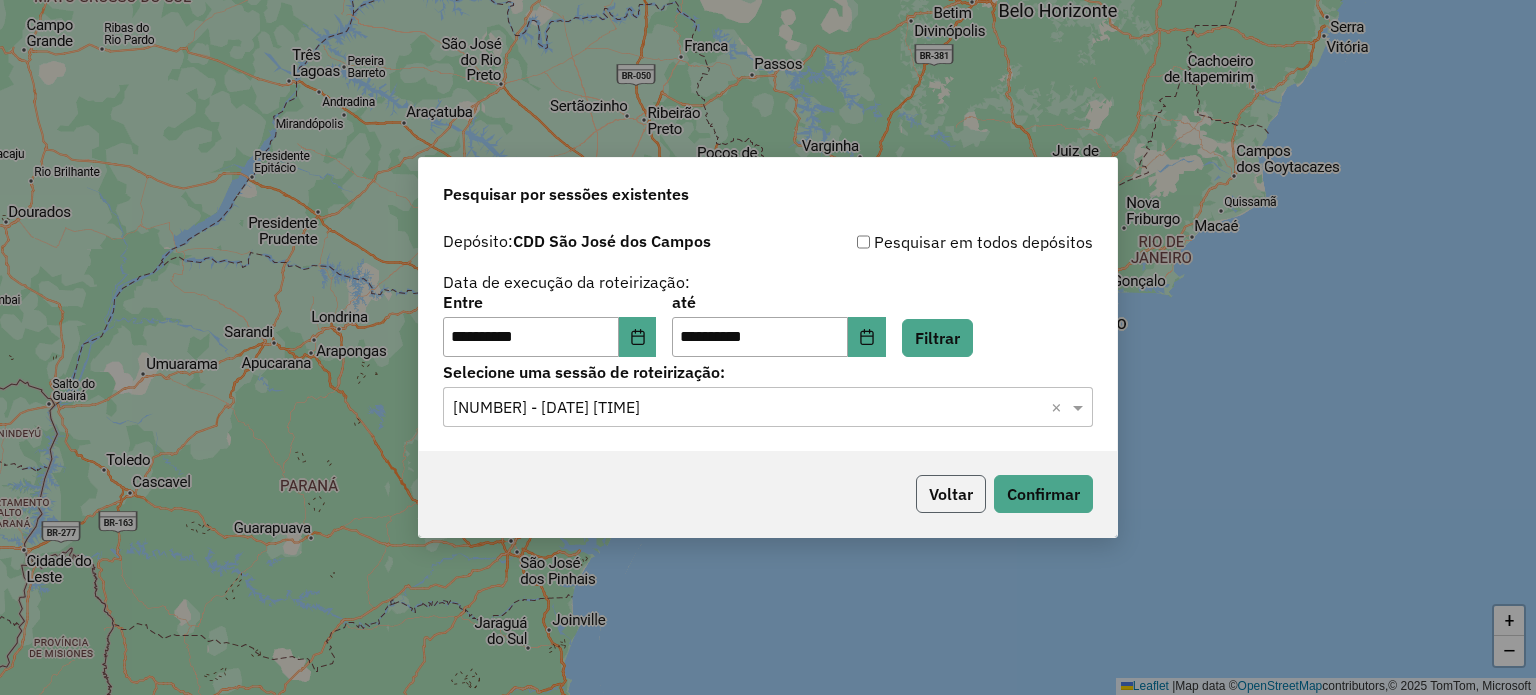 click on "Voltar" 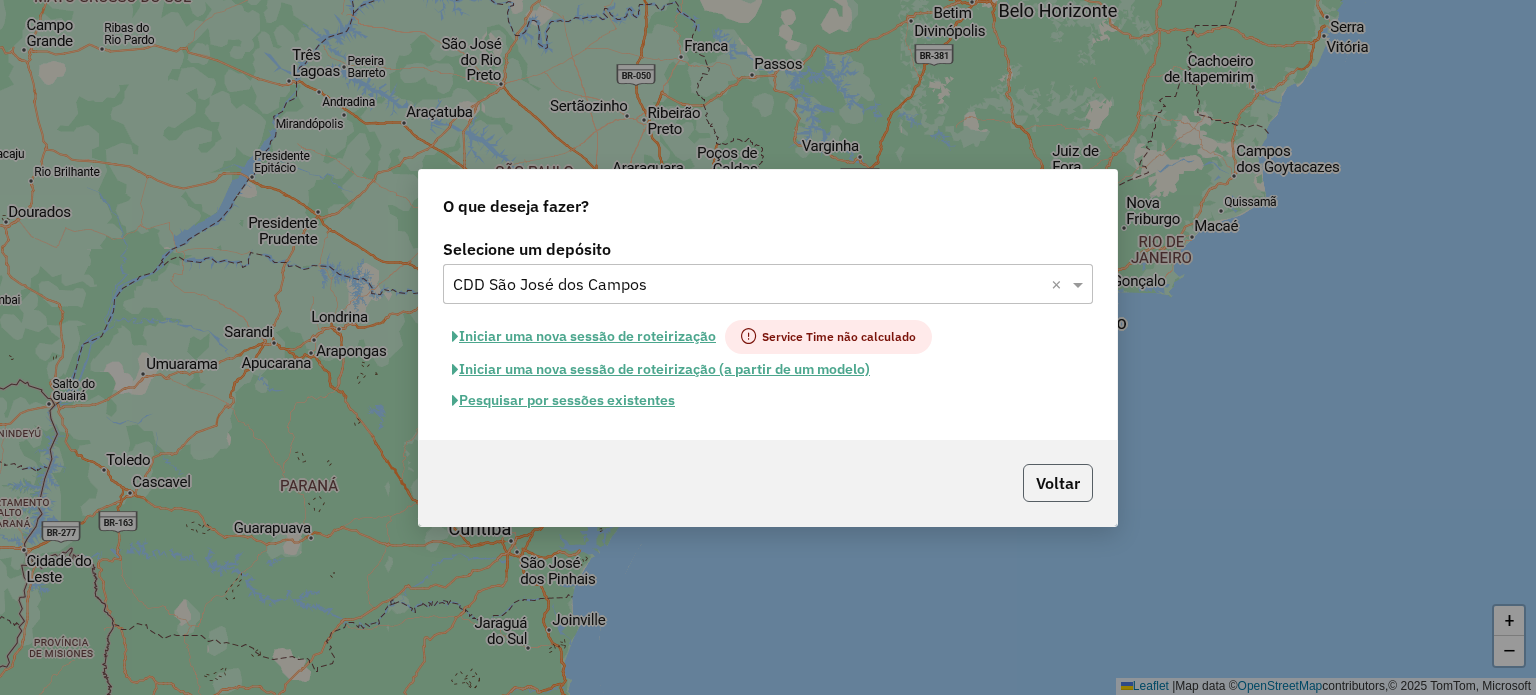 click on "Voltar" 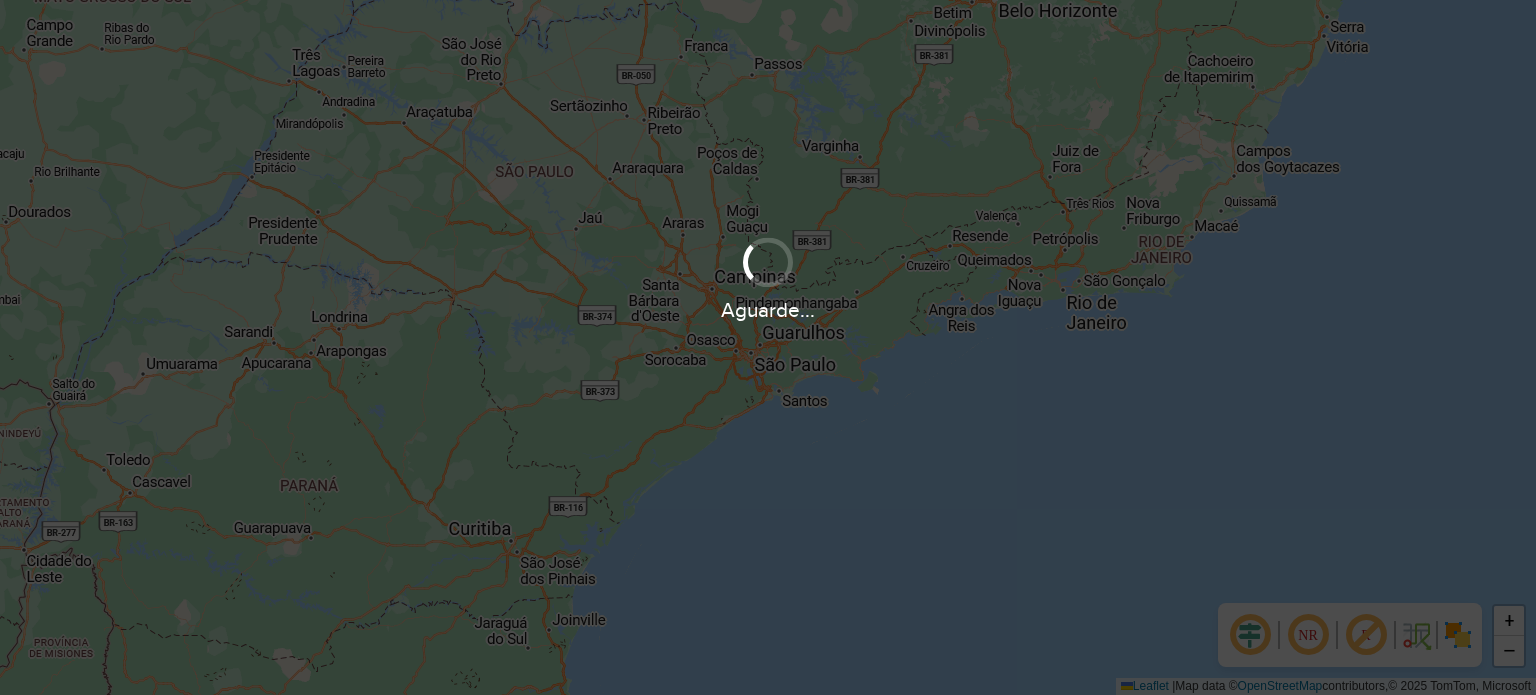 scroll, scrollTop: 0, scrollLeft: 0, axis: both 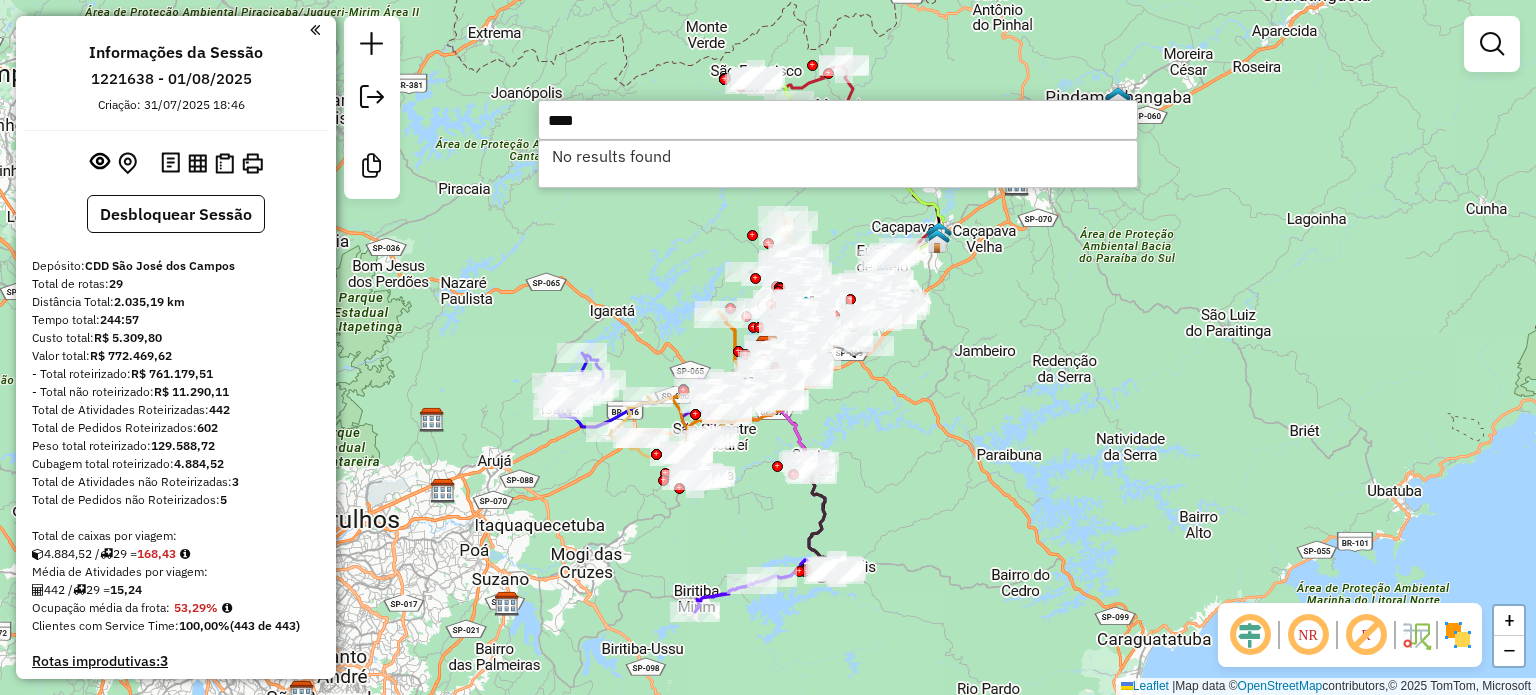 type on "****" 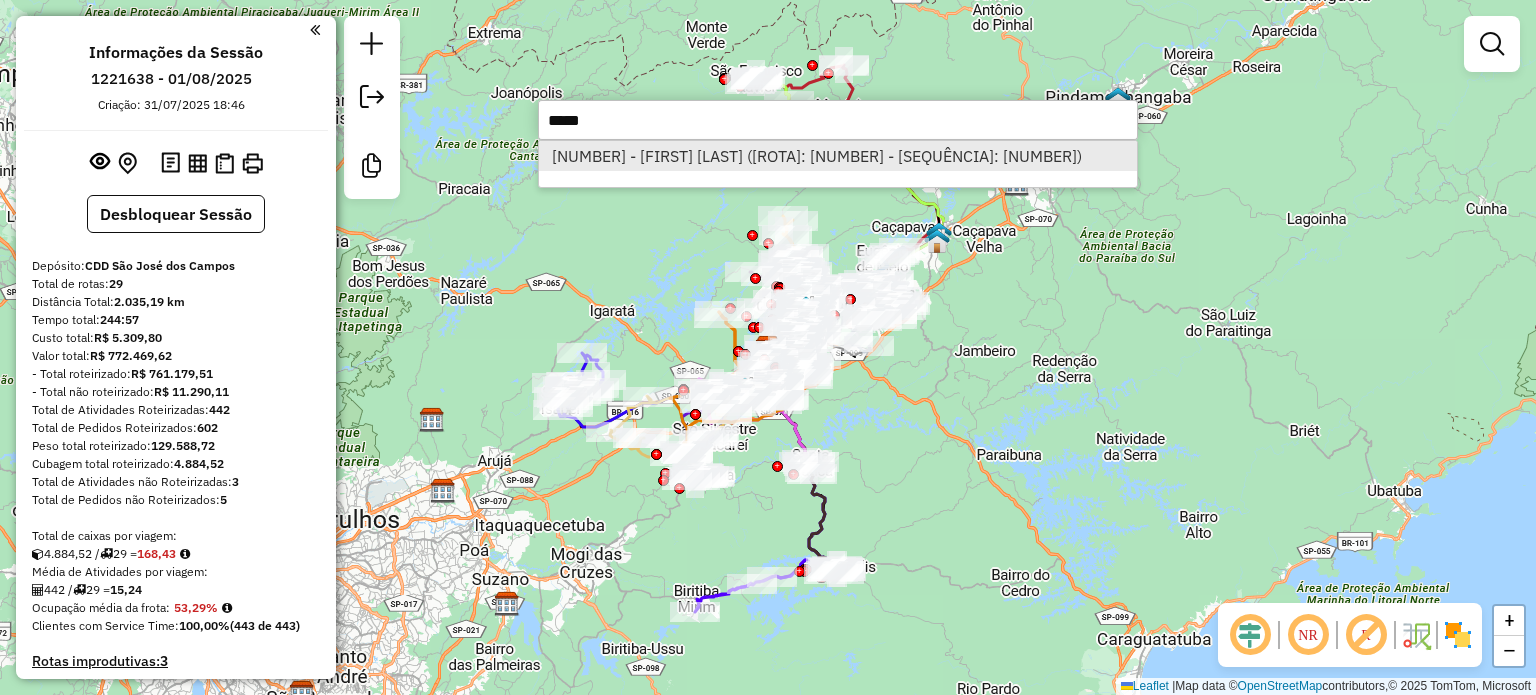 type on "*****" 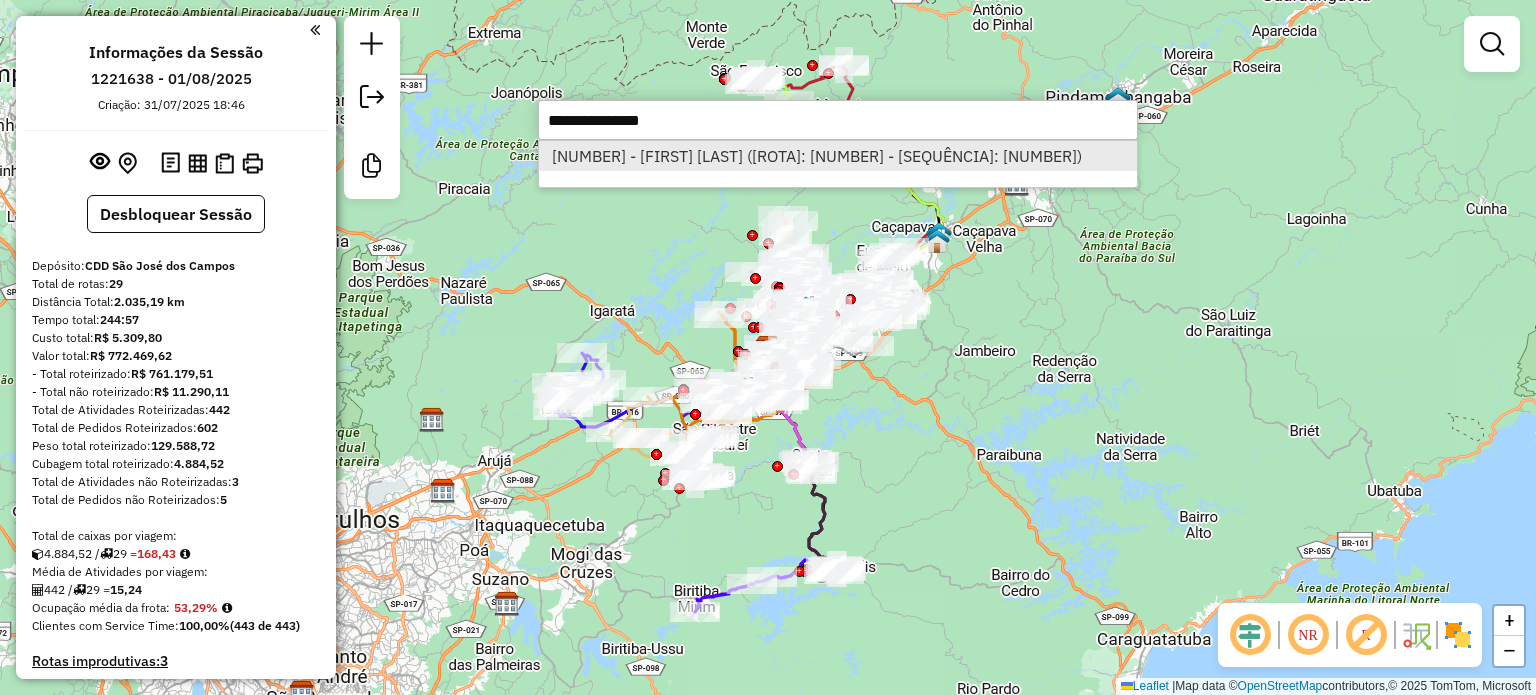 select on "**********" 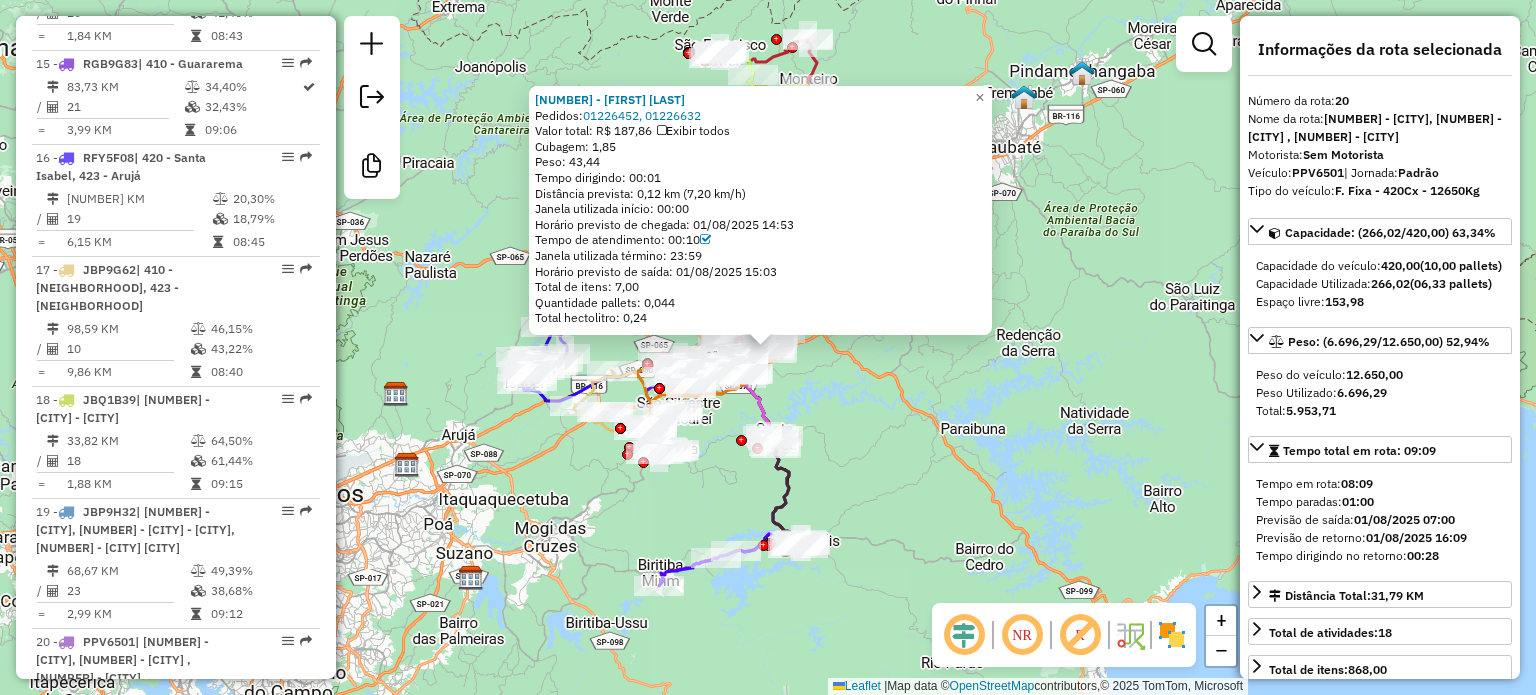 scroll, scrollTop: 3123, scrollLeft: 0, axis: vertical 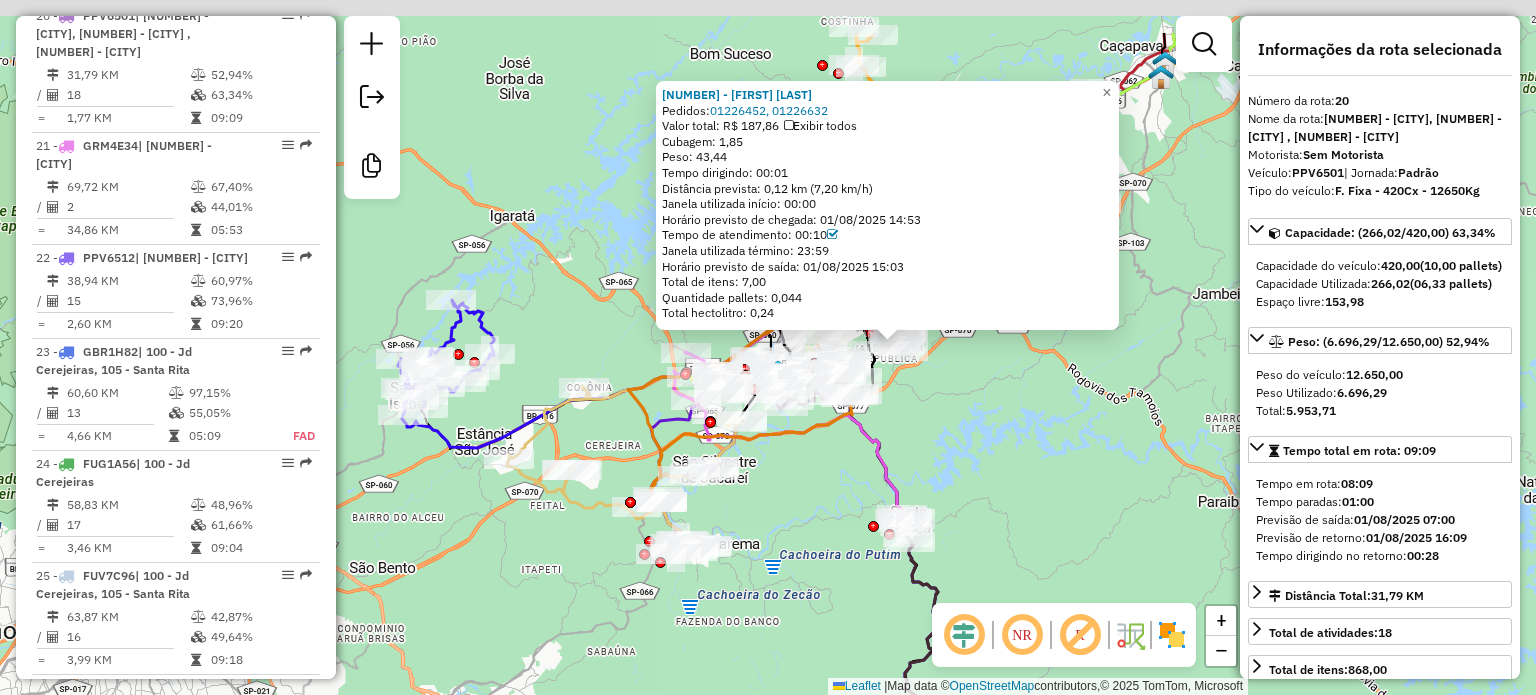 drag, startPoint x: 1203, startPoint y: 402, endPoint x: 1115, endPoint y: 575, distance: 194.09534 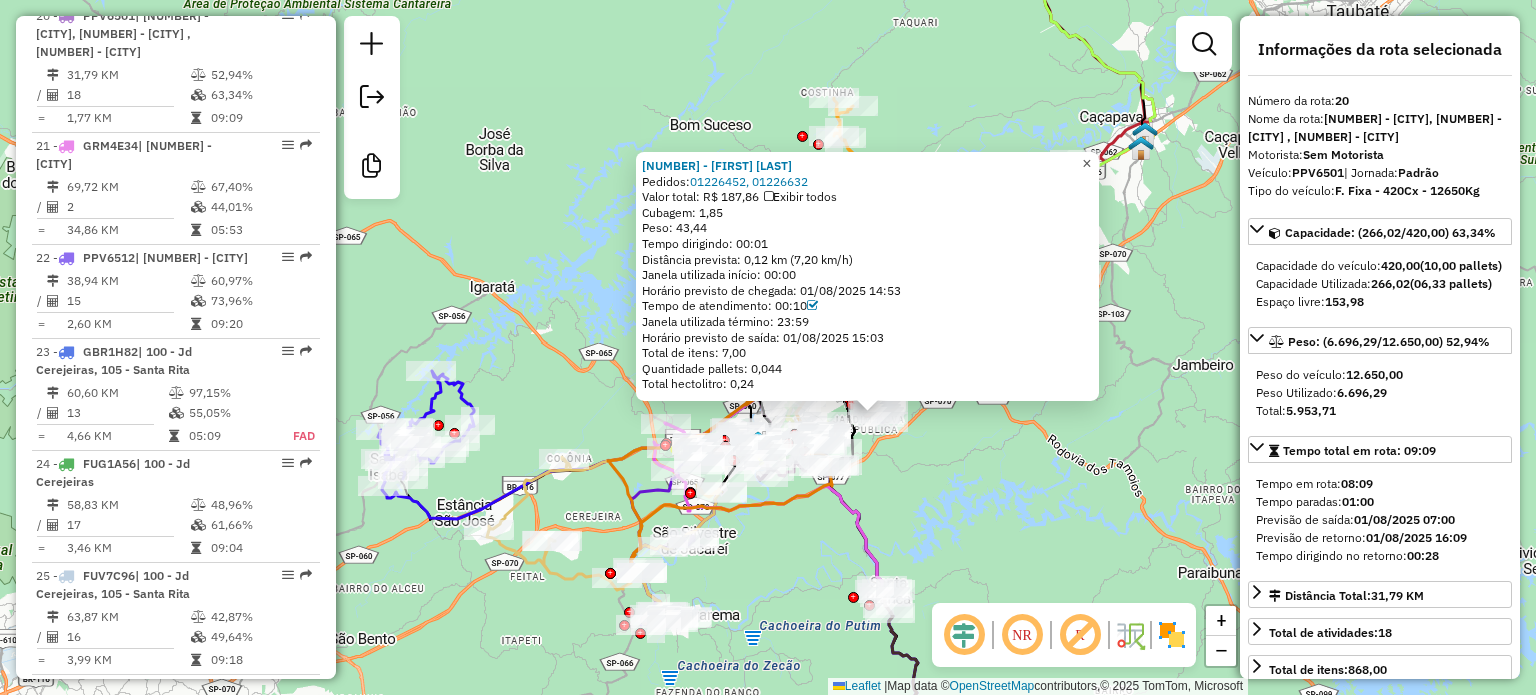 click on "×" 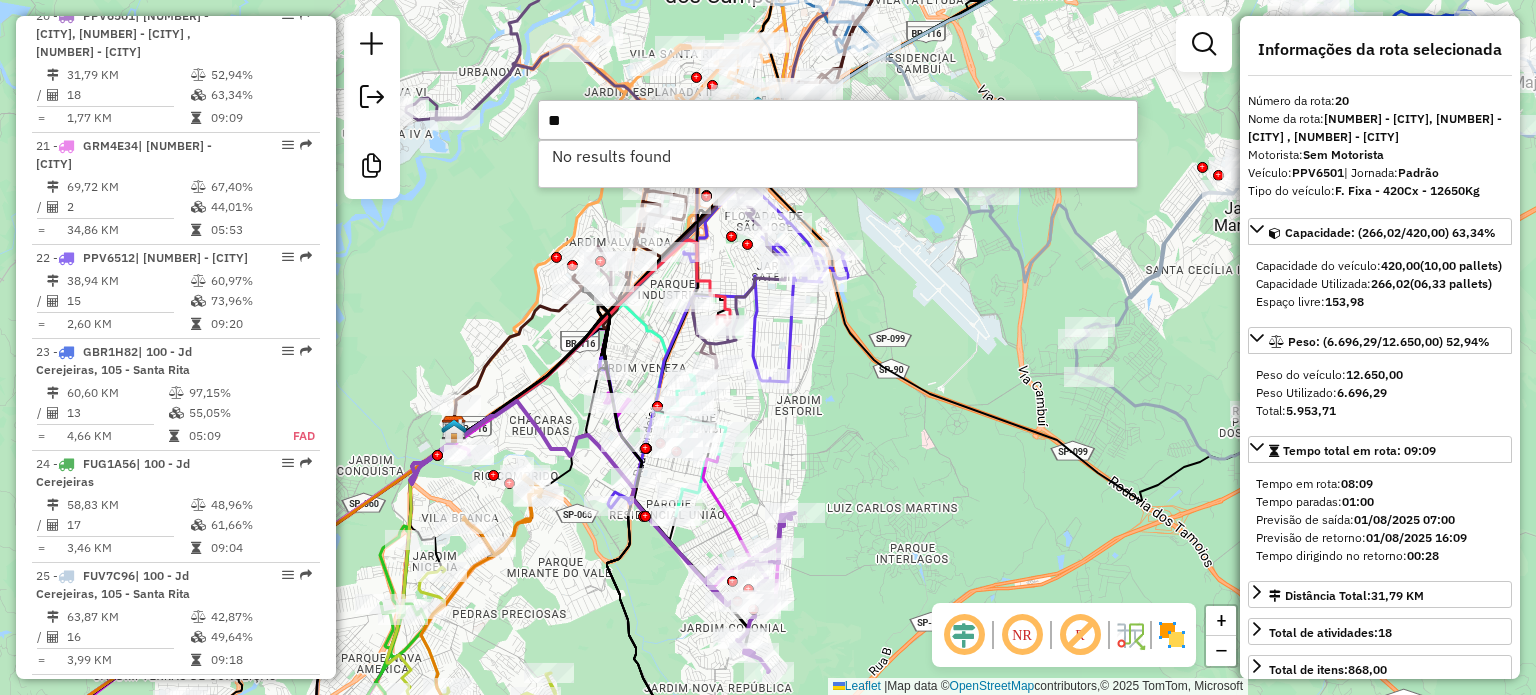 type on "*" 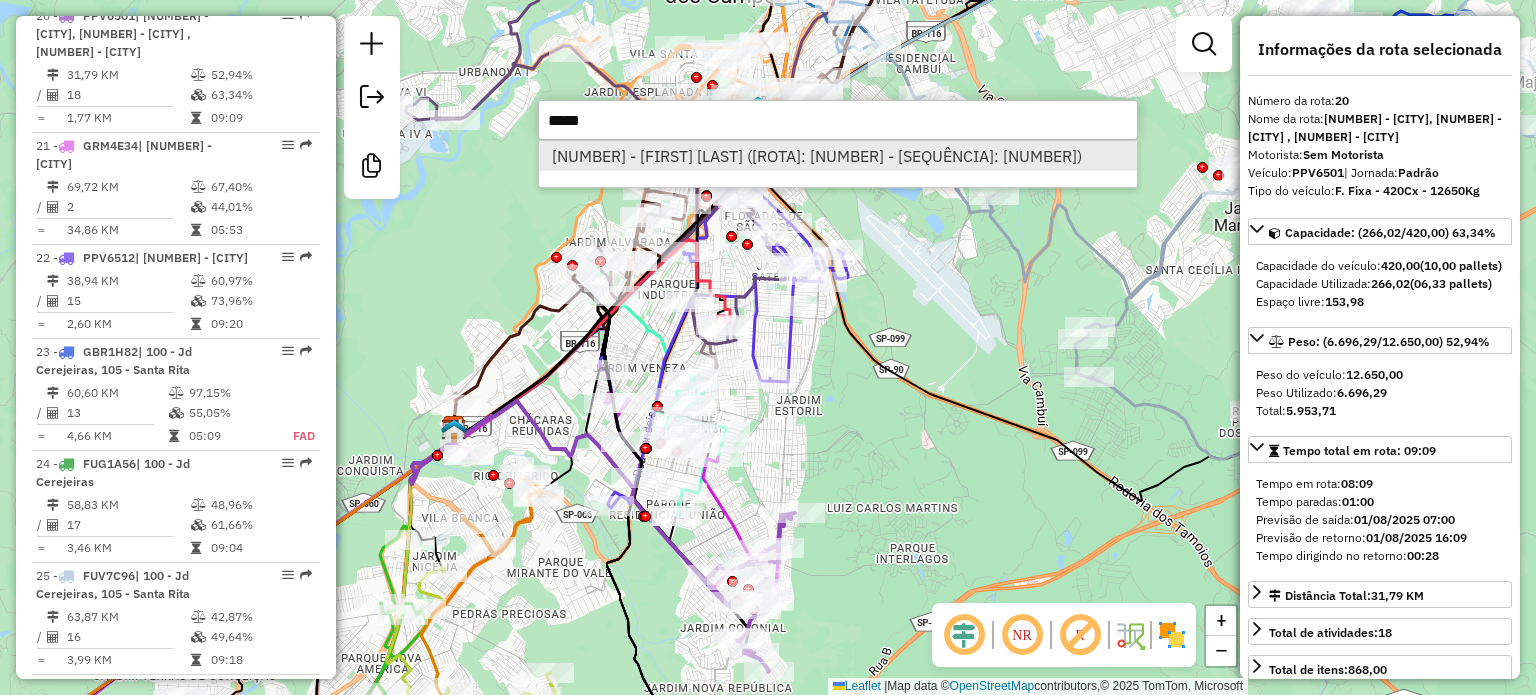 type on "*****" 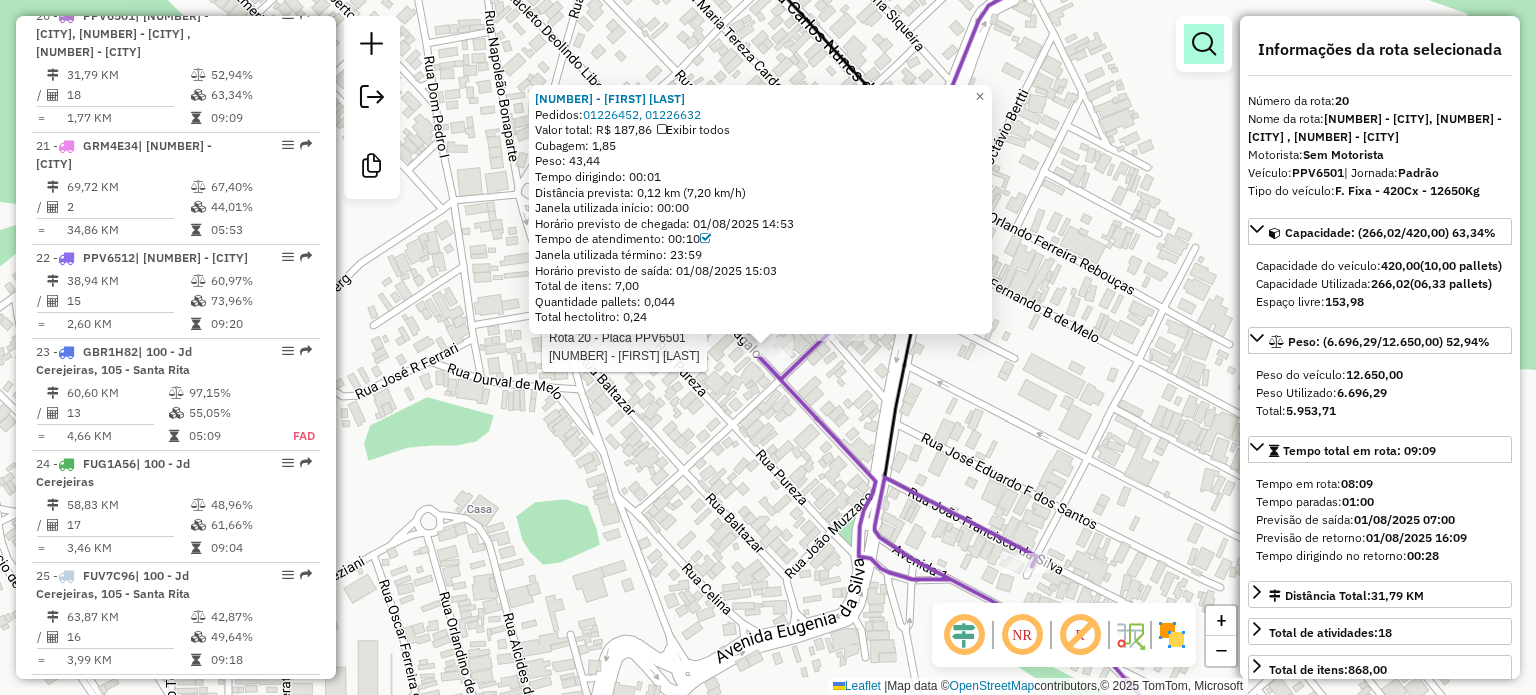 click at bounding box center [1204, 44] 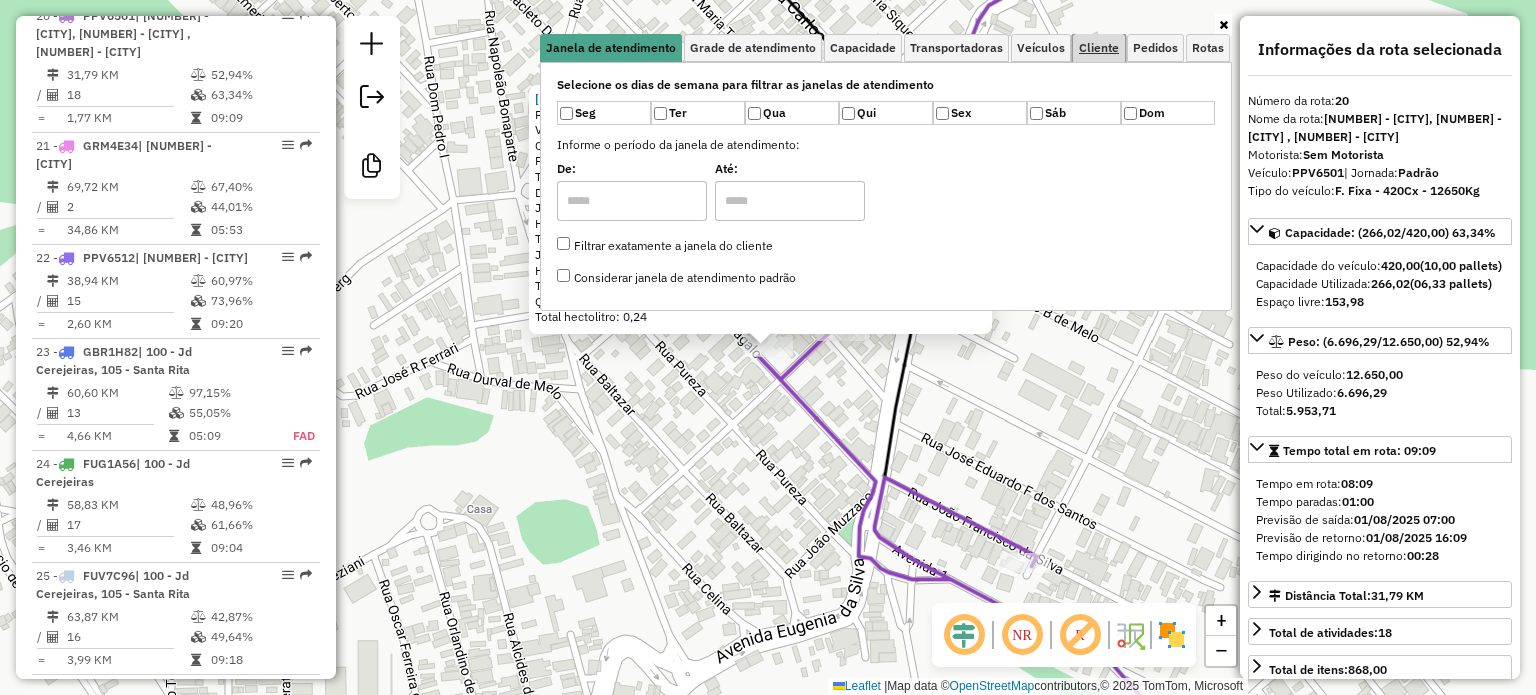 click on "Cliente" at bounding box center (1099, 48) 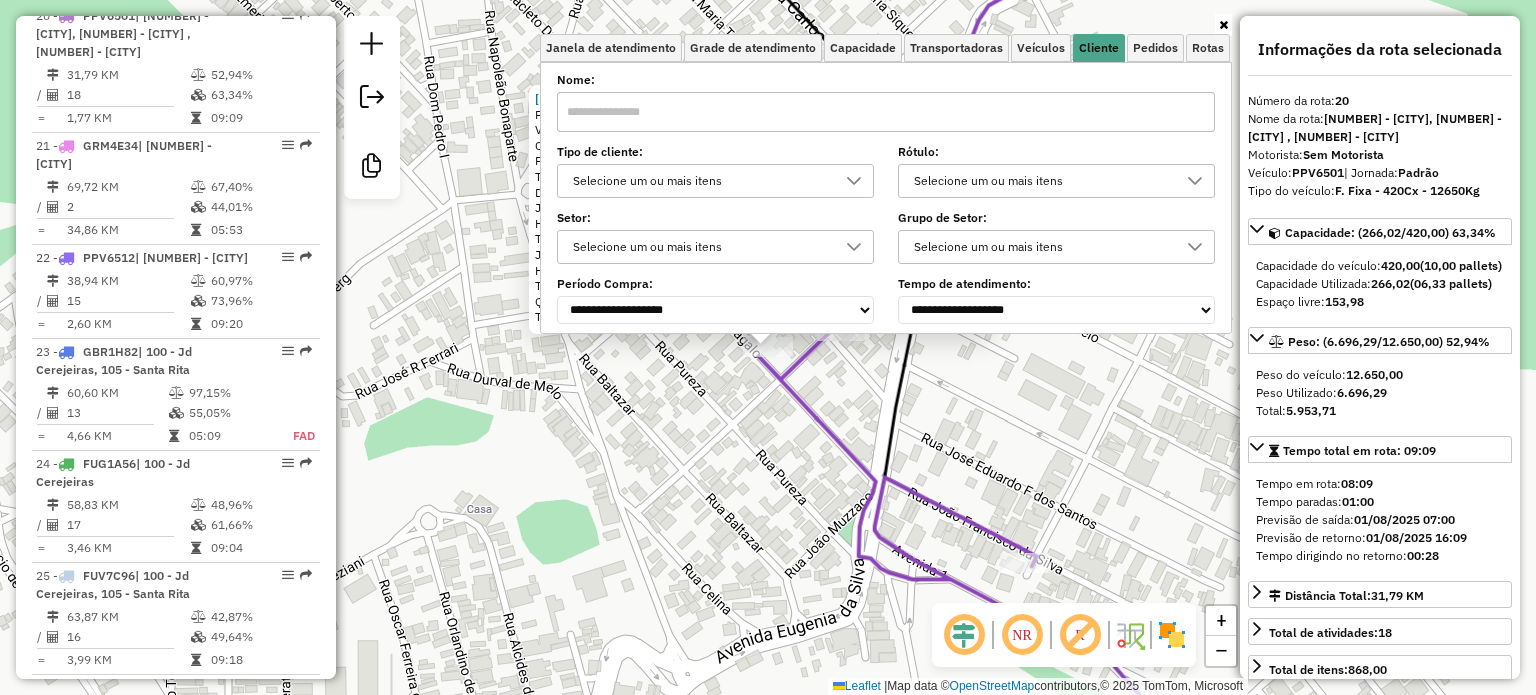 click on "Selecione um ou mais itens" at bounding box center [700, 181] 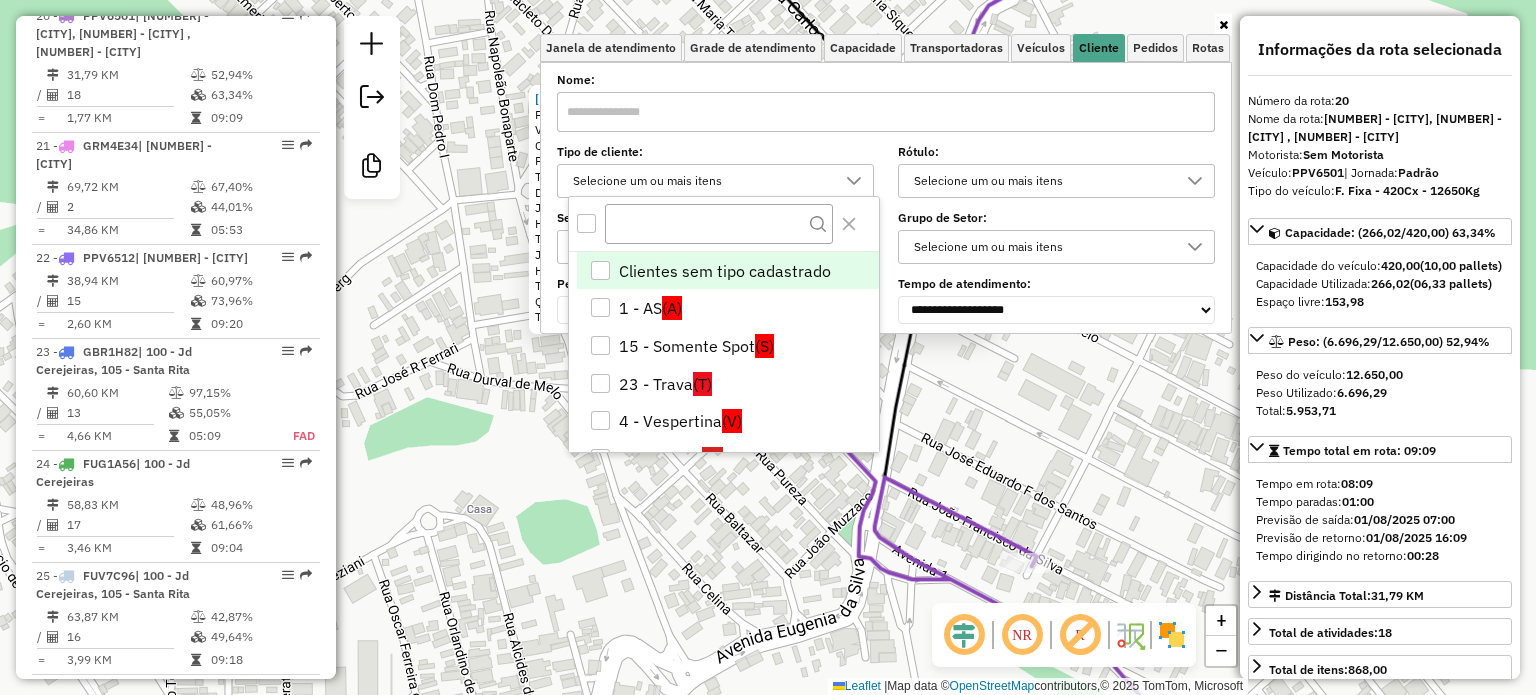 scroll, scrollTop: 11, scrollLeft: 71, axis: both 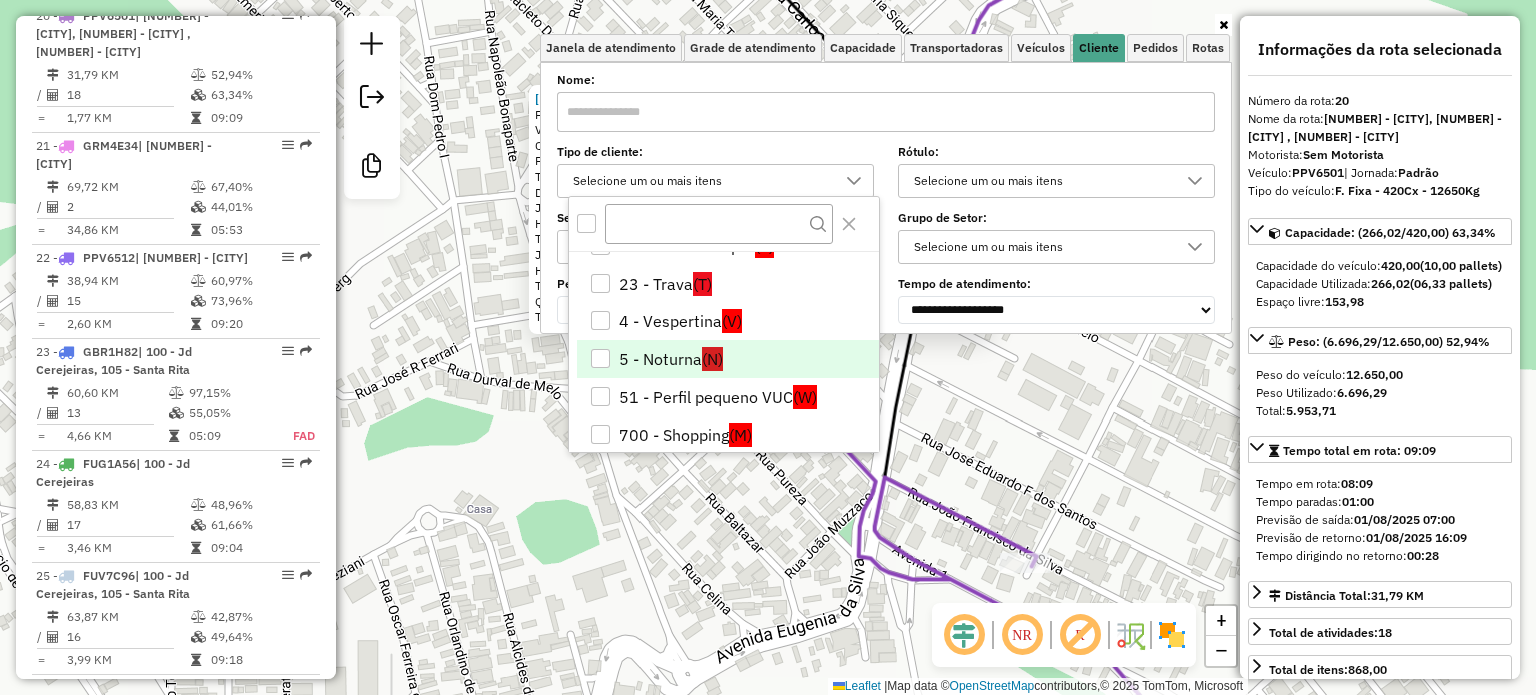 click at bounding box center [600, 358] 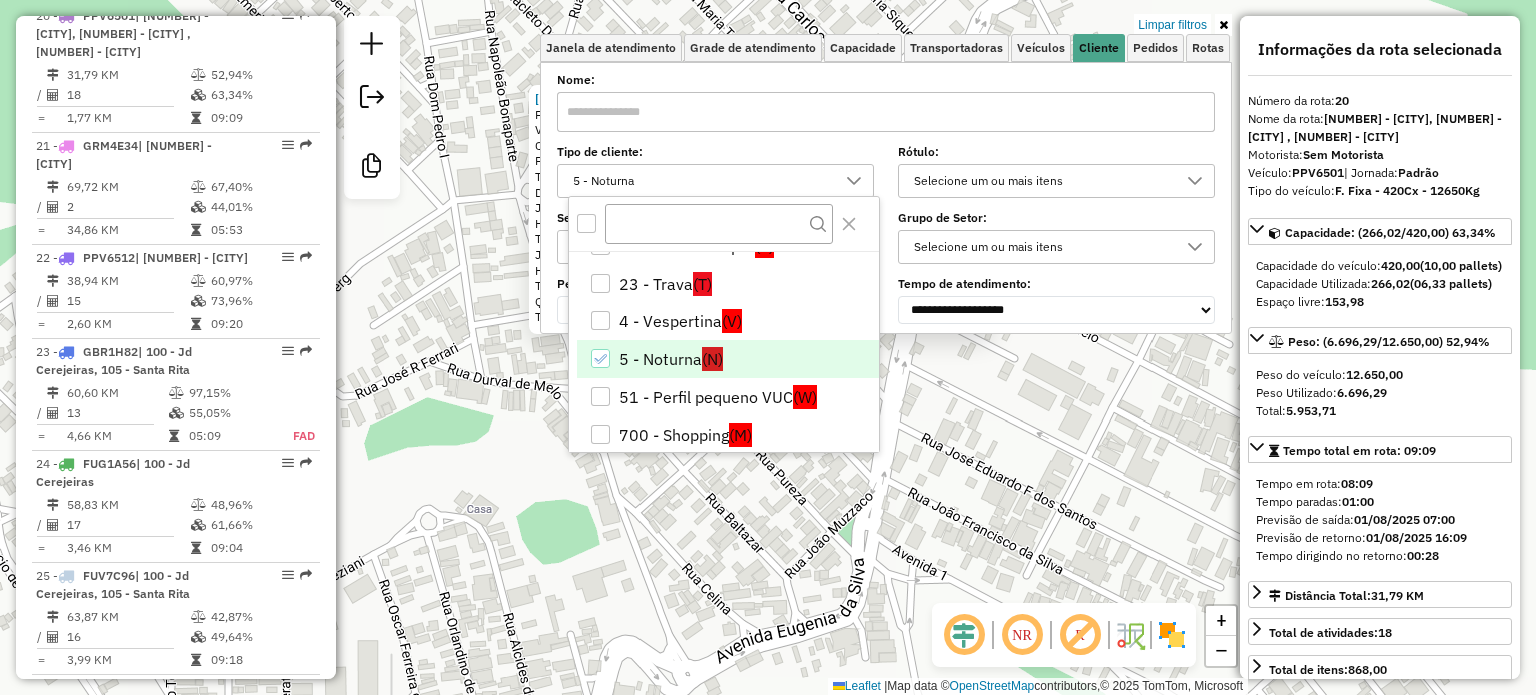 click on "96640289 - LUIZ   MATEUS FERREIRA  Pedidos:  01226452, 01226632   Valor total: R$ 187,86   Exibir todos   Cubagem: 1,85  Peso: 43,44  Tempo dirigindo: 00:01   Distância prevista: 0,12 km (7,20 km/h)   Janela utilizada início: 00:00   Horário previsto de chegada: 01/08/2025 14:53   Tempo de atendimento: 00:10   Janela utilizada término: 23:59   Horário previsto de saída: 01/08/2025 15:03   Total de itens: 7,00   Quantidade pallets: 0,044   Total hectolitro: 0,24  × Limpar filtros Janela de atendimento Grade de atendimento Capacidade Transportadoras Veículos Cliente Pedidos  Rotas Selecione os dias de semana para filtrar as janelas de atendimento  Seg   Ter   Qua   Qui   Sex   Sáb   Dom  Informe o período da janela de atendimento: De: Até:  Filtrar exatamente a janela do cliente  Considerar janela de atendimento padrão  Selecione os dias de semana para filtrar as grades de atendimento  Seg   Ter   Qua   Qui   Sex   Sáb   Dom   Considerar clientes sem dia de atendimento cadastrado  Peso mínimo:  +" 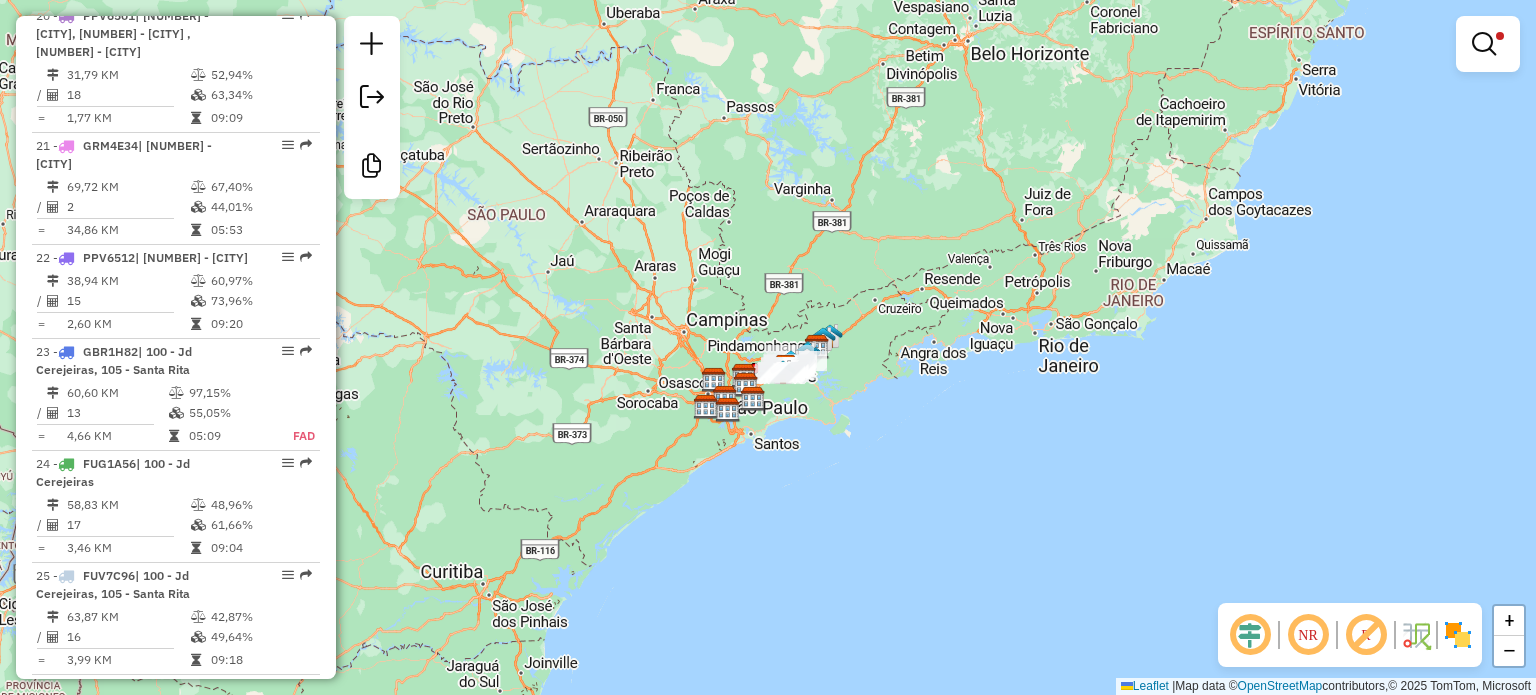 drag, startPoint x: 712, startPoint y: 529, endPoint x: 800, endPoint y: 471, distance: 105.3945 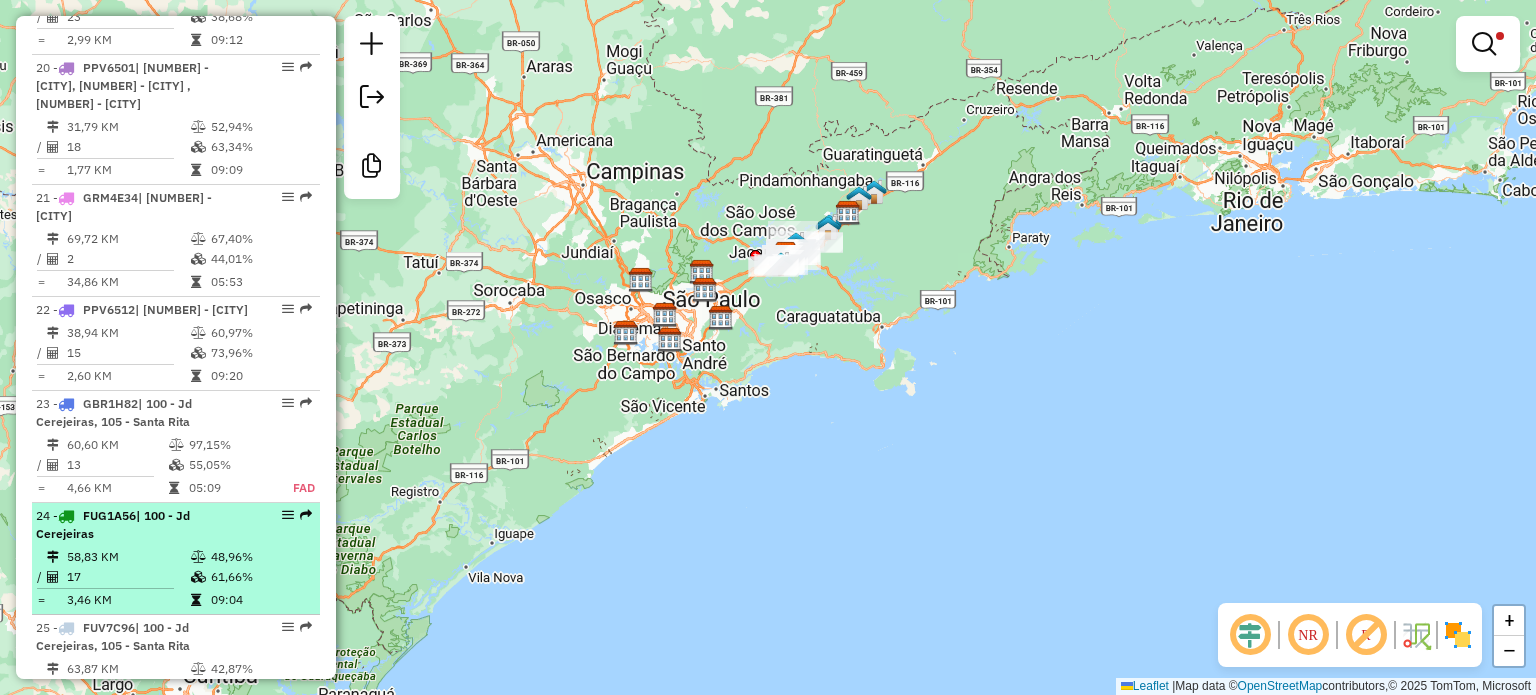 scroll, scrollTop: 3323, scrollLeft: 0, axis: vertical 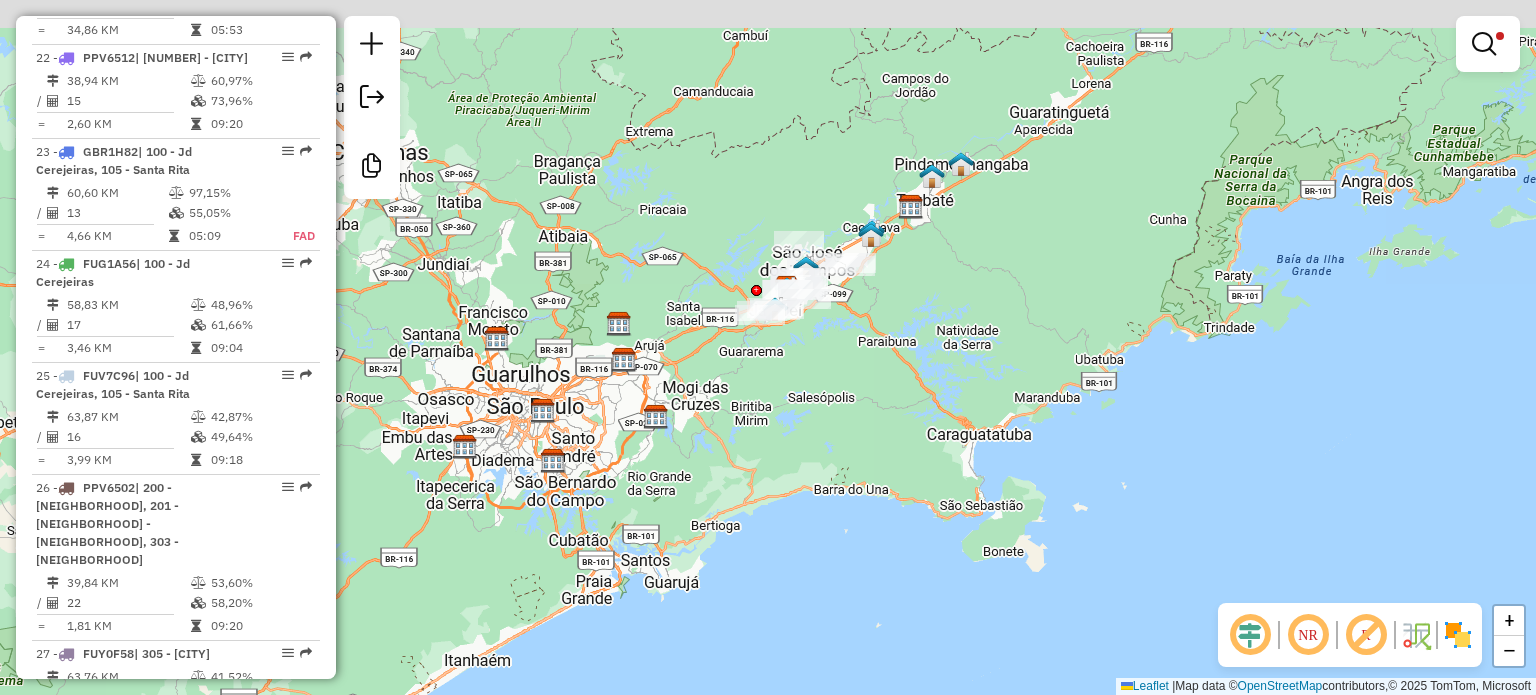 drag, startPoint x: 808, startPoint y: 273, endPoint x: 793, endPoint y: 356, distance: 84.34453 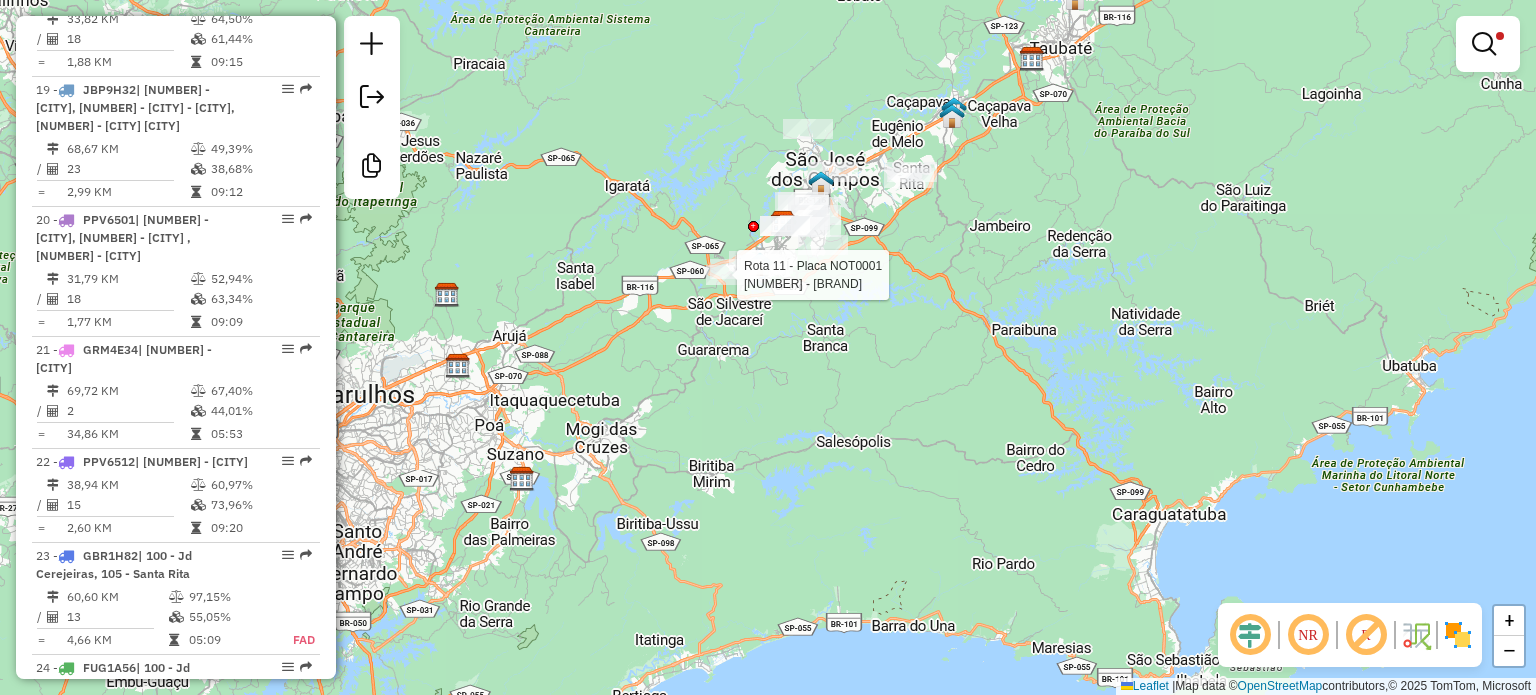 select on "**********" 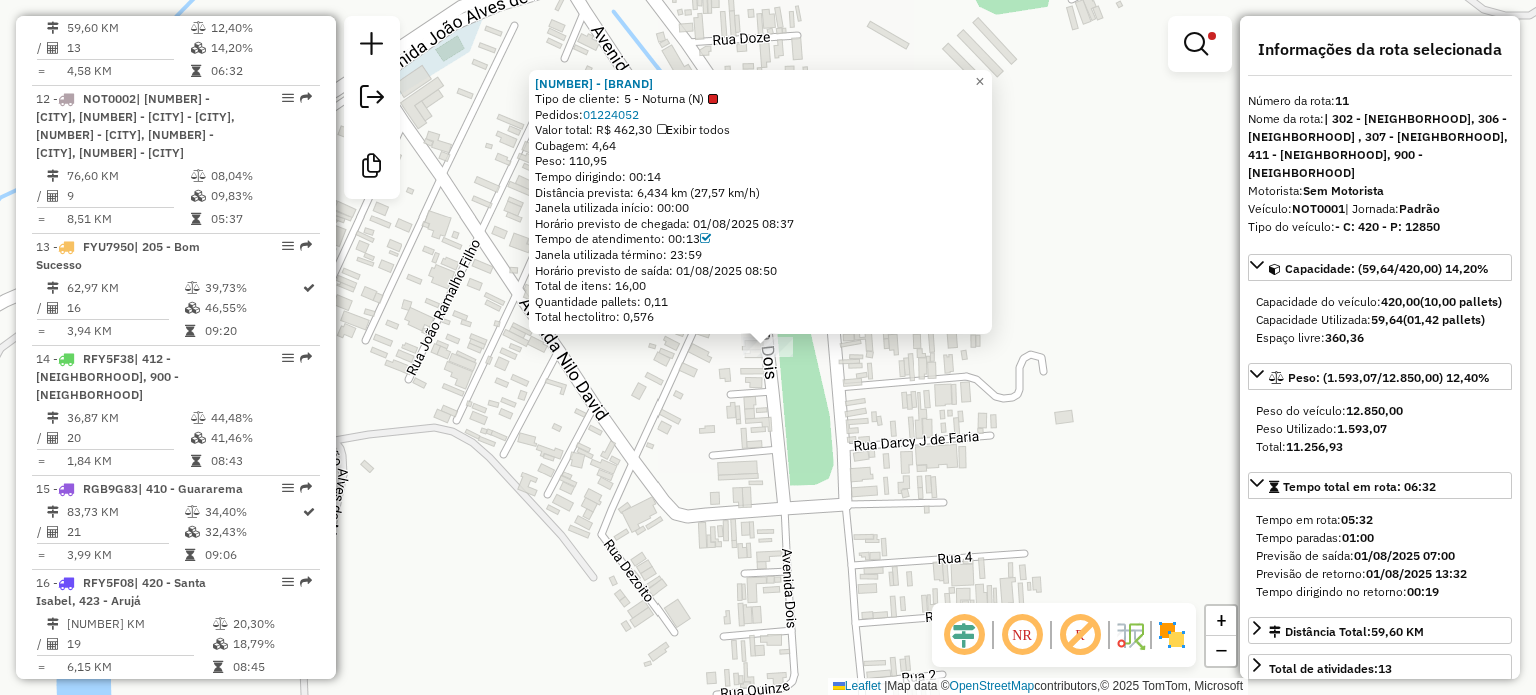 scroll, scrollTop: 1872, scrollLeft: 0, axis: vertical 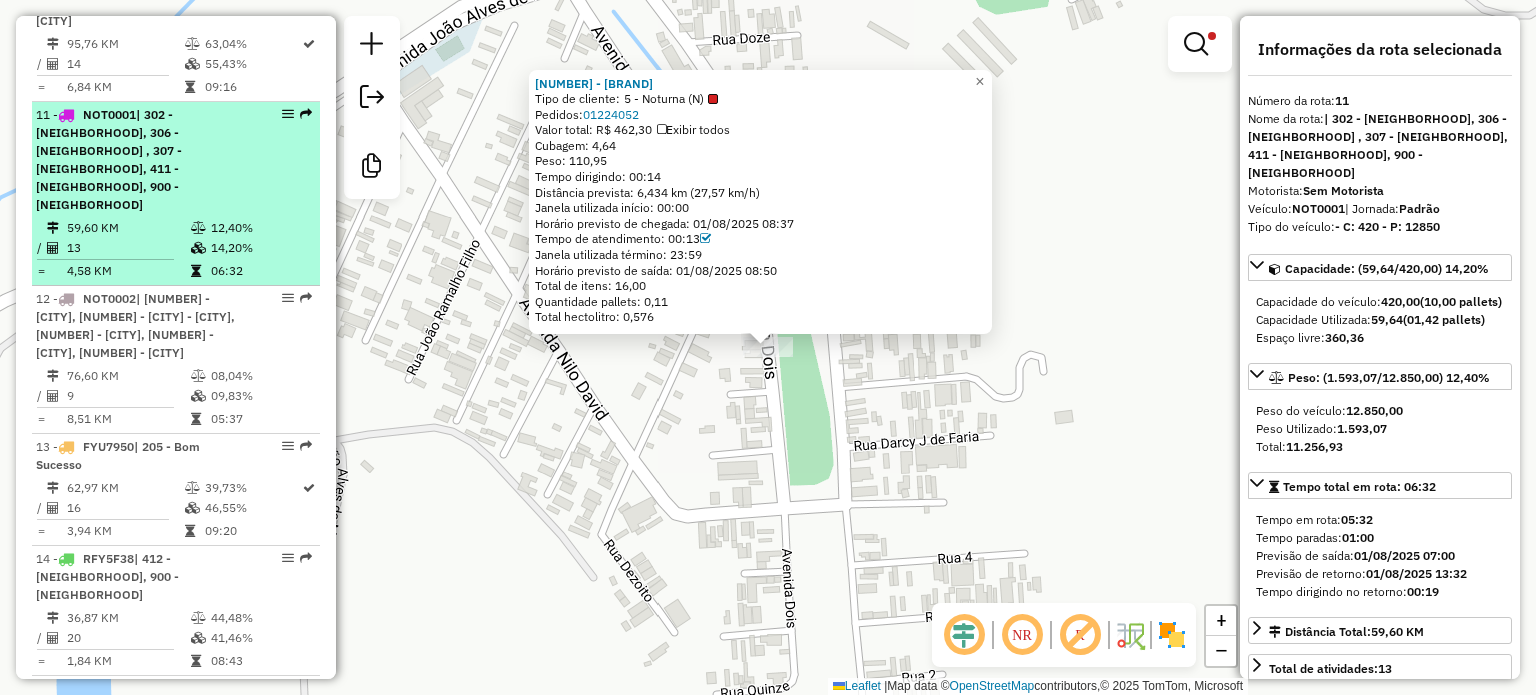 click at bounding box center [66, 115] 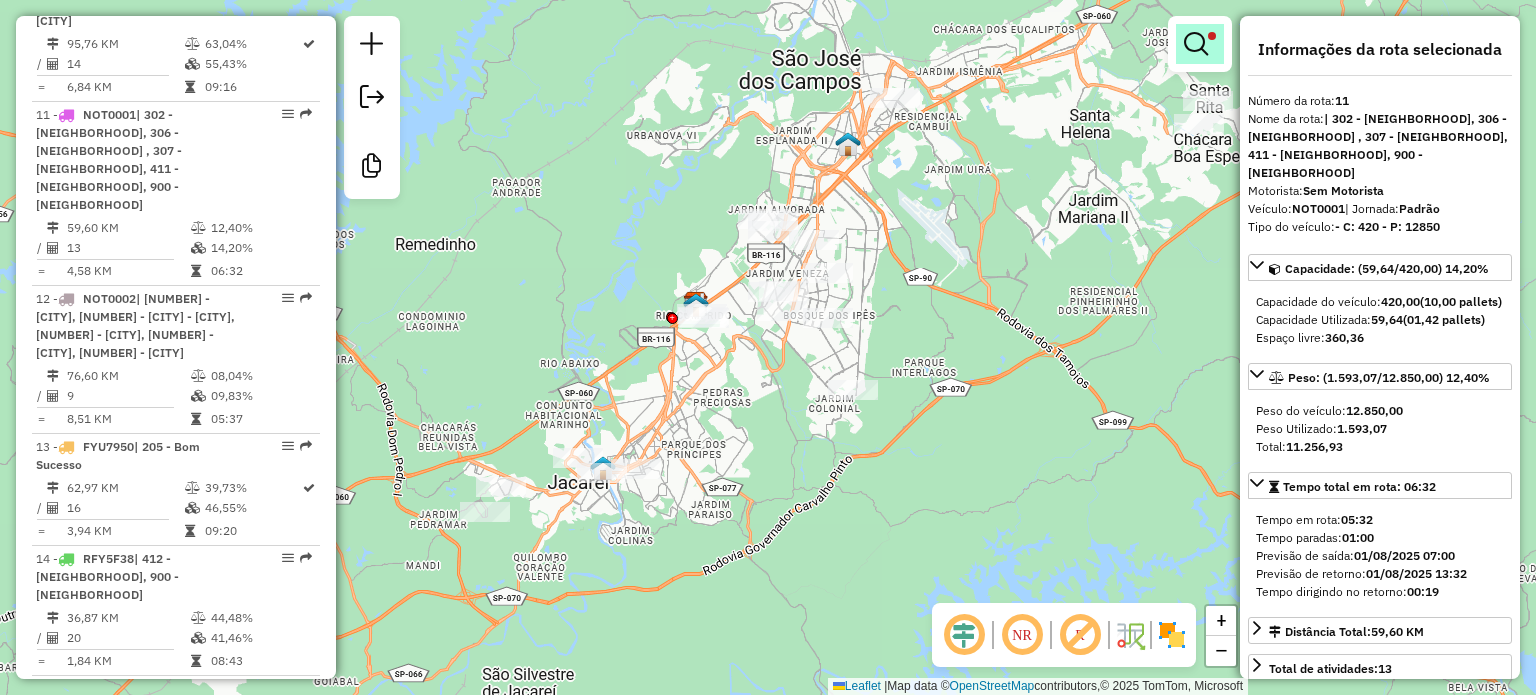 click at bounding box center (1200, 44) 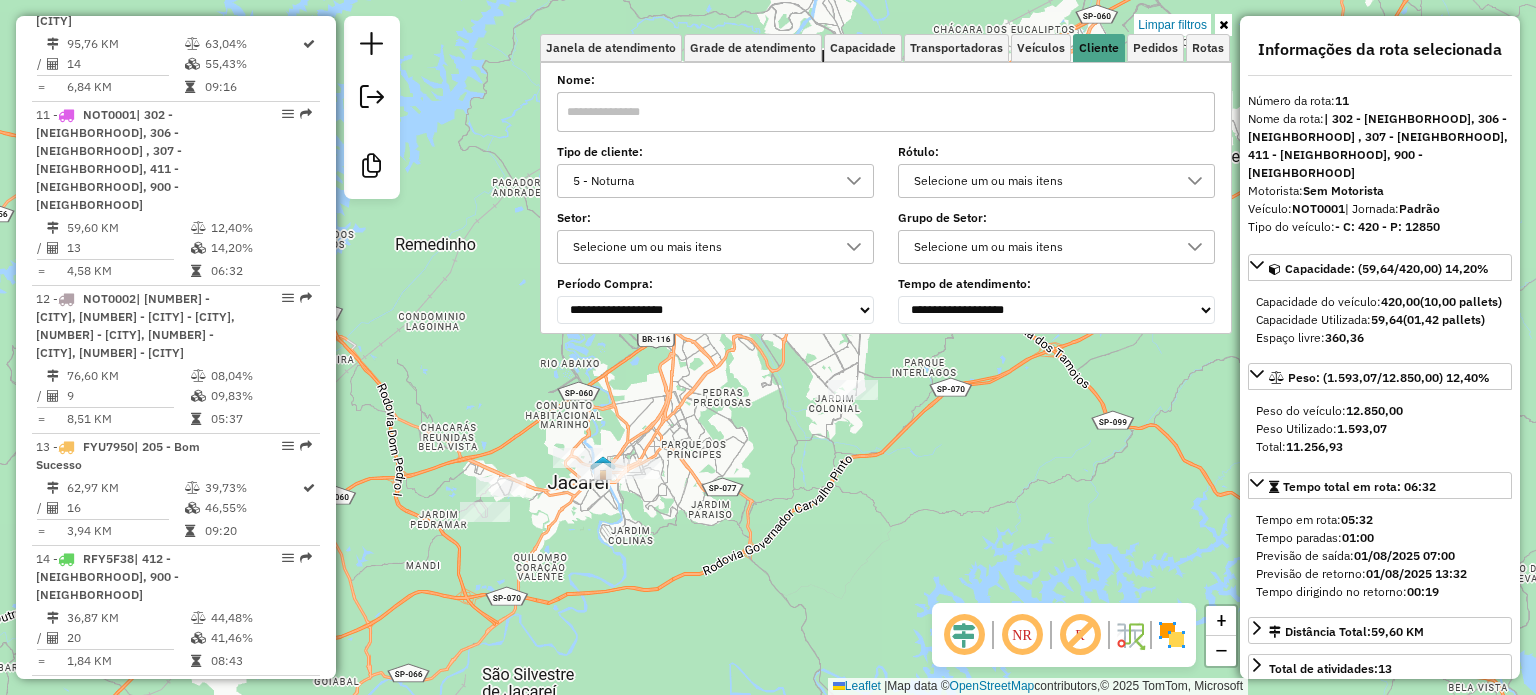 click on "Limpar filtros Janela de atendimento Grade de atendimento Capacidade Transportadoras Veículos Cliente Pedidos  Rotas Selecione os dias de semana para filtrar as janelas de atendimento  Seg   Ter   Qua   Qui   Sex   Sáb   Dom  Informe o período da janela de atendimento: De: Até:  Filtrar exatamente a janela do cliente  Considerar janela de atendimento padrão  Selecione os dias de semana para filtrar as grades de atendimento  Seg   Ter   Qua   Qui   Sex   Sáb   Dom   Considerar clientes sem dia de atendimento cadastrado  Clientes fora do dia de atendimento selecionado Filtrar as atividades entre os valores definidos abaixo:  Peso mínimo:   Peso máximo:   Cubagem mínima:   Cubagem máxima:   De:   Até:  Filtrar as atividades entre o tempo de atendimento definido abaixo:  De:   Até:   Considerar capacidade total dos clientes não roteirizados Transportadora: Selecione um ou mais itens Tipo de veículo: Selecione um ou mais itens Veículo: Selecione um ou mais itens Motorista: Selecione um ou mais itens" 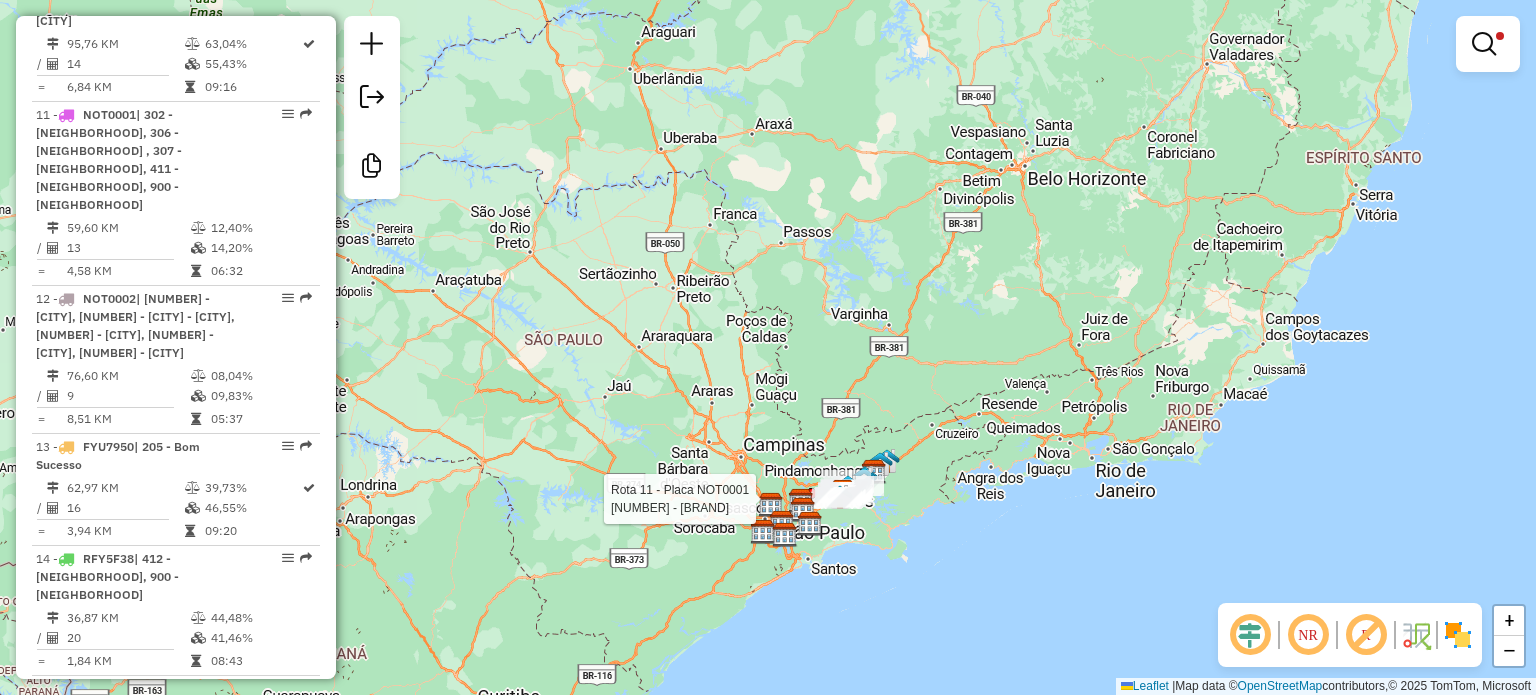 select on "**********" 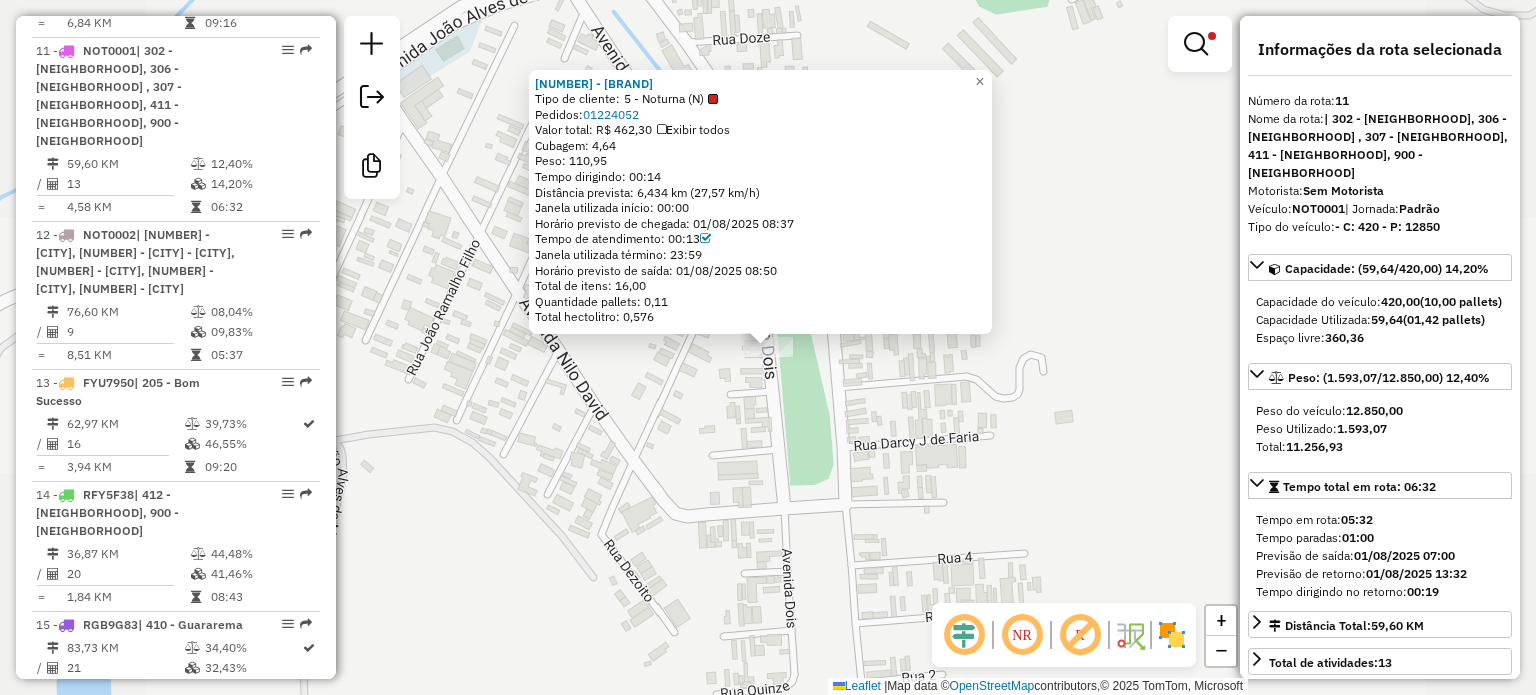 scroll, scrollTop: 1972, scrollLeft: 0, axis: vertical 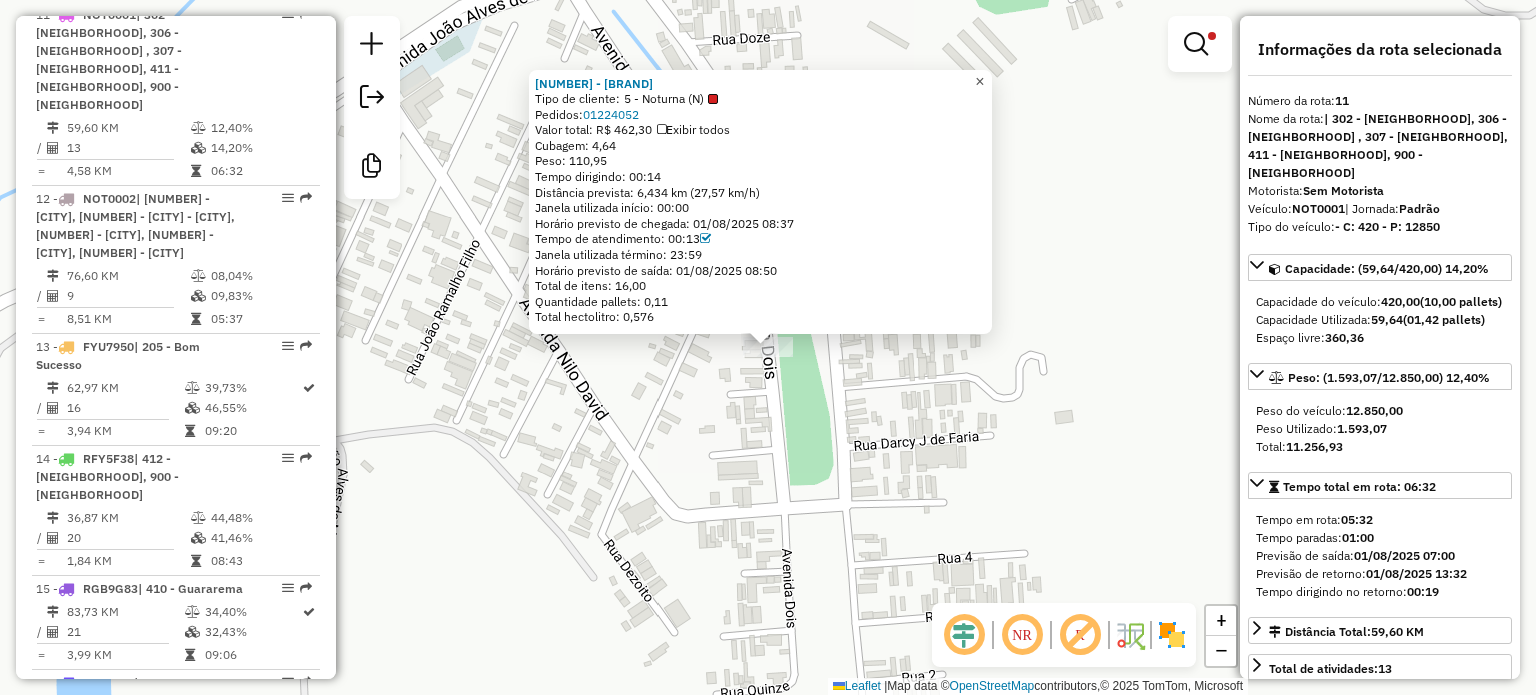 click on "×" 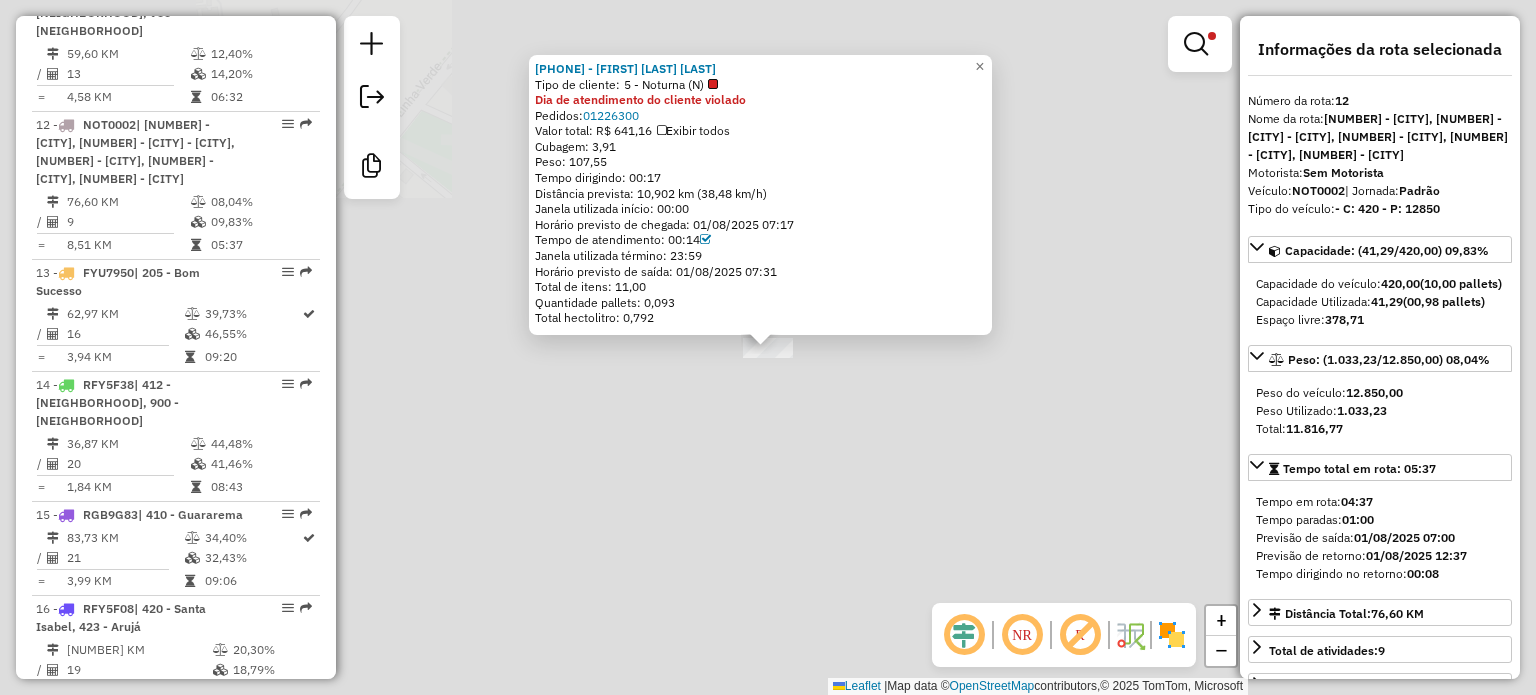 scroll, scrollTop: 2139, scrollLeft: 0, axis: vertical 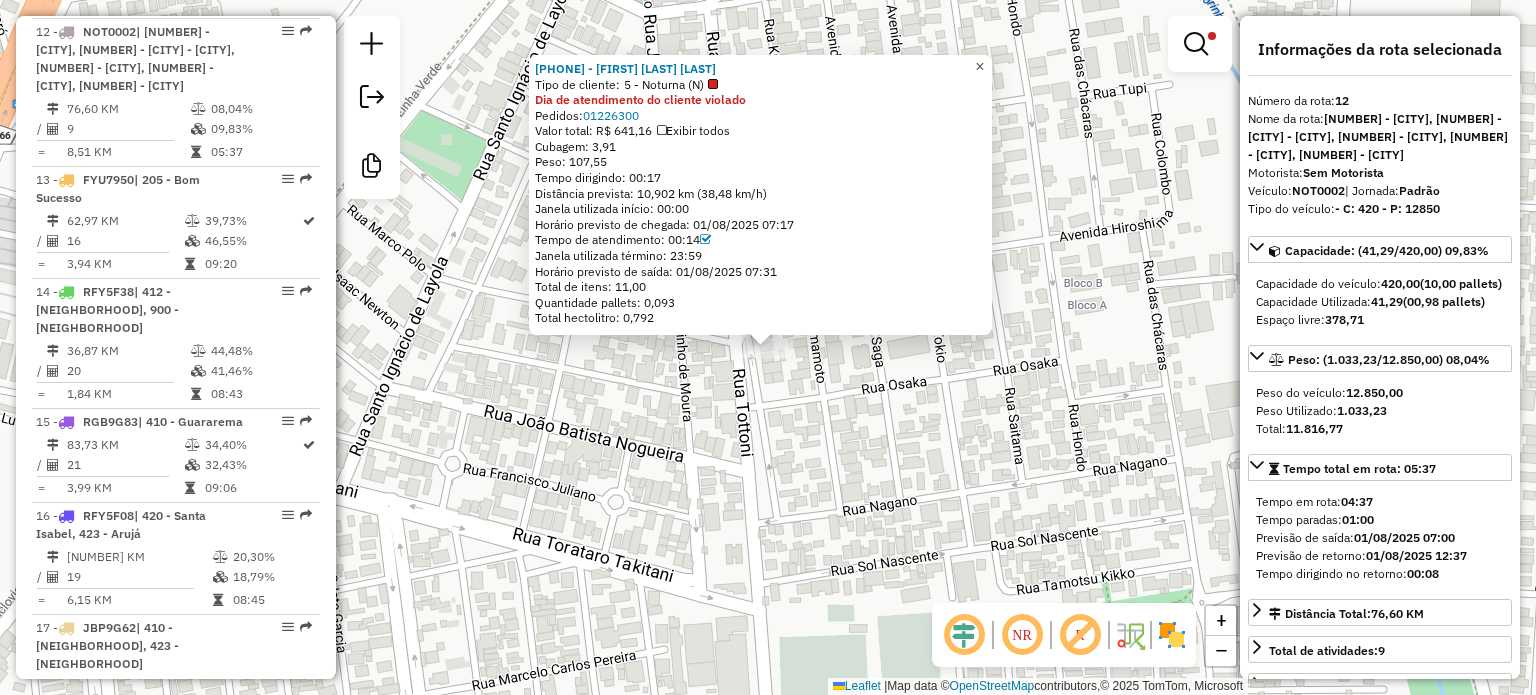 click on "×" 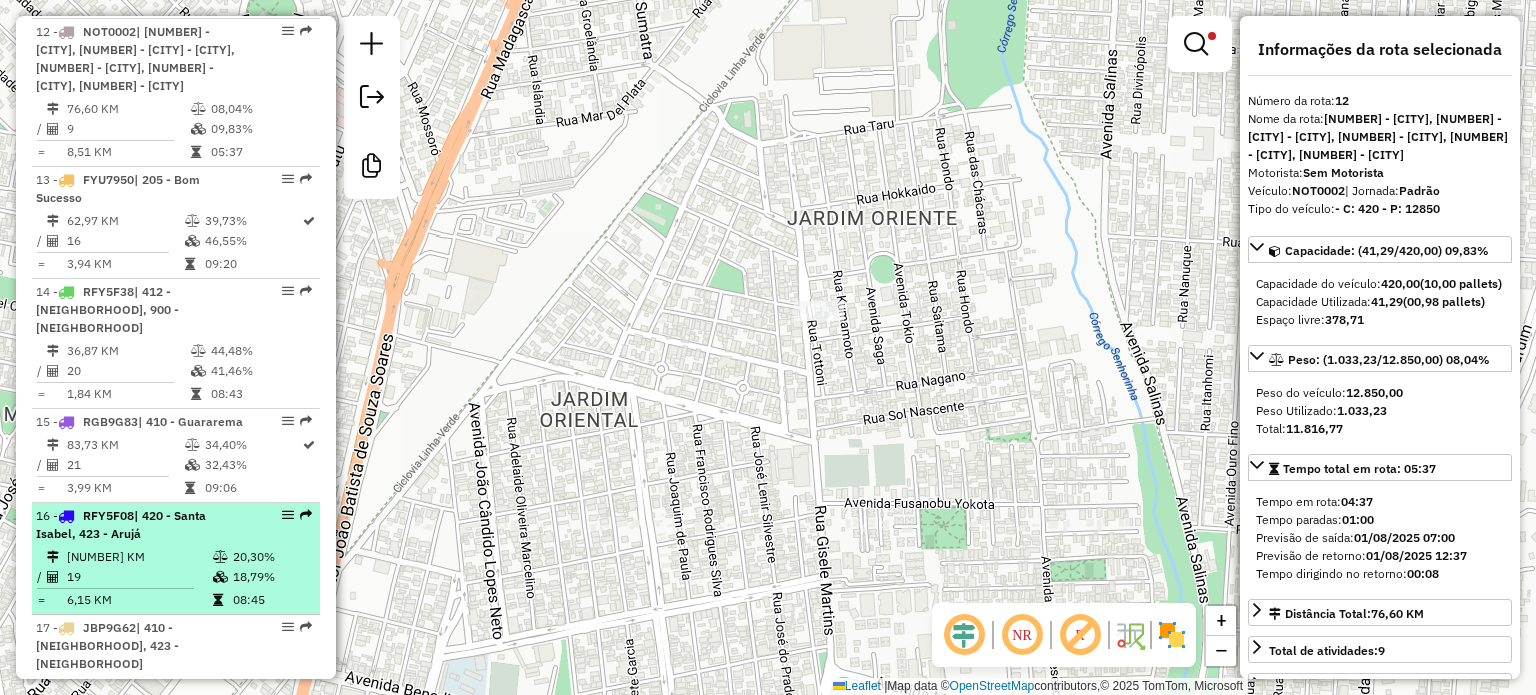 click at bounding box center [66, 516] 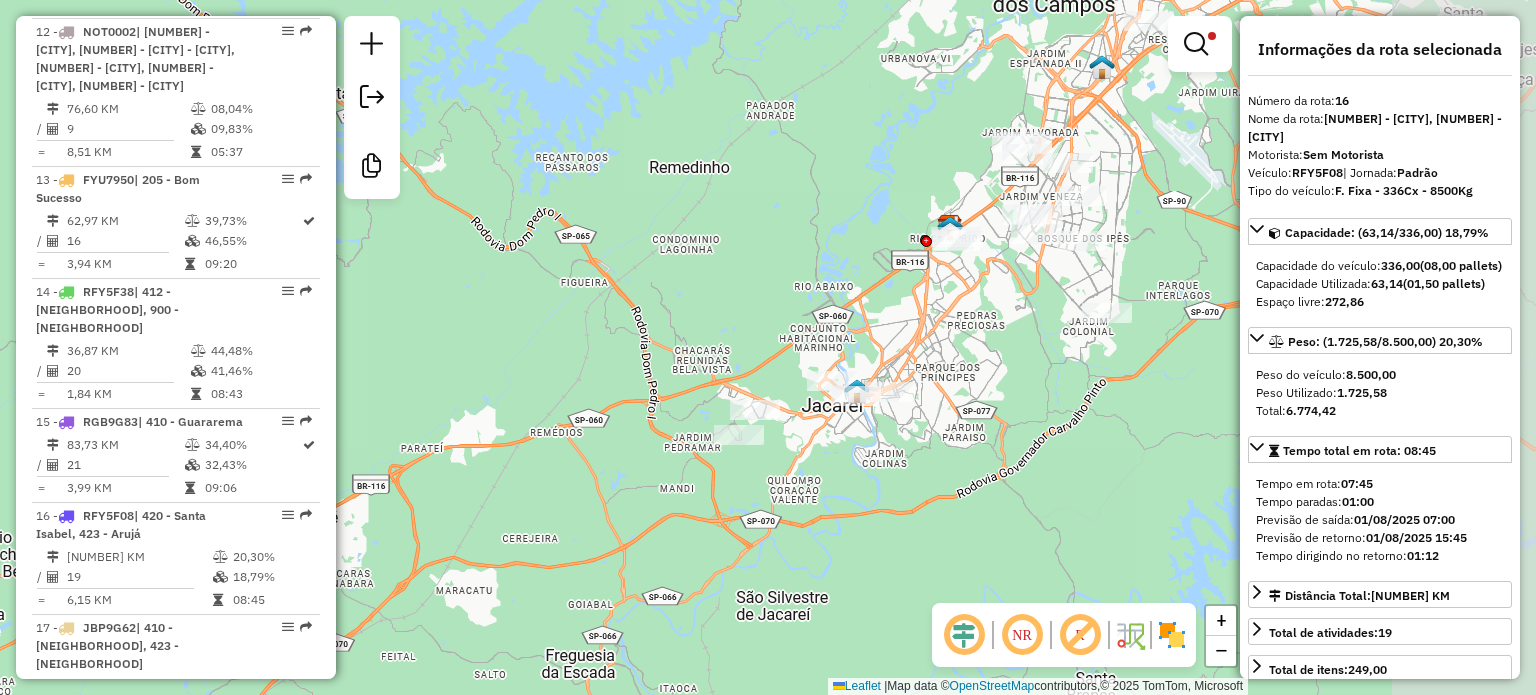 drag, startPoint x: 773, startPoint y: 338, endPoint x: 563, endPoint y: 337, distance: 210.00238 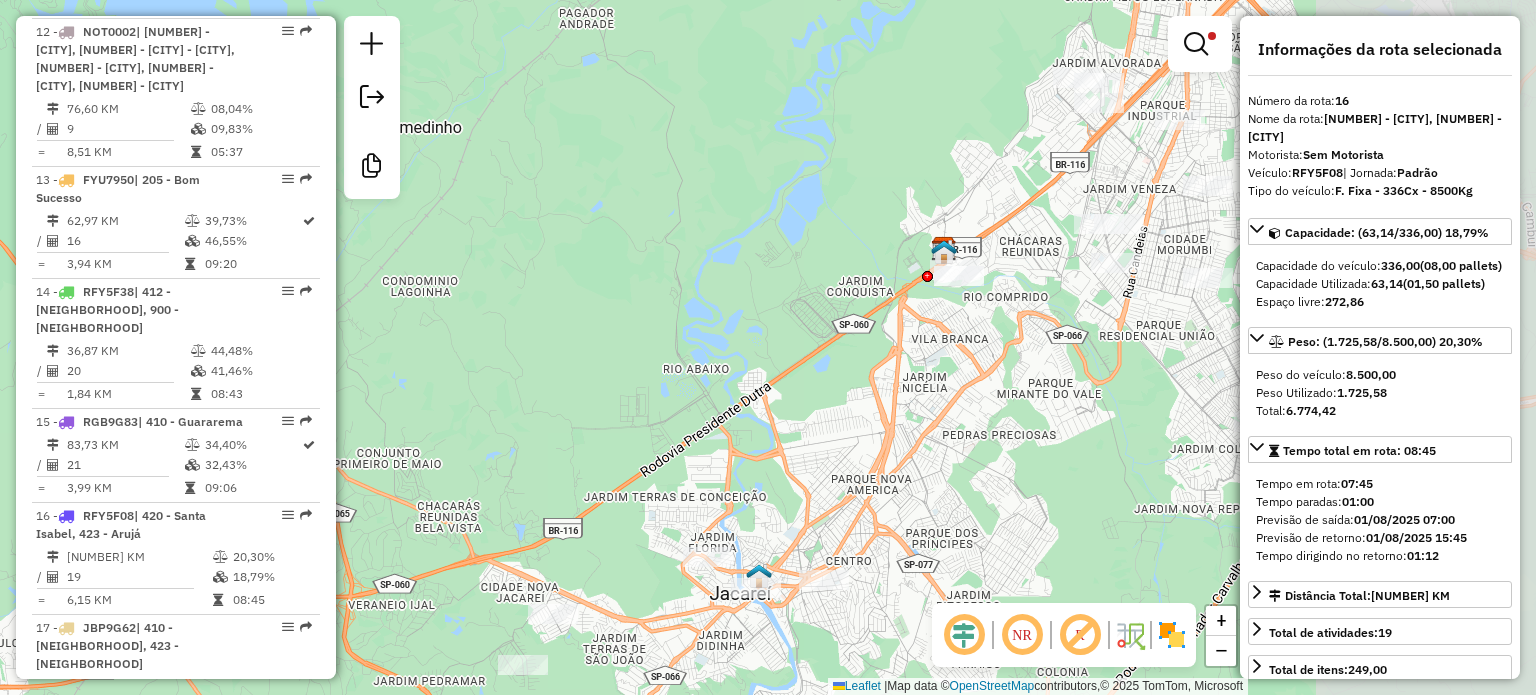 drag, startPoint x: 904, startPoint y: 239, endPoint x: 588, endPoint y: 343, distance: 332.674 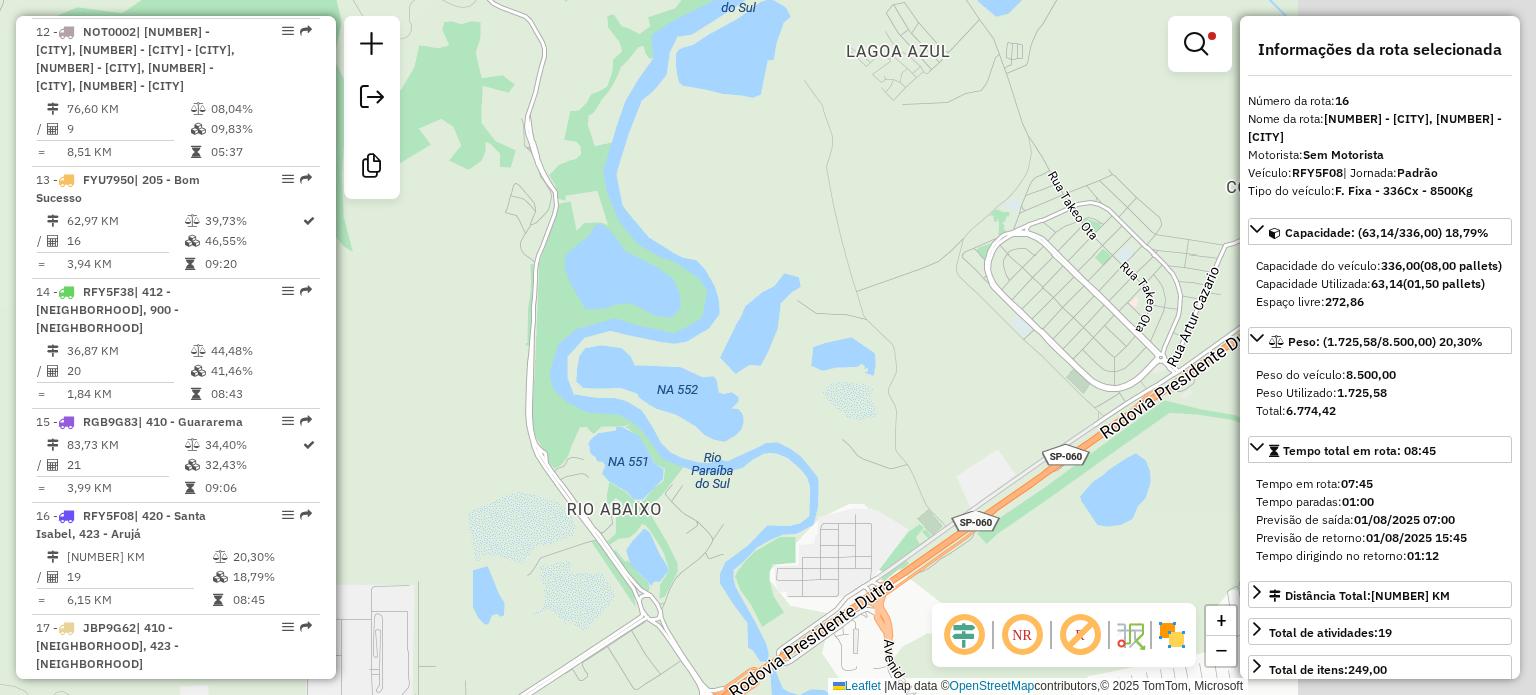 drag, startPoint x: 754, startPoint y: 261, endPoint x: 359, endPoint y: 307, distance: 397.66946 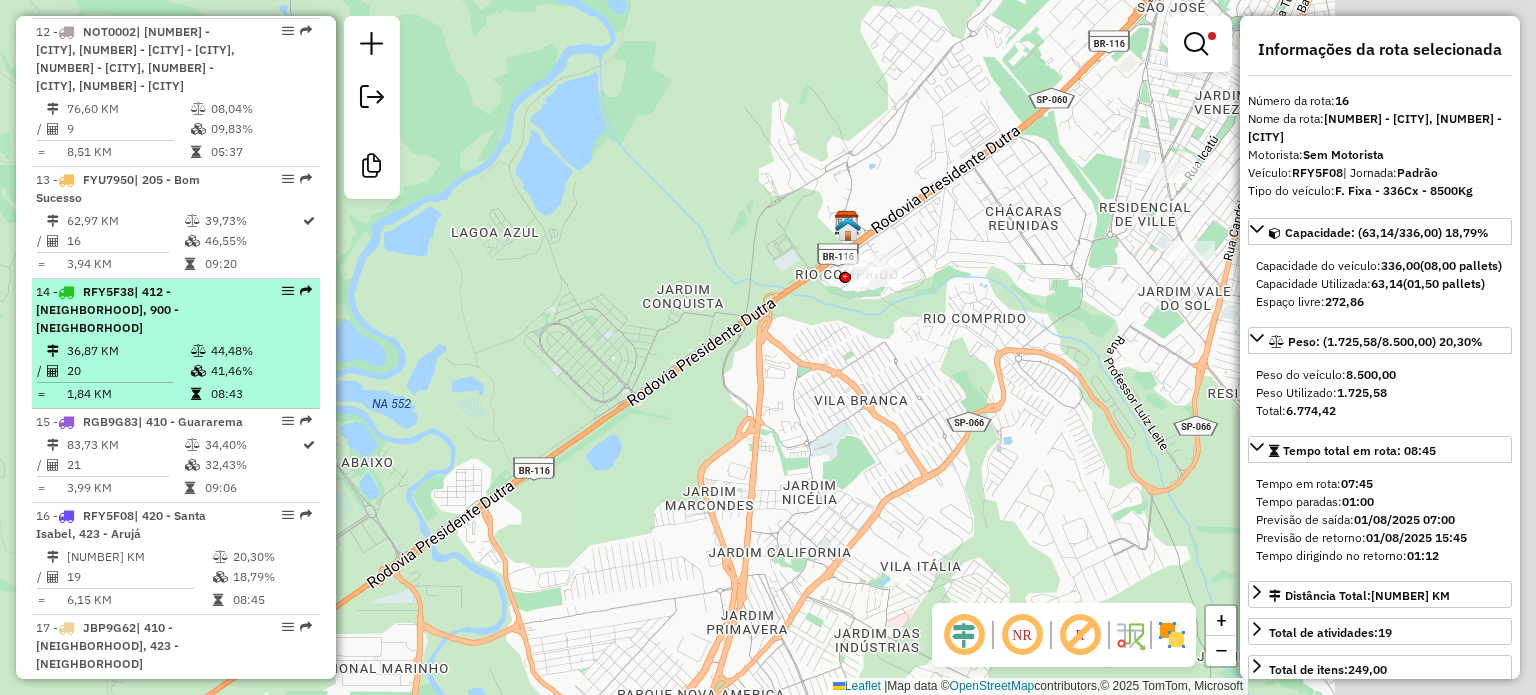 drag, startPoint x: 747, startPoint y: 313, endPoint x: 268, endPoint y: 370, distance: 482.37952 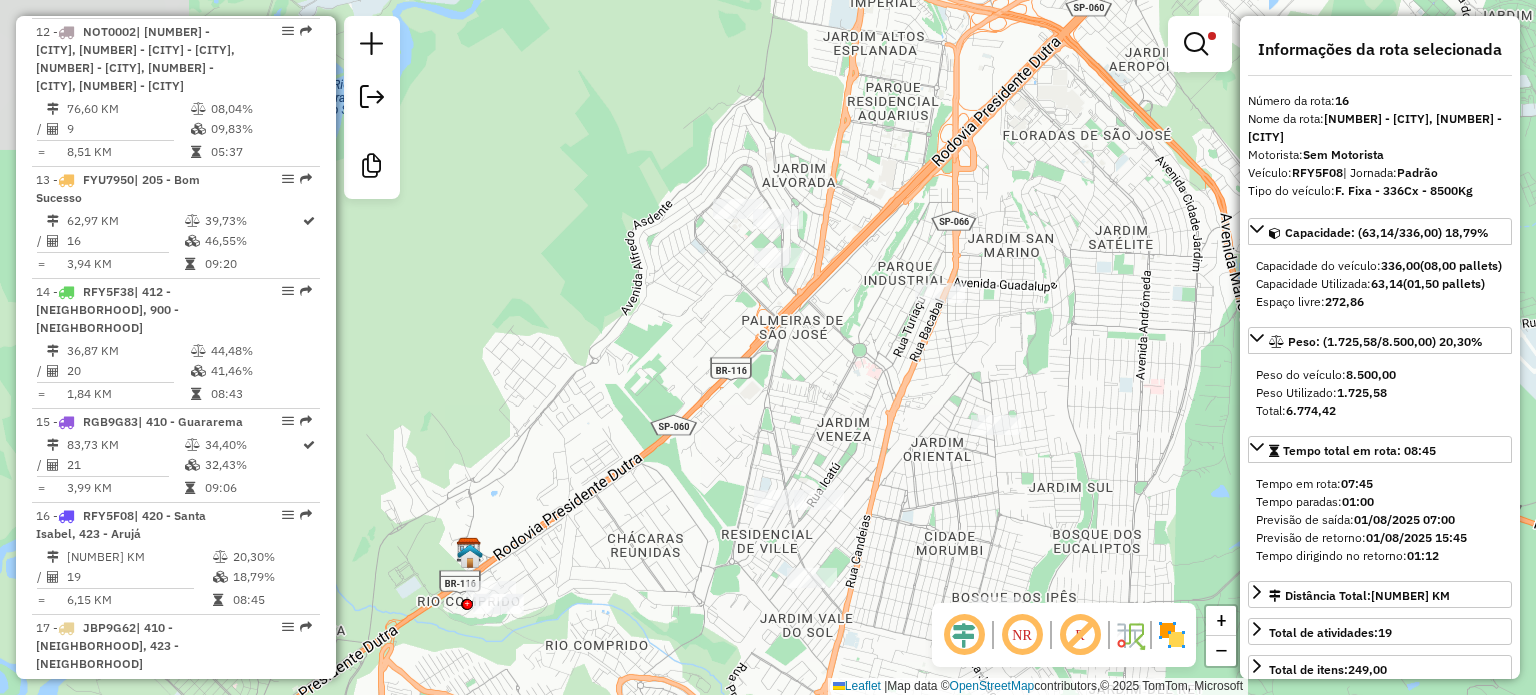 drag, startPoint x: 805, startPoint y: 360, endPoint x: 712, endPoint y: 659, distance: 313.12936 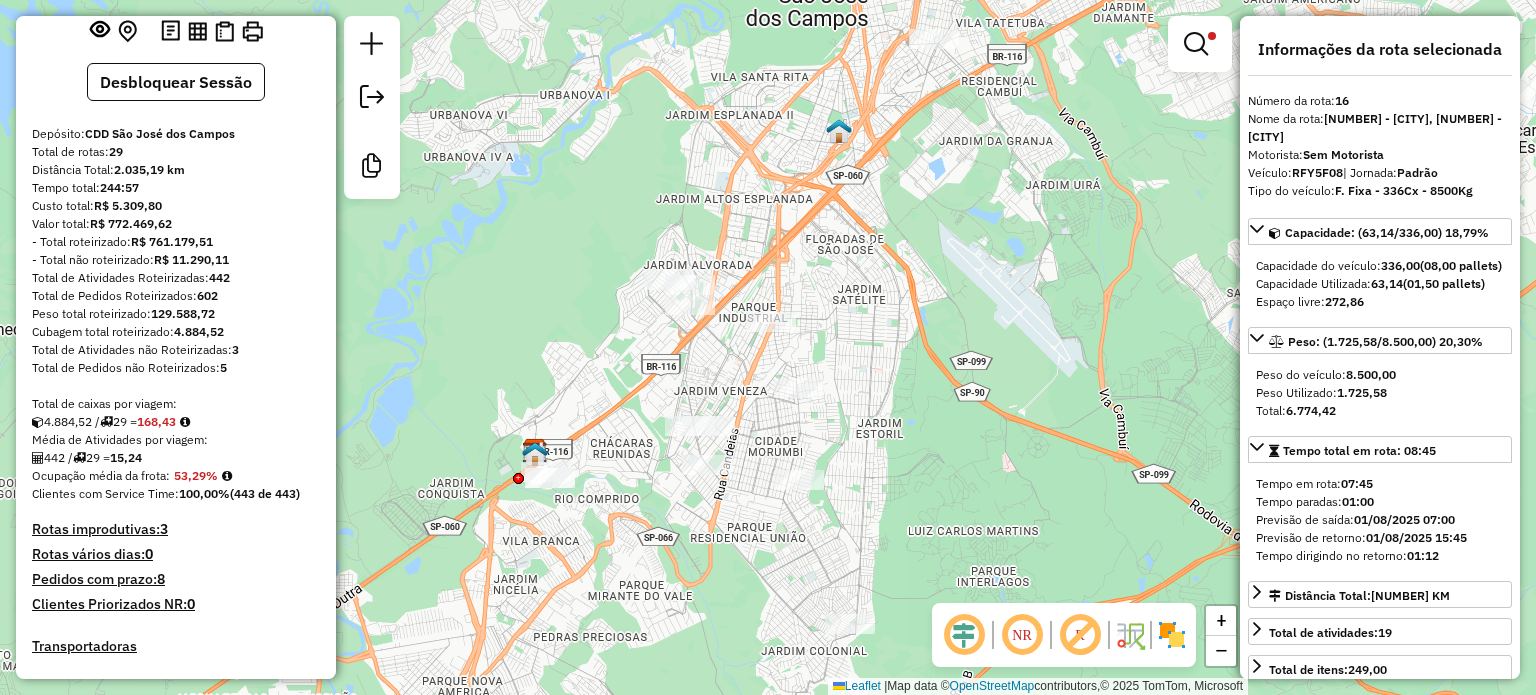 scroll, scrollTop: 0, scrollLeft: 0, axis: both 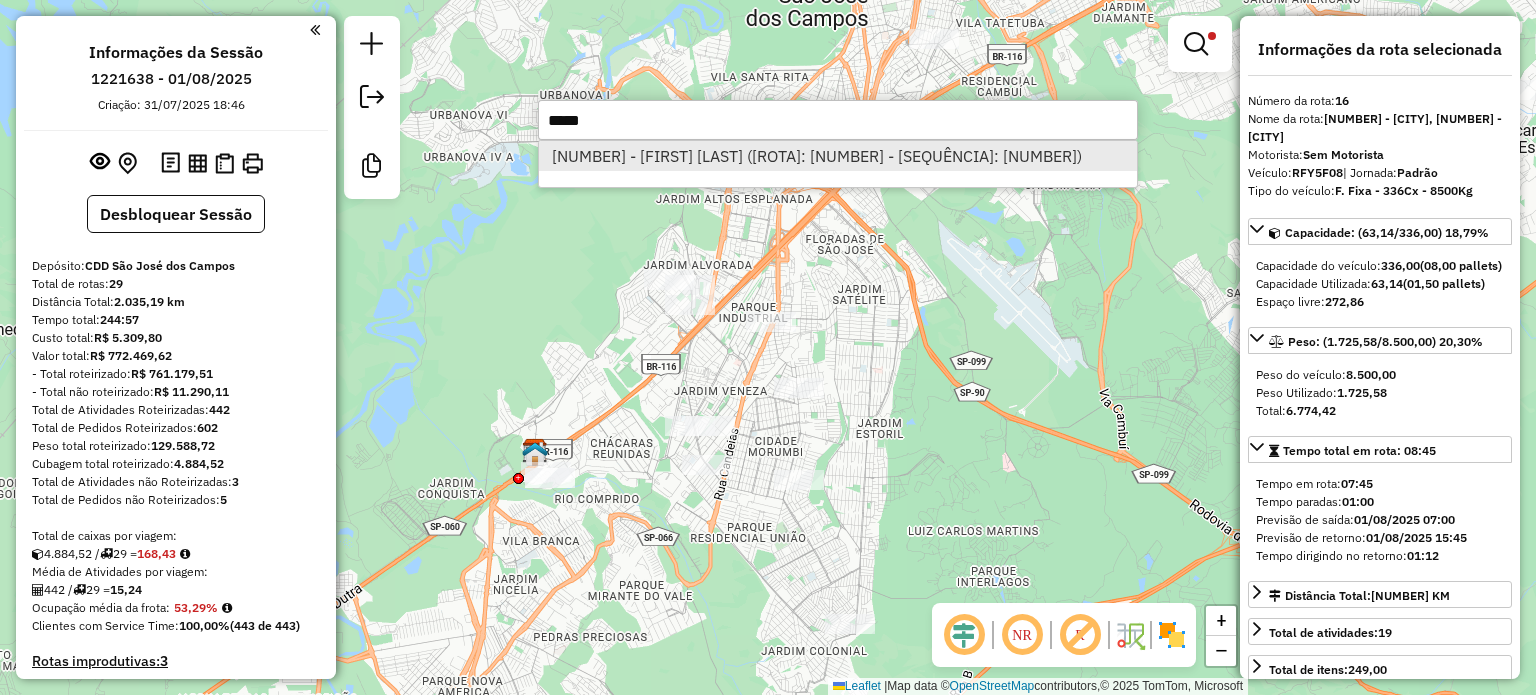 type on "*****" 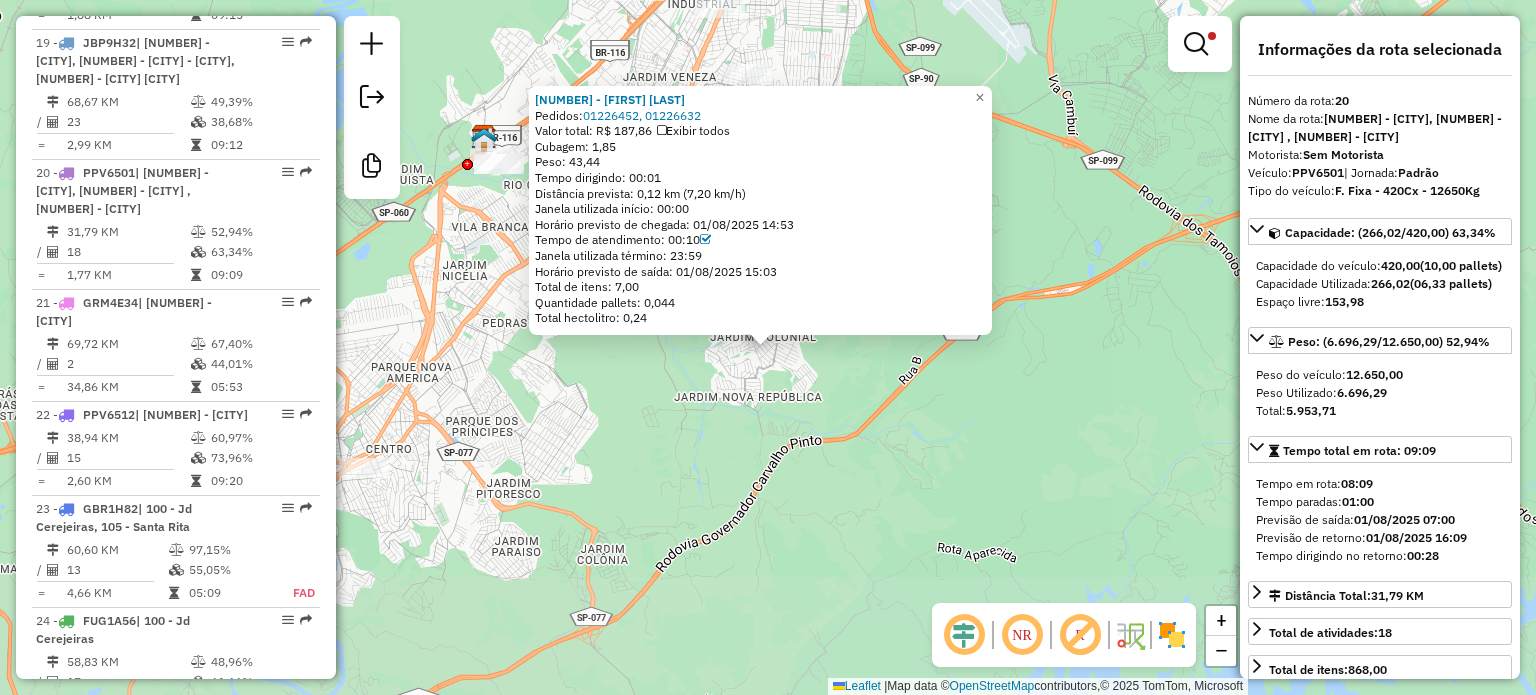 scroll, scrollTop: 3123, scrollLeft: 0, axis: vertical 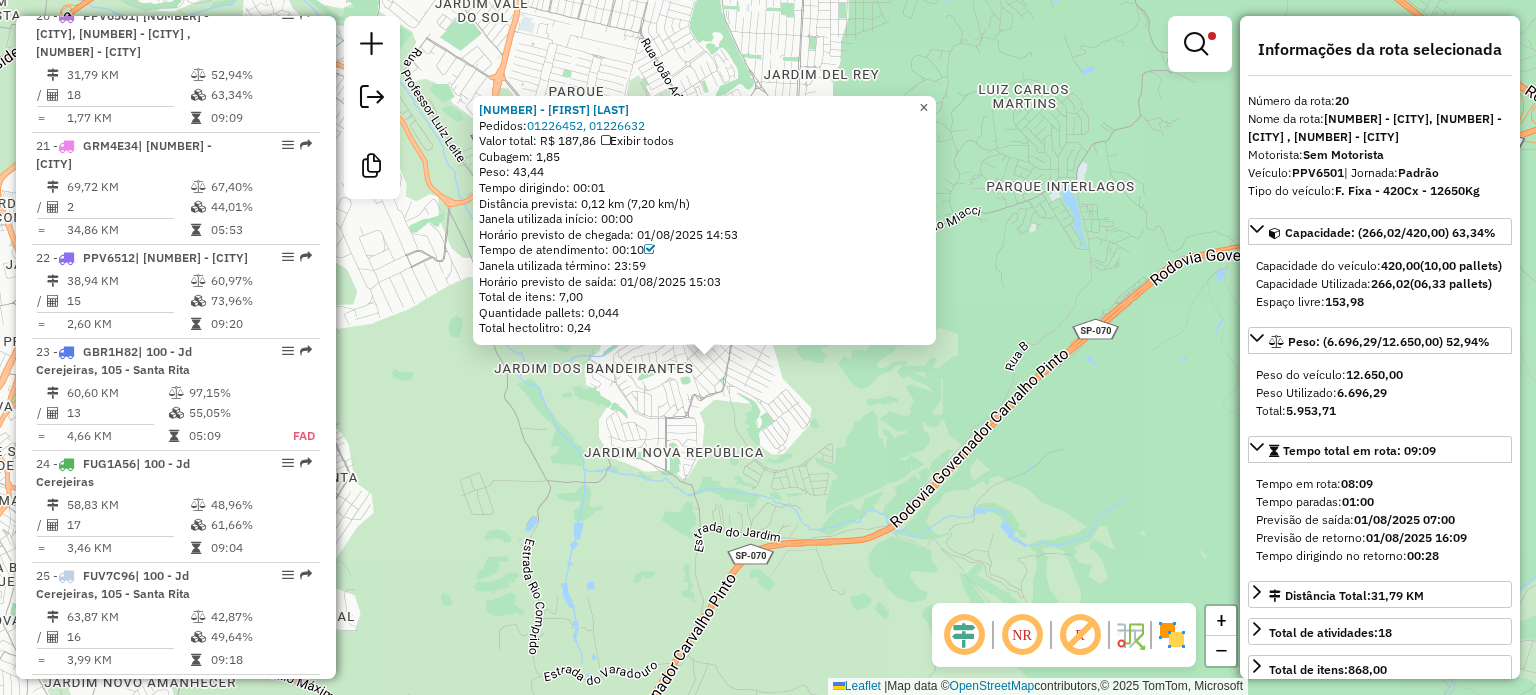 click on "×" 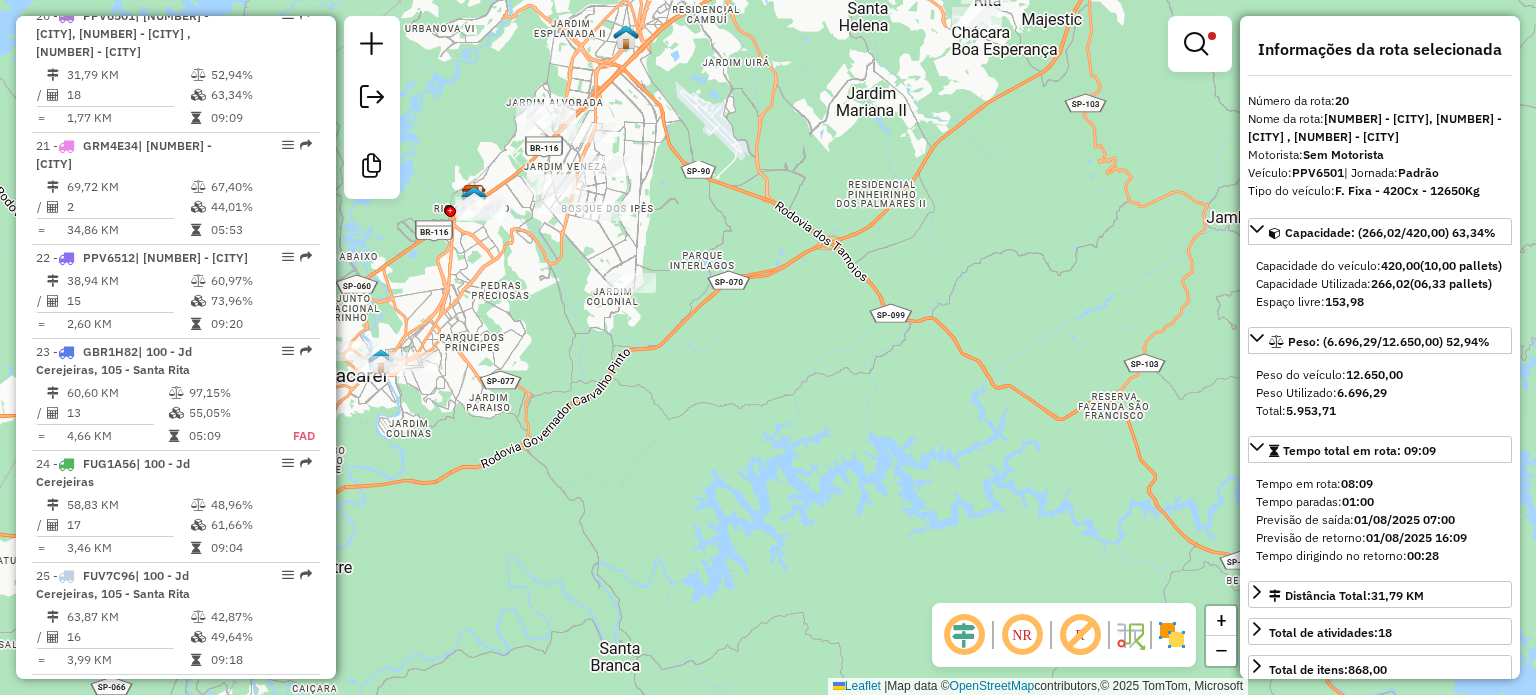 drag, startPoint x: 570, startPoint y: 337, endPoint x: 604, endPoint y: 416, distance: 86.00581 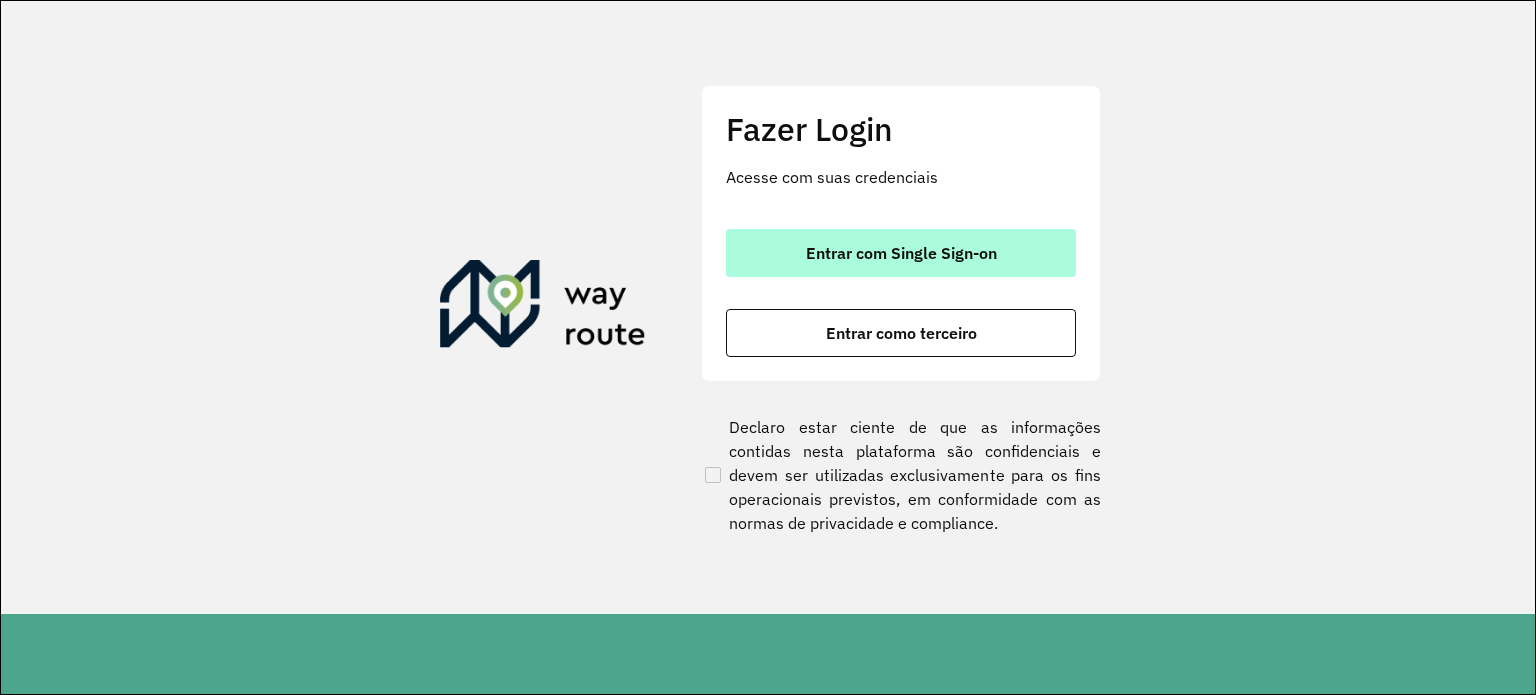 click on "Entrar com Single Sign-on" at bounding box center (901, 253) 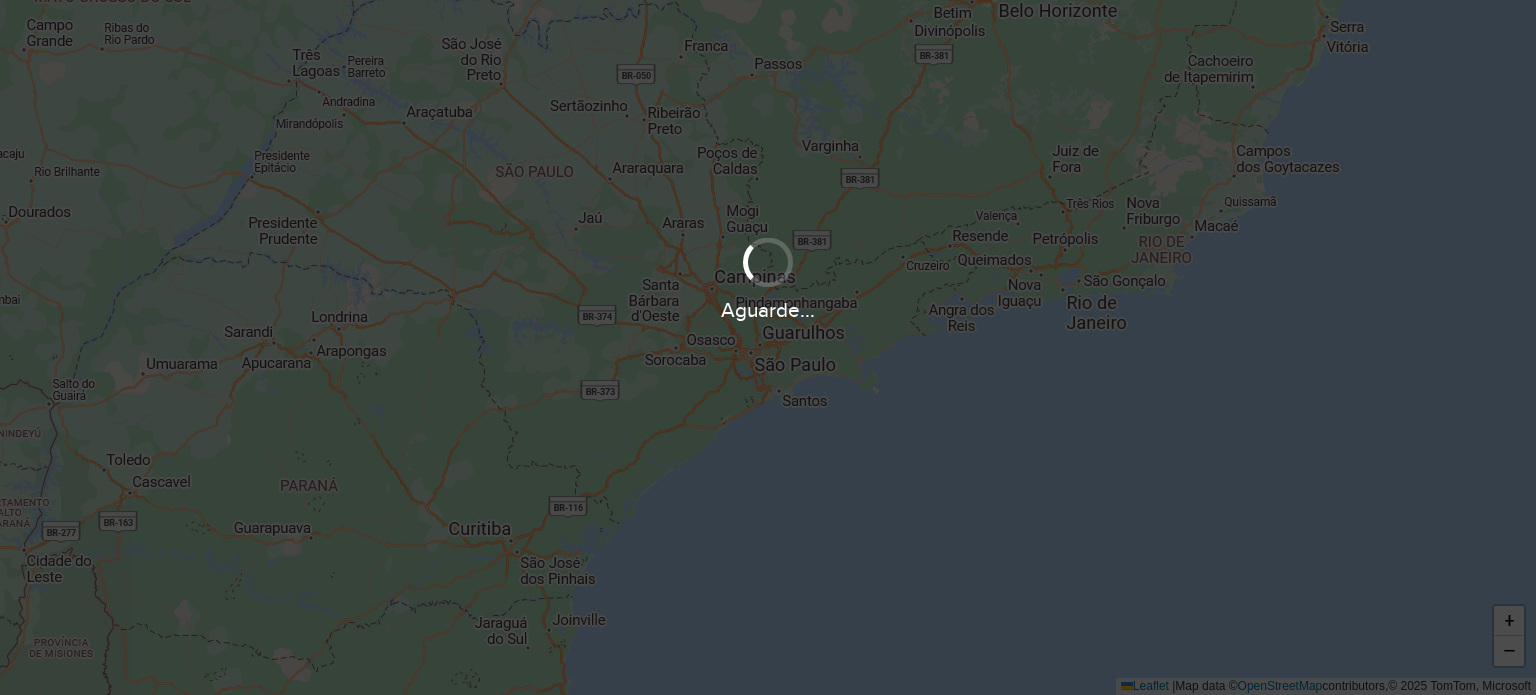 scroll, scrollTop: 0, scrollLeft: 0, axis: both 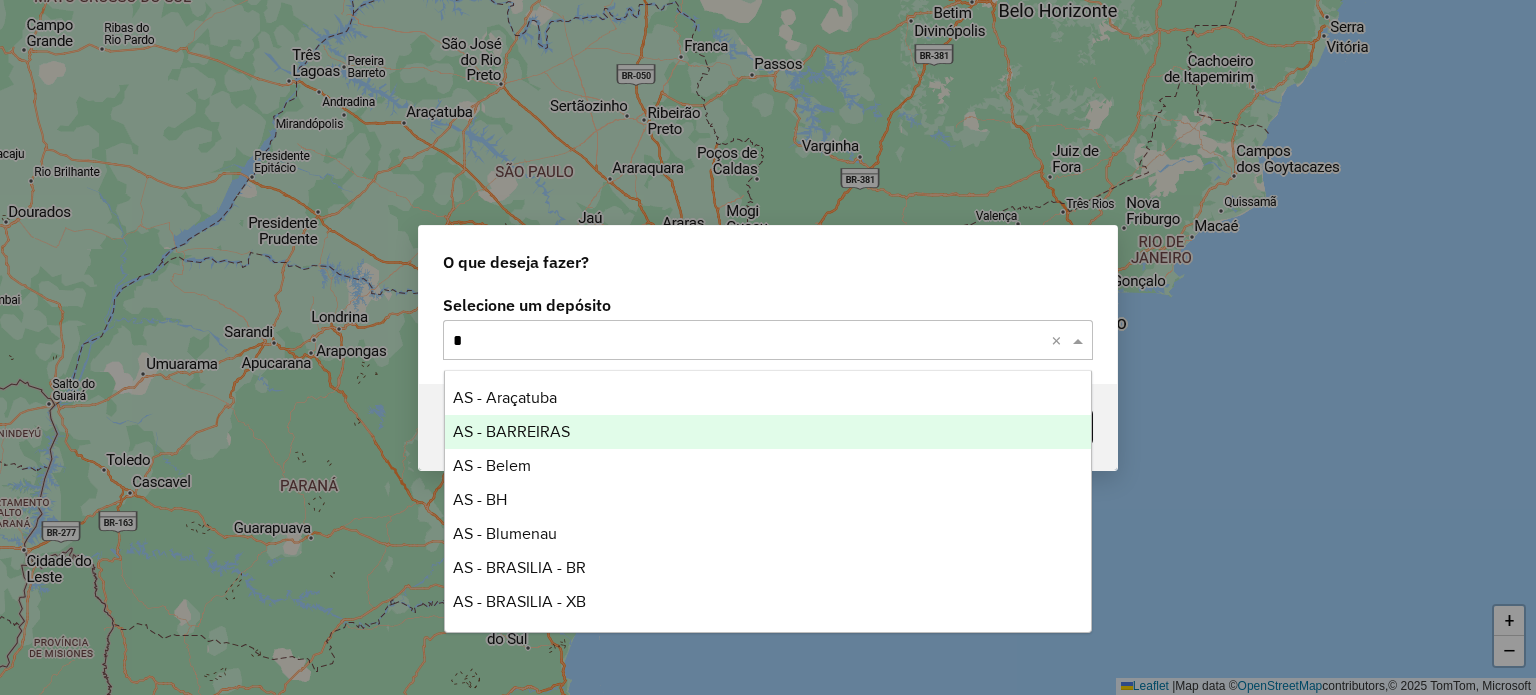 type on "**" 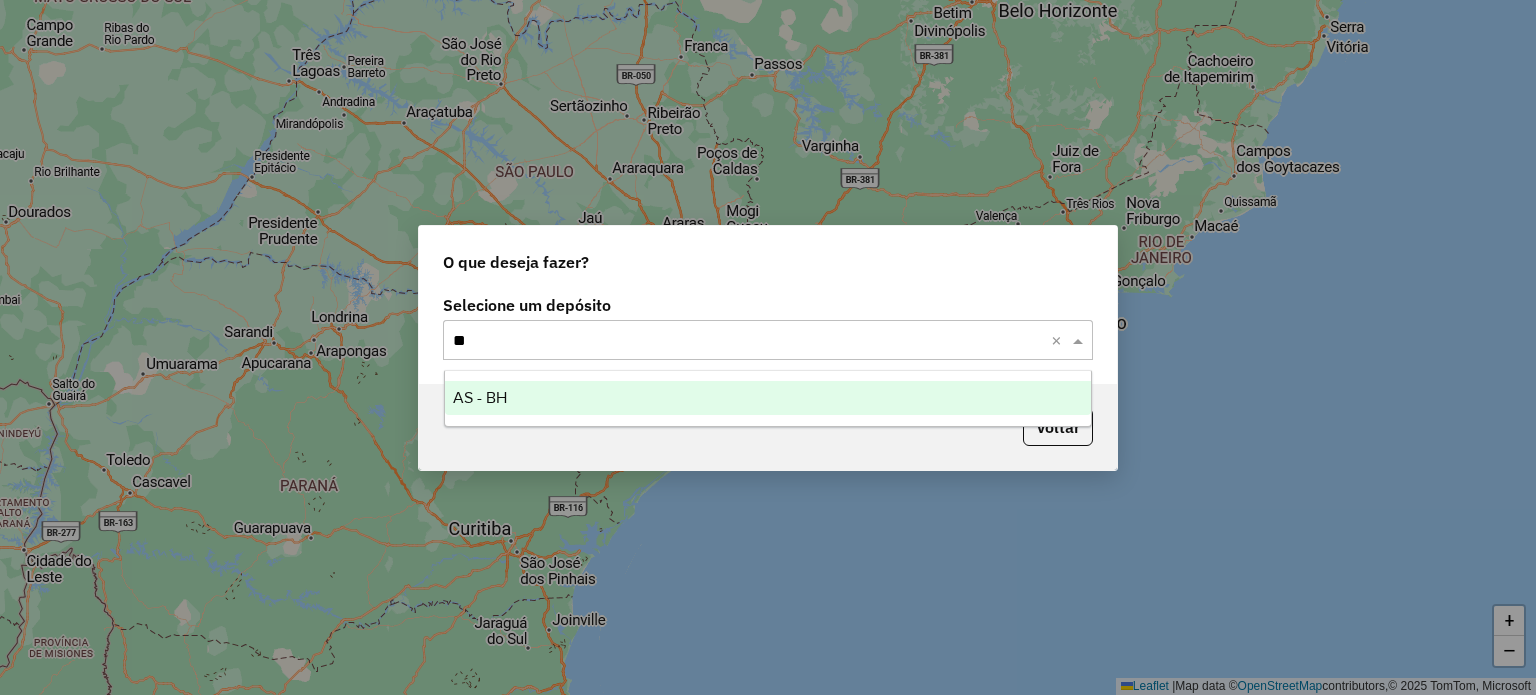 click on "AS - BH" at bounding box center (480, 397) 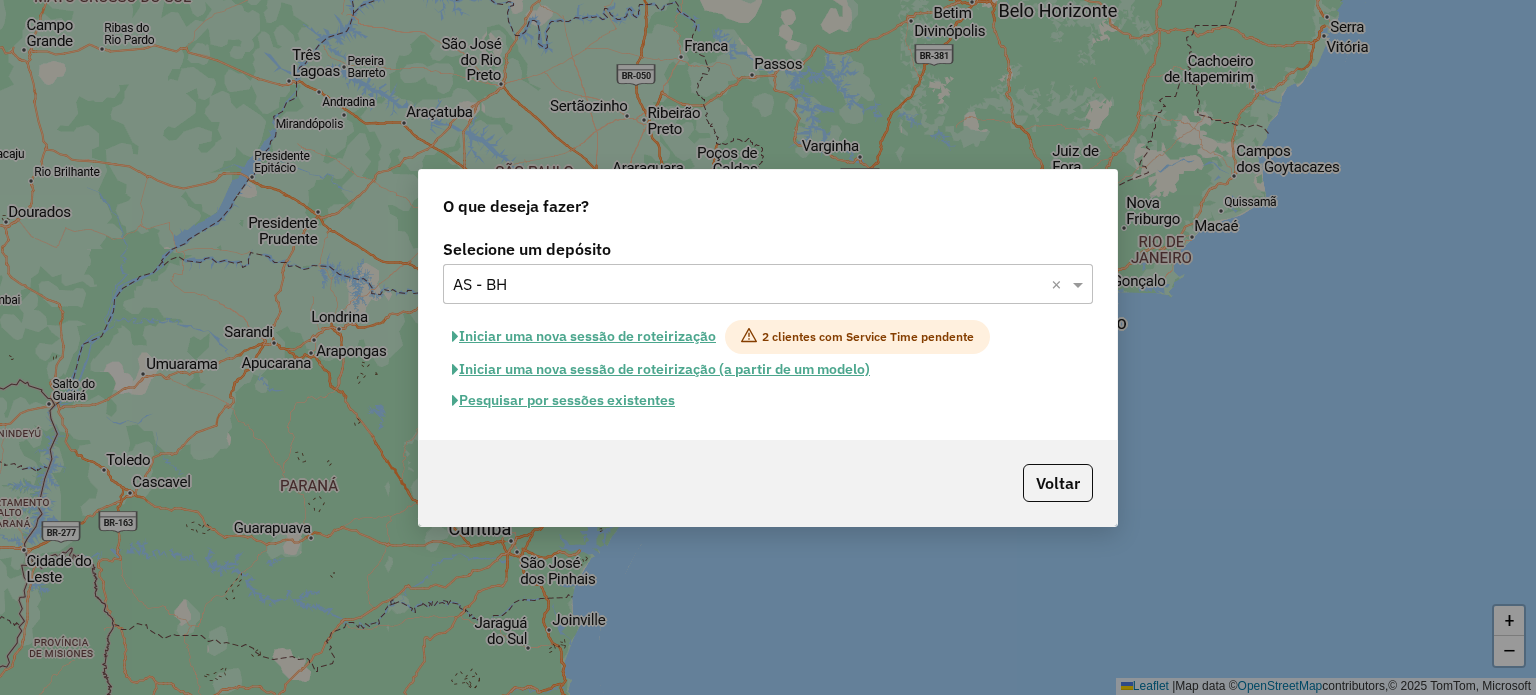 click on "Iniciar uma nova sessão de roteirização" 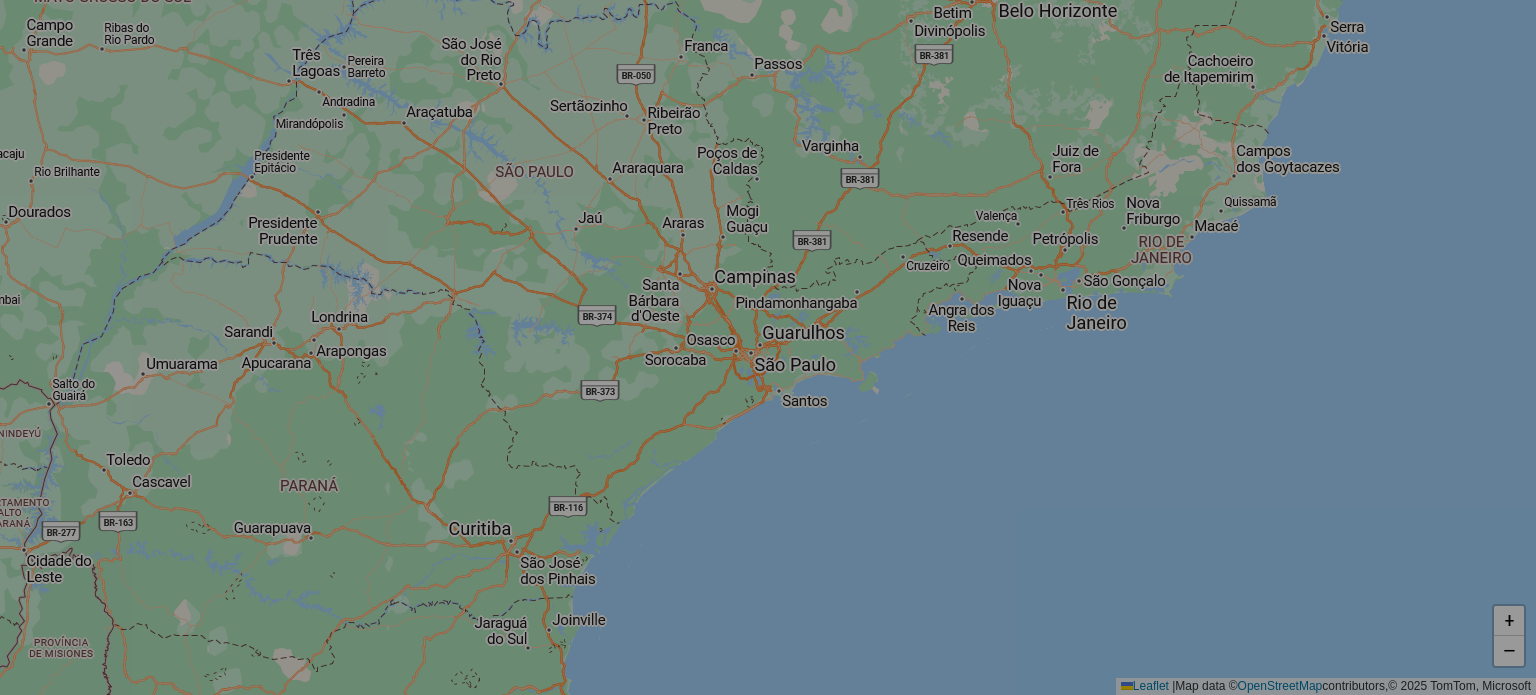 select on "*" 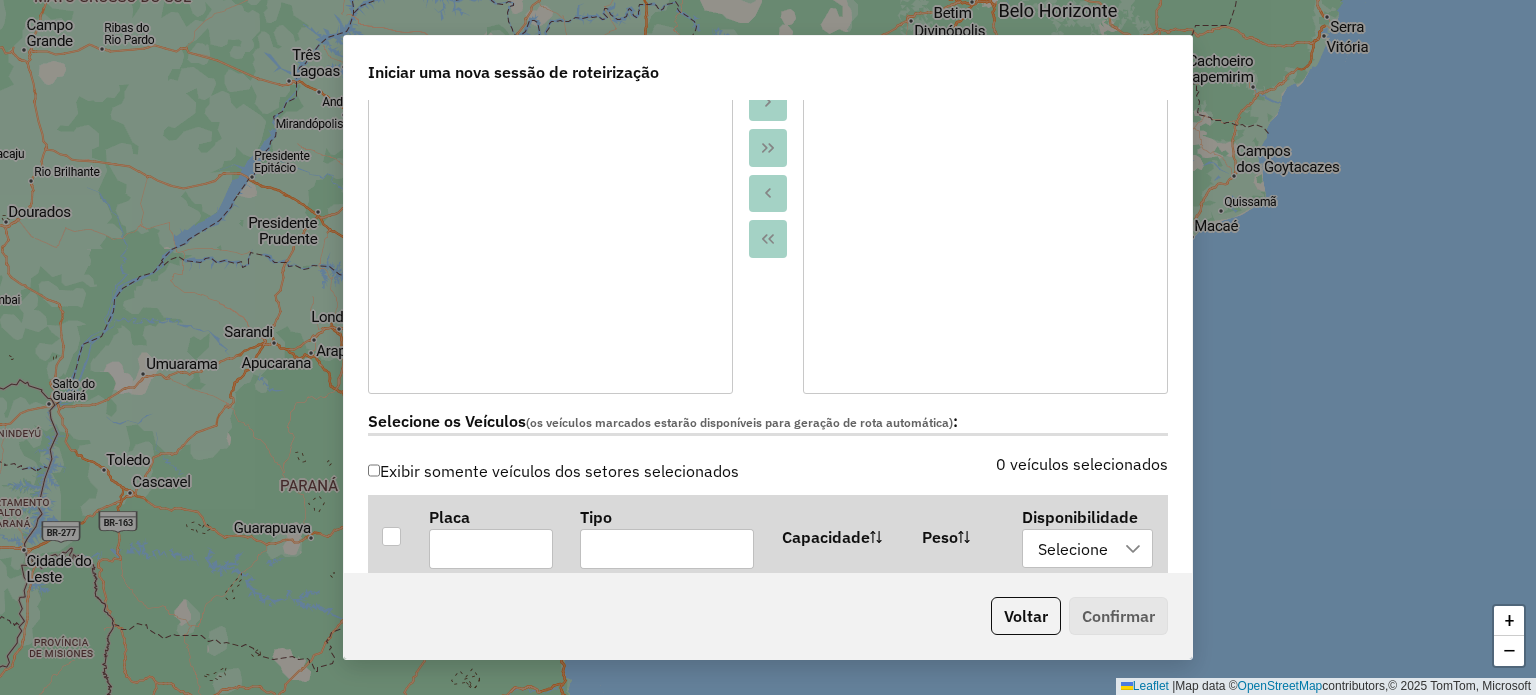 scroll, scrollTop: 400, scrollLeft: 0, axis: vertical 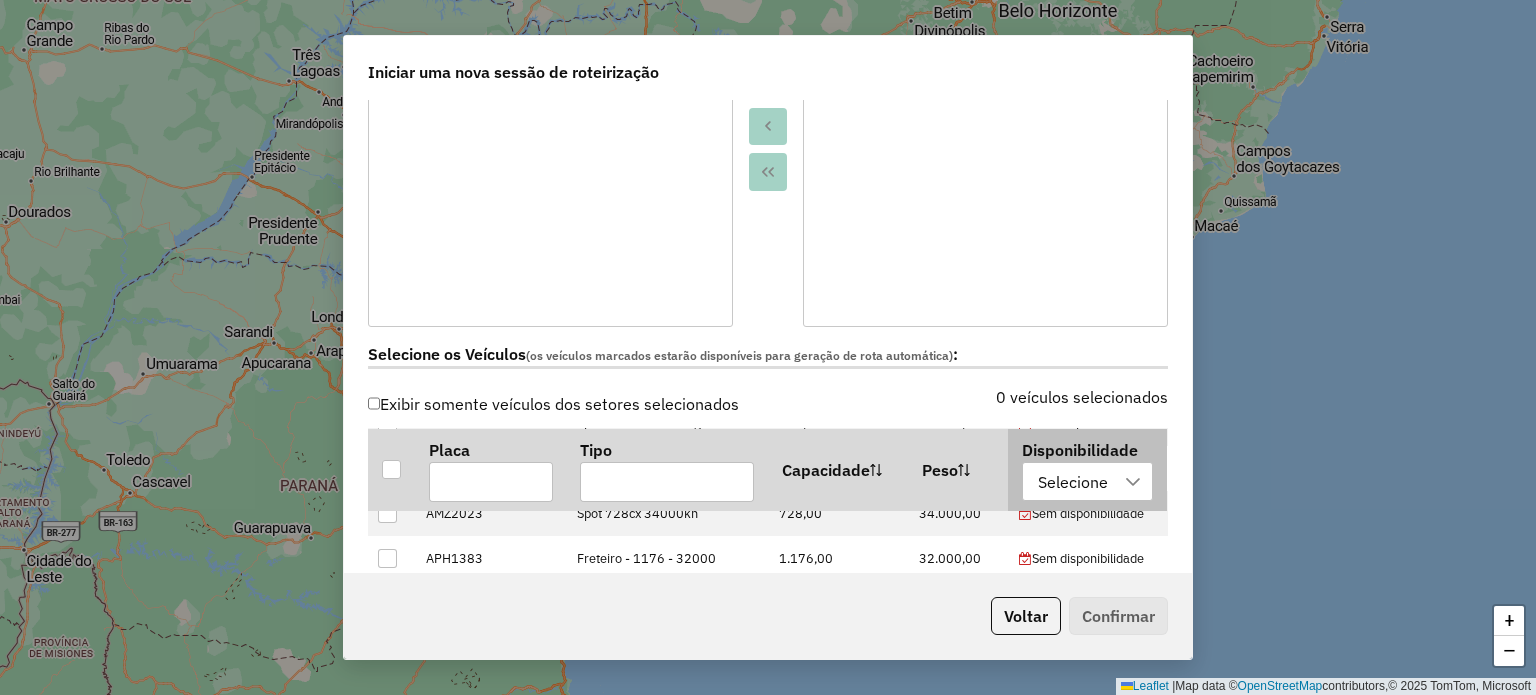 click on "Selecione" at bounding box center (1073, 481) 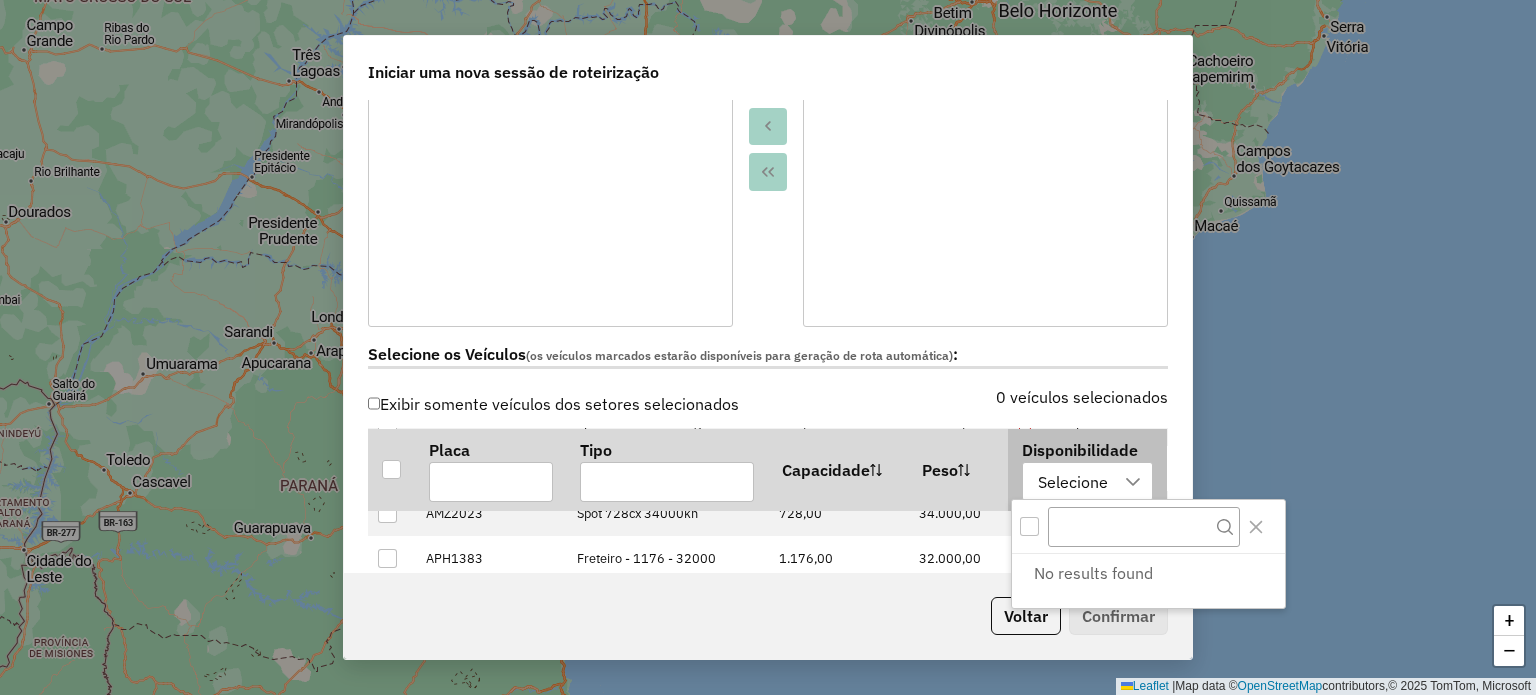 scroll, scrollTop: 14, scrollLeft: 90, axis: both 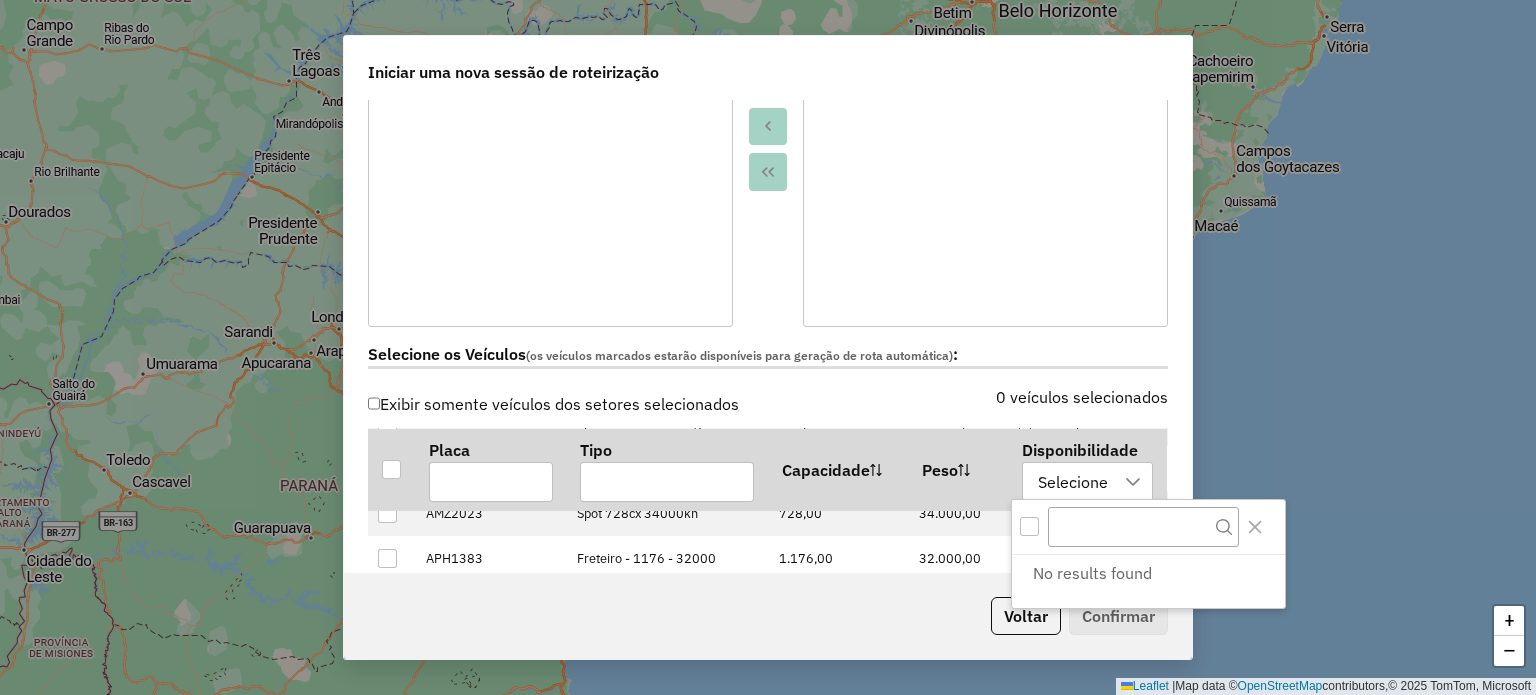 click on "**********" 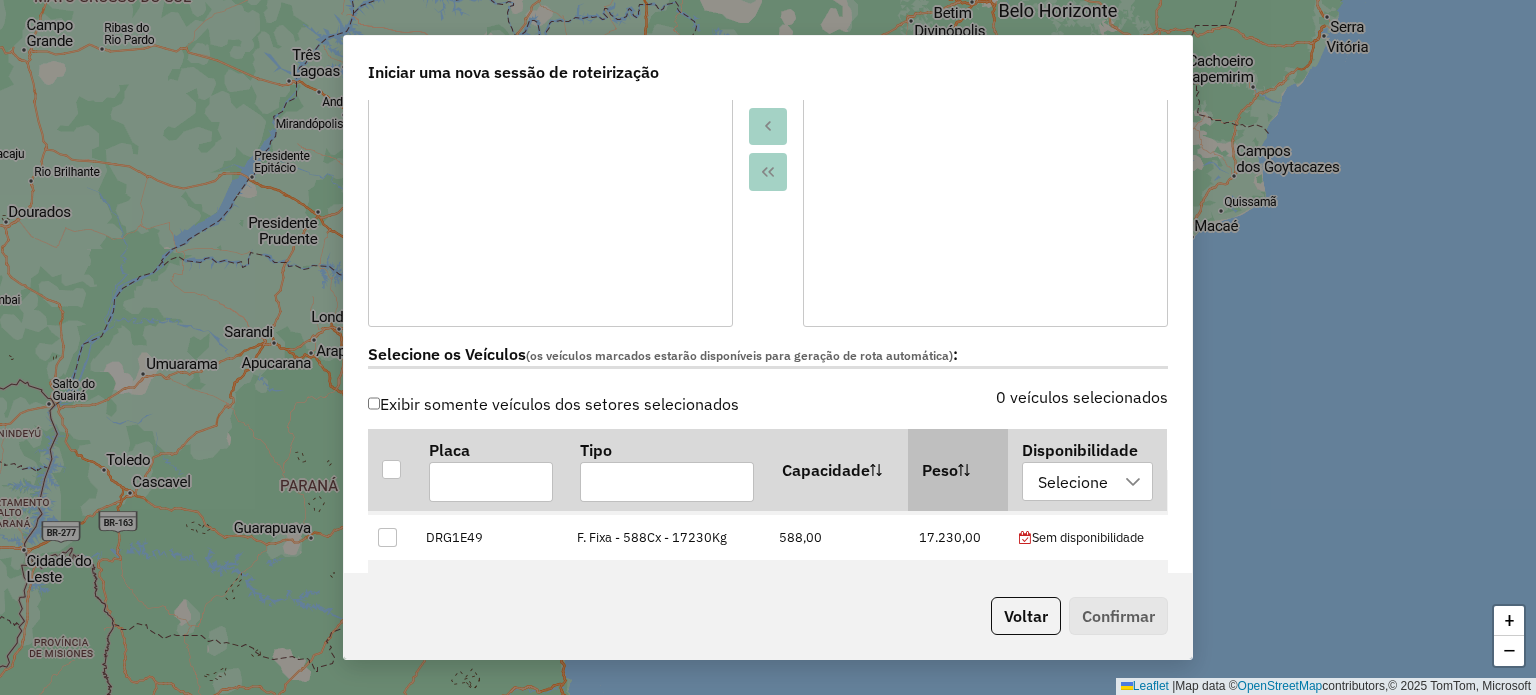 scroll, scrollTop: 3400, scrollLeft: 0, axis: vertical 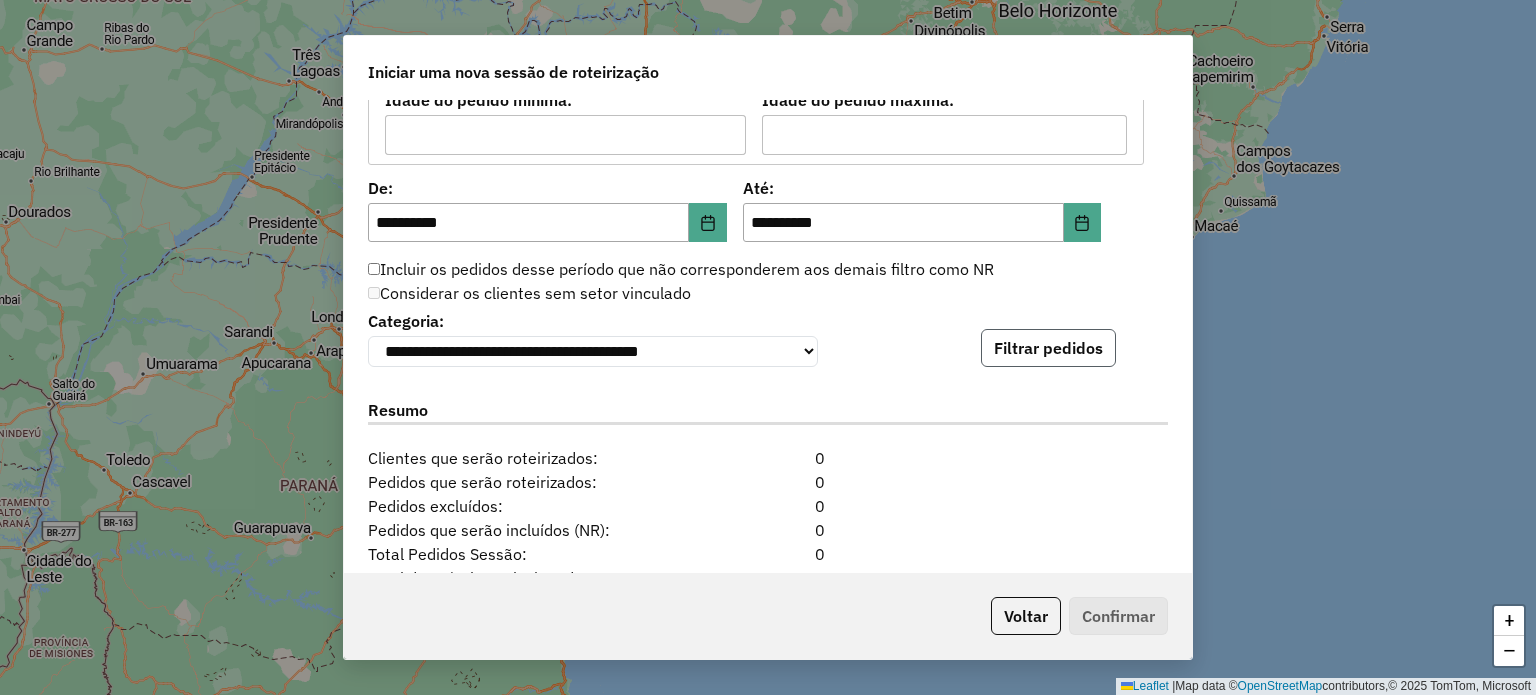 click on "Filtrar pedidos" 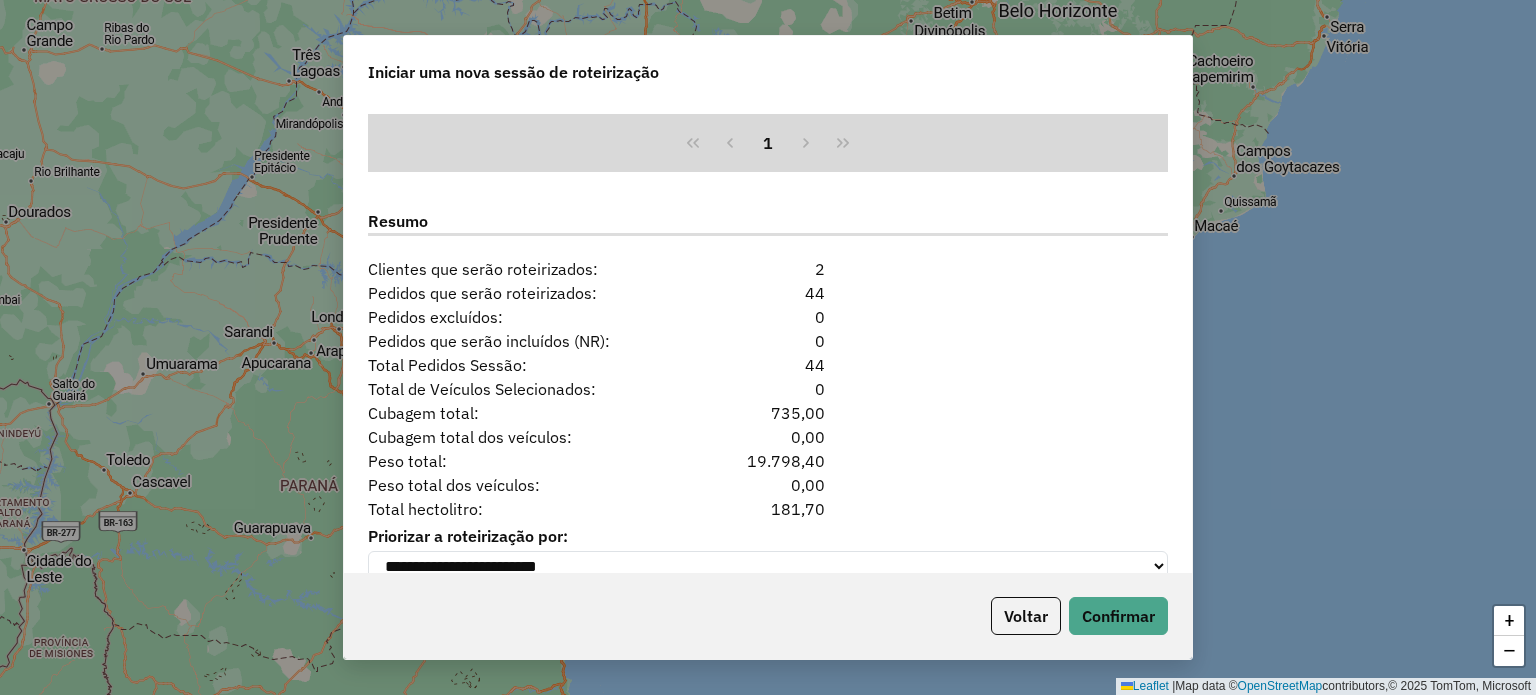 scroll, scrollTop: 2499, scrollLeft: 0, axis: vertical 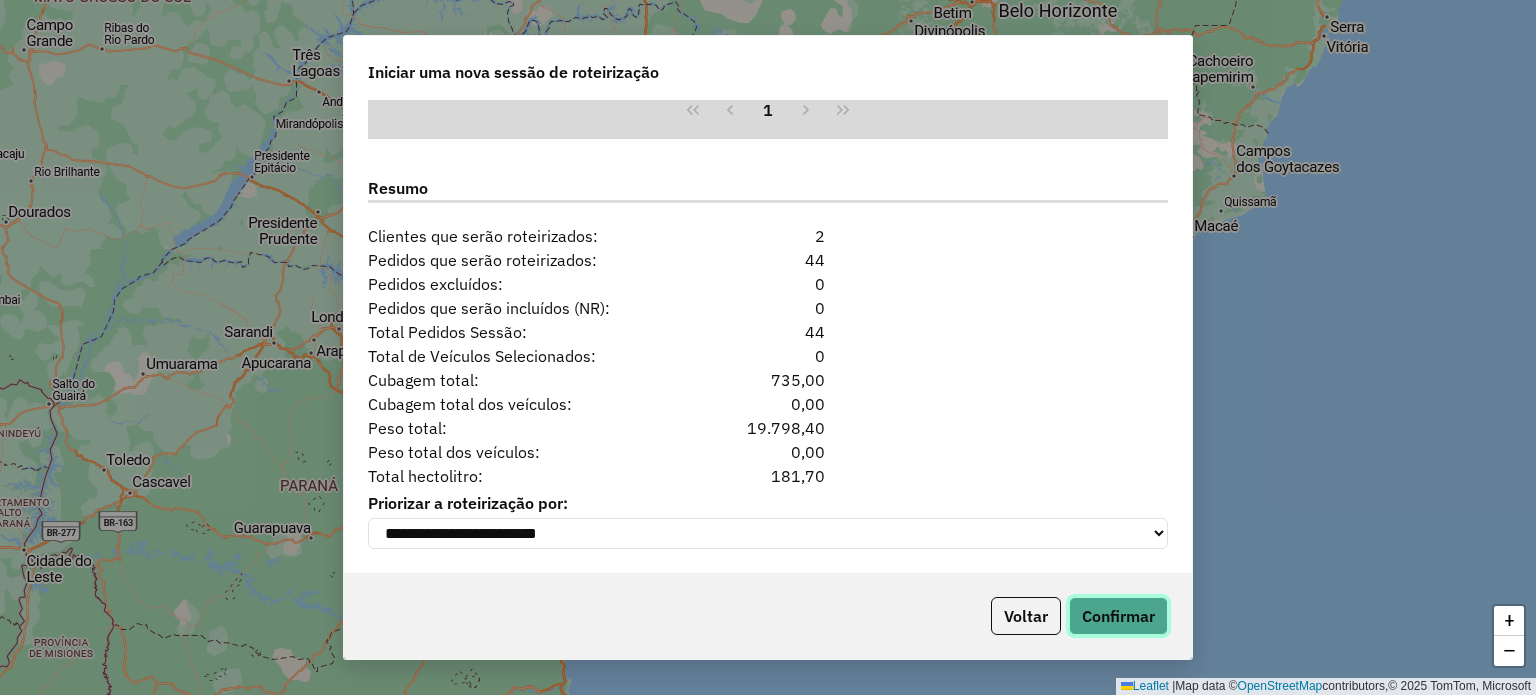 click on "Confirmar" 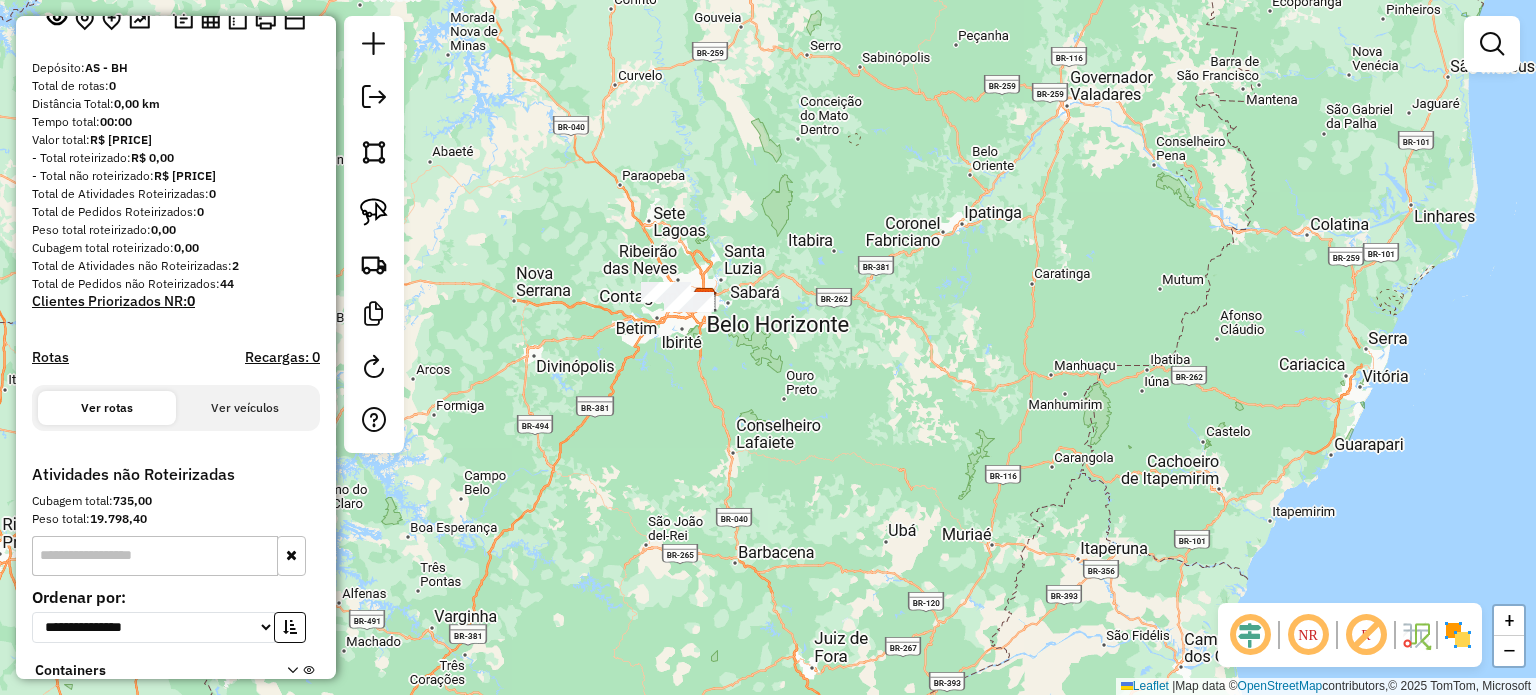 scroll, scrollTop: 0, scrollLeft: 0, axis: both 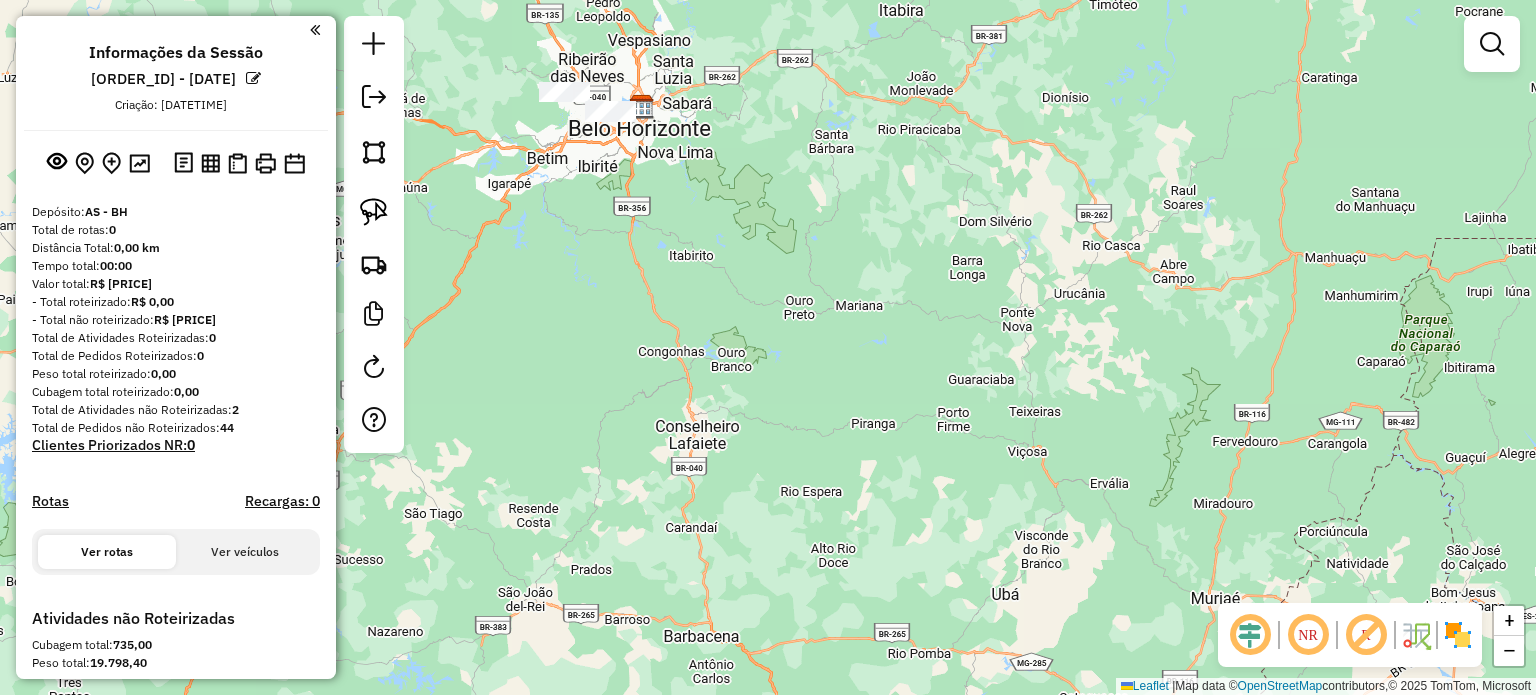 drag, startPoint x: 597, startPoint y: 263, endPoint x: 716, endPoint y: 383, distance: 169 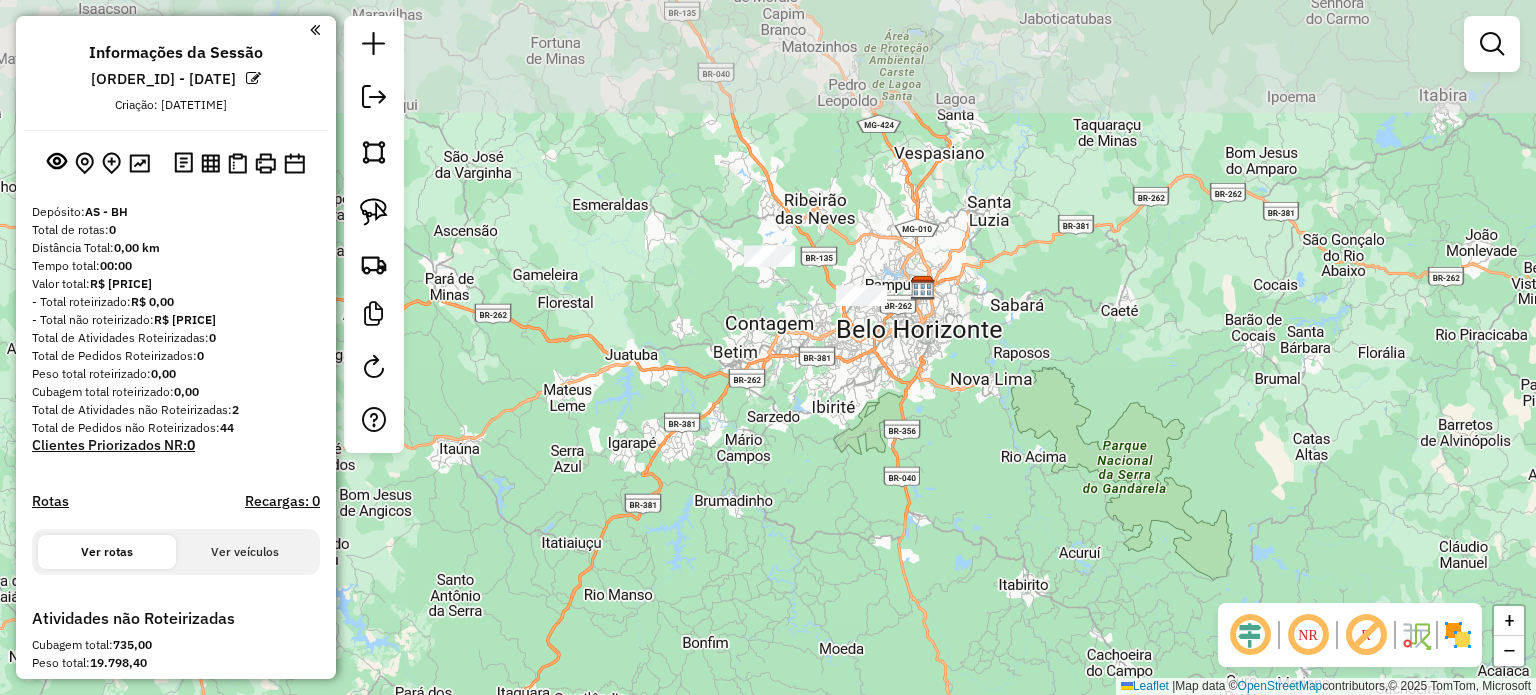 drag, startPoint x: 650, startPoint y: 275, endPoint x: 777, endPoint y: 503, distance: 260.98468 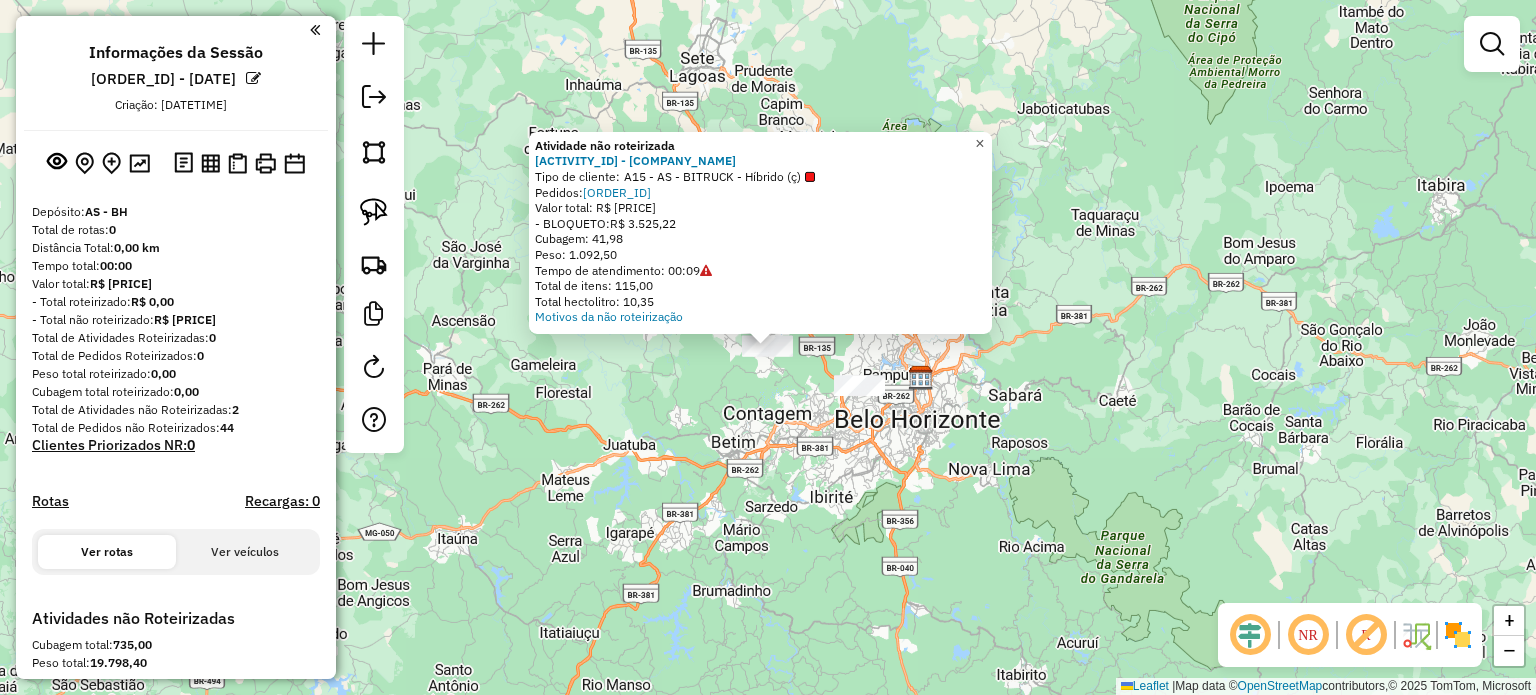 click on "×" 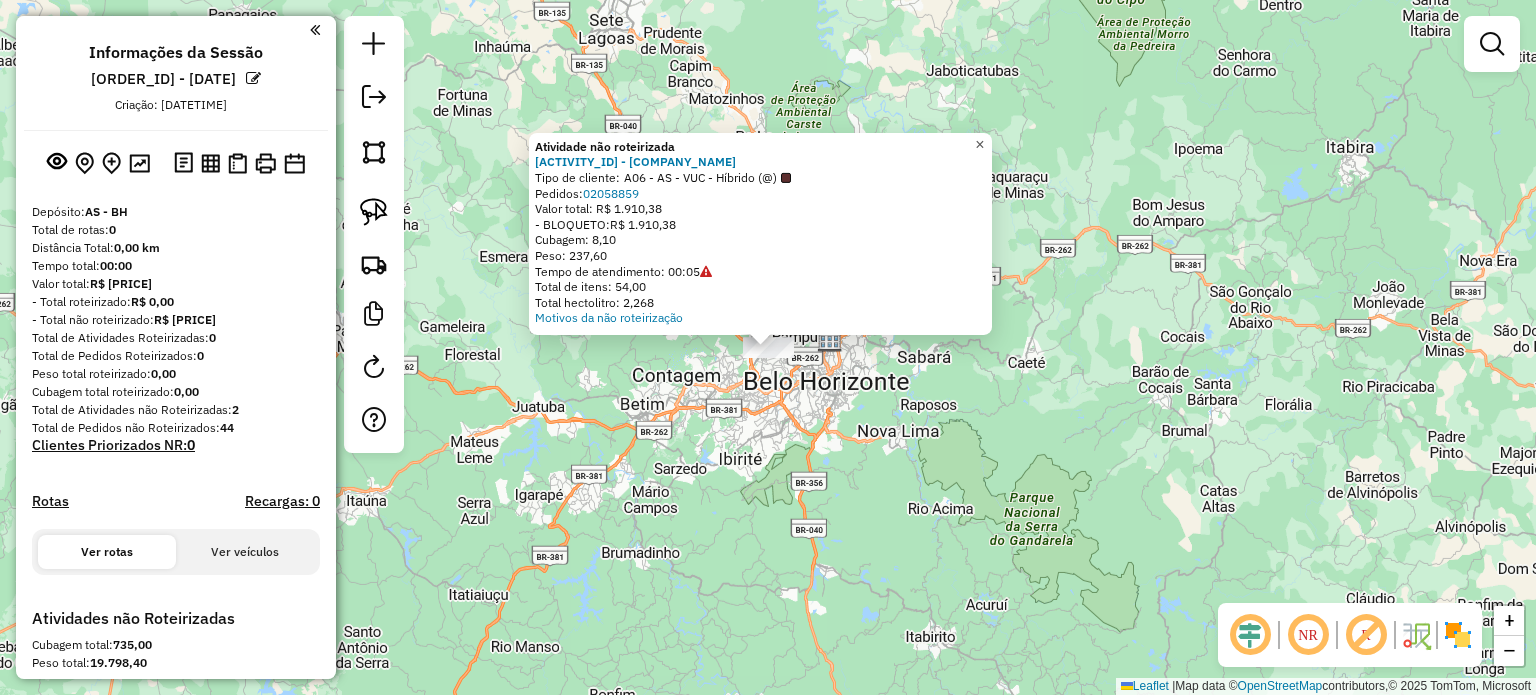 click on "×" 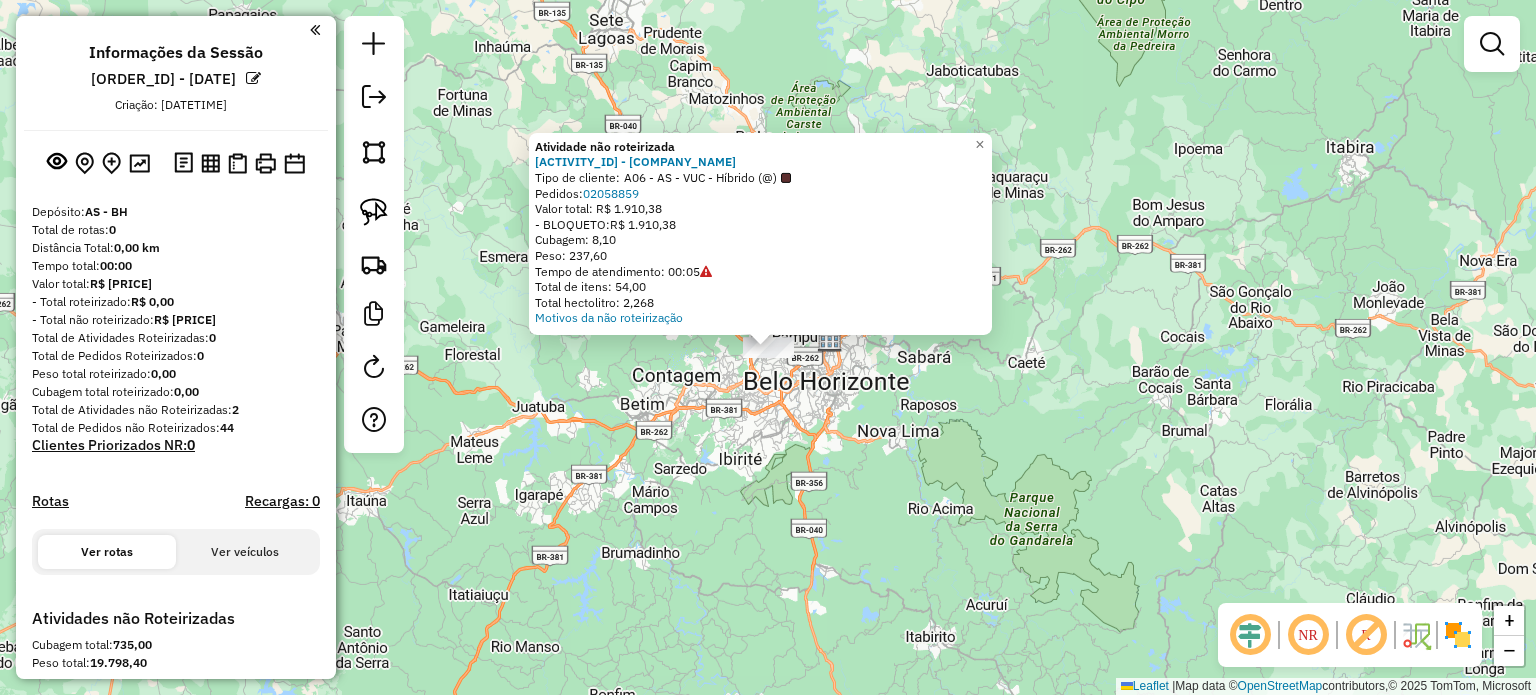 click on "Atividade não roteirizada 90600408 - DAKI BELO HORIZONTE LTDA  Tipo de cliente:   A06 - AS - VUC - Híbrido  (@)   Pedidos:  02058859   Valor total: R$ 1.910,38   - BLOQUETO:  R$ 1.910,38   Cubagem: 8,10   Peso: 237,60   Tempo de atendimento: 00:05   Total de itens: 54,00   Total hectolitro: 2,268  Motivos da não roteirização × Janela de atendimento Grade de atendimento Capacidade Transportadoras Veículos Cliente Pedidos  Rotas Selecione os dias de semana para filtrar as janelas de atendimento  Seg   Ter   Qua   Qui   Sex   Sáb   Dom  Informe o período da janela de atendimento: De: Até:  Filtrar exatamente a janela do cliente  Considerar janela de atendimento padrão  Selecione os dias de semana para filtrar as grades de atendimento  Seg   Ter   Qua   Qui   Sex   Sáb   Dom   Considerar clientes sem dia de atendimento cadastrado  Clientes fora do dia de atendimento selecionado Filtrar as atividades entre os valores definidos abaixo:  Peso mínimo:   Peso máximo:   Cubagem mínima:   De:   Até:  De:" 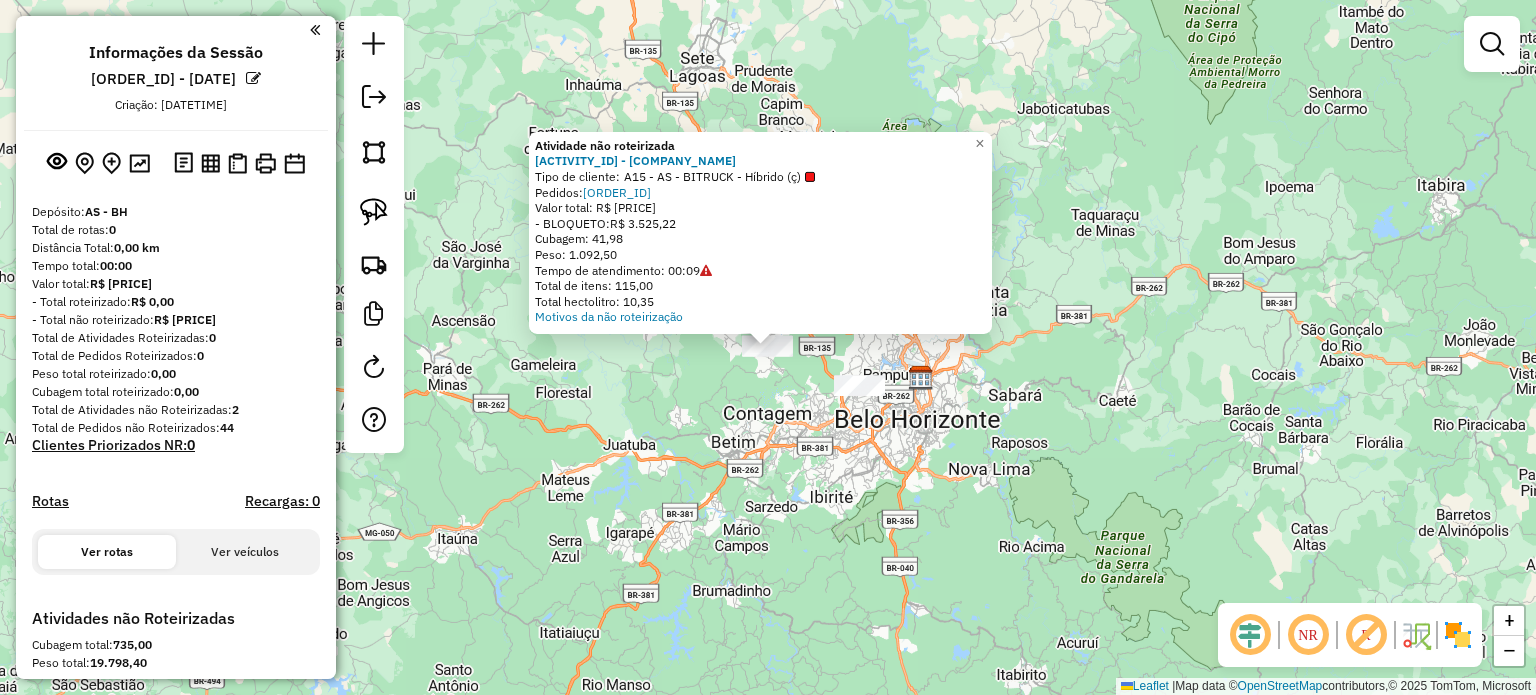 click on "Atividade não roteirizada 90600041 - DROGARIA ARAUJO SA  Tipo de cliente:   A15 - AS - BITRUCK - Híbrido (ç)   Pedidos:  02058847   Valor total: R$ 3.525,22   - BLOQUETO:  R$ 3.525,22   Cubagem: 41,98   Peso: 1.092,50   Tempo de atendimento: 00:09   Total de itens: 115,00   Total hectolitro: 10,35  Motivos da não roteirização × Janela de atendimento Grade de atendimento Capacidade Transportadoras Veículos Cliente Pedidos  Rotas Selecione os dias de semana para filtrar as janelas de atendimento  Seg   Ter   Qua   Qui   Sex   Sáb   Dom  Informe o período da janela de atendimento: De: Até:  Filtrar exatamente a janela do cliente  Considerar janela de atendimento padrão  Selecione os dias de semana para filtrar as grades de atendimento  Seg   Ter   Qua   Qui   Sex   Sáb   Dom   Considerar clientes sem dia de atendimento cadastrado  Clientes fora do dia de atendimento selecionado Filtrar as atividades entre os valores definidos abaixo:  Peso mínimo:   Peso máximo:   Cubagem mínima:   De:   Até:  +" 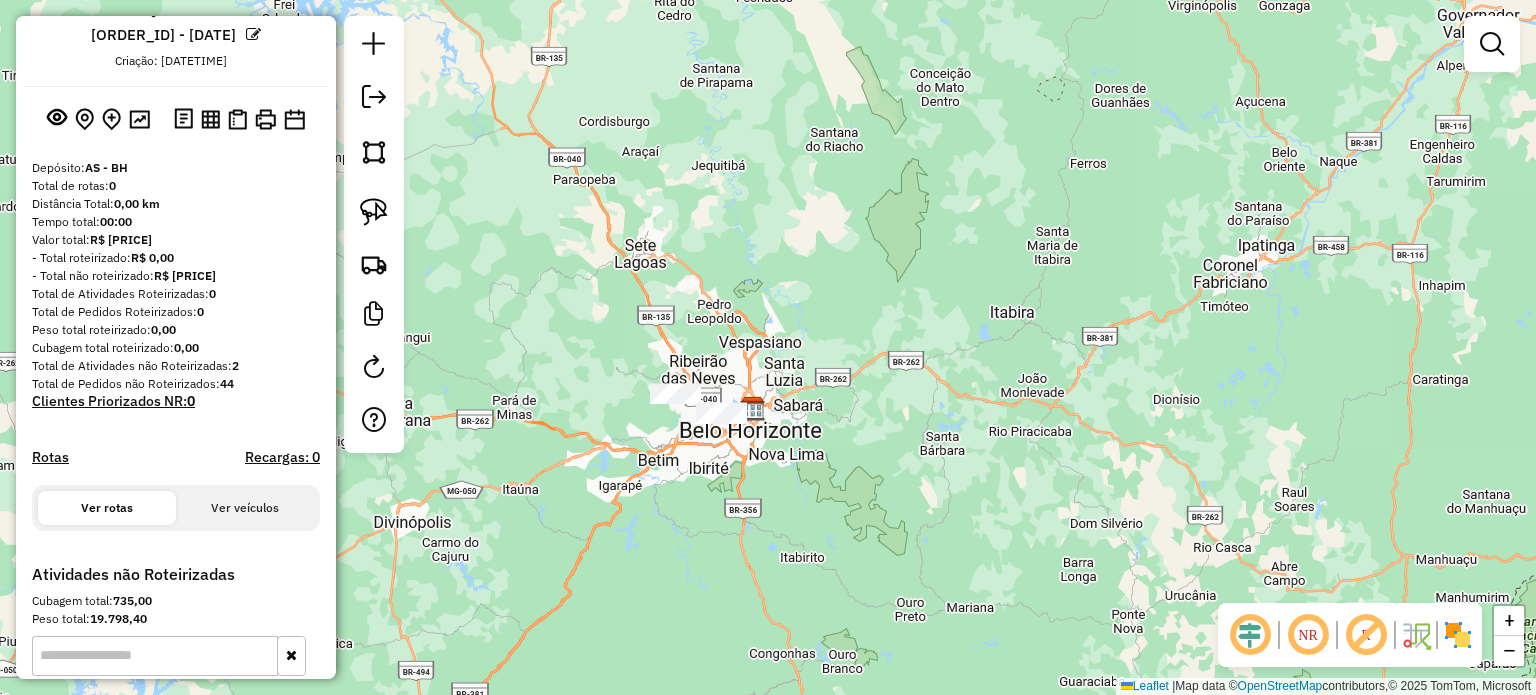 scroll, scrollTop: 42, scrollLeft: 0, axis: vertical 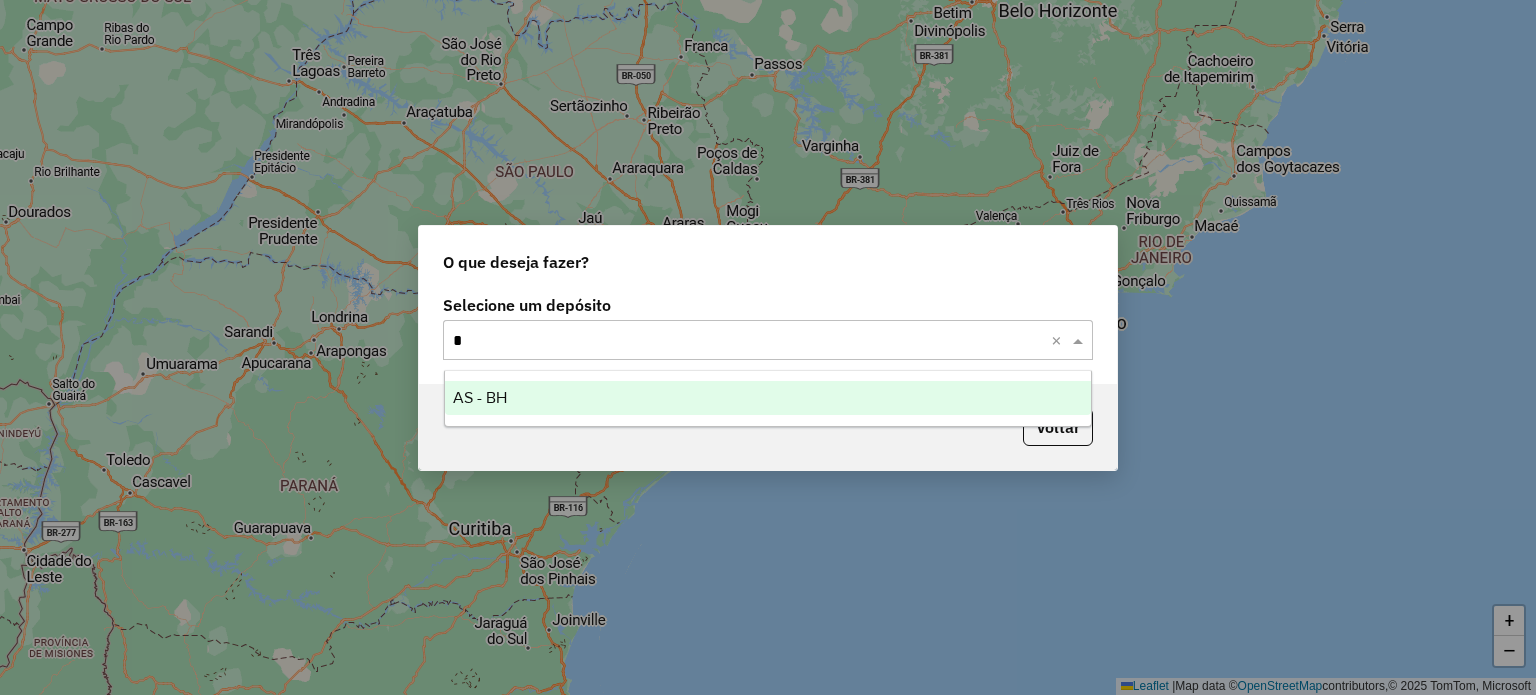 type on "**" 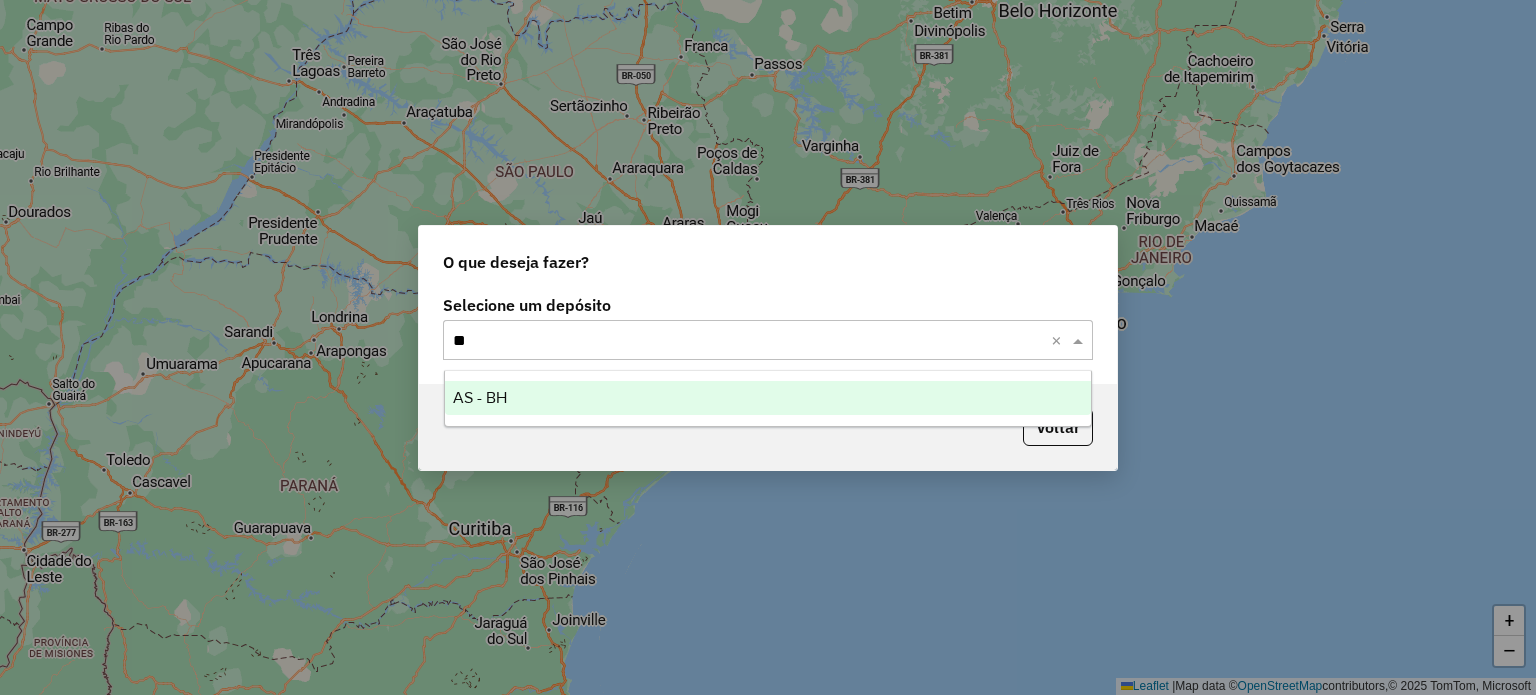 click on "AS - BH" at bounding box center [768, 398] 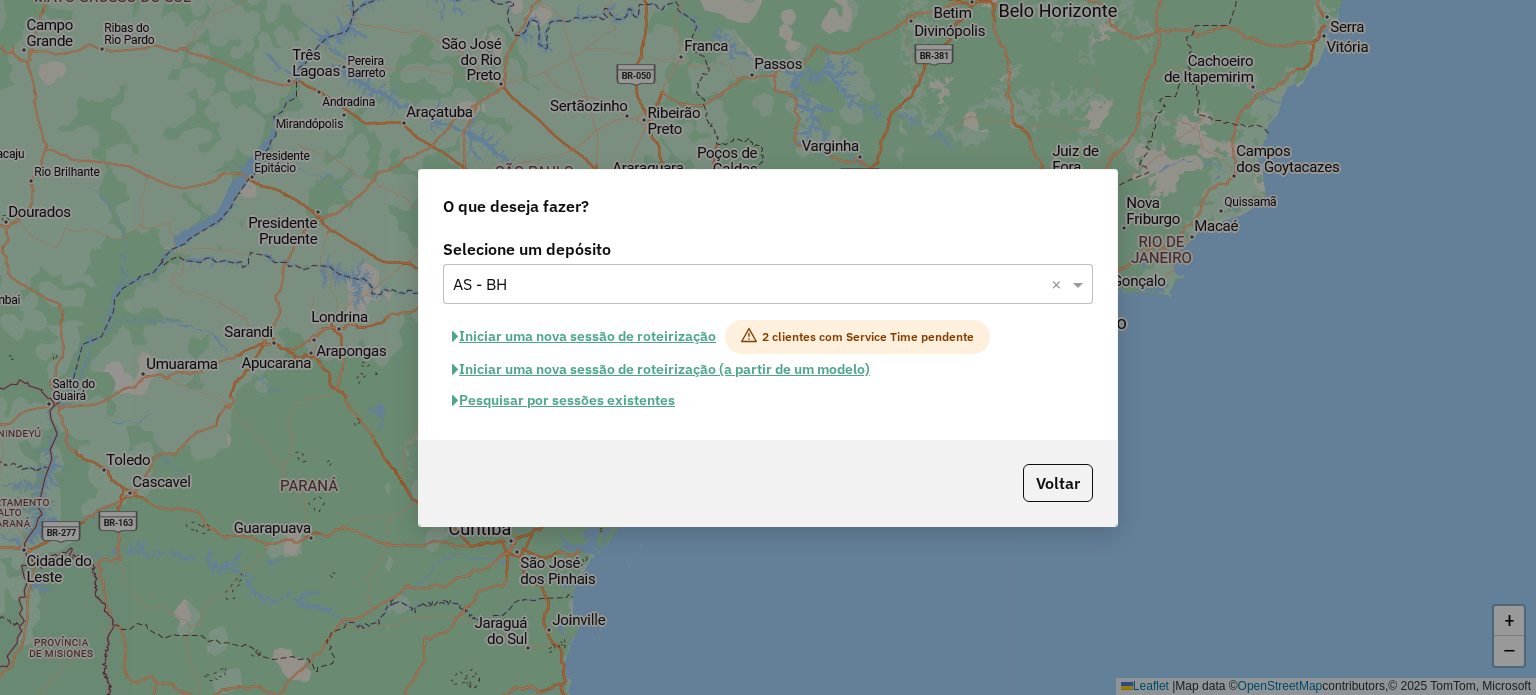 click on "Pesquisar por sessões existentes" 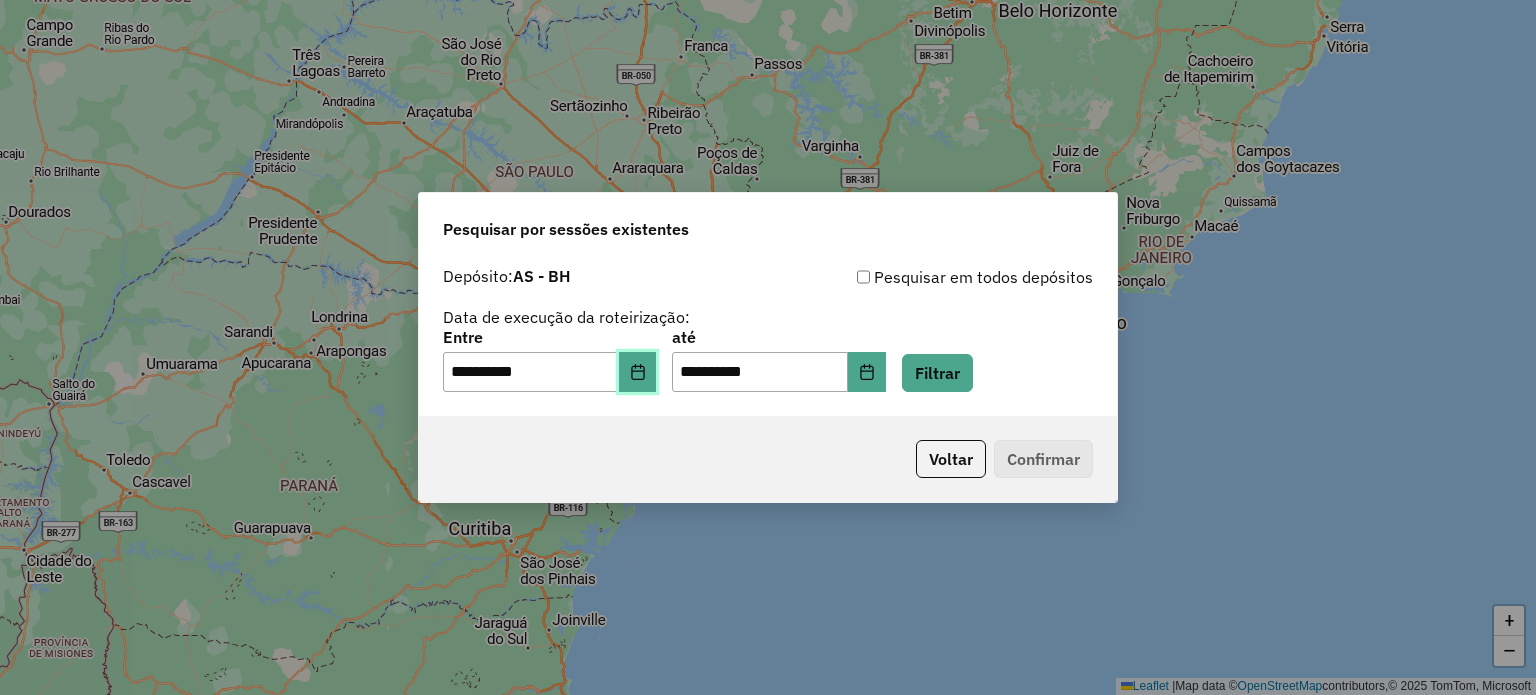 click 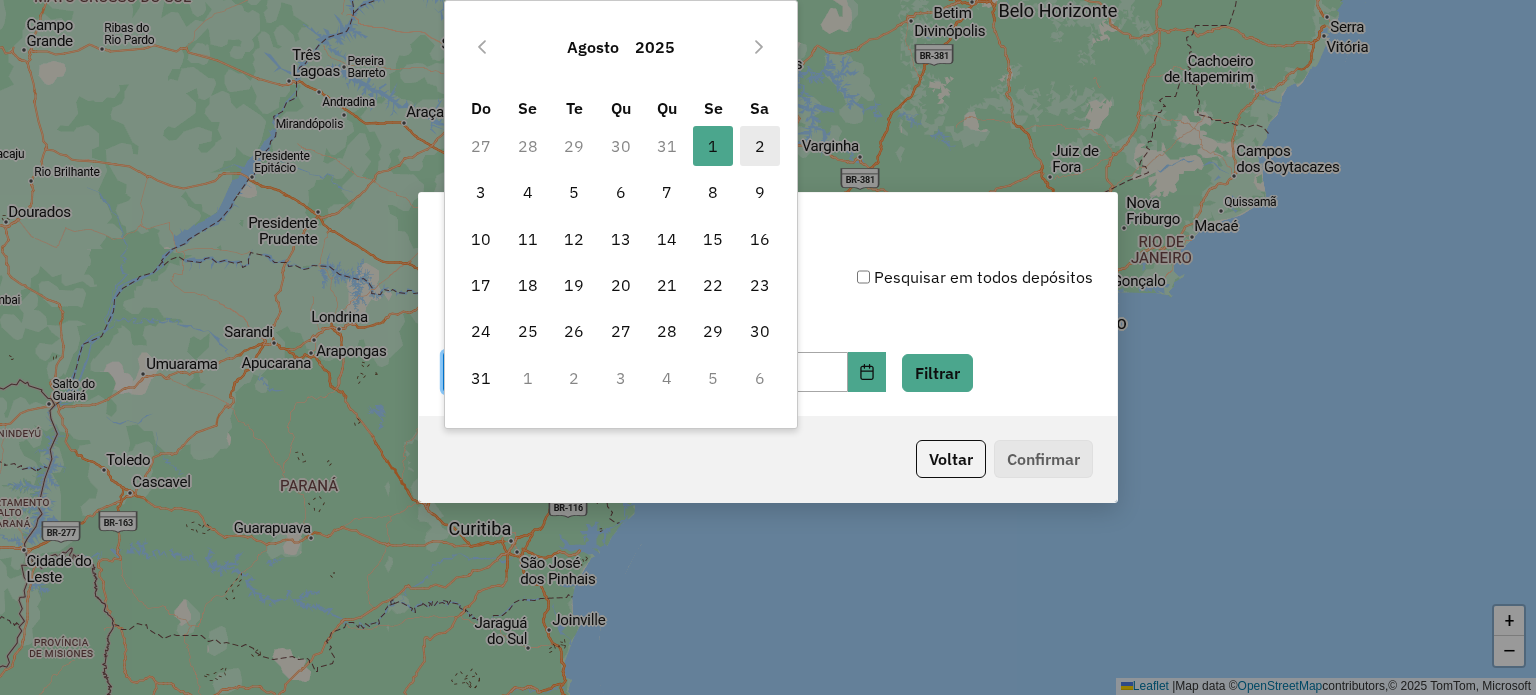 click on "2" at bounding box center [760, 146] 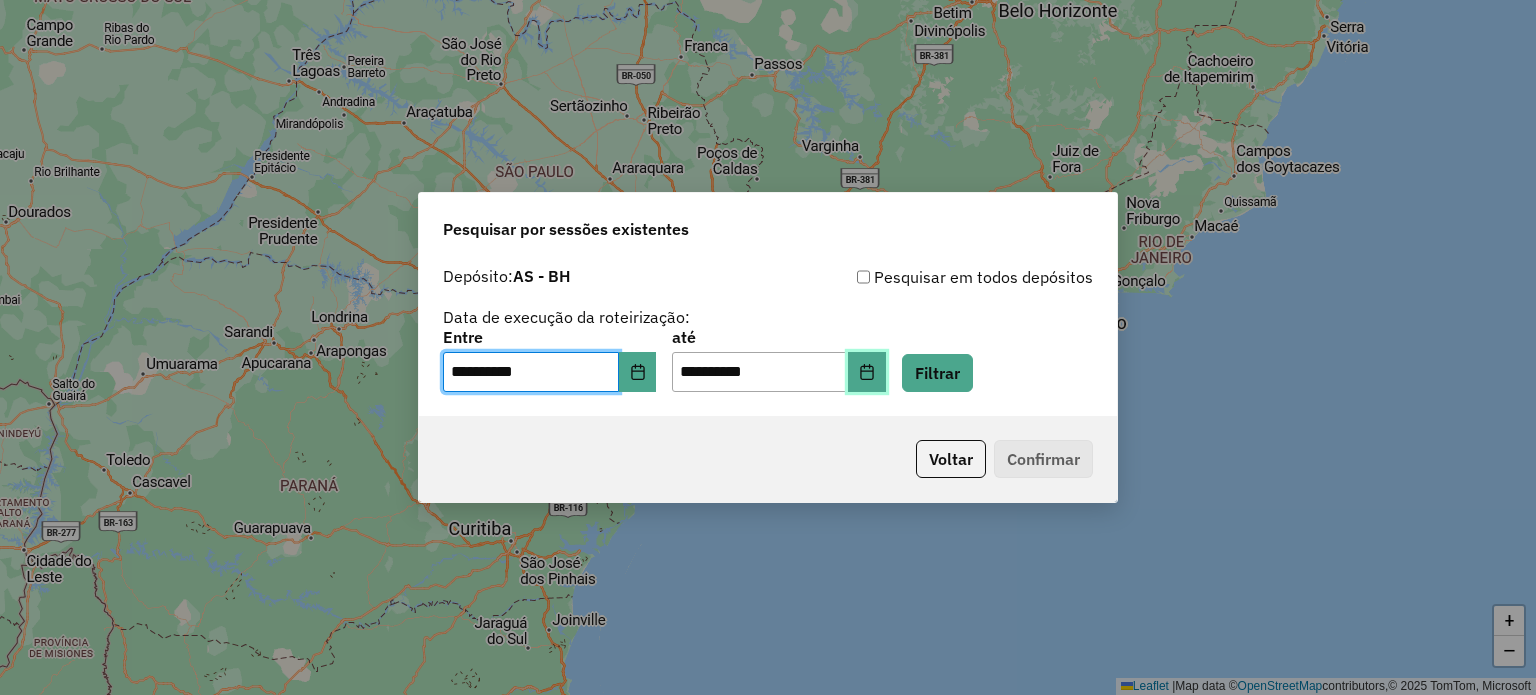 click 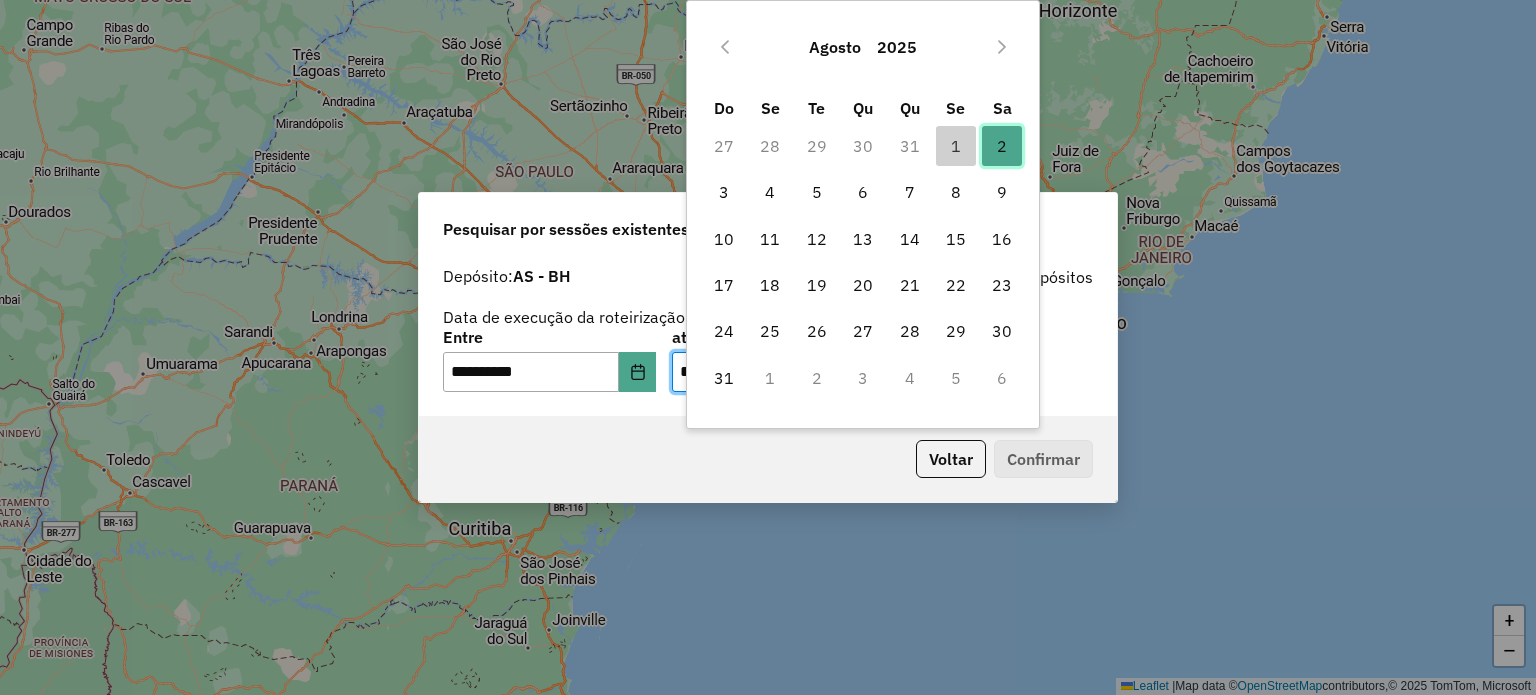 click on "2" at bounding box center (1002, 146) 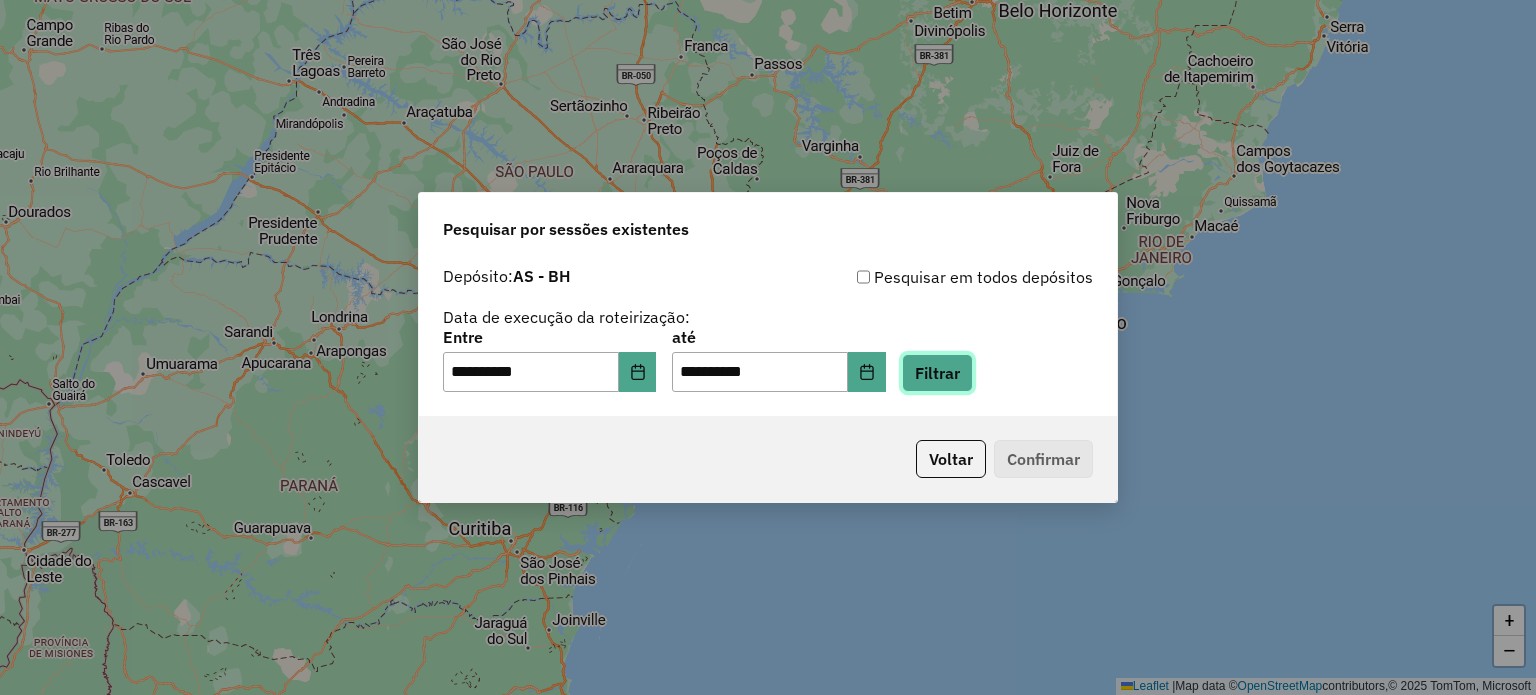 click on "Filtrar" 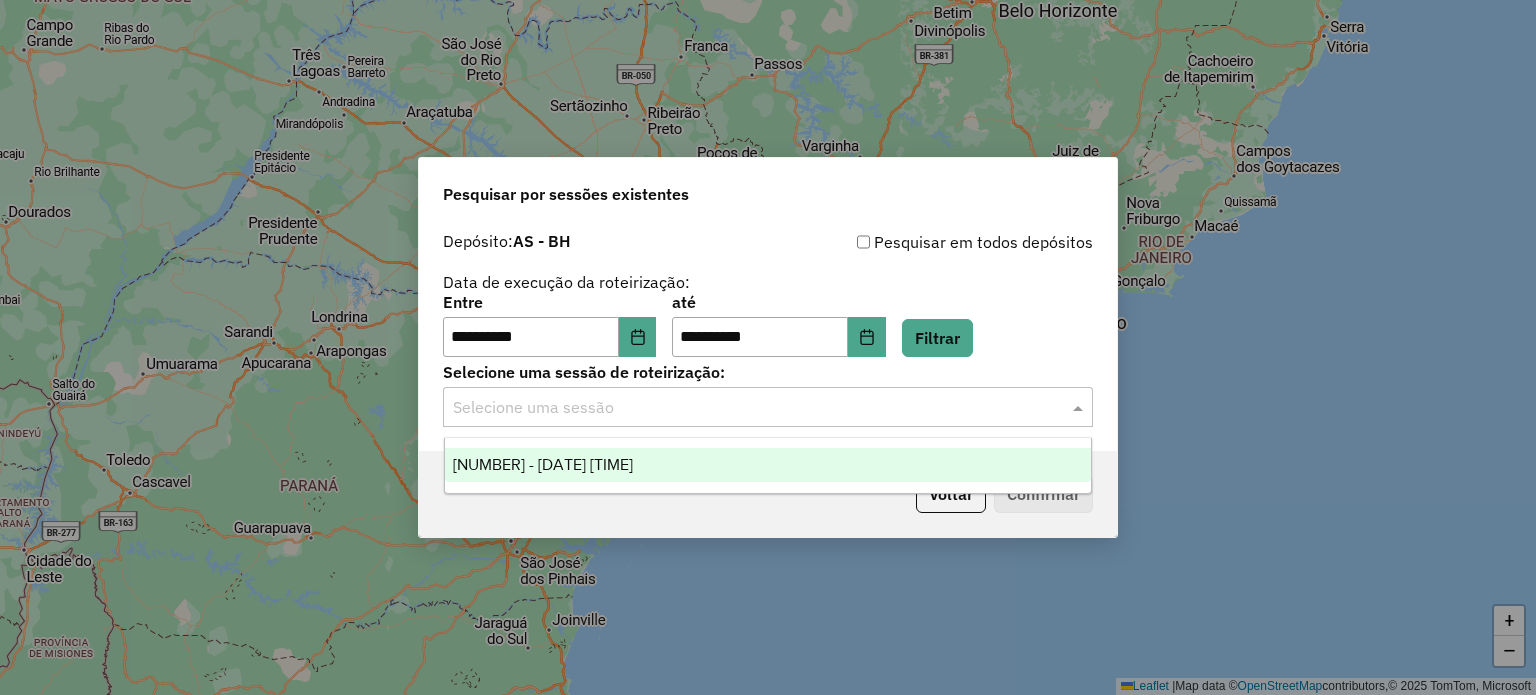 click 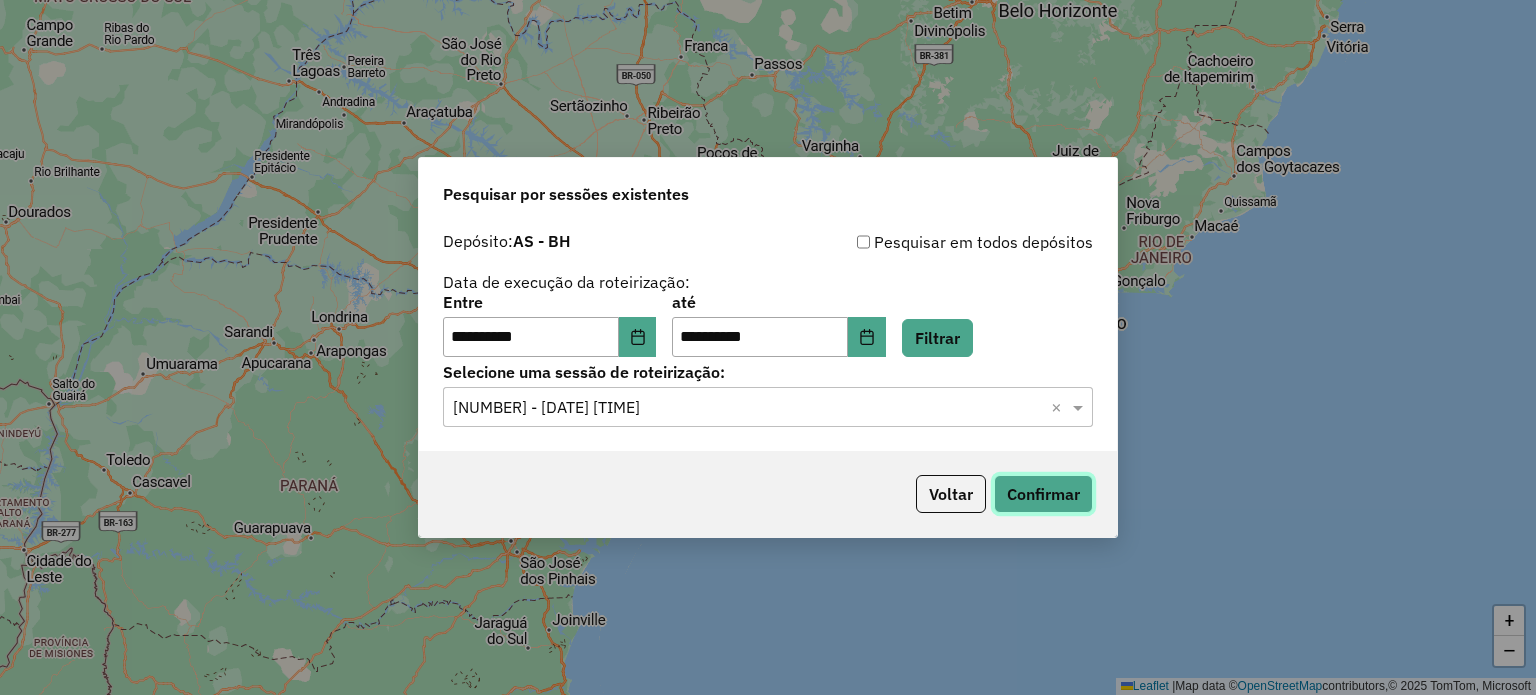 click on "Confirmar" 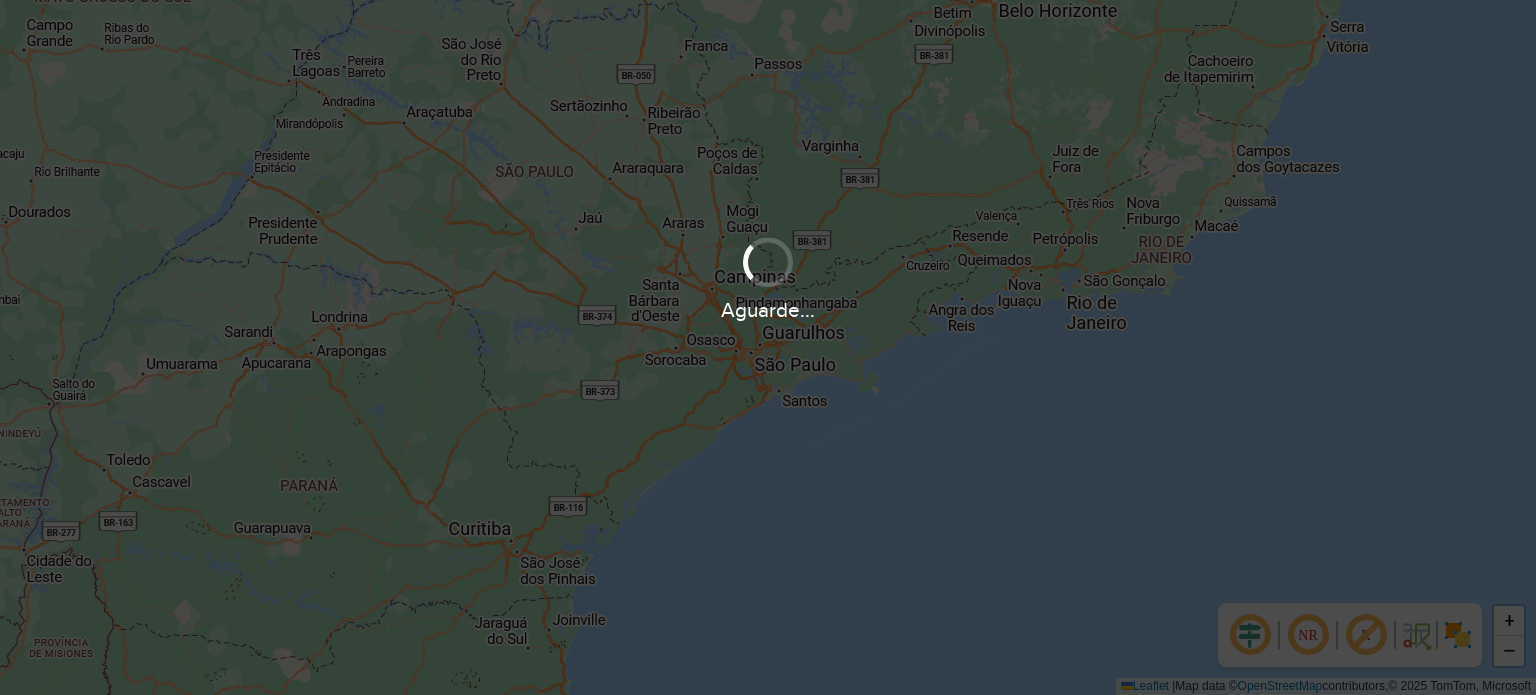 scroll, scrollTop: 0, scrollLeft: 0, axis: both 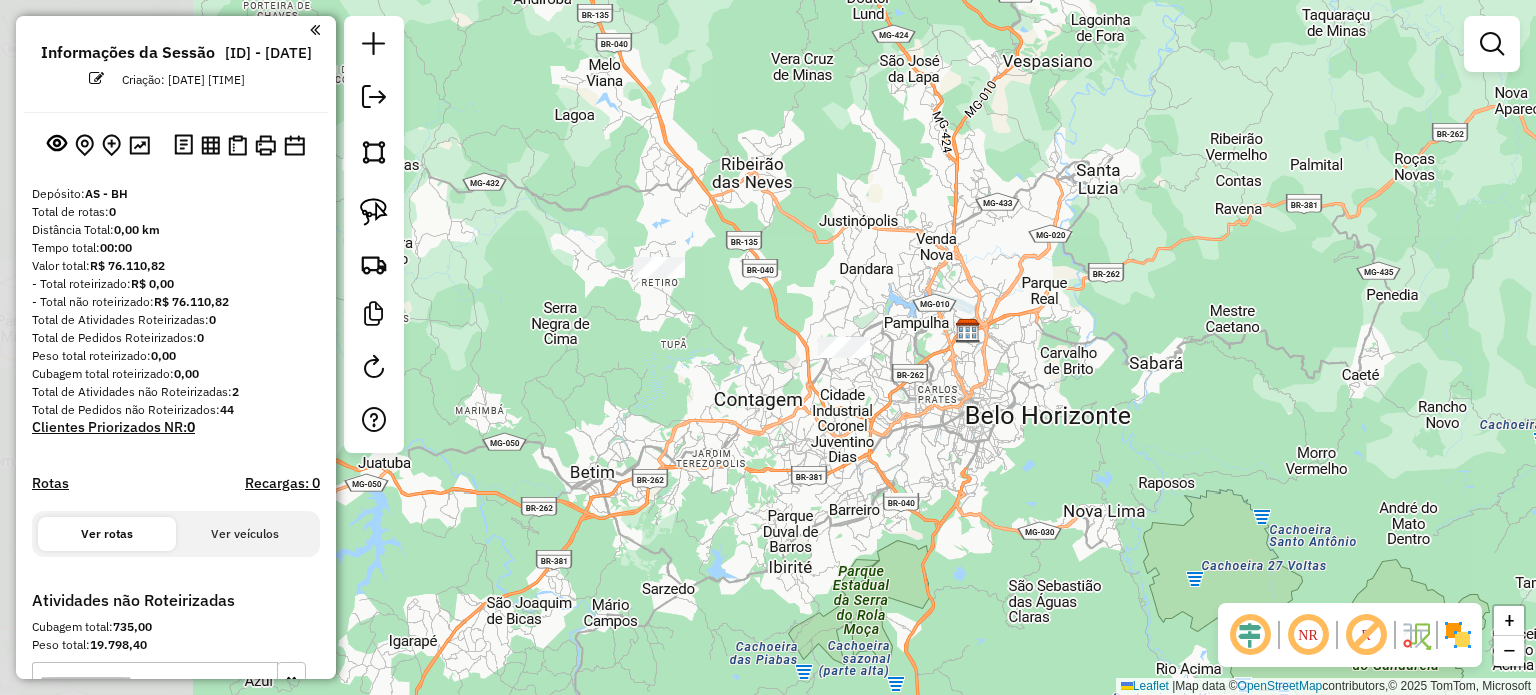 drag, startPoint x: 684, startPoint y: 372, endPoint x: 925, endPoint y: 481, distance: 264.5033 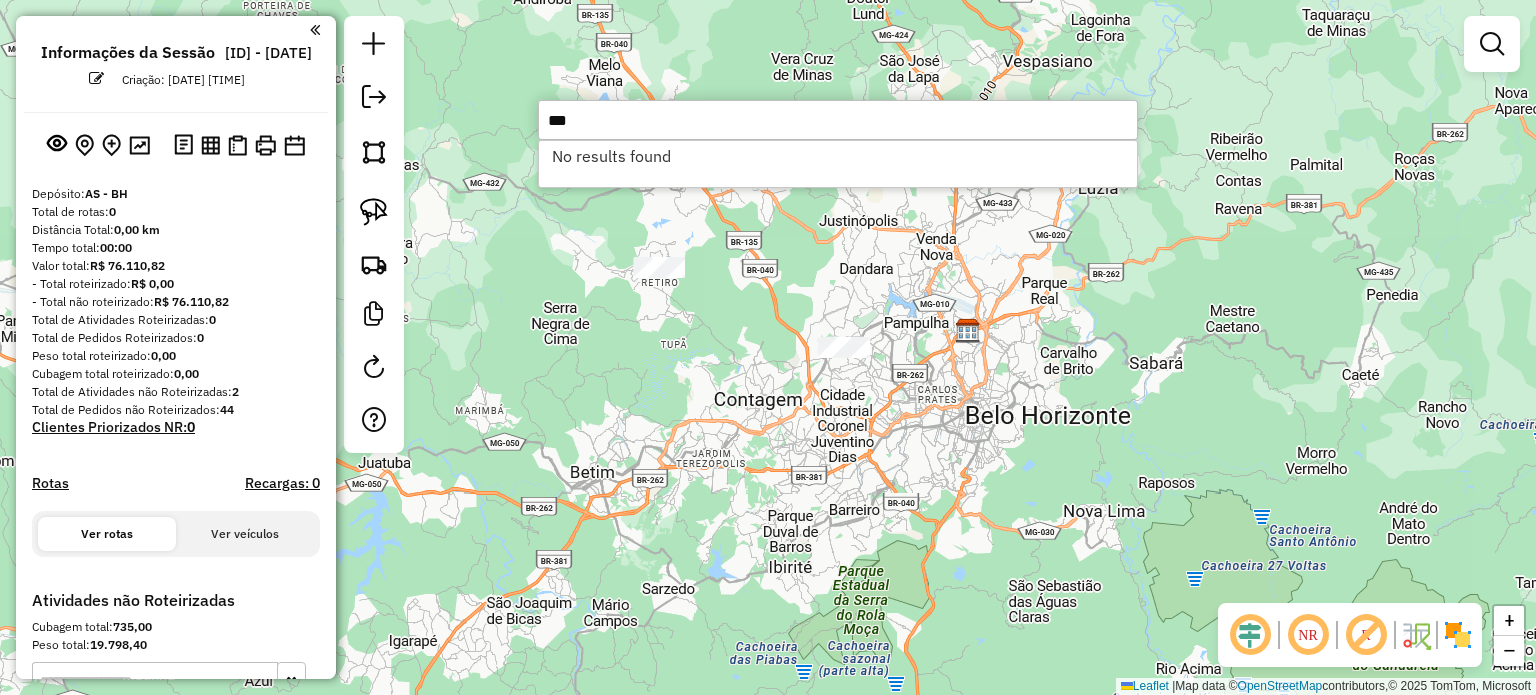 type on "***" 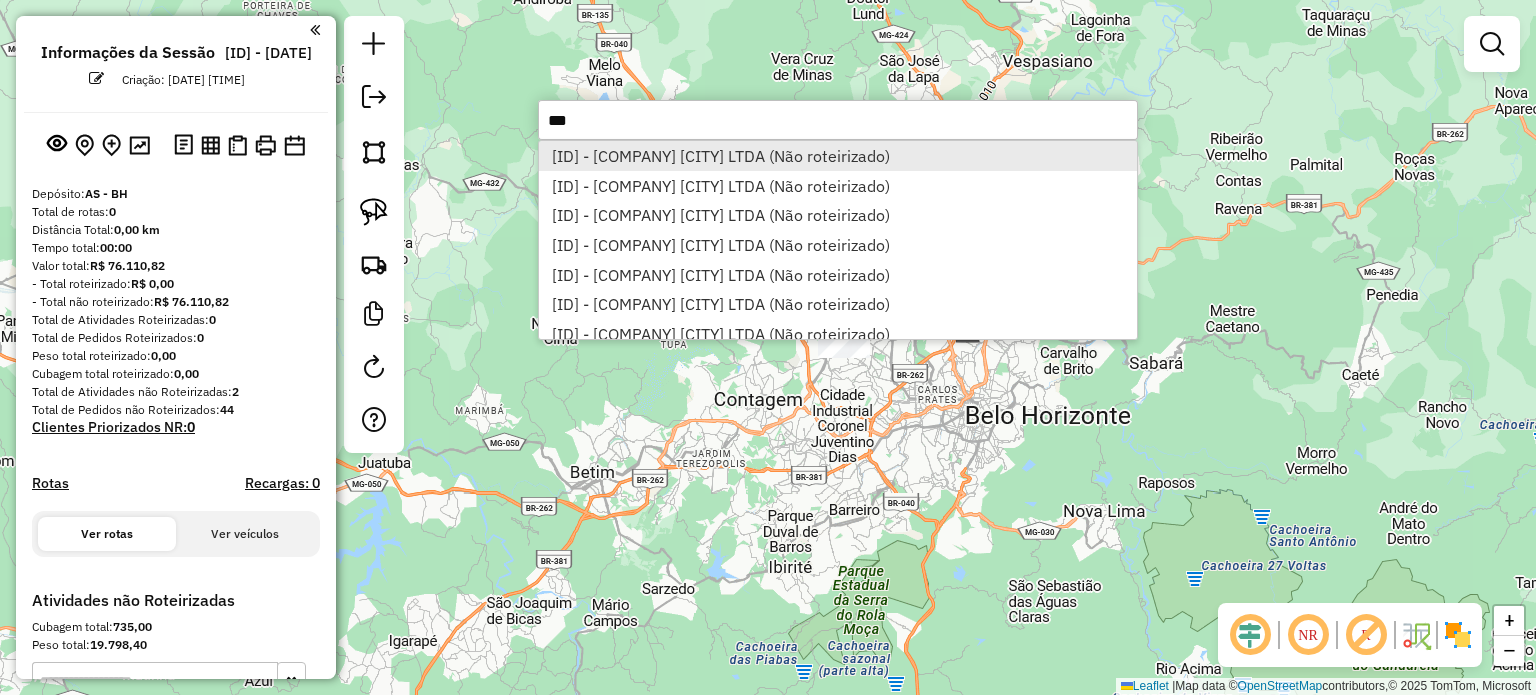 type on "***" 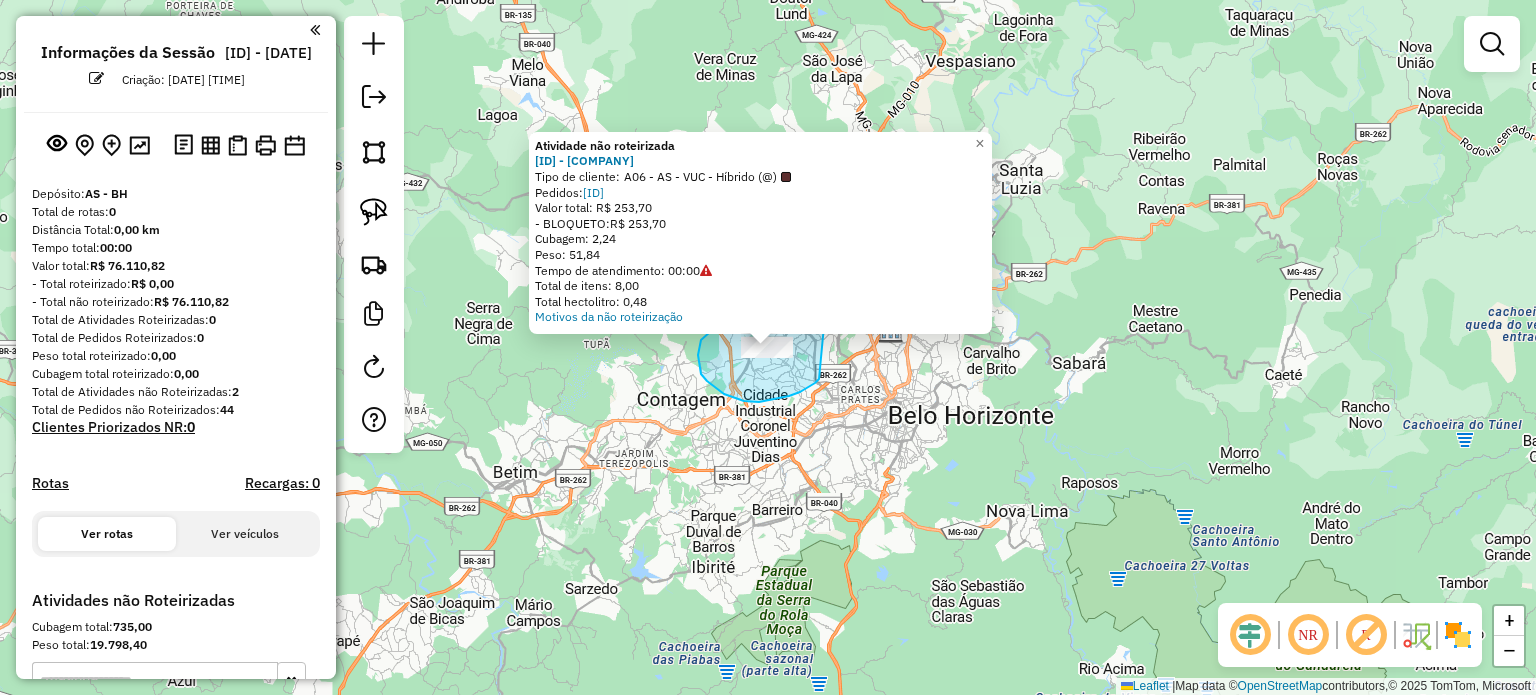 drag, startPoint x: 819, startPoint y: 379, endPoint x: 825, endPoint y: 315, distance: 64.28063 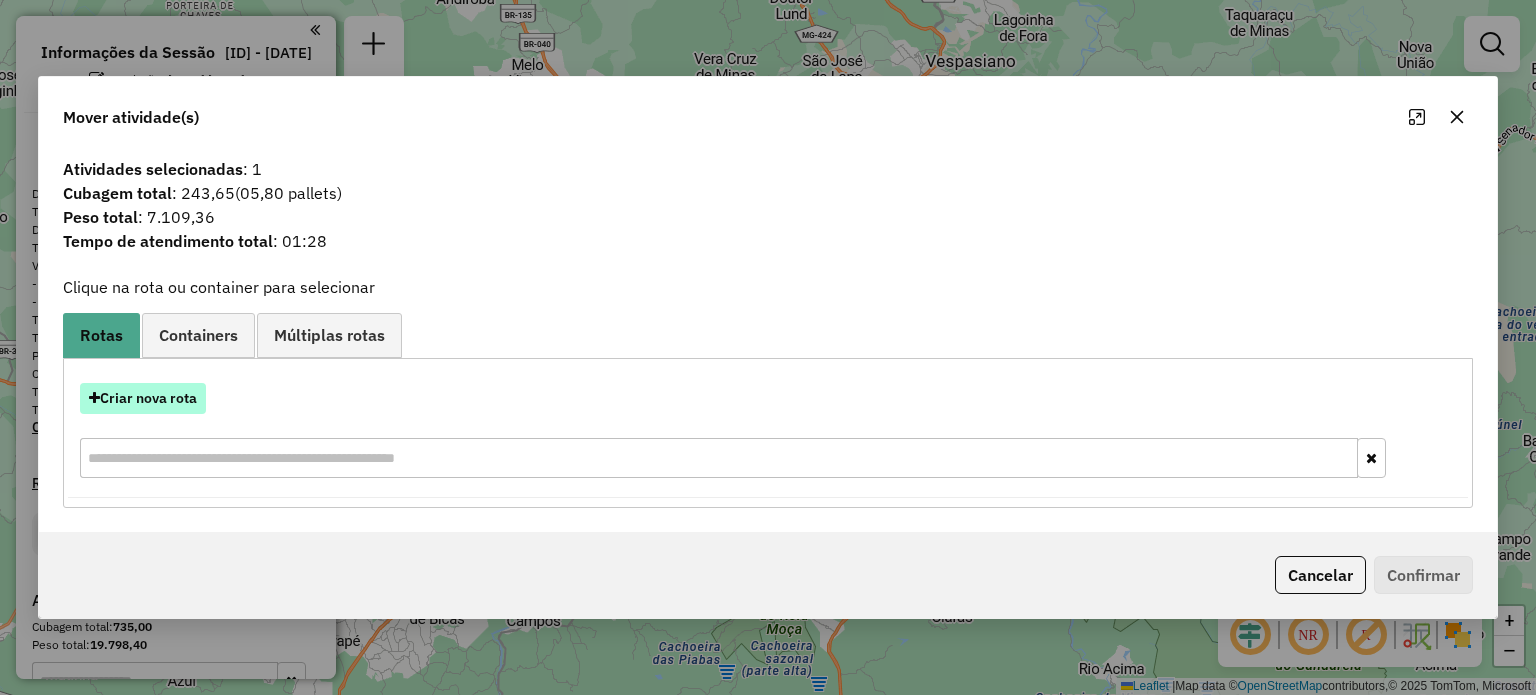 click on "Criar nova rota" at bounding box center [143, 398] 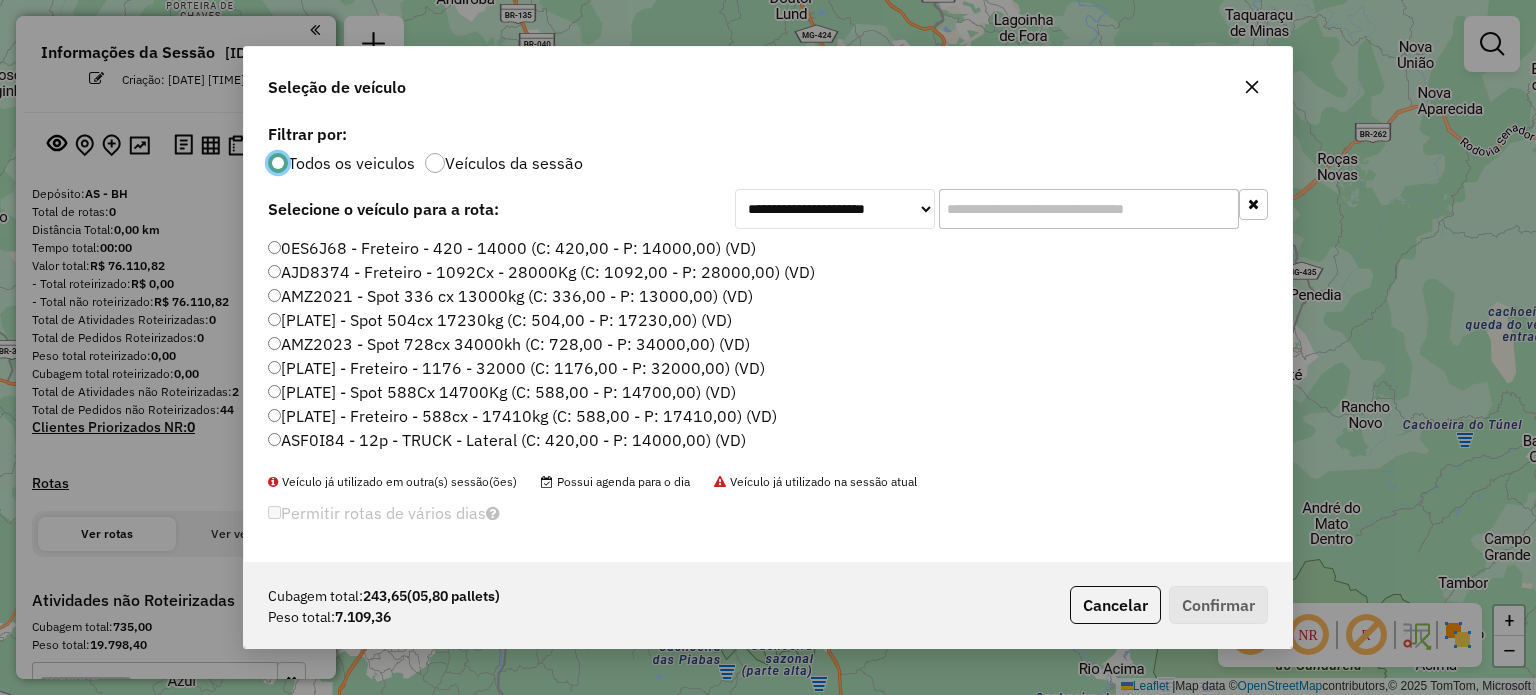 scroll, scrollTop: 10, scrollLeft: 6, axis: both 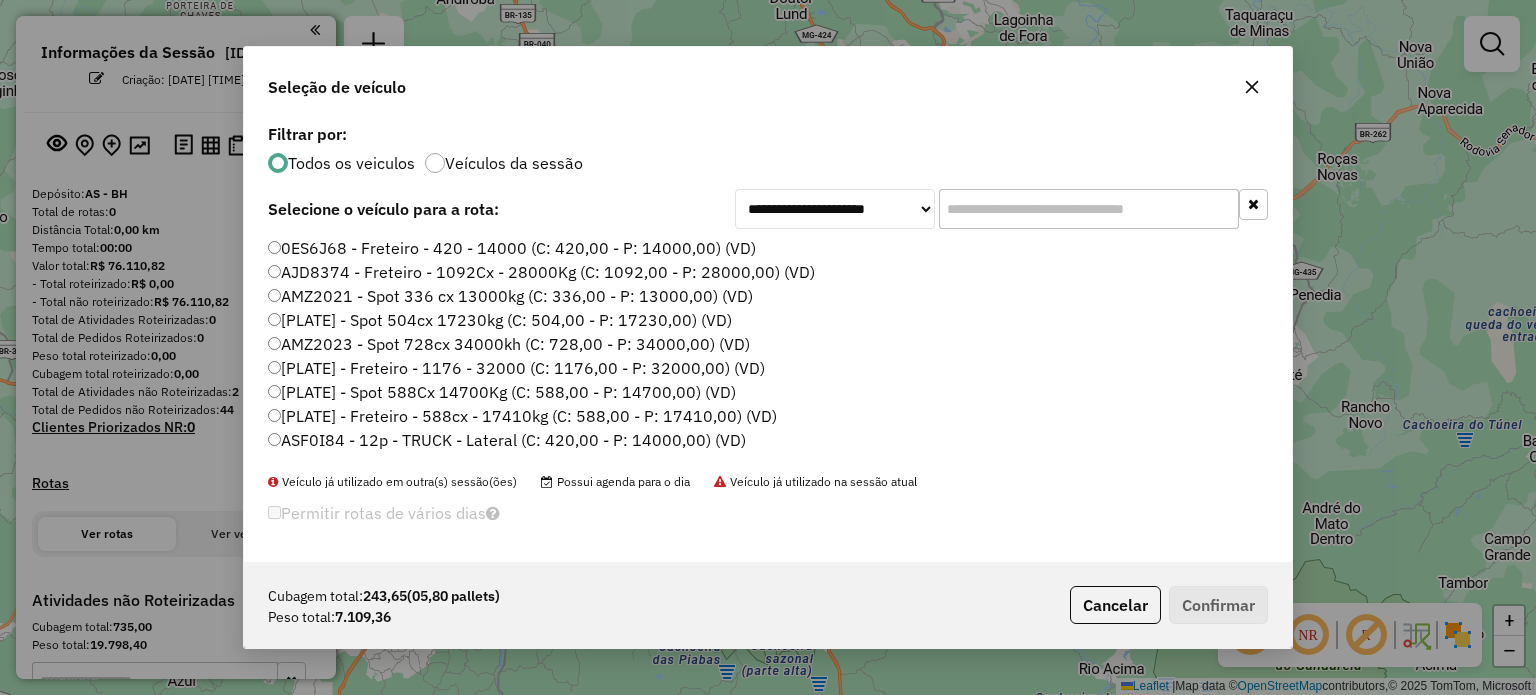 click 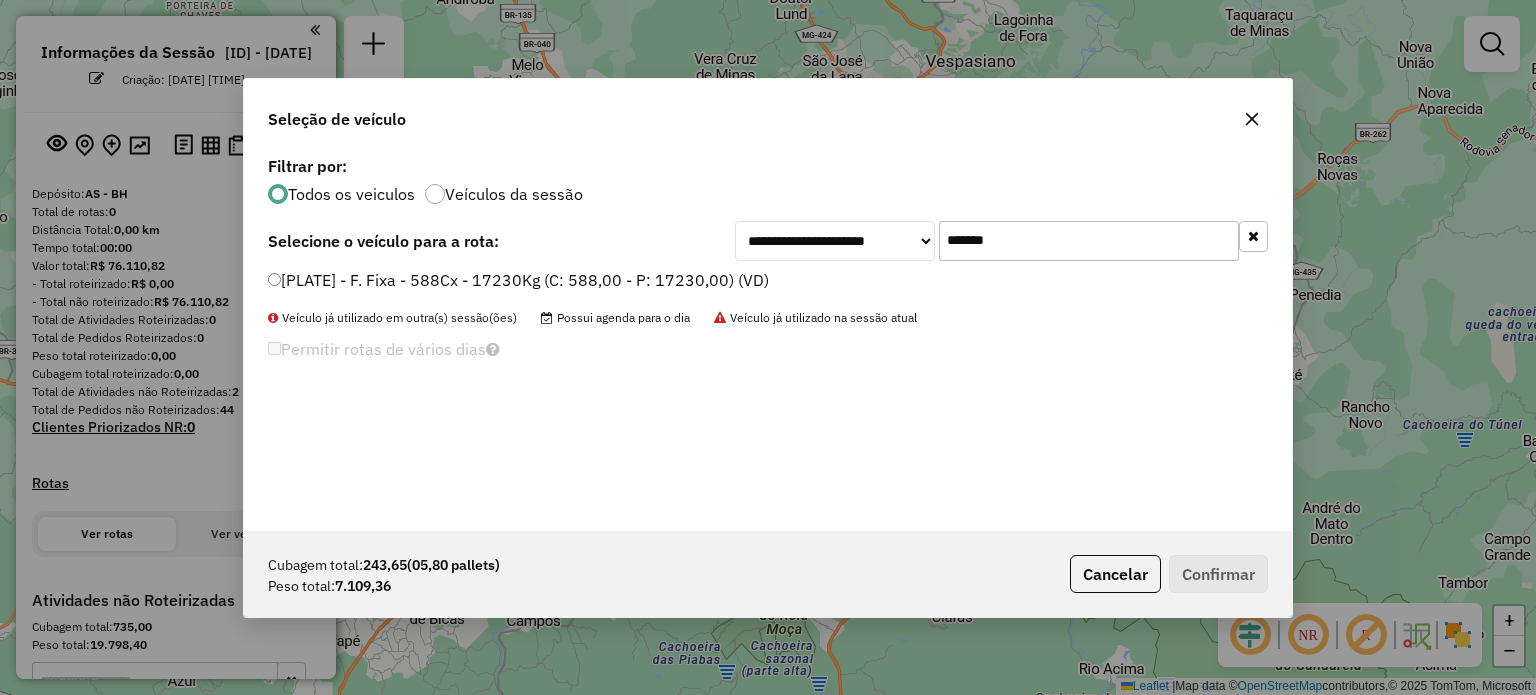 type on "*******" 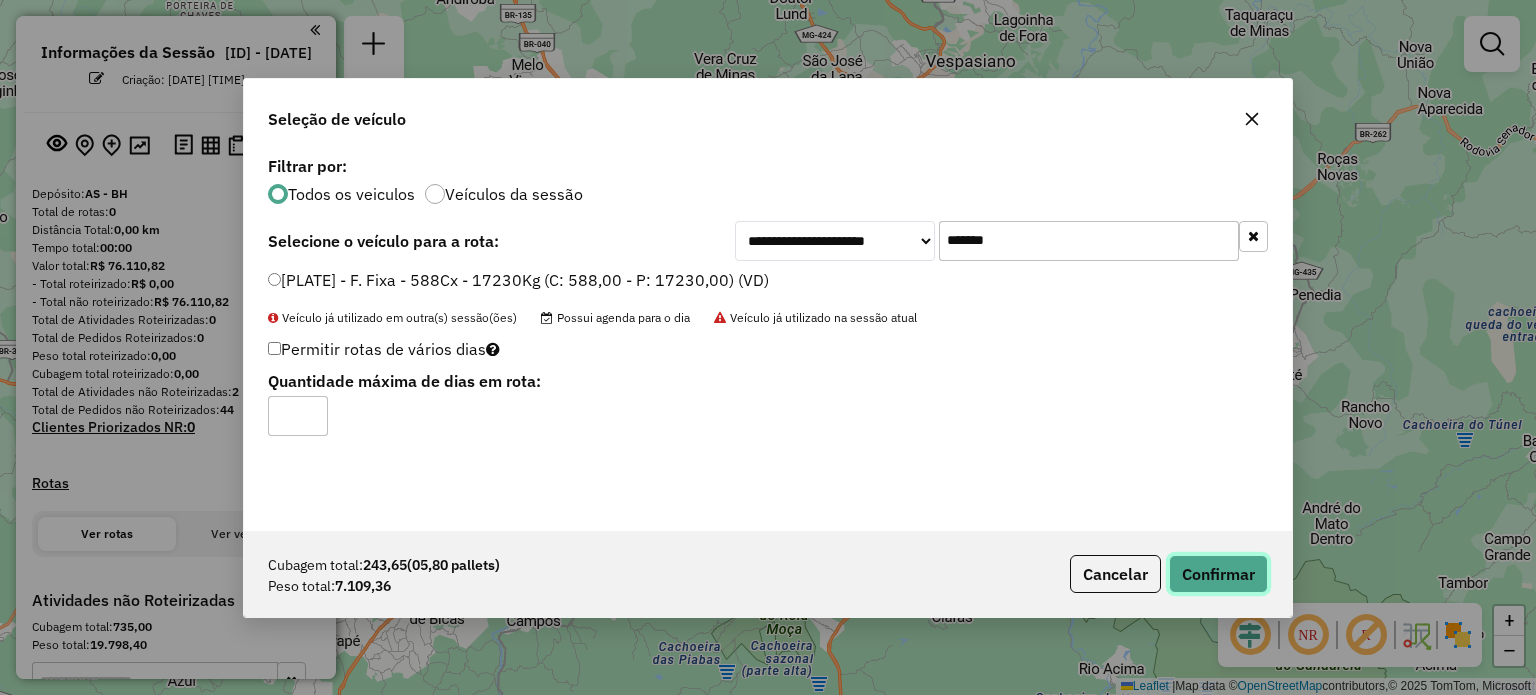 click on "Confirmar" 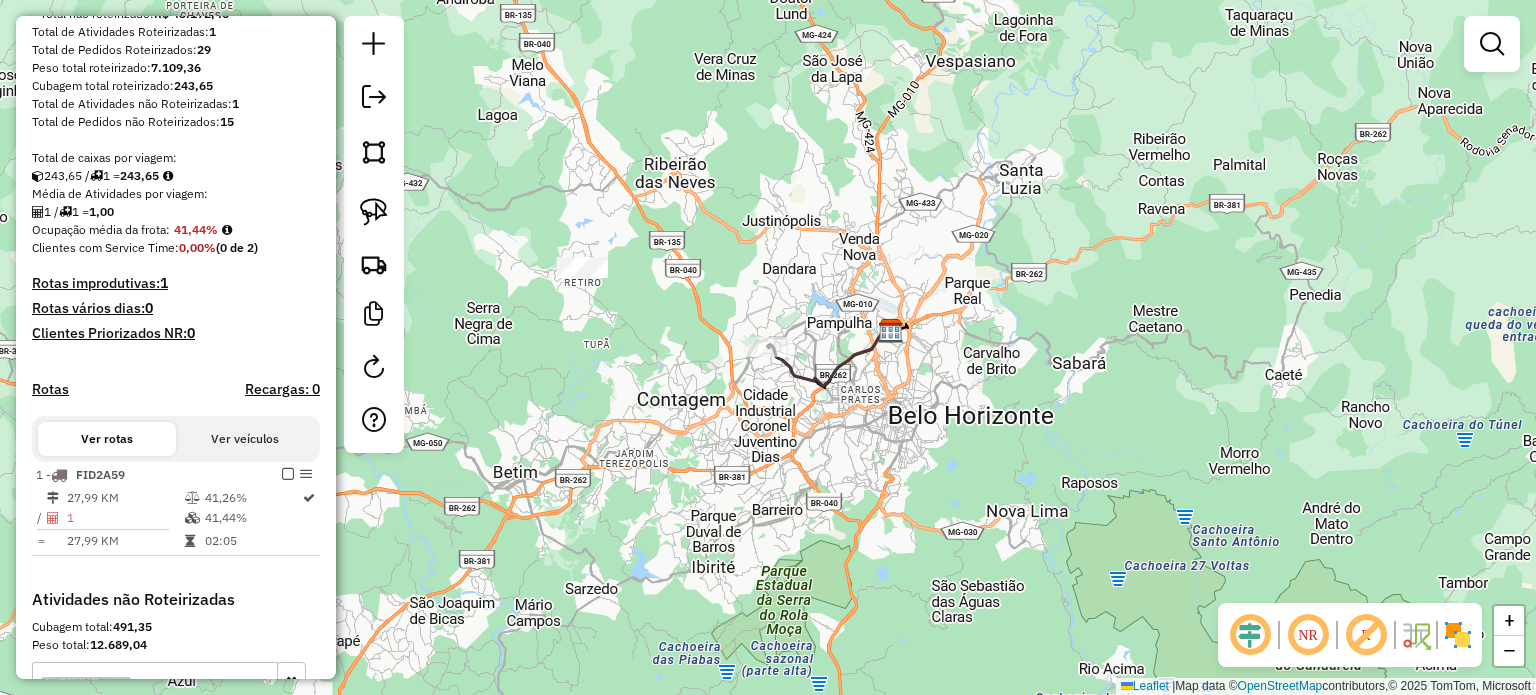 scroll, scrollTop: 300, scrollLeft: 0, axis: vertical 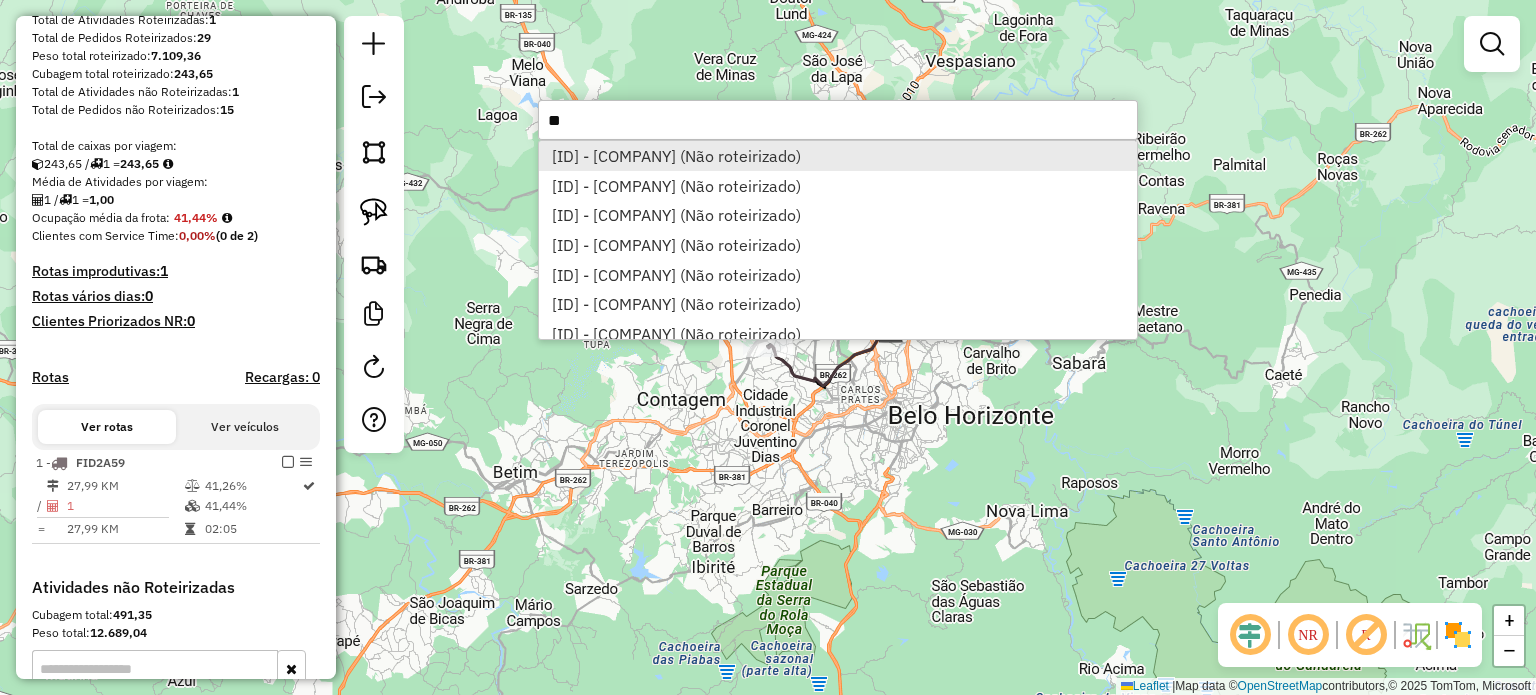 type on "**" 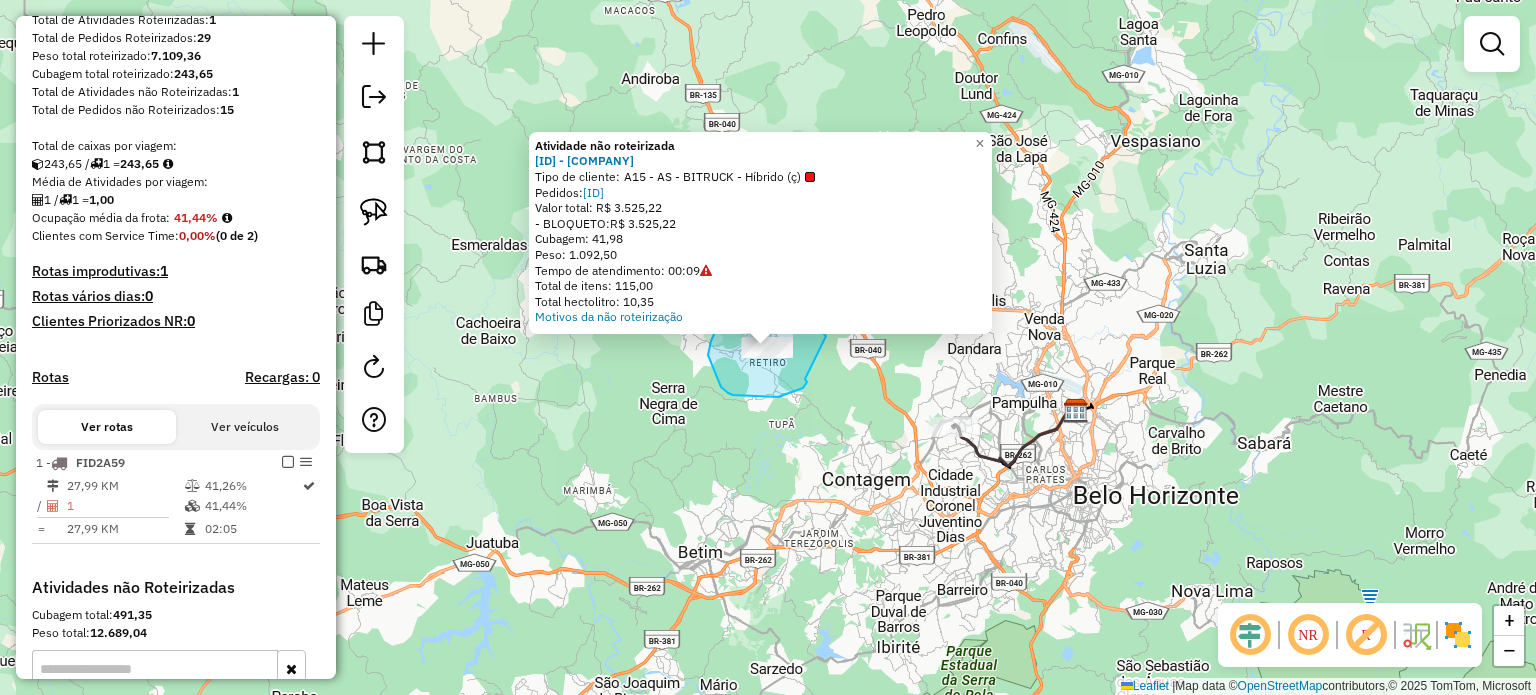 drag, startPoint x: 778, startPoint y: 397, endPoint x: 827, endPoint y: 337, distance: 77.46612 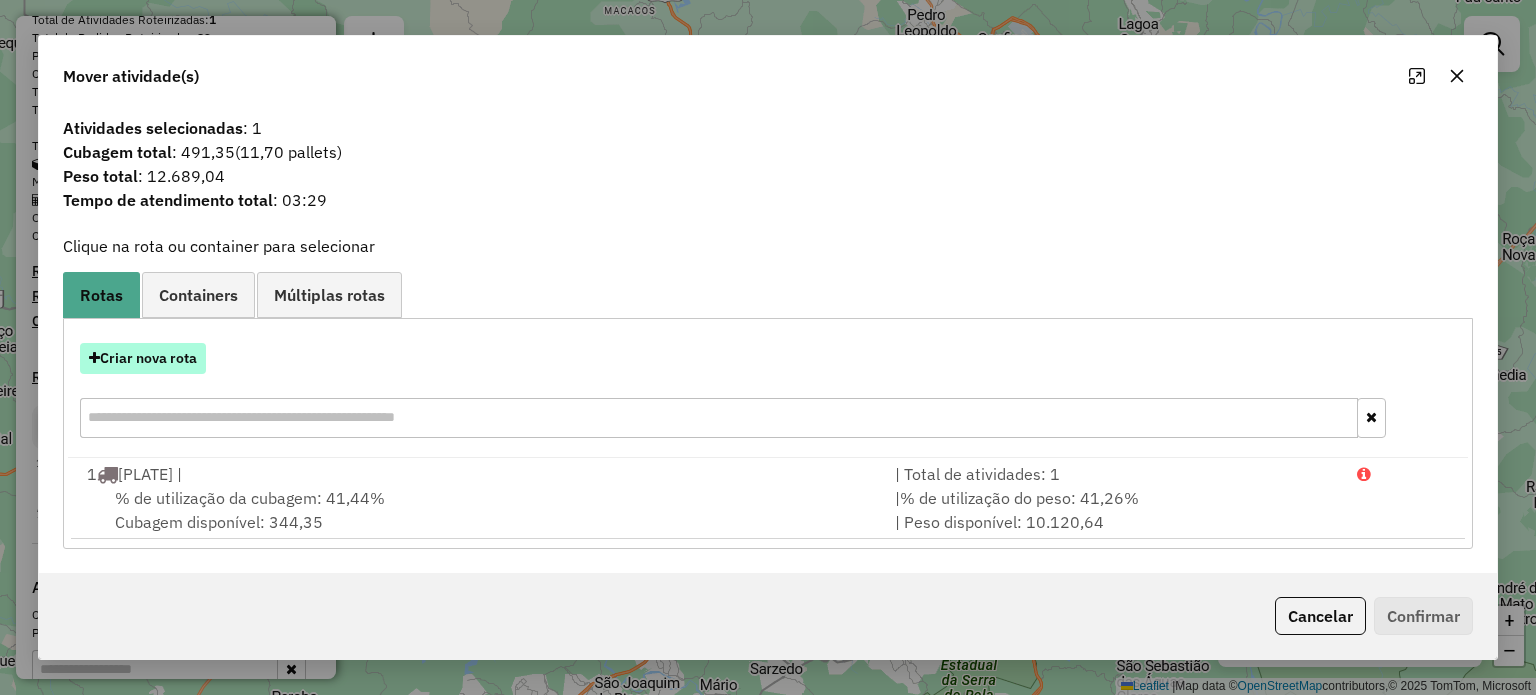 click on "Criar nova rota" at bounding box center [143, 358] 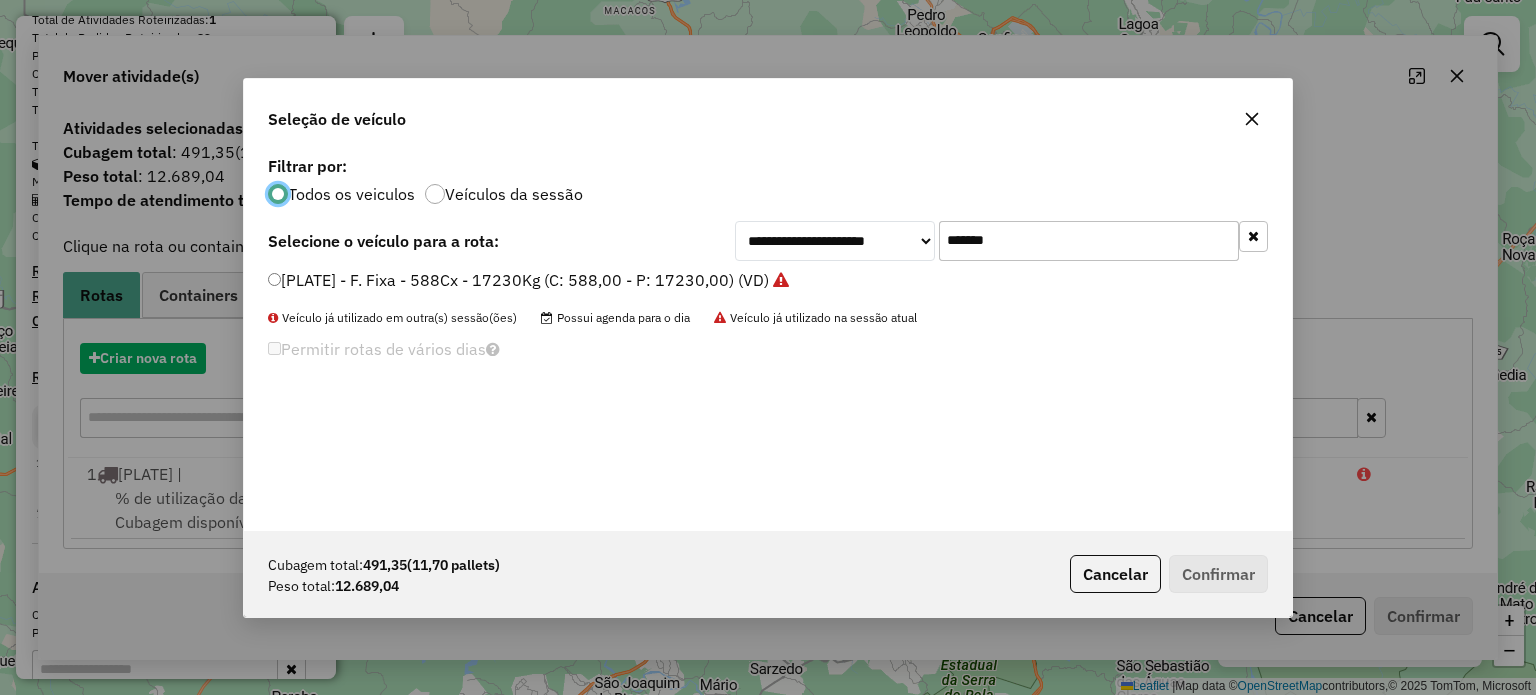 scroll, scrollTop: 10, scrollLeft: 6, axis: both 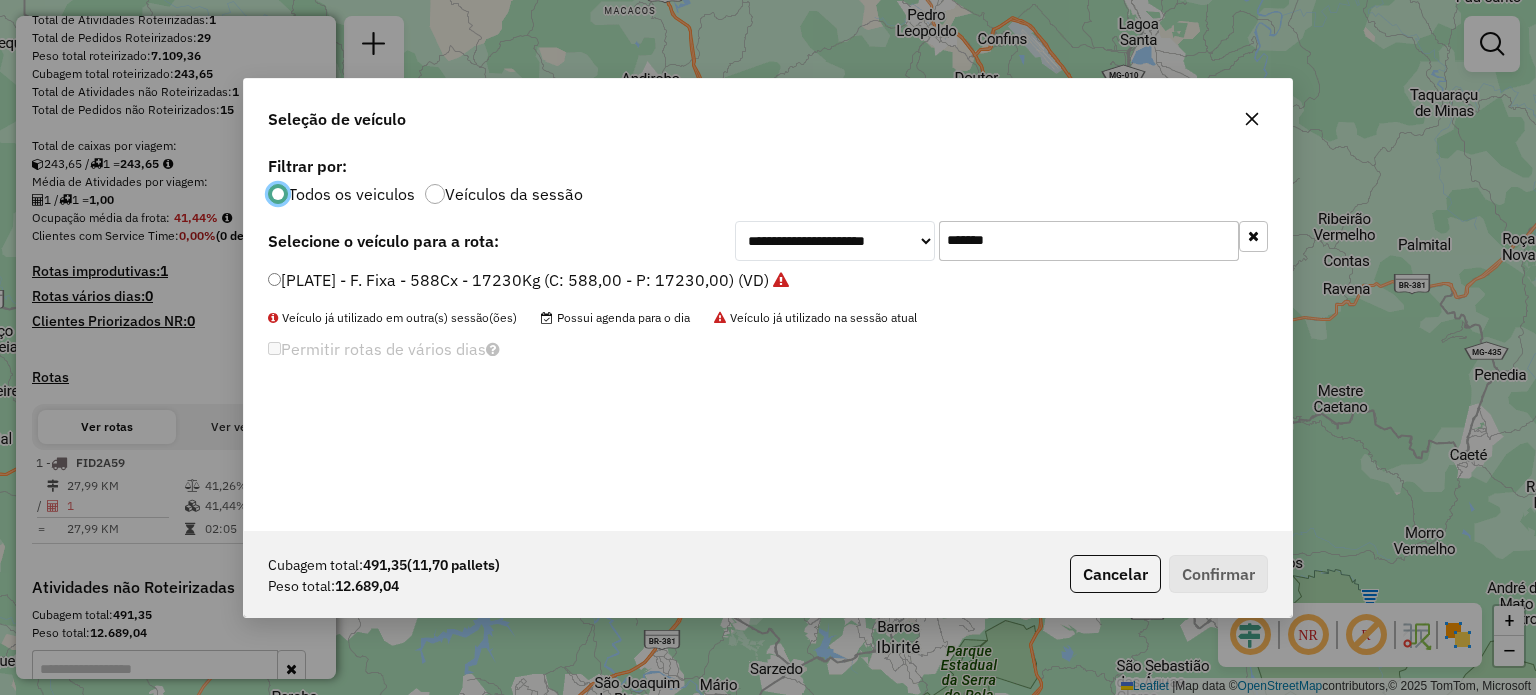 drag, startPoint x: 1032, startPoint y: 243, endPoint x: 778, endPoint y: 263, distance: 254.78618 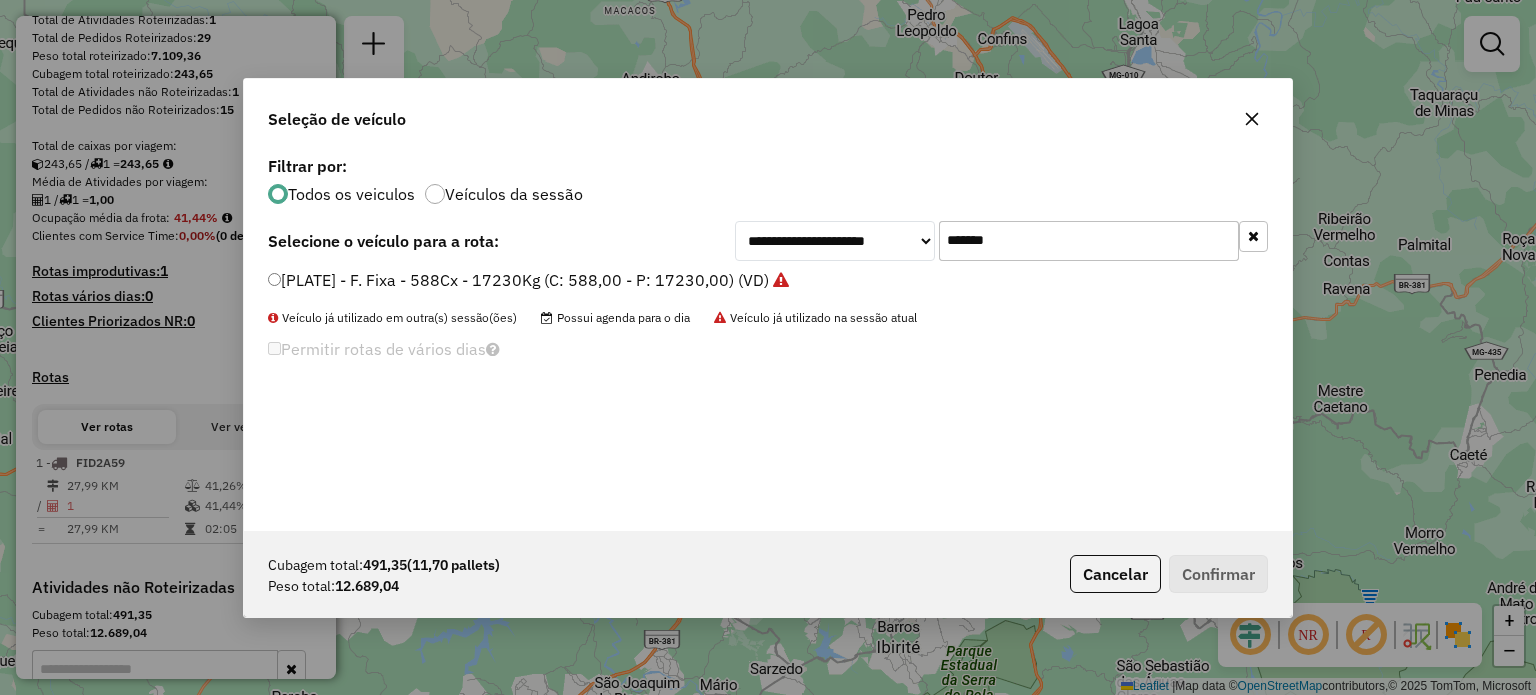 paste 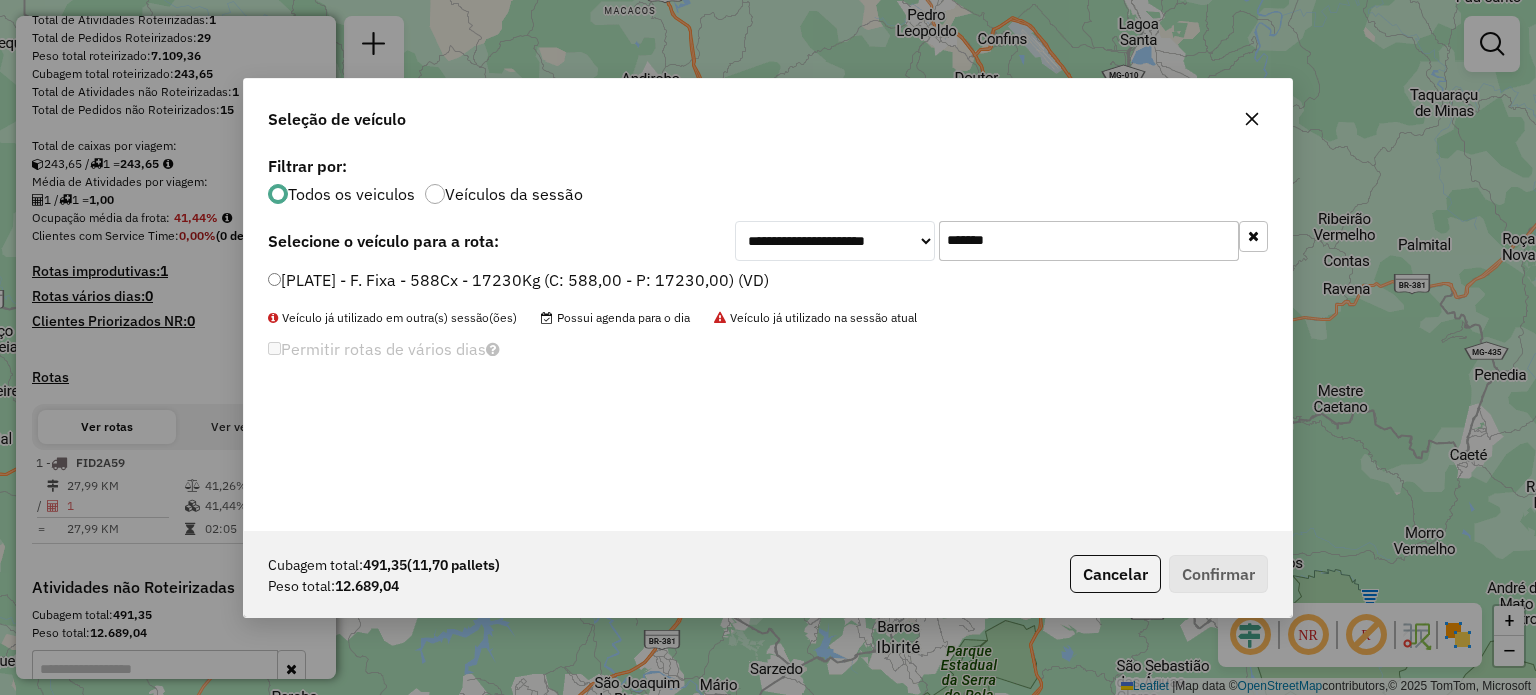 type on "*******" 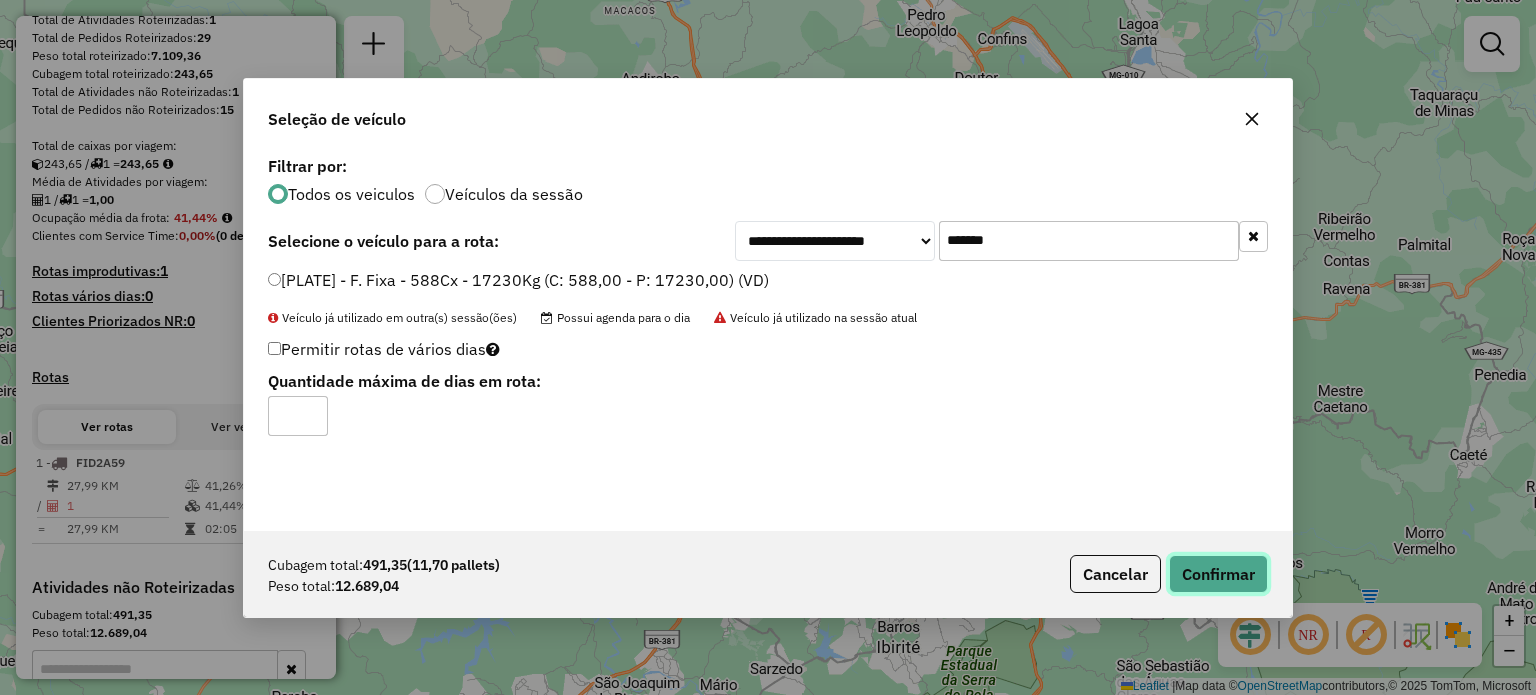 click on "Confirmar" 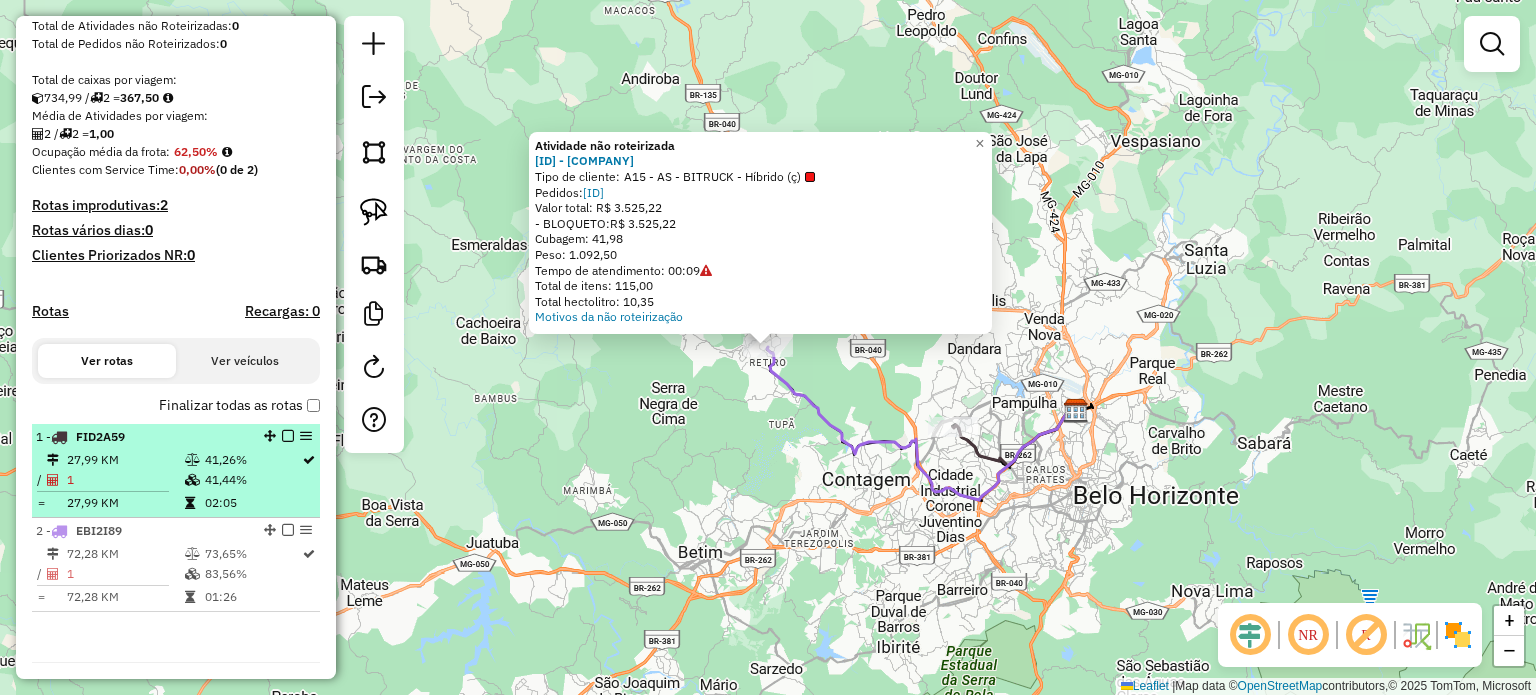 scroll, scrollTop: 400, scrollLeft: 0, axis: vertical 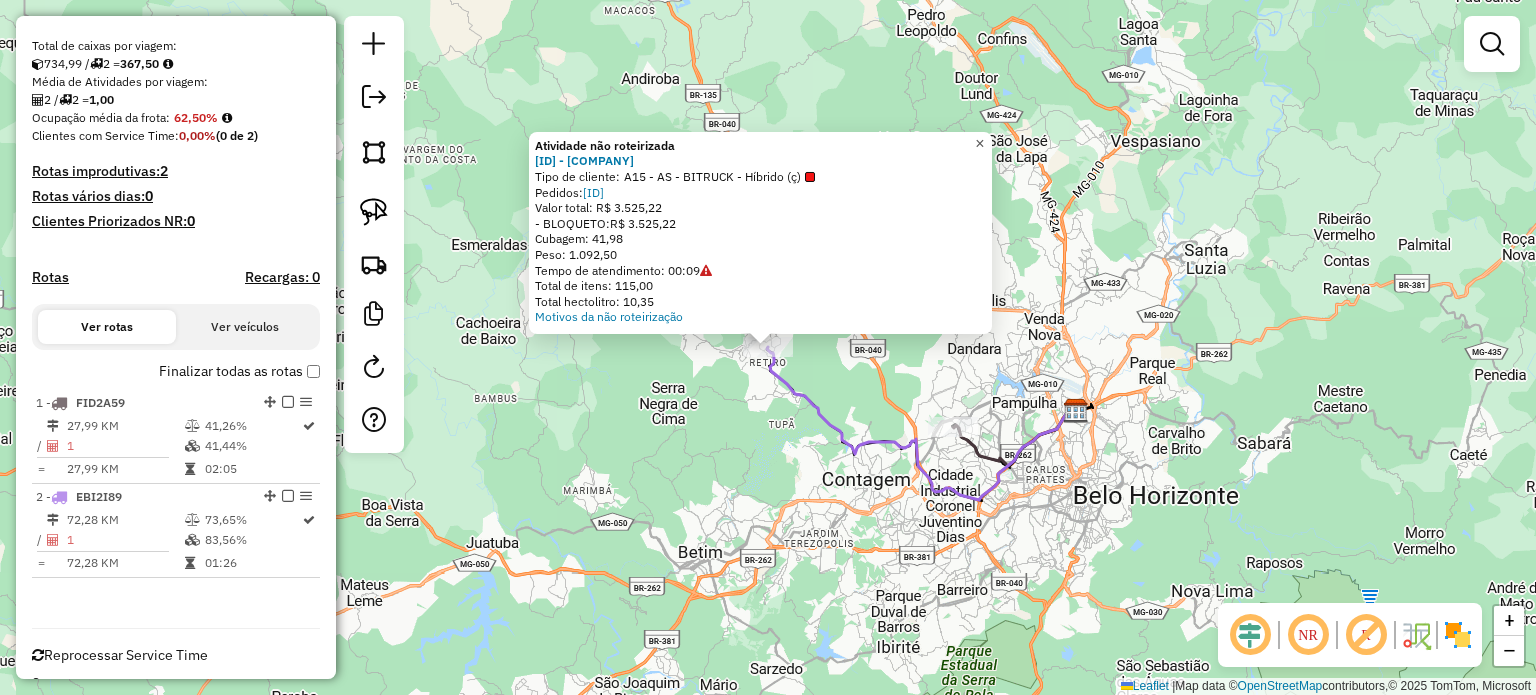 click on "×" 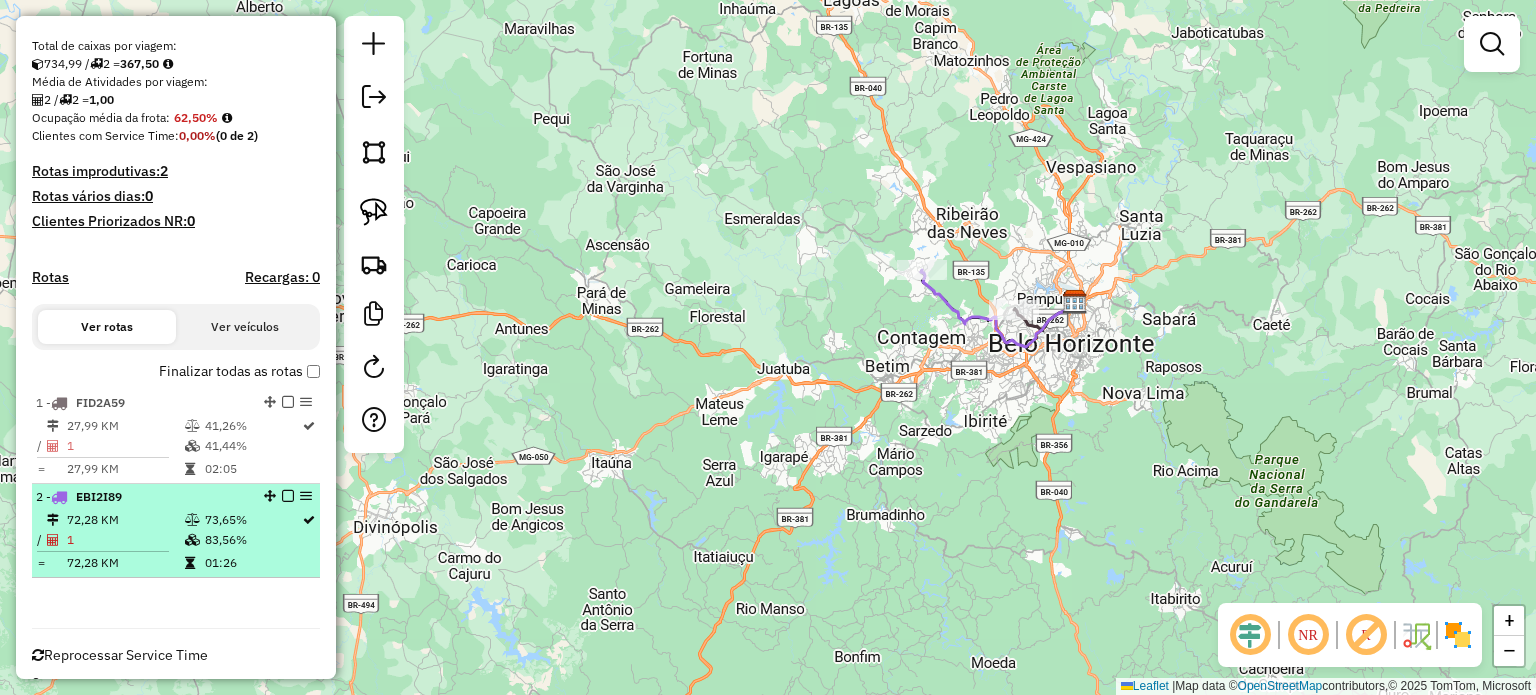 scroll, scrollTop: 449, scrollLeft: 0, axis: vertical 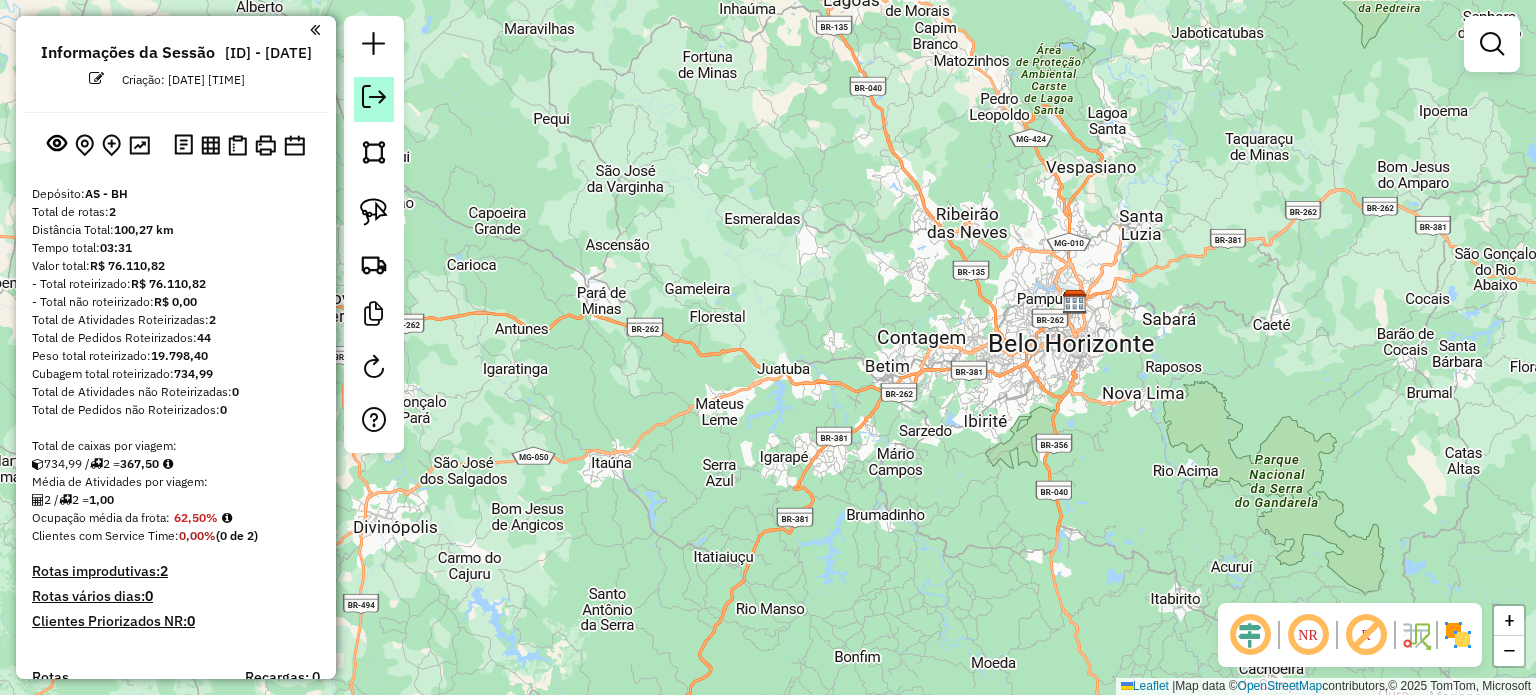click 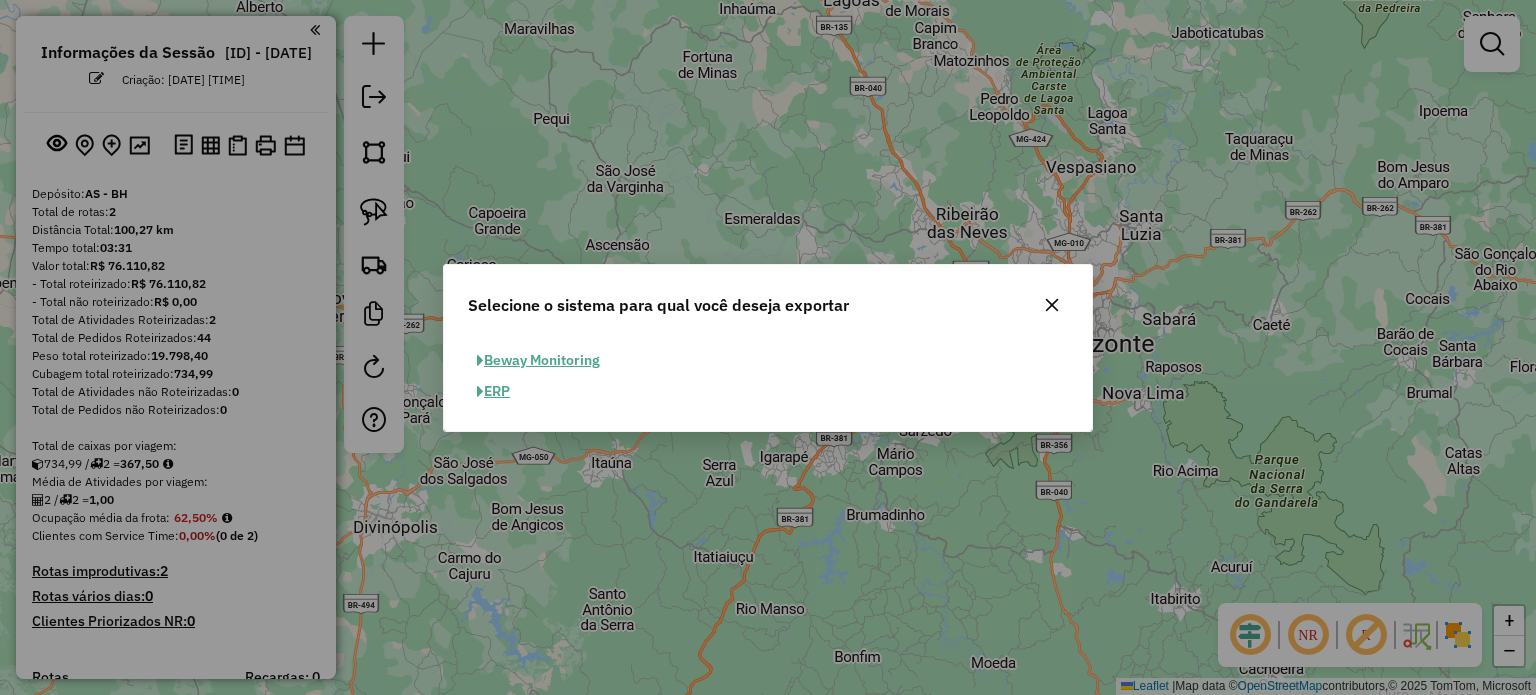 click on "ERP" 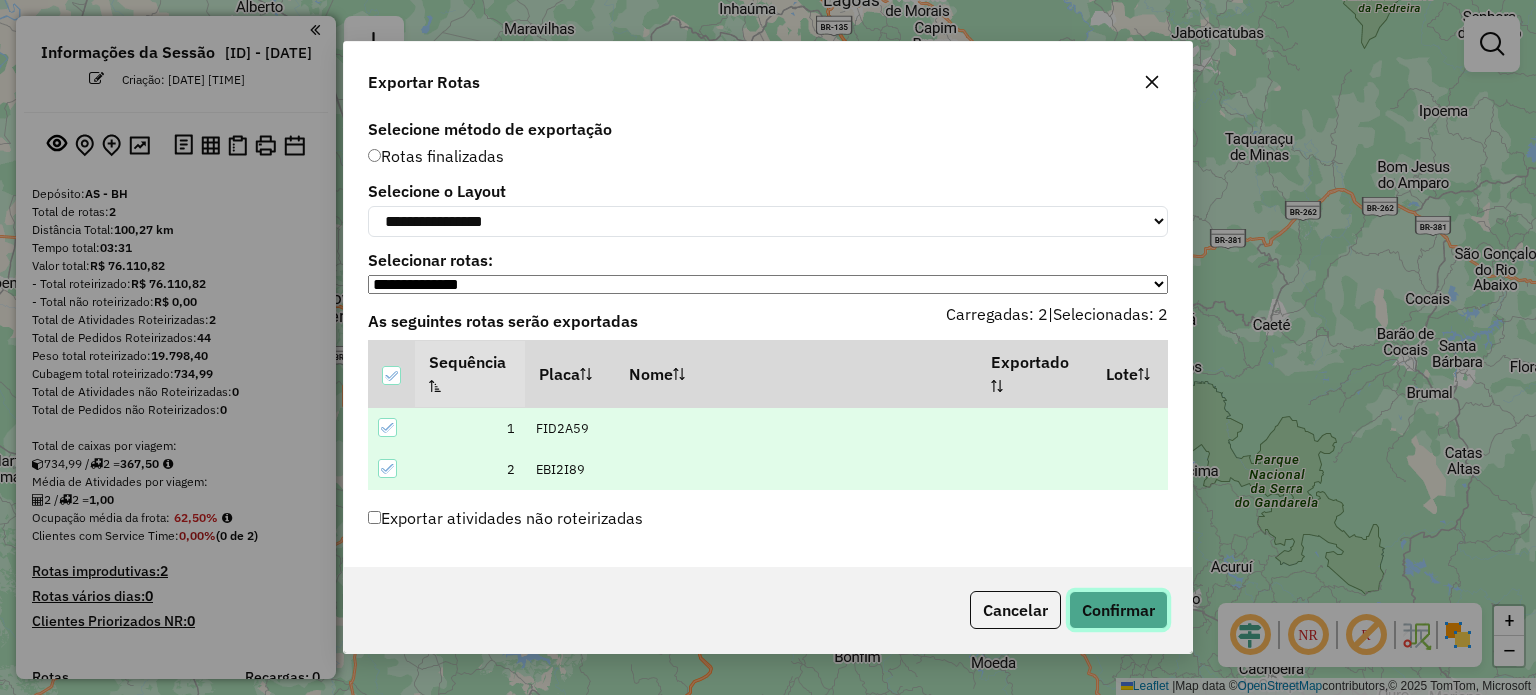 click on "Confirmar" 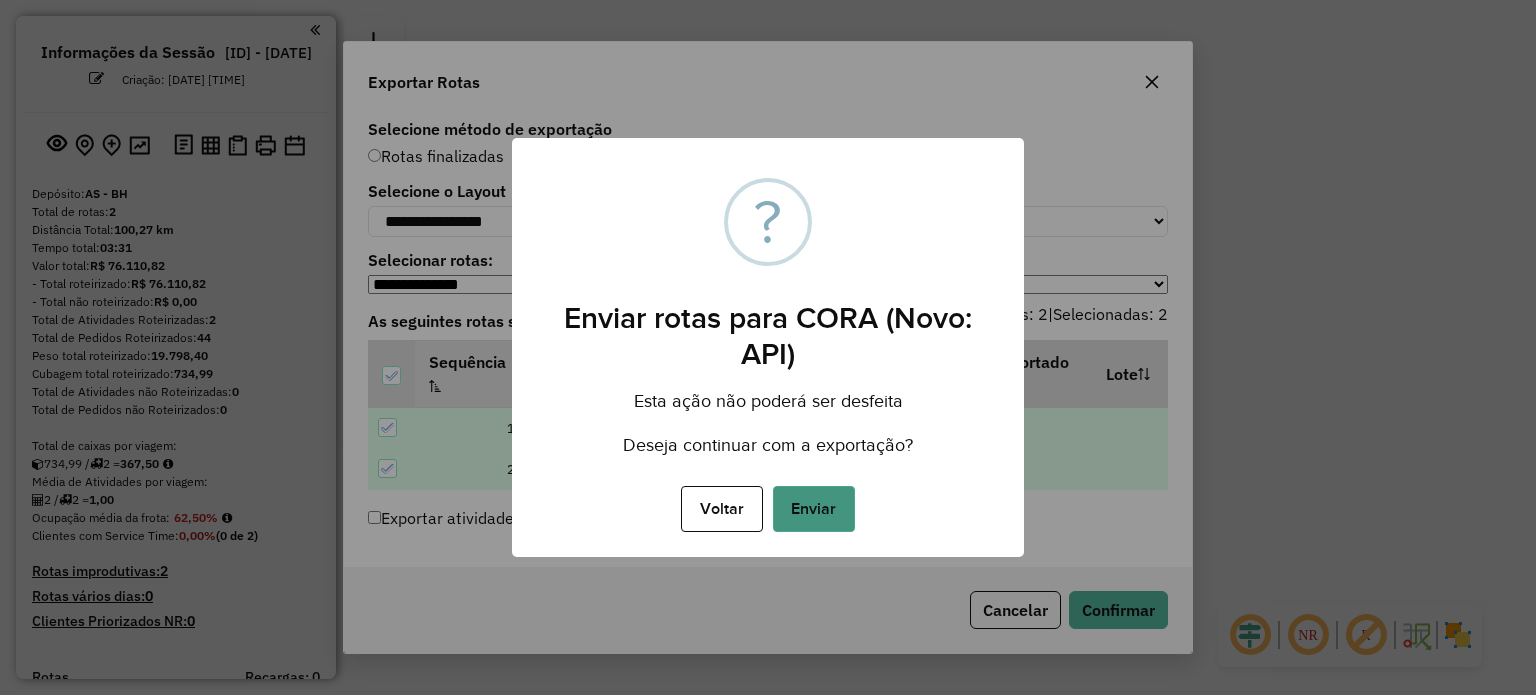 click on "Enviar" at bounding box center [814, 509] 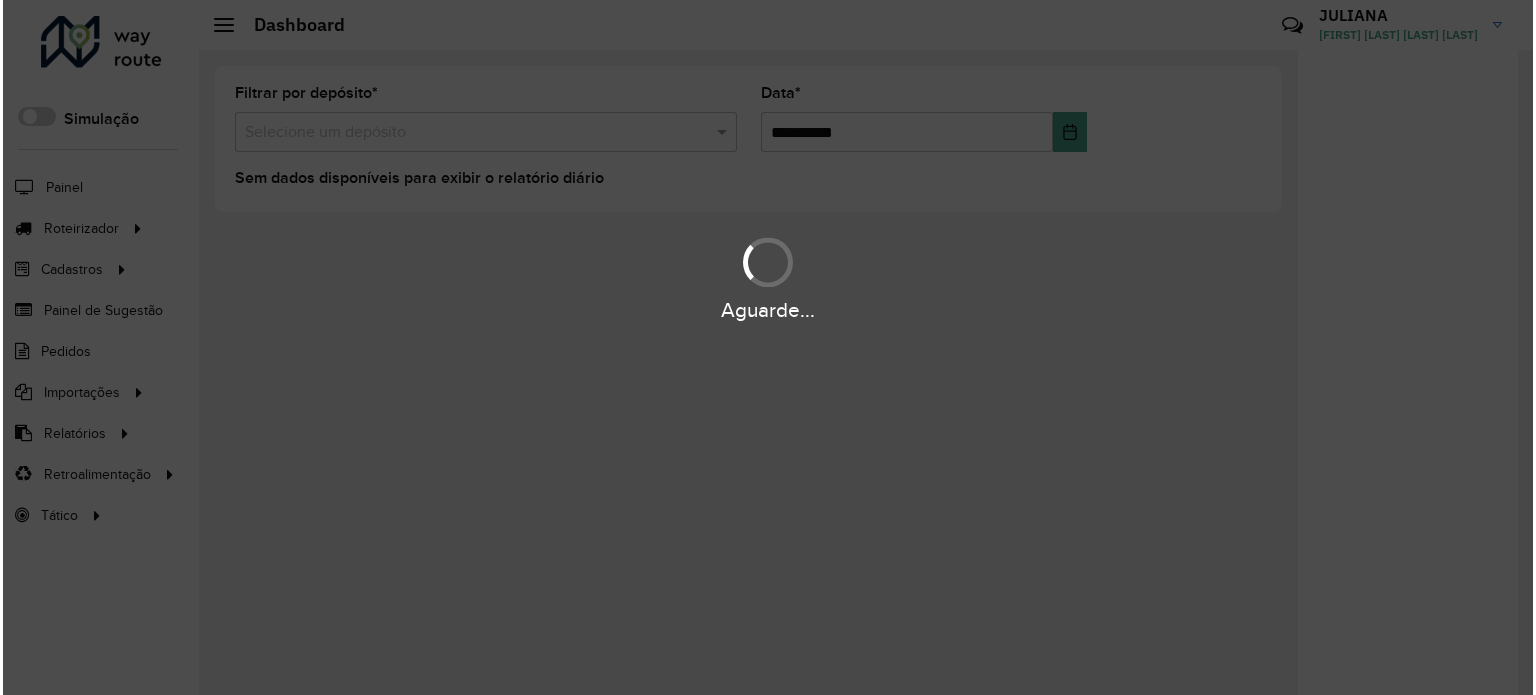 scroll, scrollTop: 0, scrollLeft: 0, axis: both 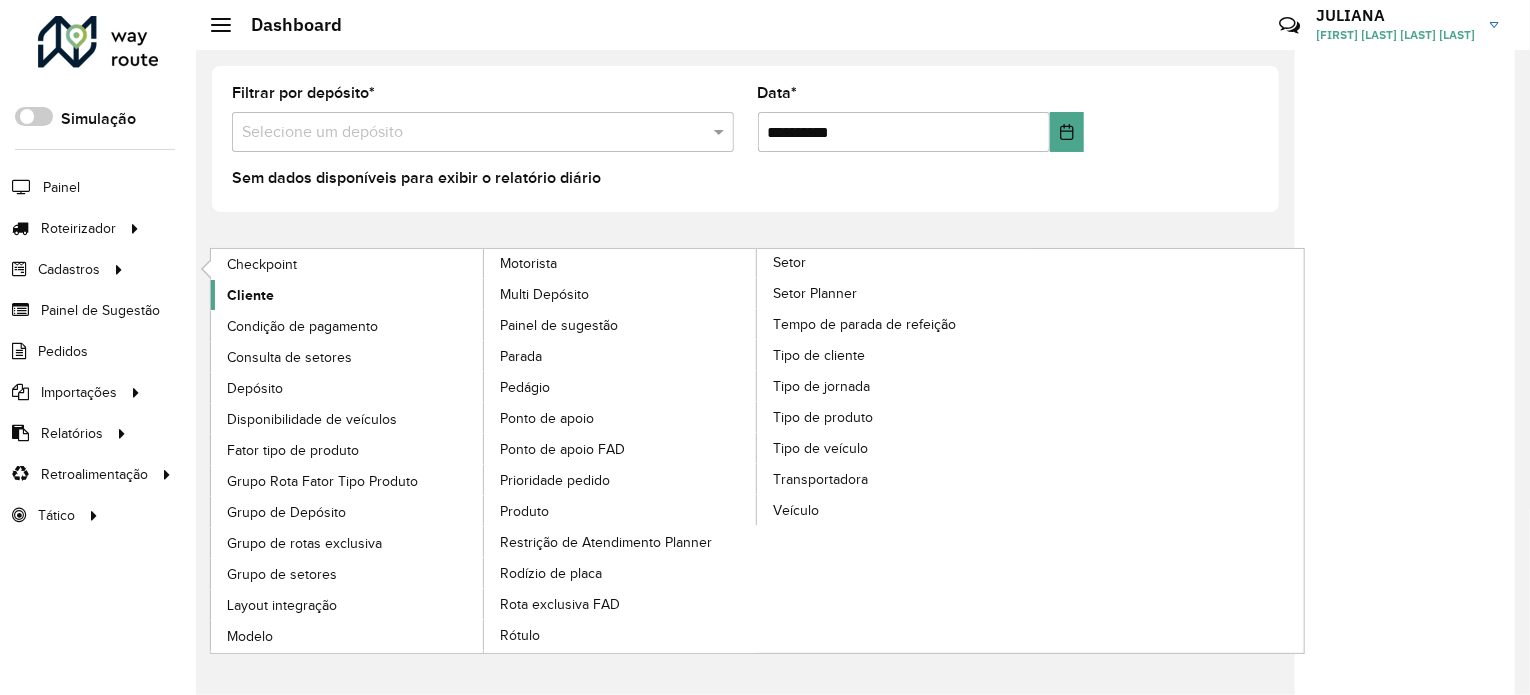 click on "Cliente" 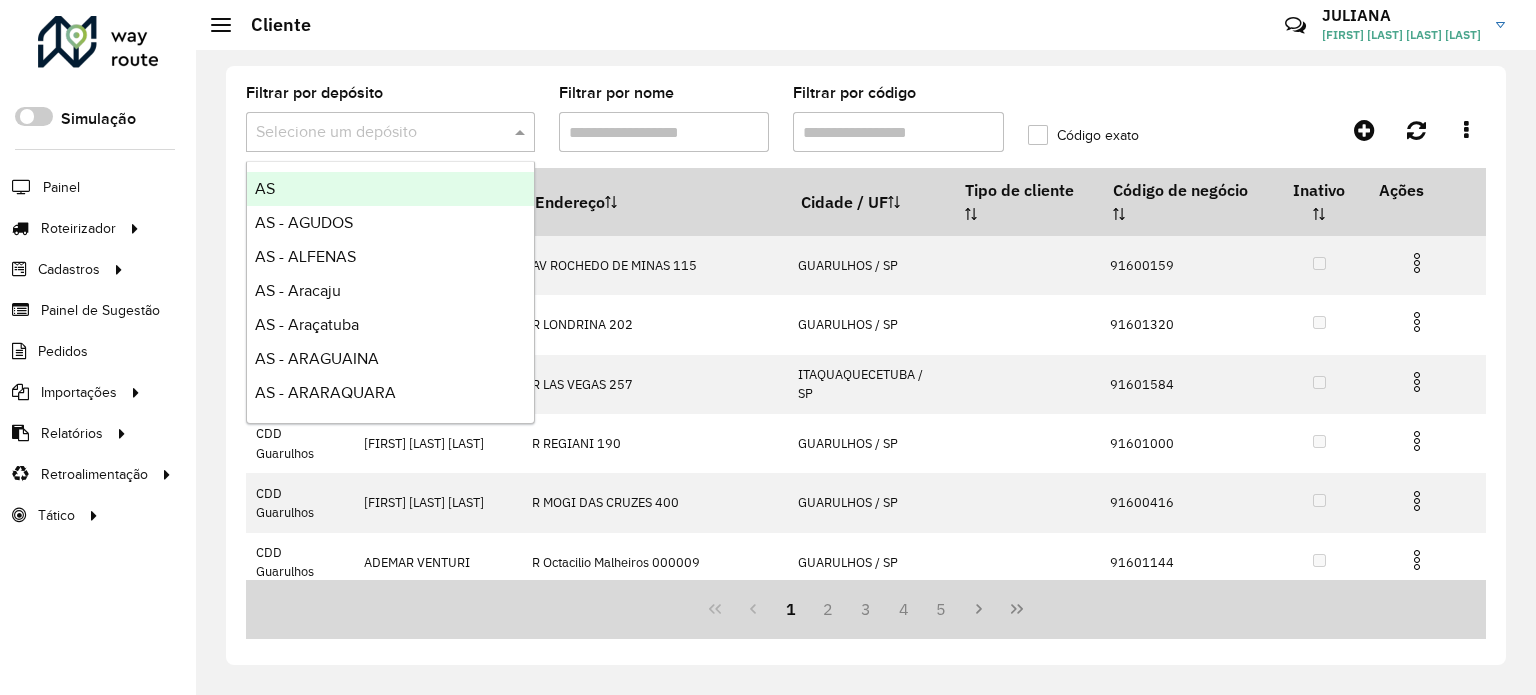 click on "Selecione um depósito" at bounding box center (390, 132) 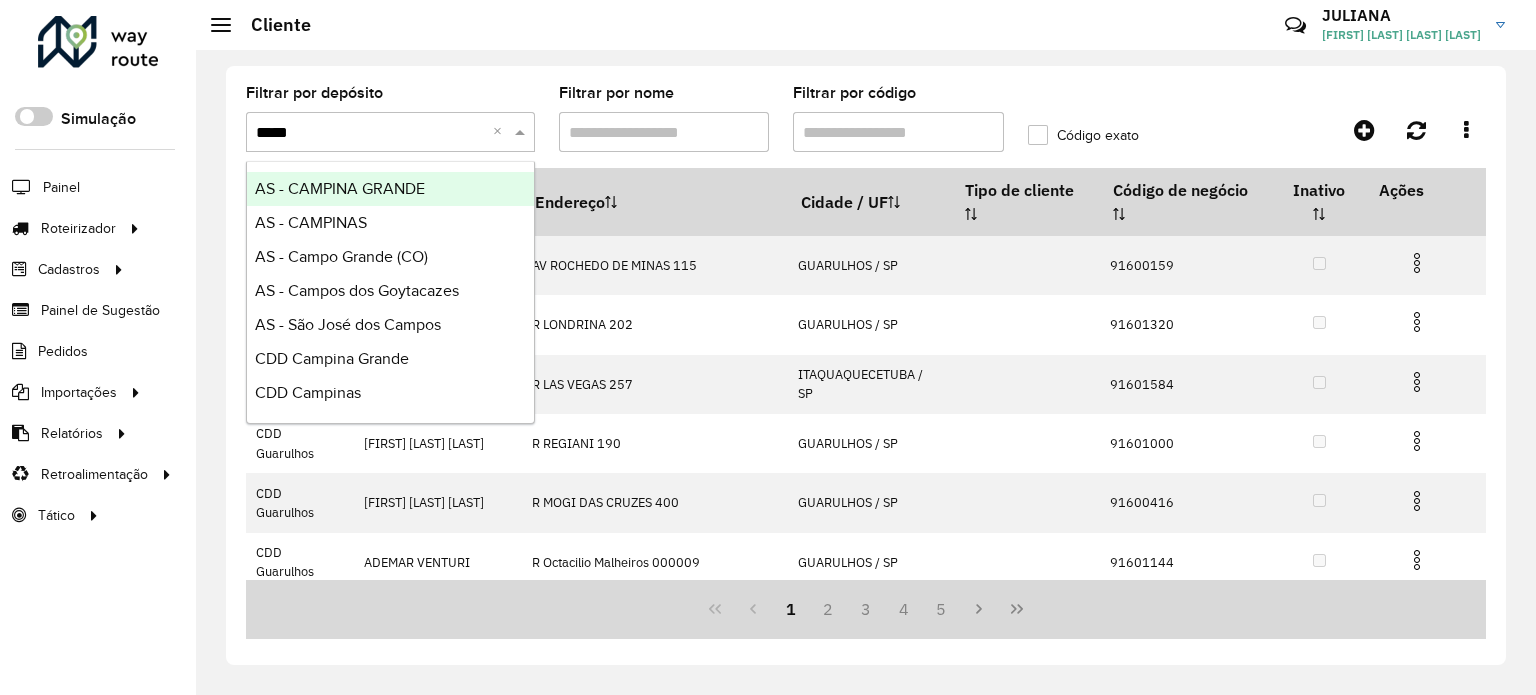 type on "******" 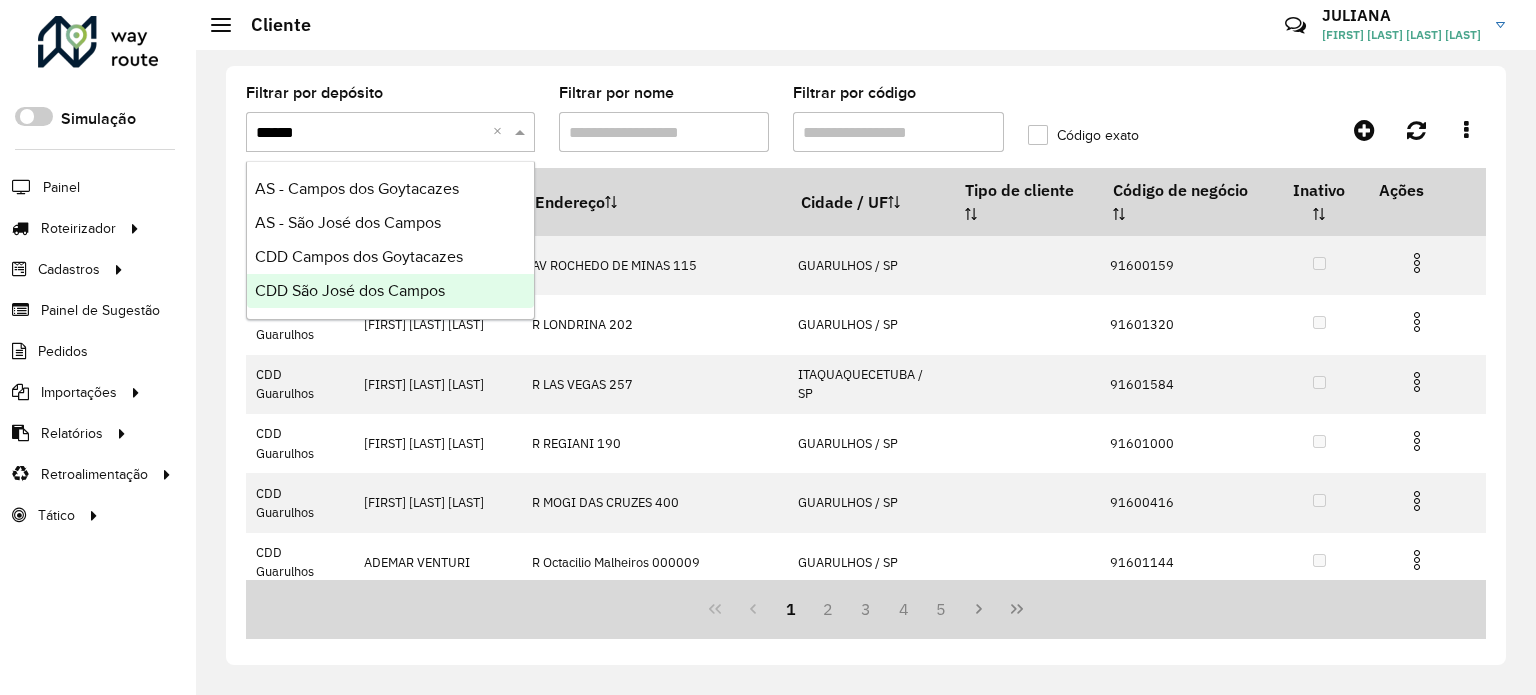click on "CDD São José dos Campos" at bounding box center (350, 290) 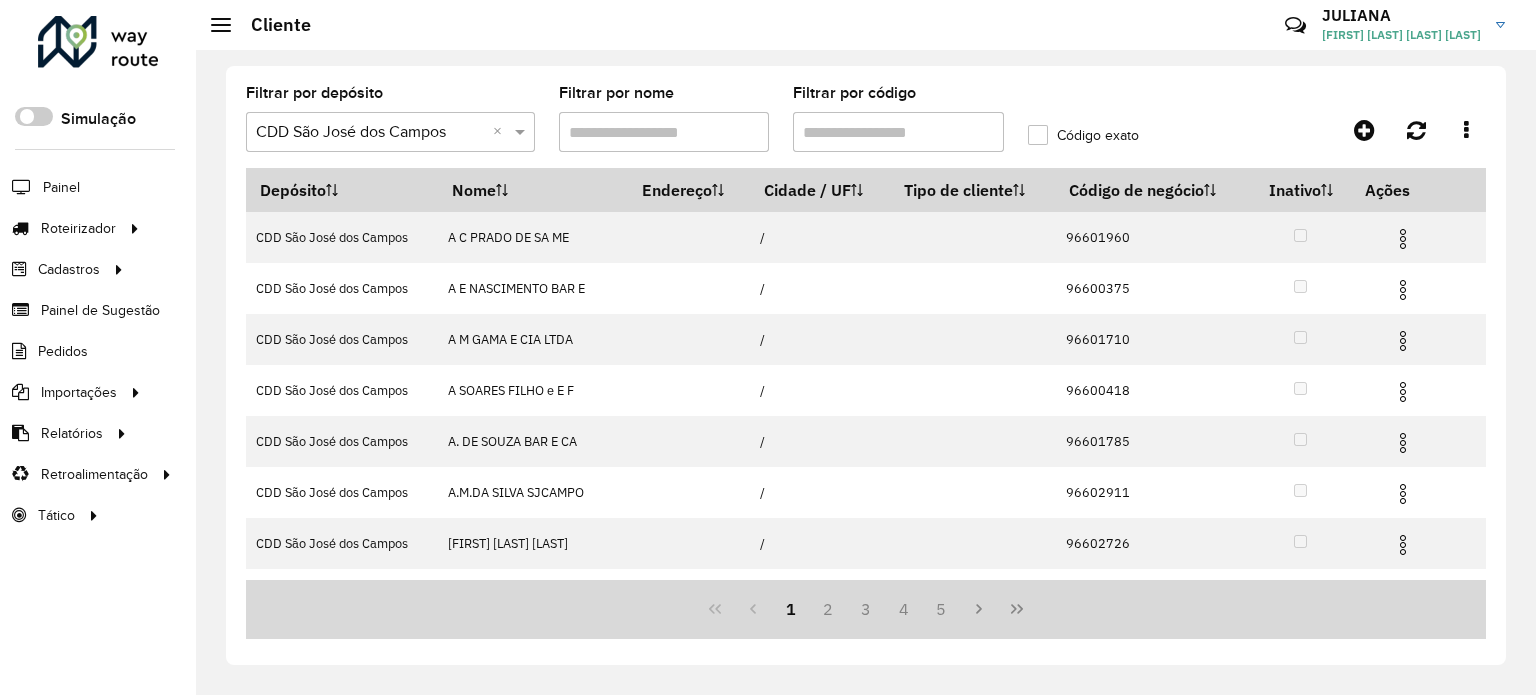 click on "Filtrar por código" at bounding box center [898, 132] 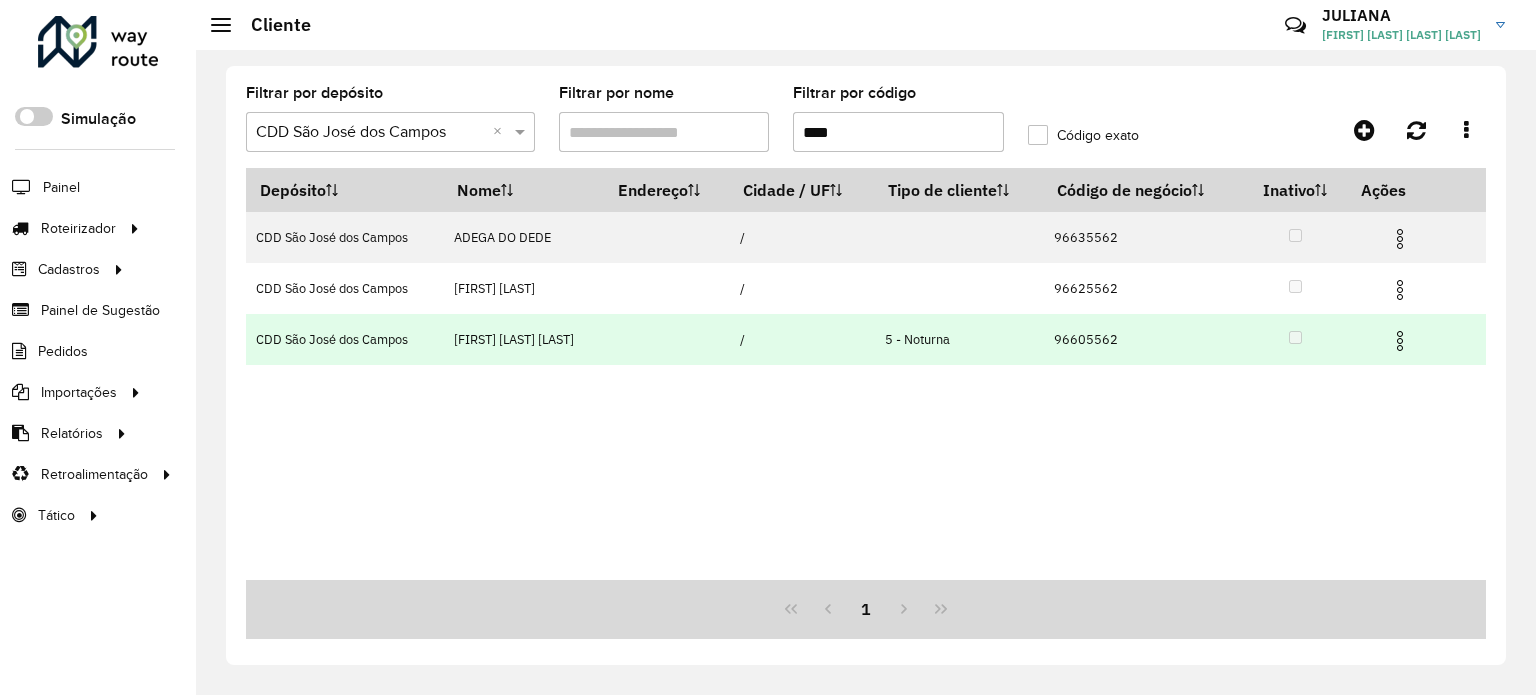 type on "****" 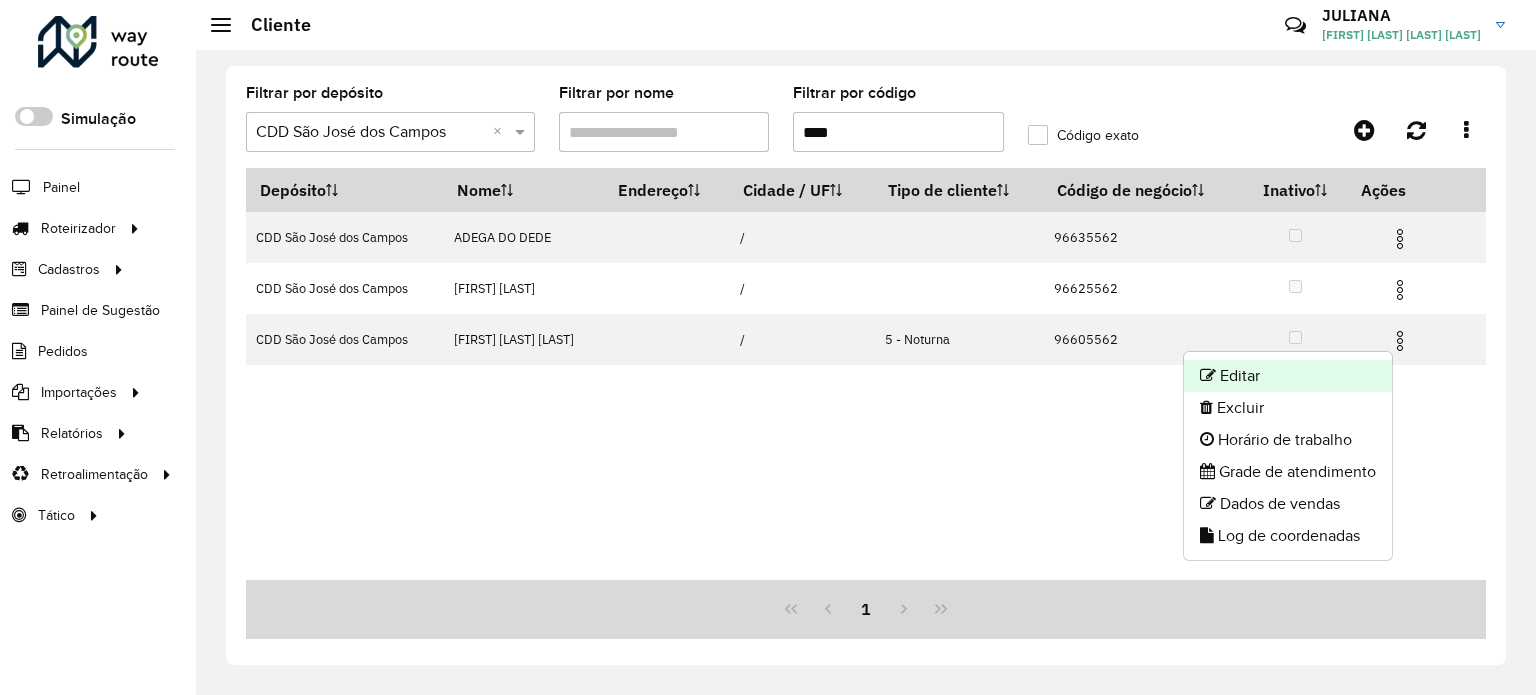 click on "Editar" 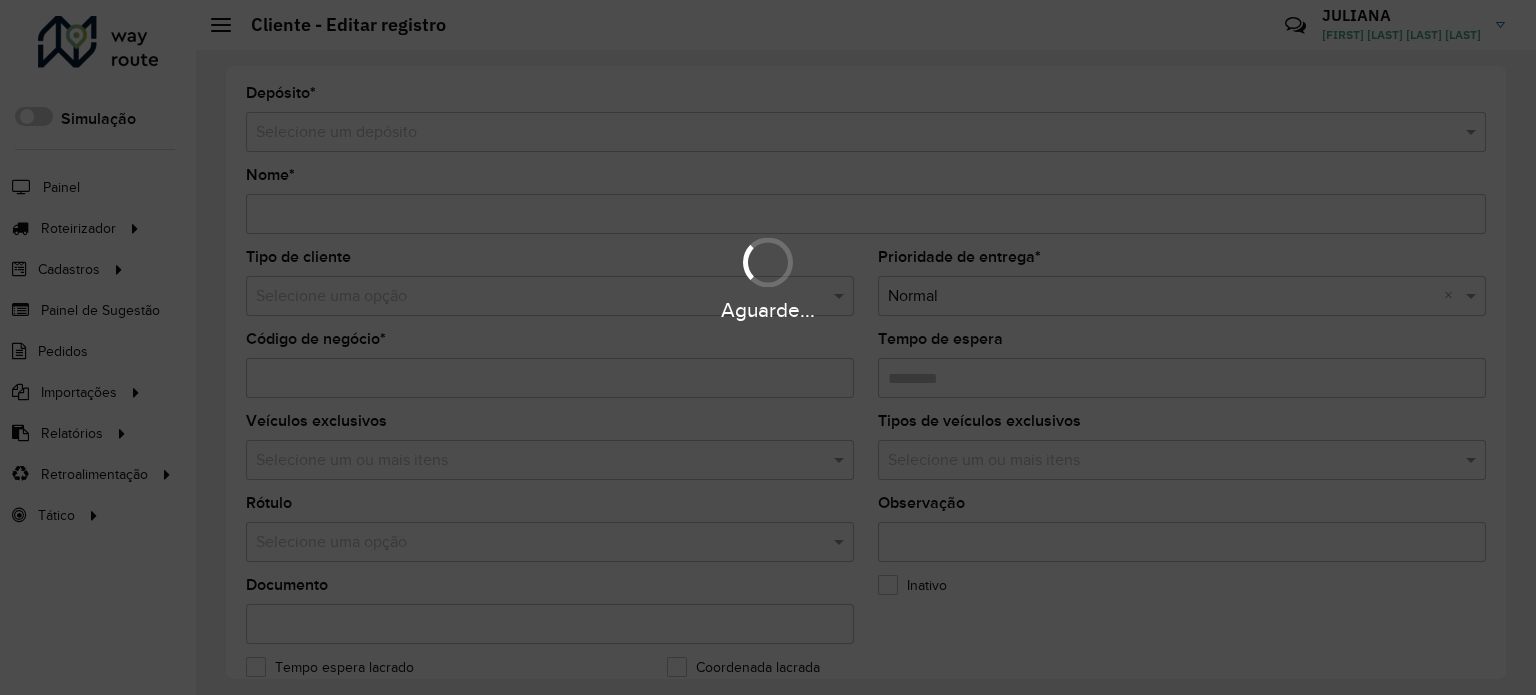 type on "**********" 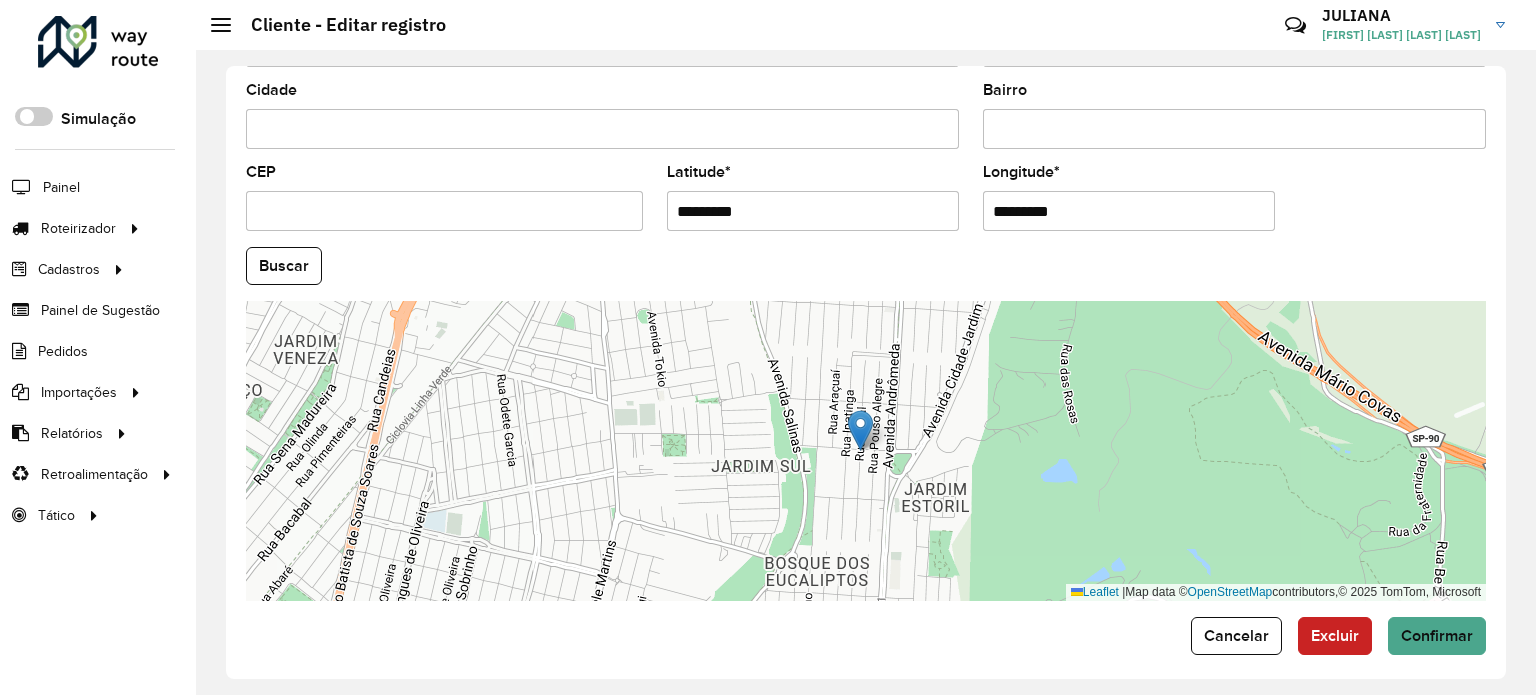 scroll, scrollTop: 784, scrollLeft: 0, axis: vertical 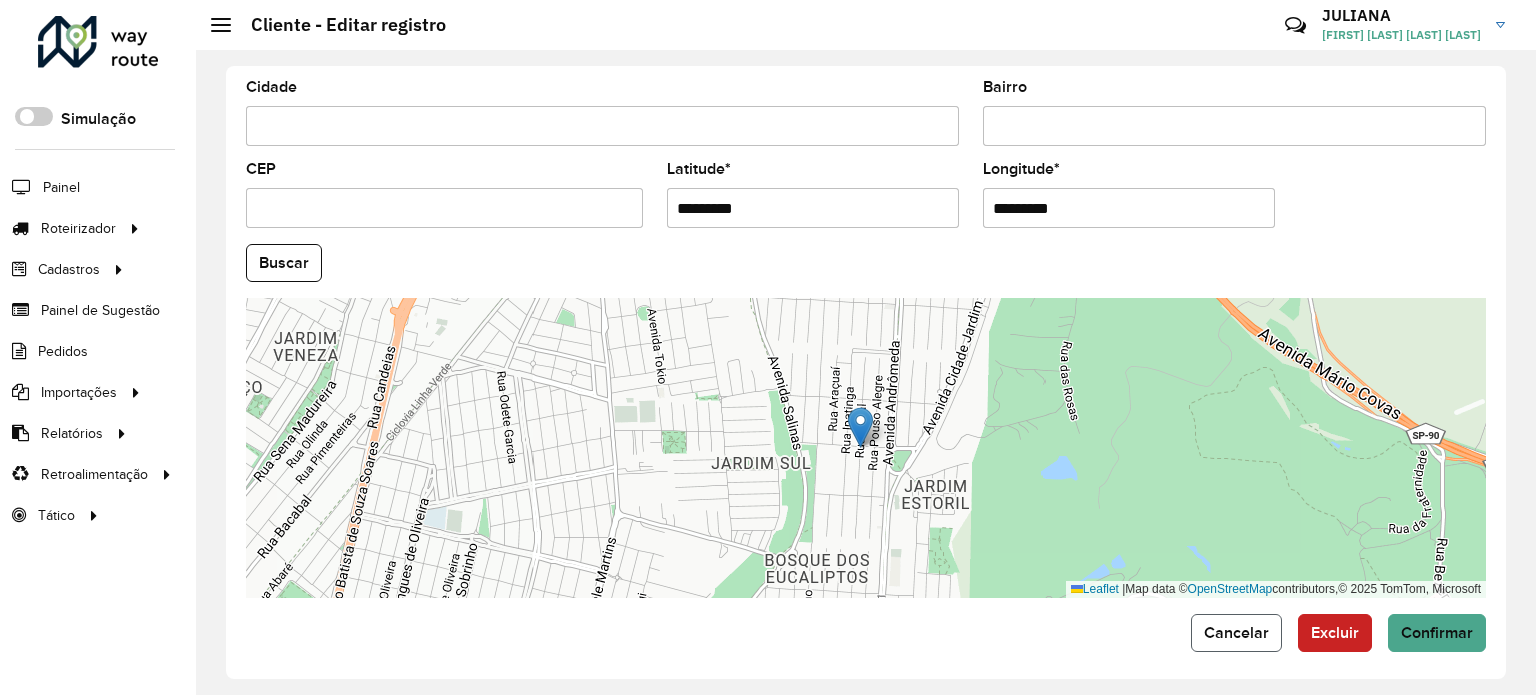 click on "Cancelar" 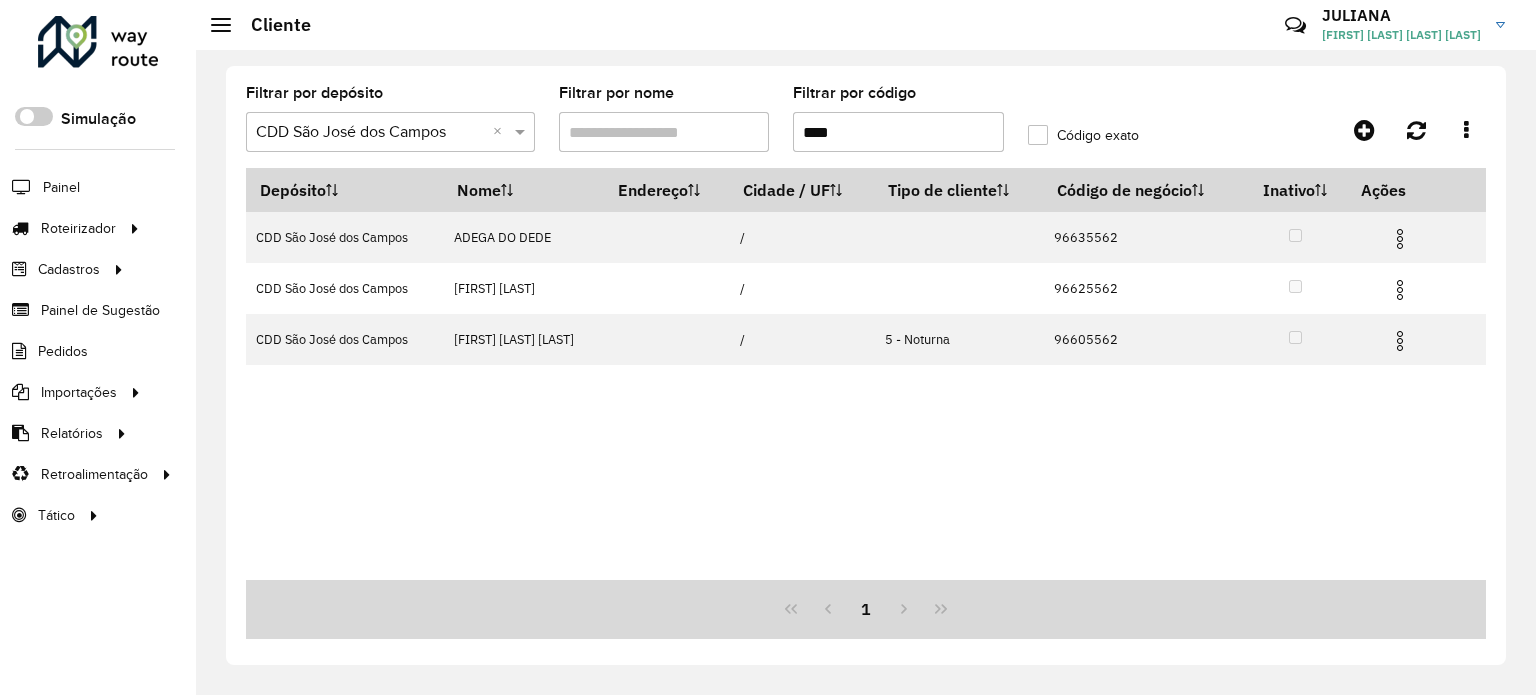 drag, startPoint x: 858, startPoint y: 135, endPoint x: 676, endPoint y: 145, distance: 182.27452 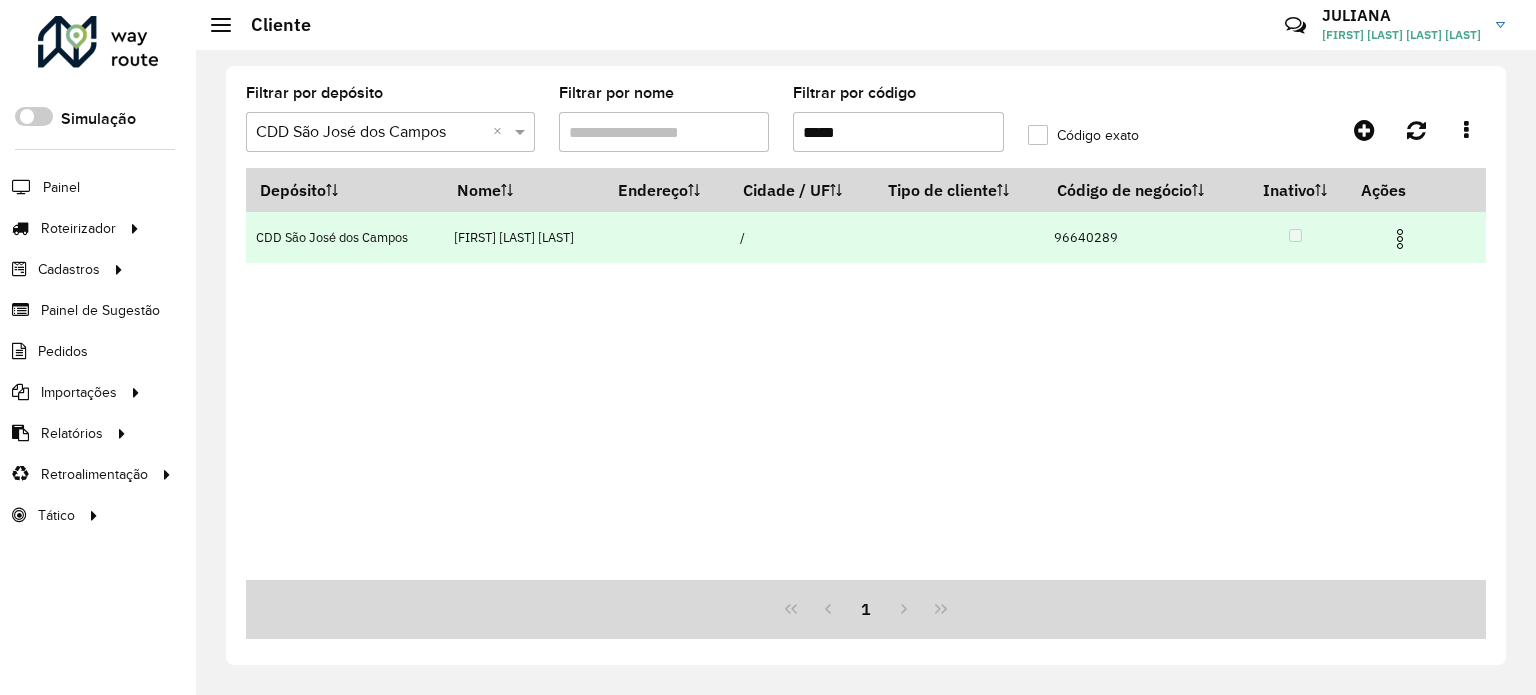 type on "*****" 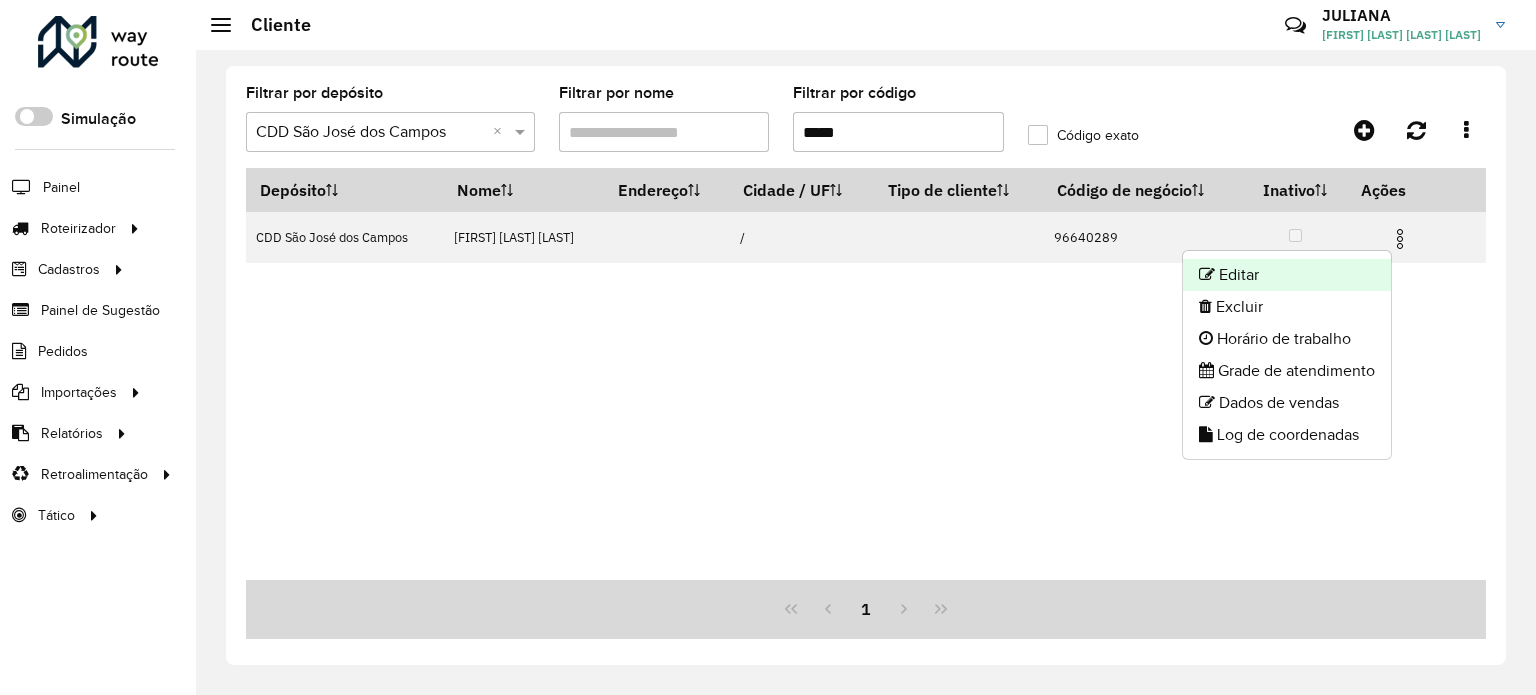 click on "Editar" 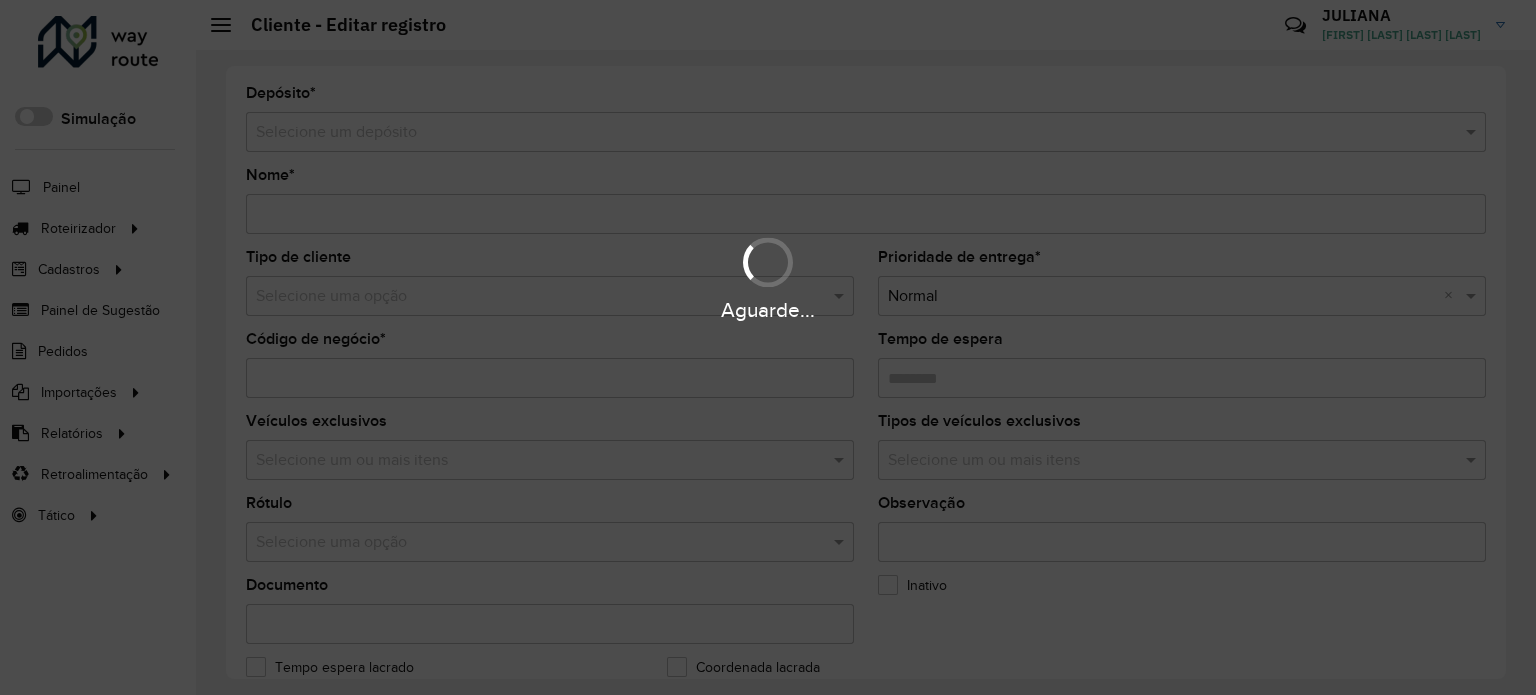 type on "**********" 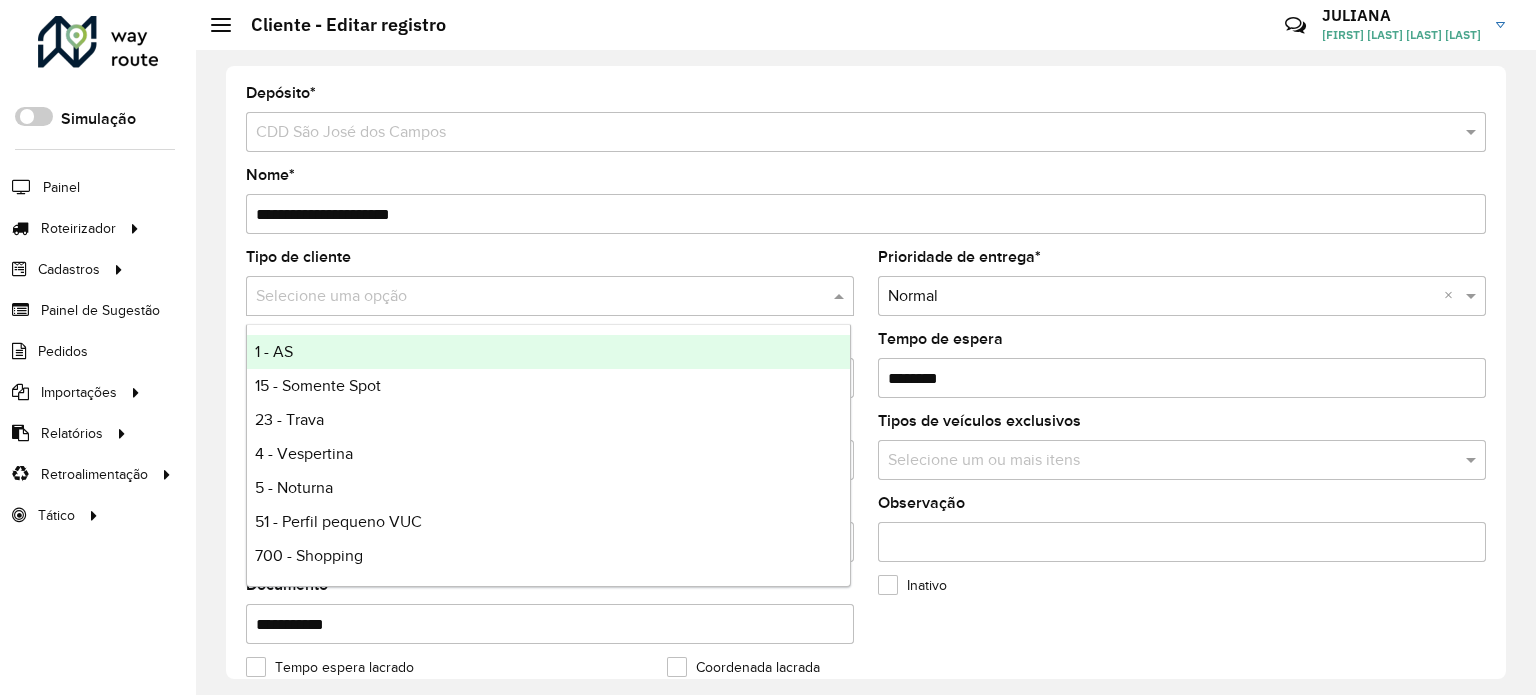 click on "Aguarde...  Pop-up bloqueado!  Seu navegador bloqueou automáticamente a abertura de uma nova janela.   Acesse as configurações e adicione o endereço do sistema a lista de permissão.   Fechar  Roteirizador AmbevTech Simulação Painel Roteirizador Entregas Vendas Cadastros Checkpoint Cliente Condição de pagamento Consulta de setores Depósito Disponibilidade de veículos Fator tipo de produto Grupo Rota Fator Tipo Produto Grupo de Depósito Grupo de rotas exclusiva Grupo de setores Layout integração Modelo Motorista Multi Depósito Painel de sugestão Parada Pedágio Ponto de apoio Ponto de apoio FAD Prioridade pedido Produto Restrição de Atendimento Planner Rodízio de placa Rota exclusiva FAD Rótulo Setor Setor Planner Tempo de parada de refeição Tipo de cliente Tipo de jornada Tipo de produto Tipo de veículo Transportadora Veículo Painel de Sugestão Pedidos Importações Clientes Fator tipo produto Grade de atendimento Janela de atendimento Localização Pedidos Tempo de espera Veículos *" at bounding box center (768, 347) 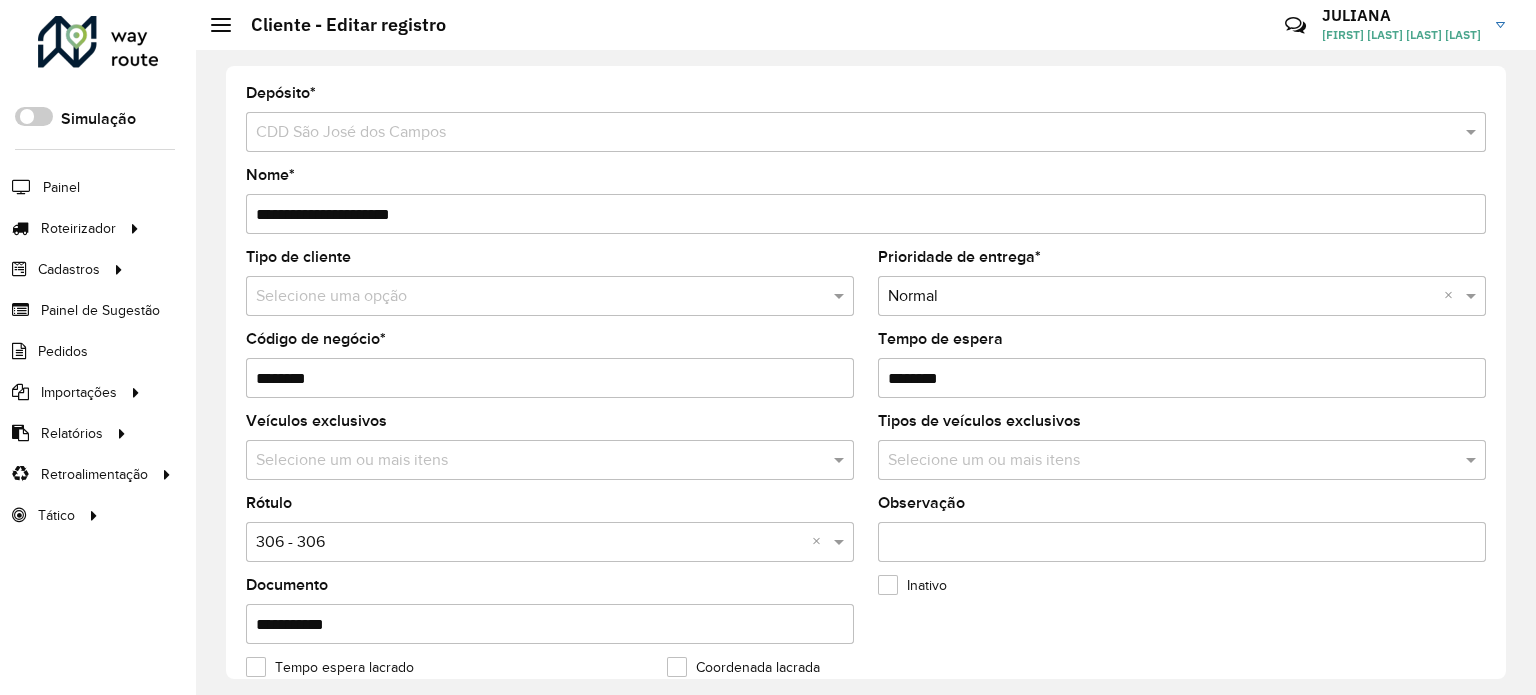 click on "Aguarde...  Pop-up bloqueado!  Seu navegador bloqueou automáticamente a abertura de uma nova janela.   Acesse as configurações e adicione o endereço do sistema a lista de permissão.   Fechar  Roteirizador AmbevTech Simulação Painel Roteirizador Entregas Vendas Cadastros Checkpoint Cliente Condição de pagamento Consulta de setores Depósito Disponibilidade de veículos Fator tipo de produto Grupo Rota Fator Tipo Produto Grupo de Depósito Grupo de rotas exclusiva Grupo de setores Layout integração Modelo Motorista Multi Depósito Painel de sugestão Parada Pedágio Ponto de apoio Ponto de apoio FAD Prioridade pedido Produto Restrição de Atendimento Planner Rodízio de placa Rota exclusiva FAD Rótulo Setor Setor Planner Tempo de parada de refeição Tipo de cliente Tipo de jornada Tipo de produto Tipo de veículo Transportadora Veículo Painel de Sugestão Pedidos Importações Clientes Fator tipo produto Grade de atendimento Janela de atendimento Localização Pedidos Tempo de espera Veículos *" at bounding box center (768, 347) 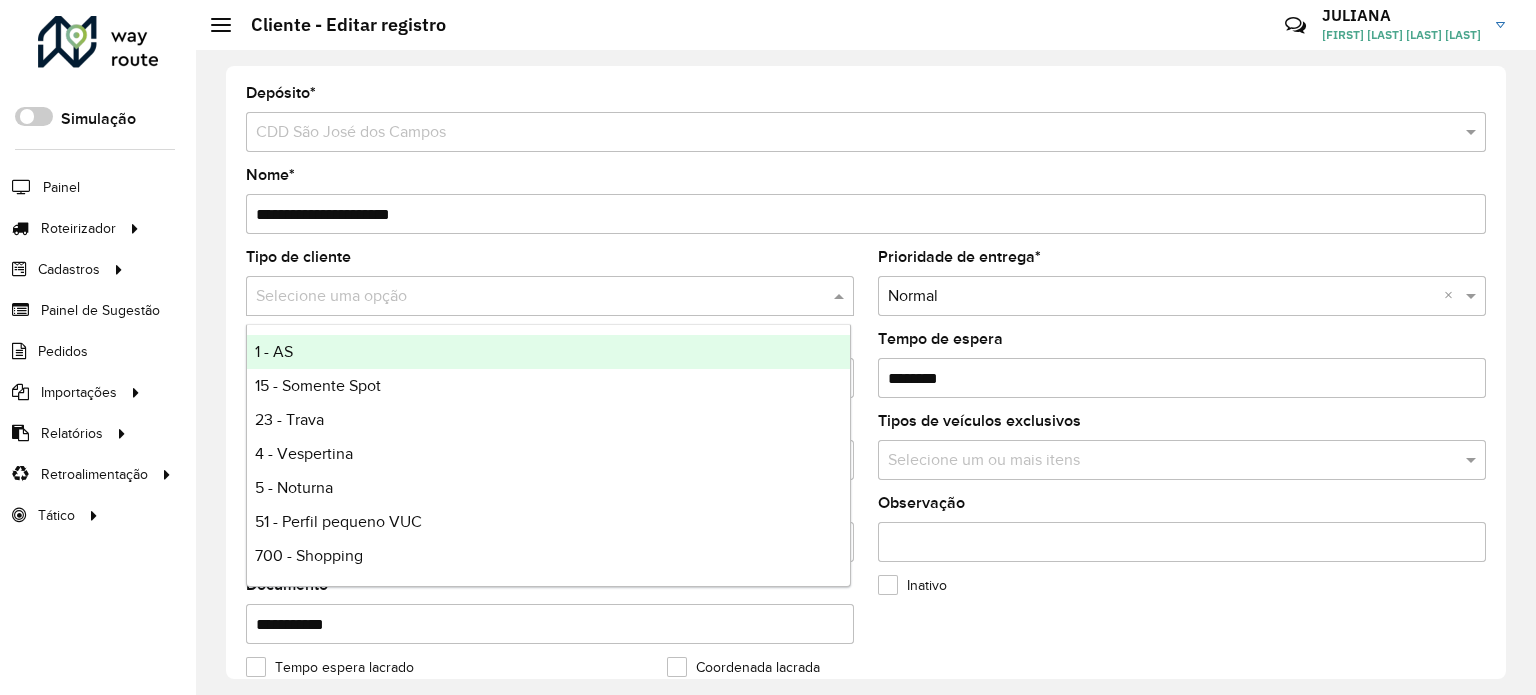 click at bounding box center (530, 297) 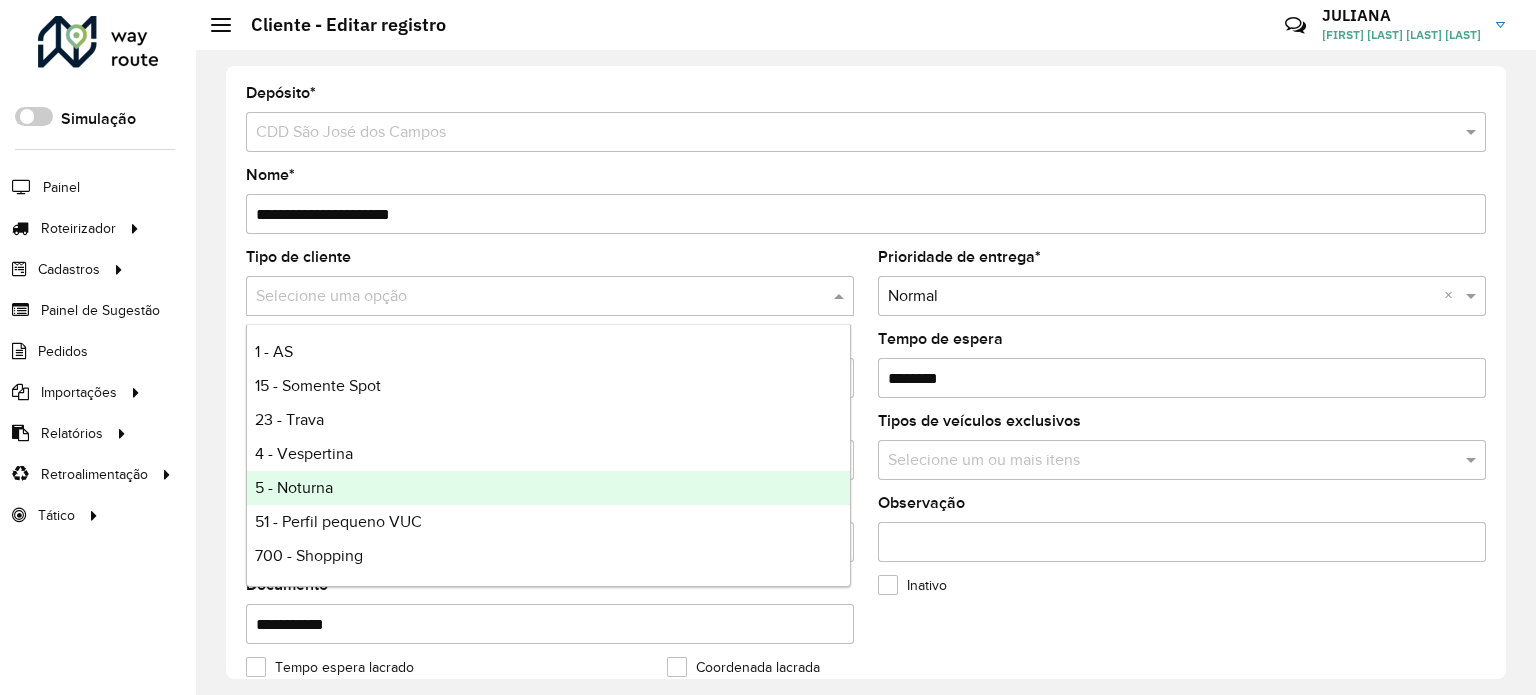 click on "5 - Noturna" at bounding box center (294, 487) 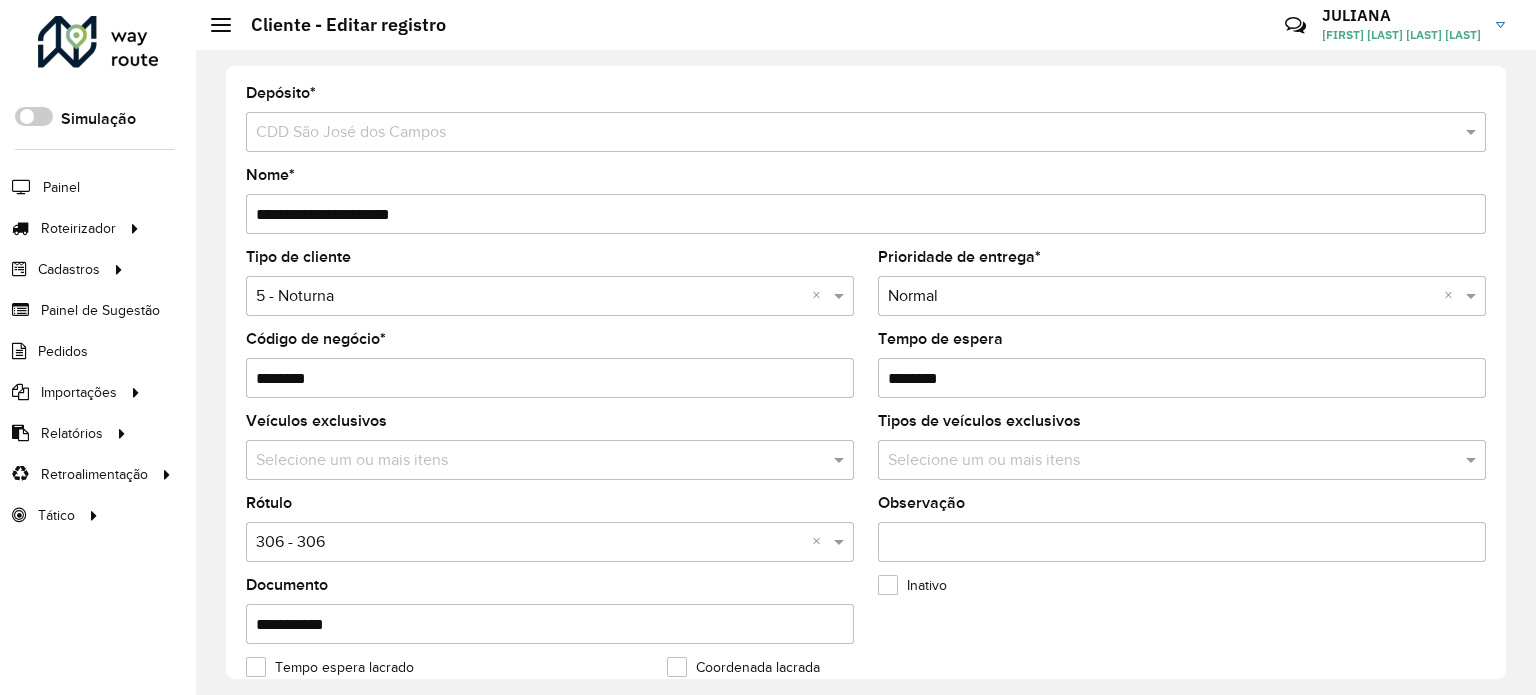 click at bounding box center [530, 543] 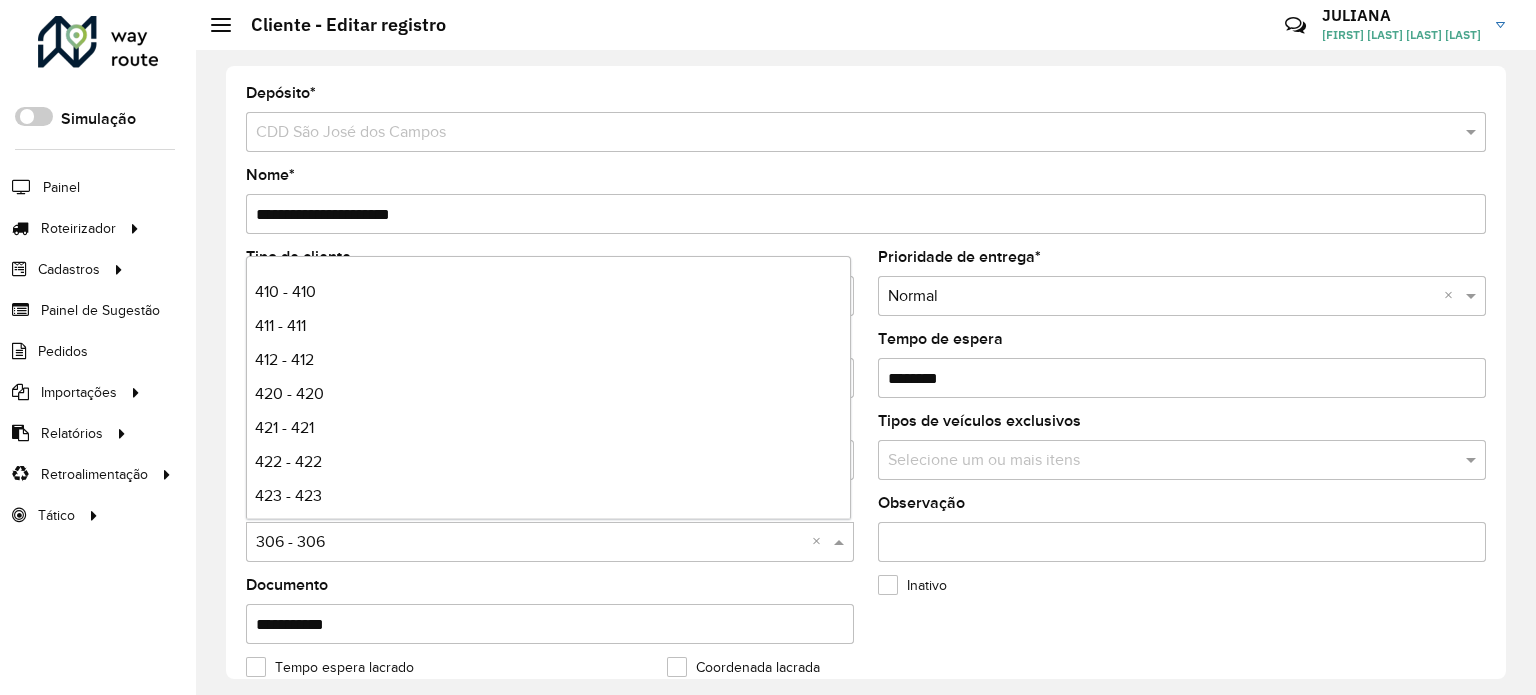 scroll, scrollTop: 1600, scrollLeft: 0, axis: vertical 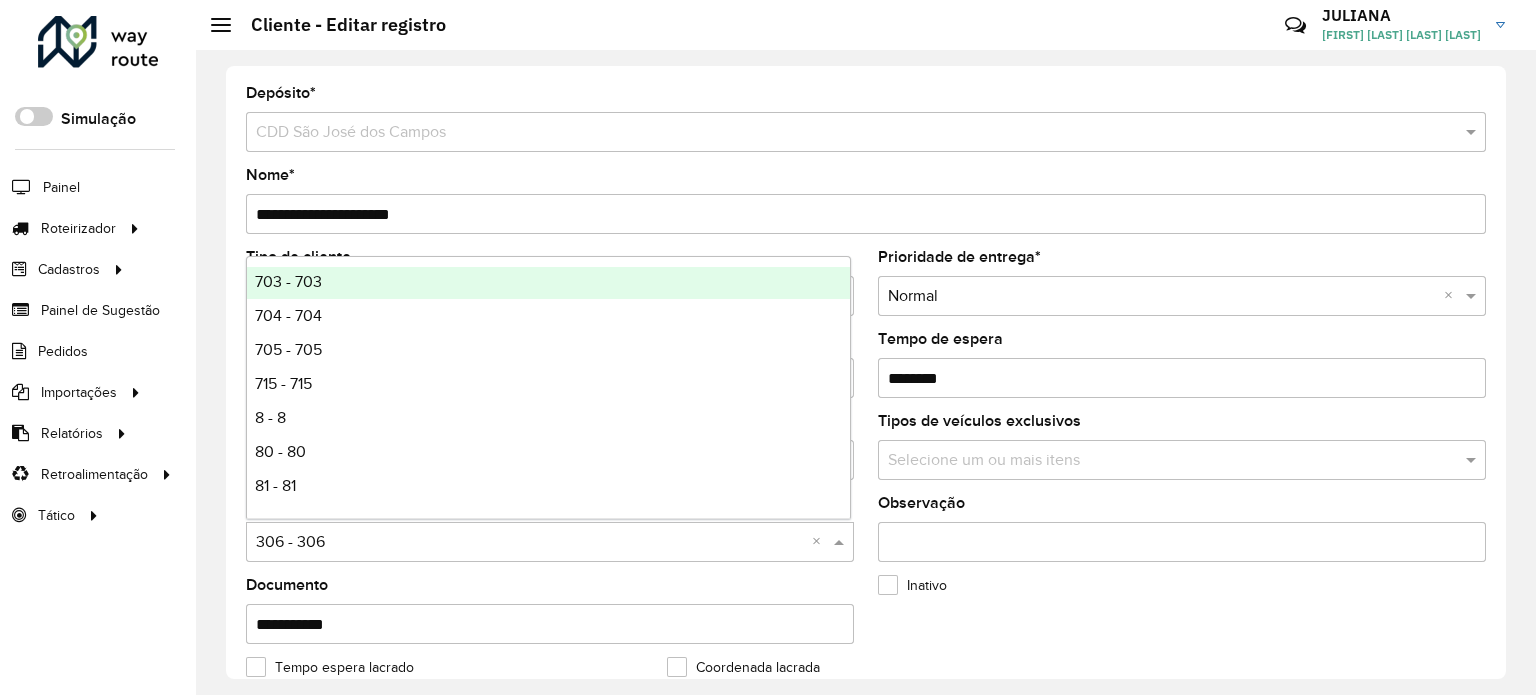 type on "*" 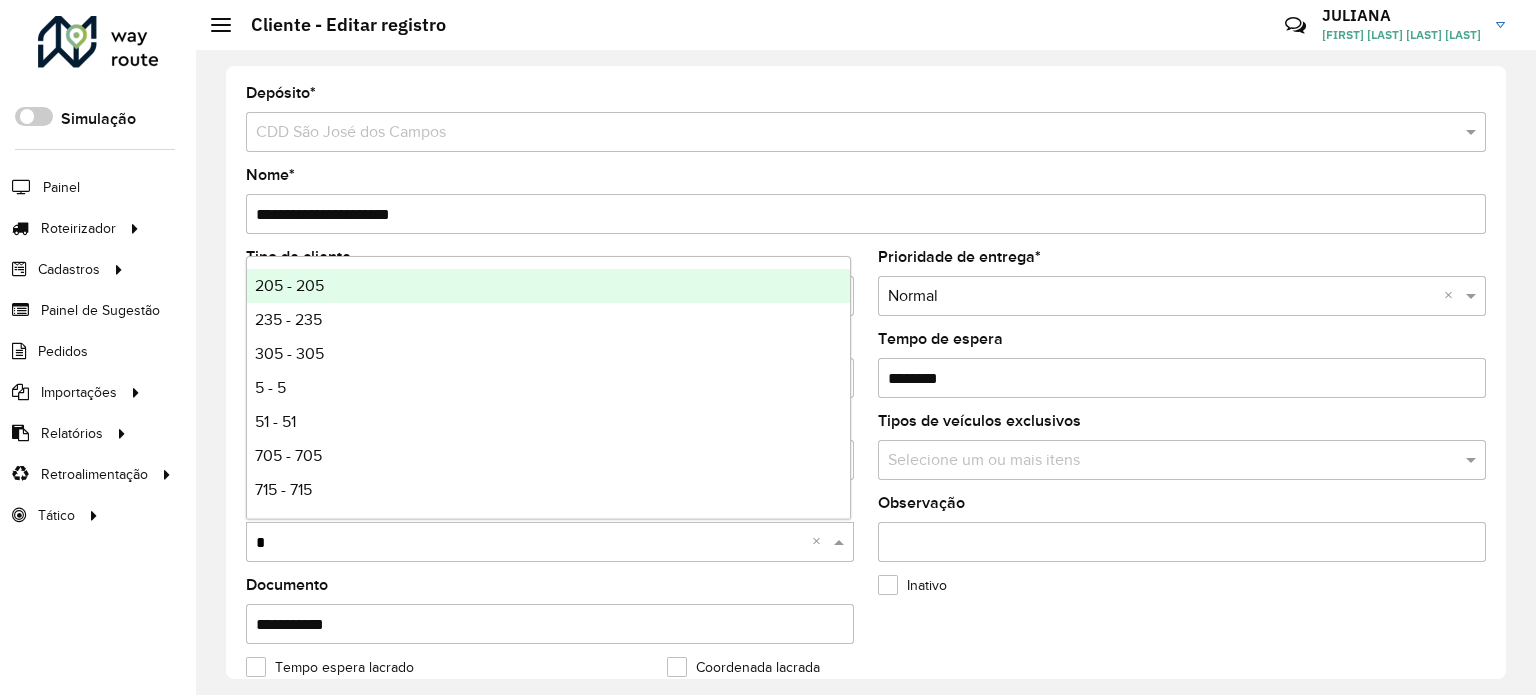 scroll, scrollTop: 66, scrollLeft: 0, axis: vertical 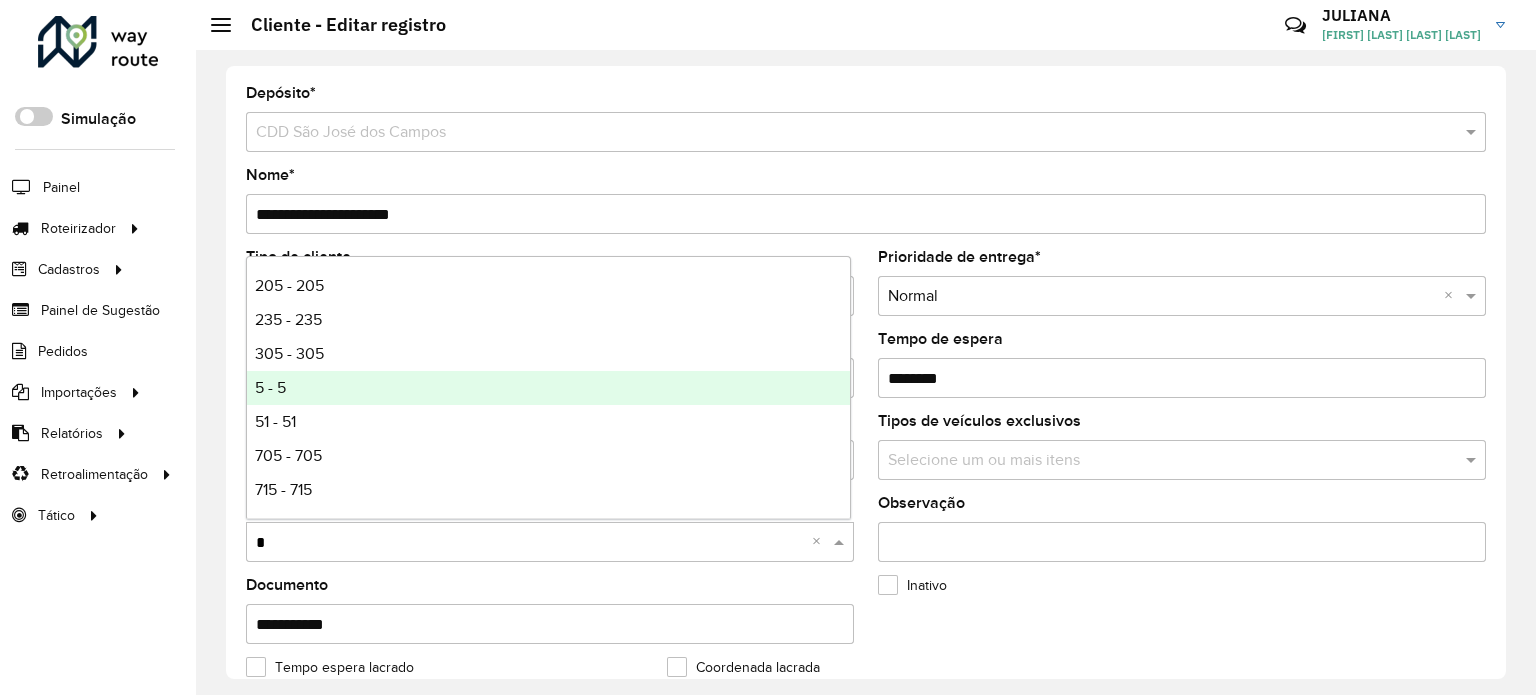 click on "5 - 5" at bounding box center (270, 387) 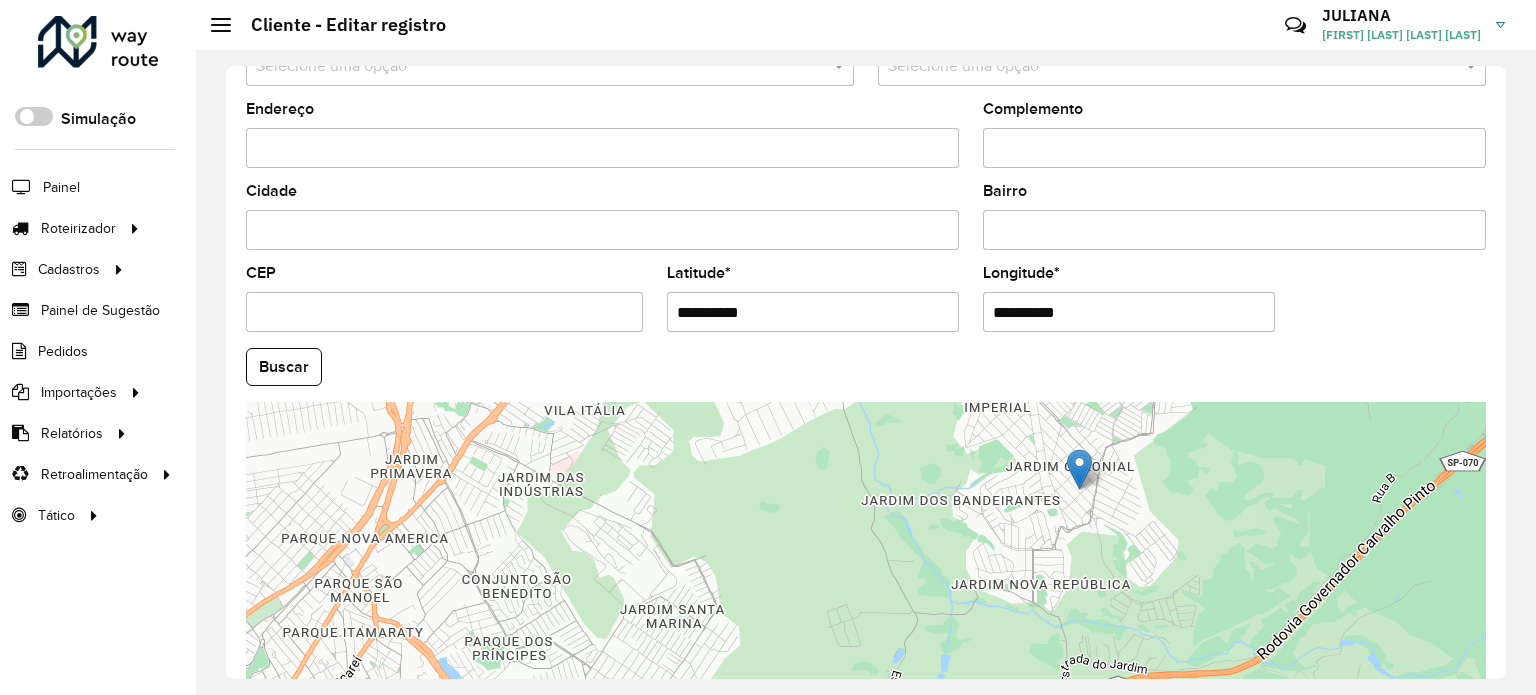scroll, scrollTop: 784, scrollLeft: 0, axis: vertical 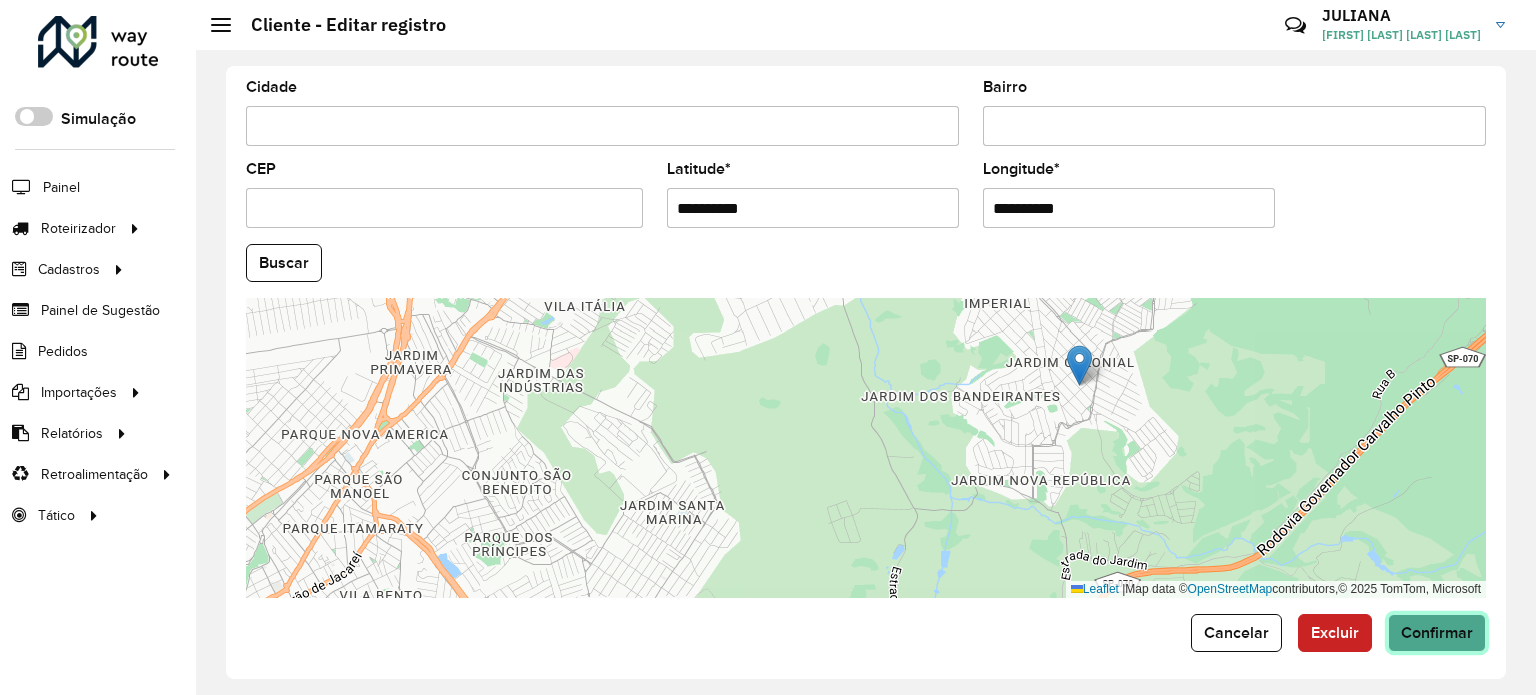 click on "Confirmar" 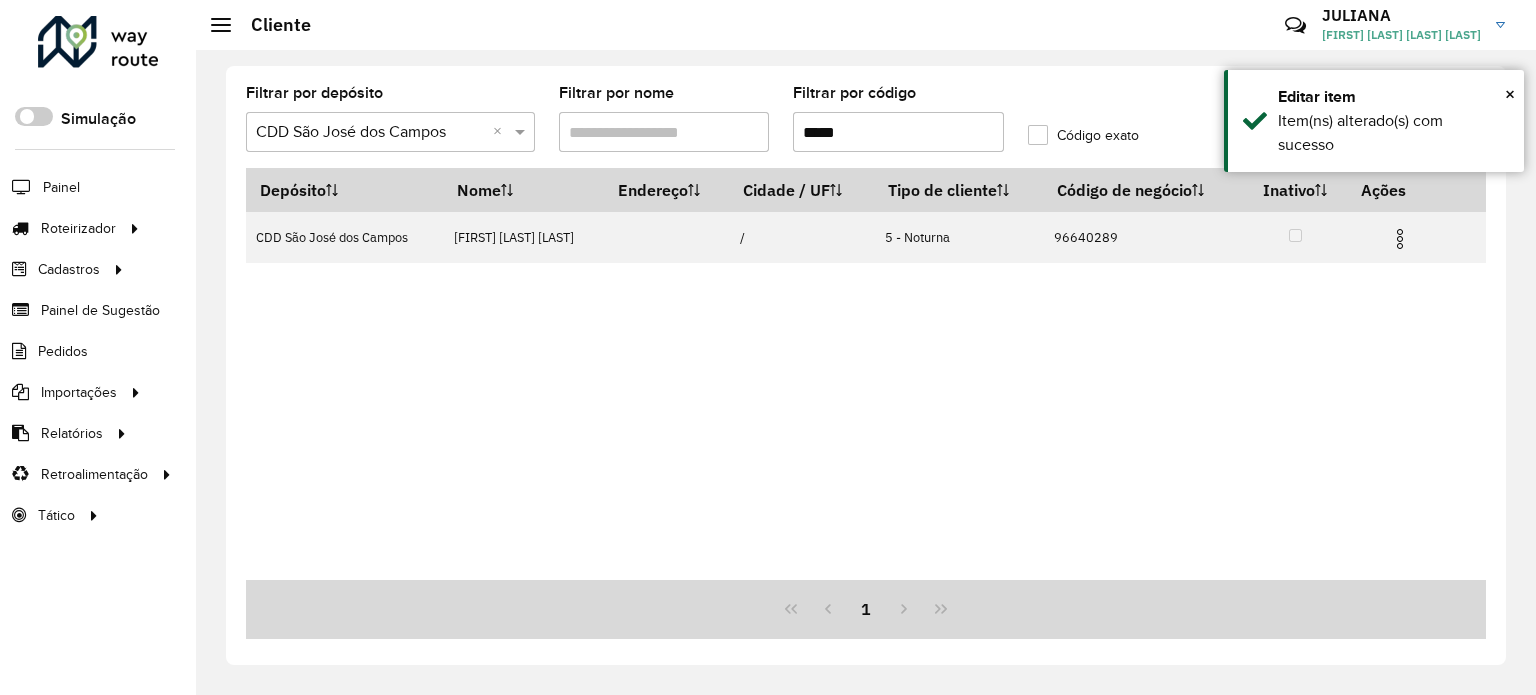 drag, startPoint x: 873, startPoint y: 139, endPoint x: 781, endPoint y: 137, distance: 92.021736 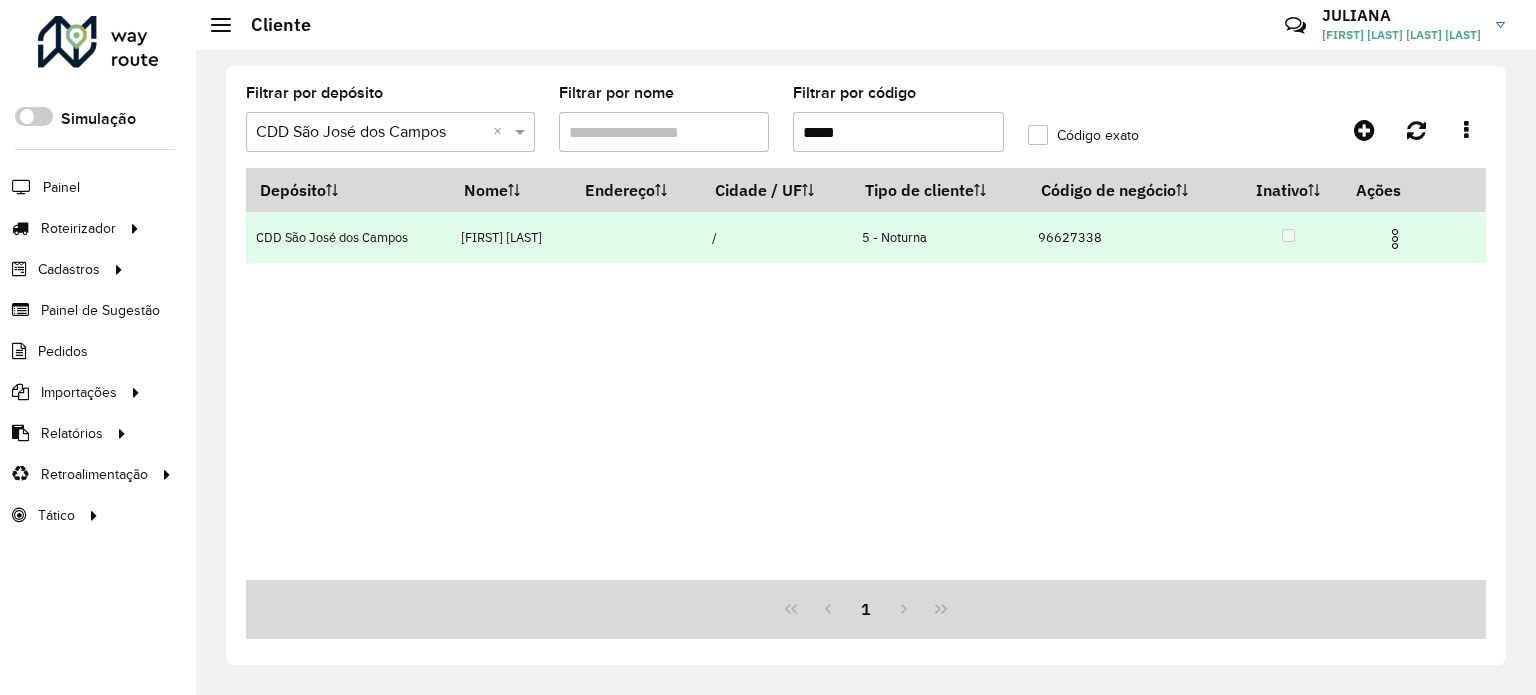 type on "*****" 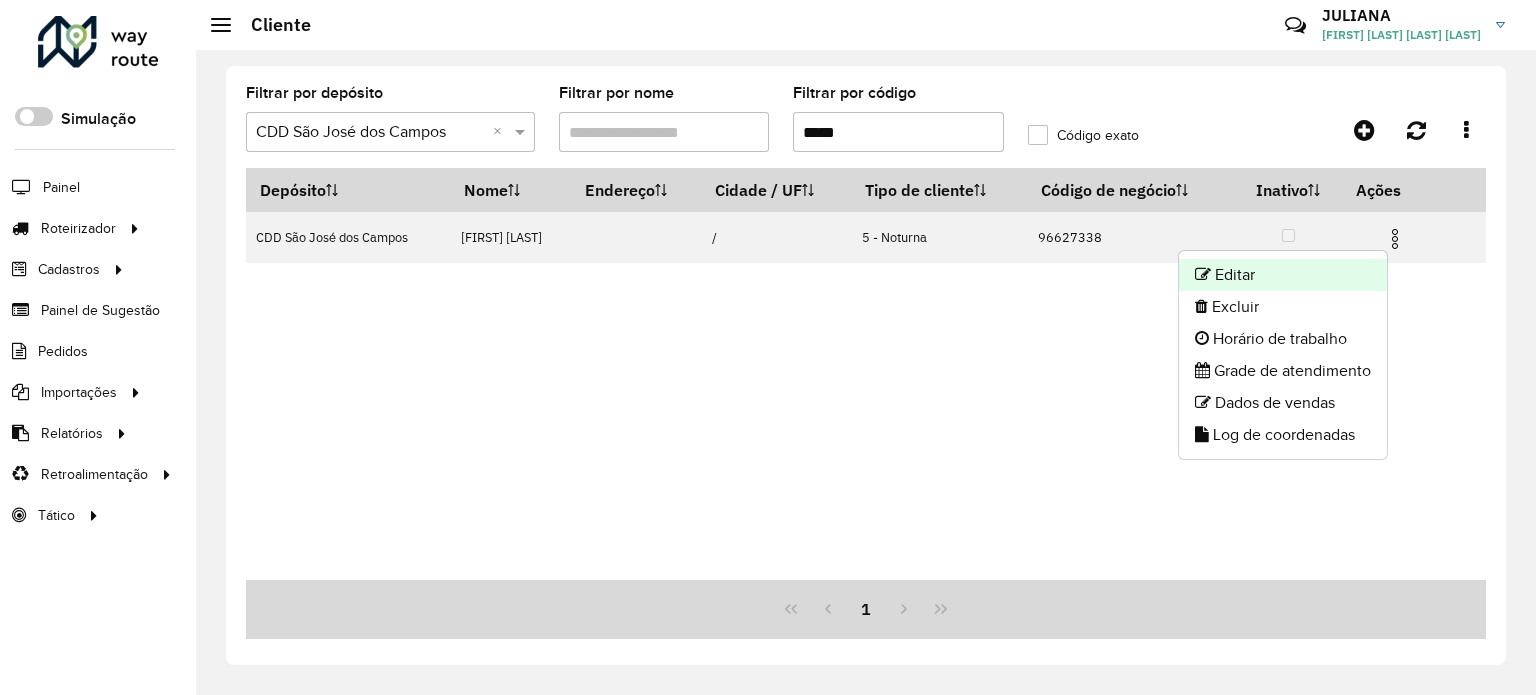 click on "Editar" 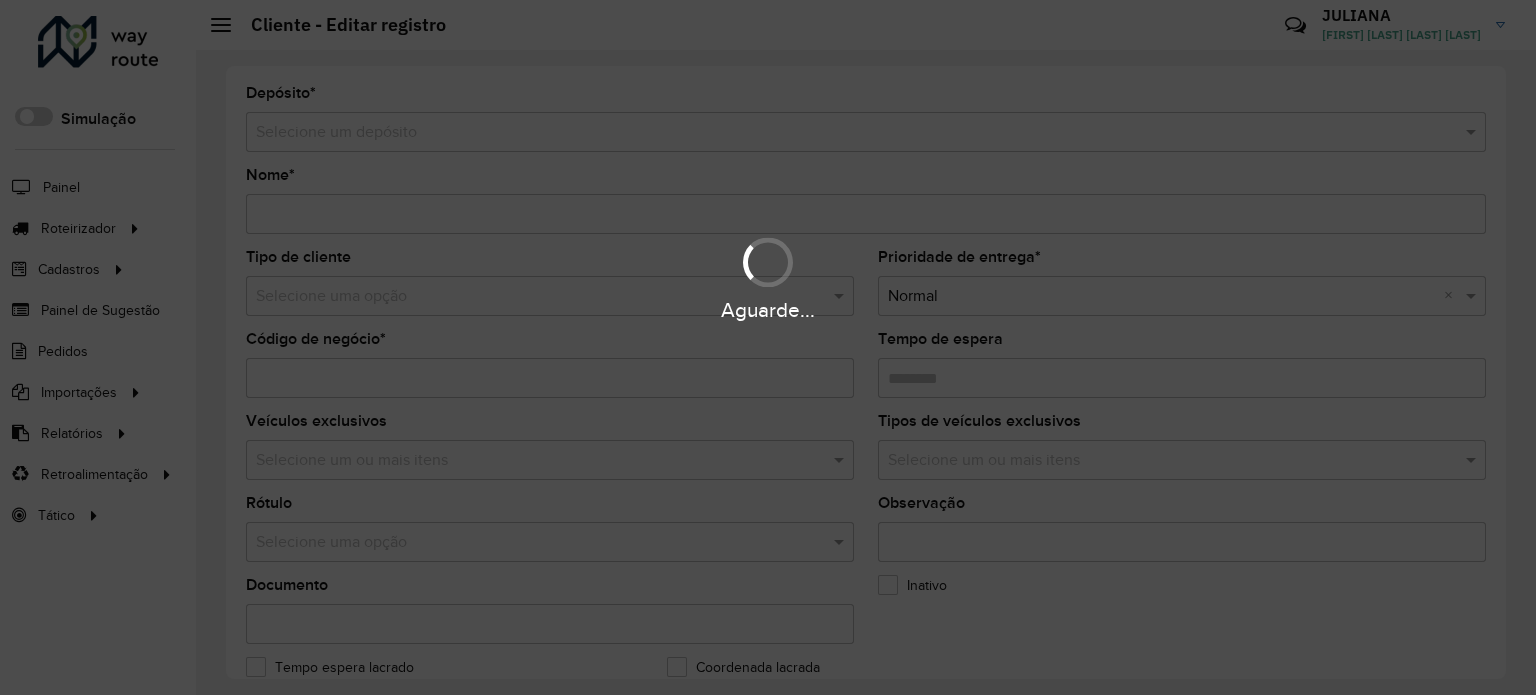 type on "**********" 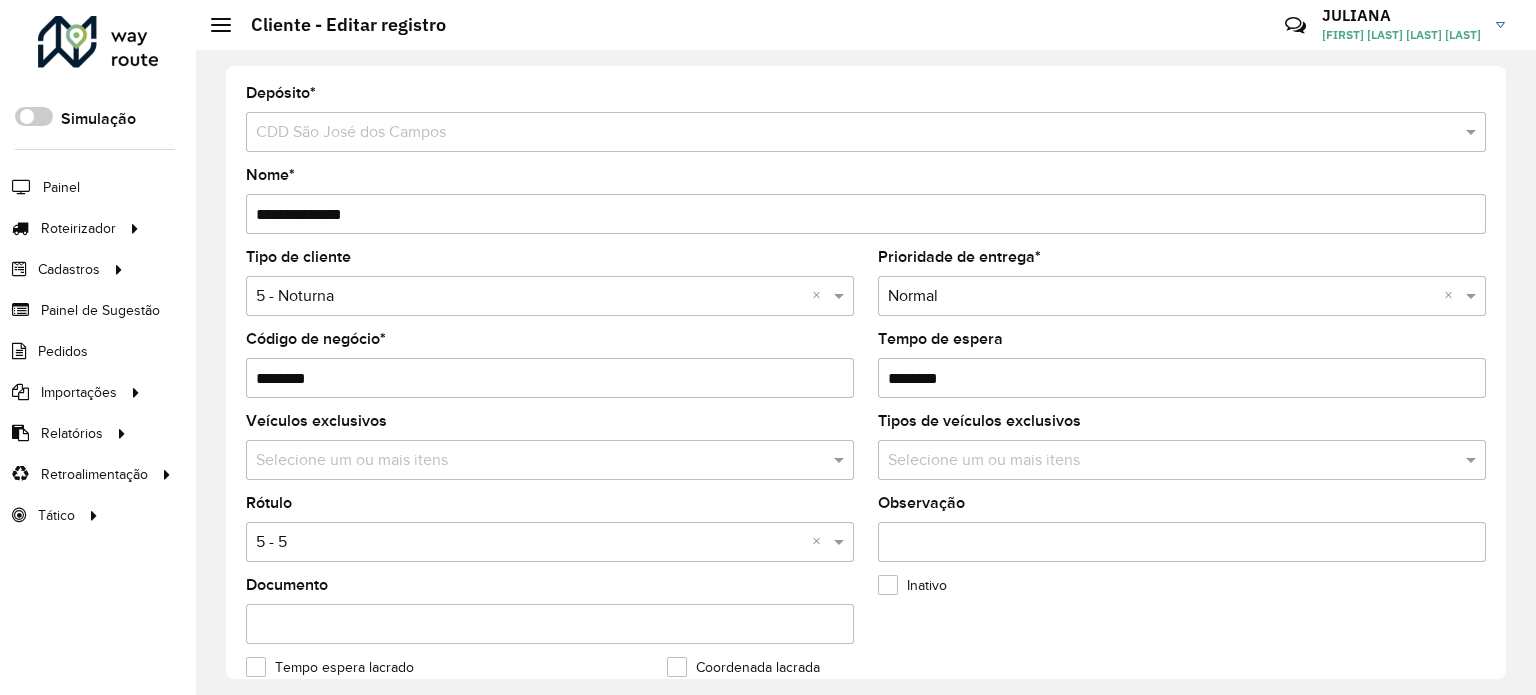 click at bounding box center (530, 297) 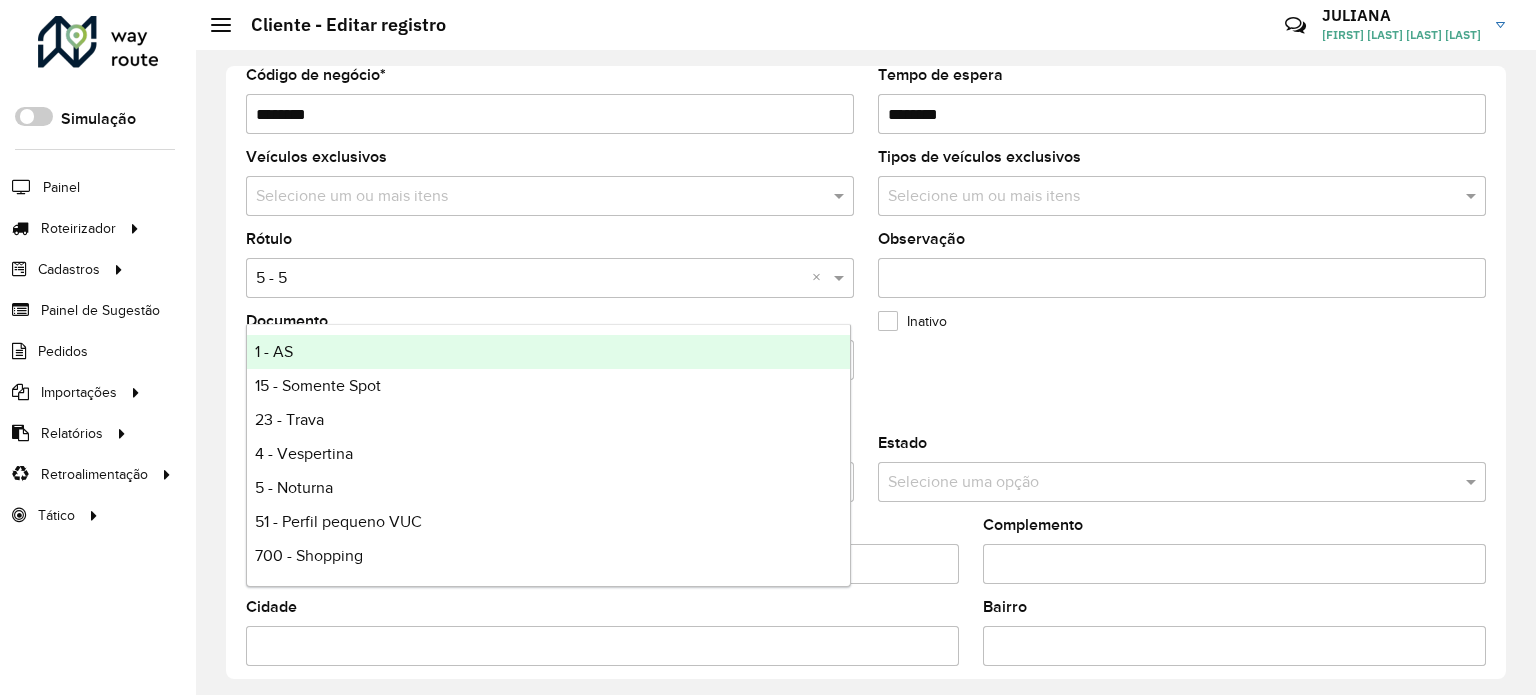 scroll, scrollTop: 300, scrollLeft: 0, axis: vertical 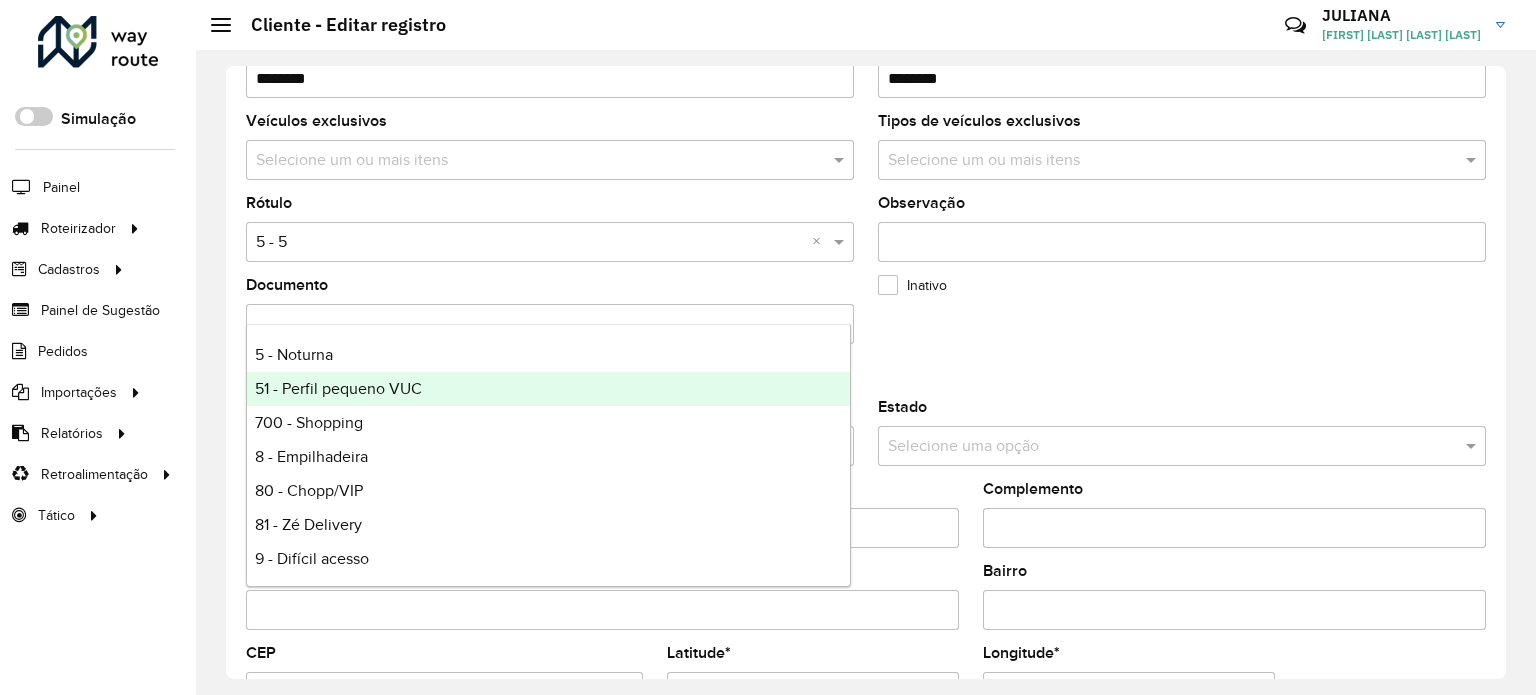 click on "Inativo" 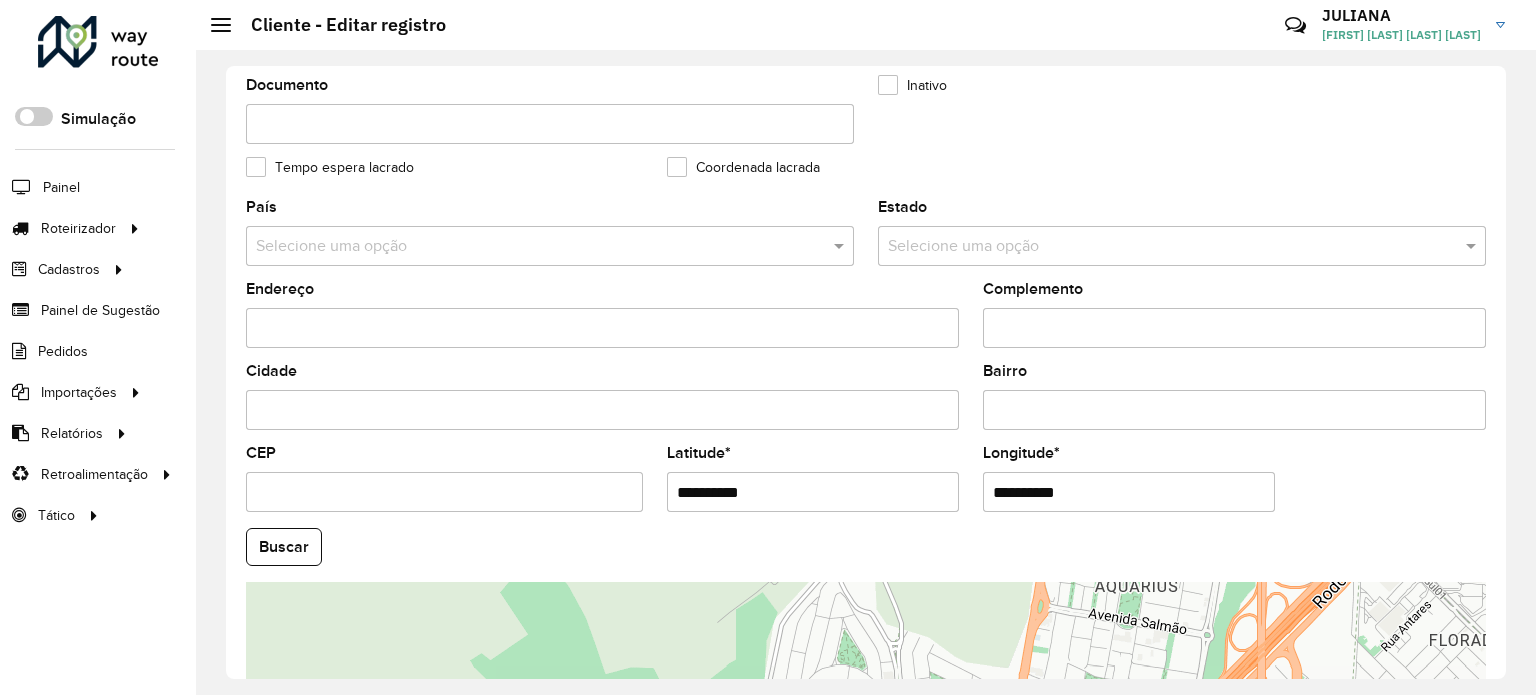 scroll, scrollTop: 784, scrollLeft: 0, axis: vertical 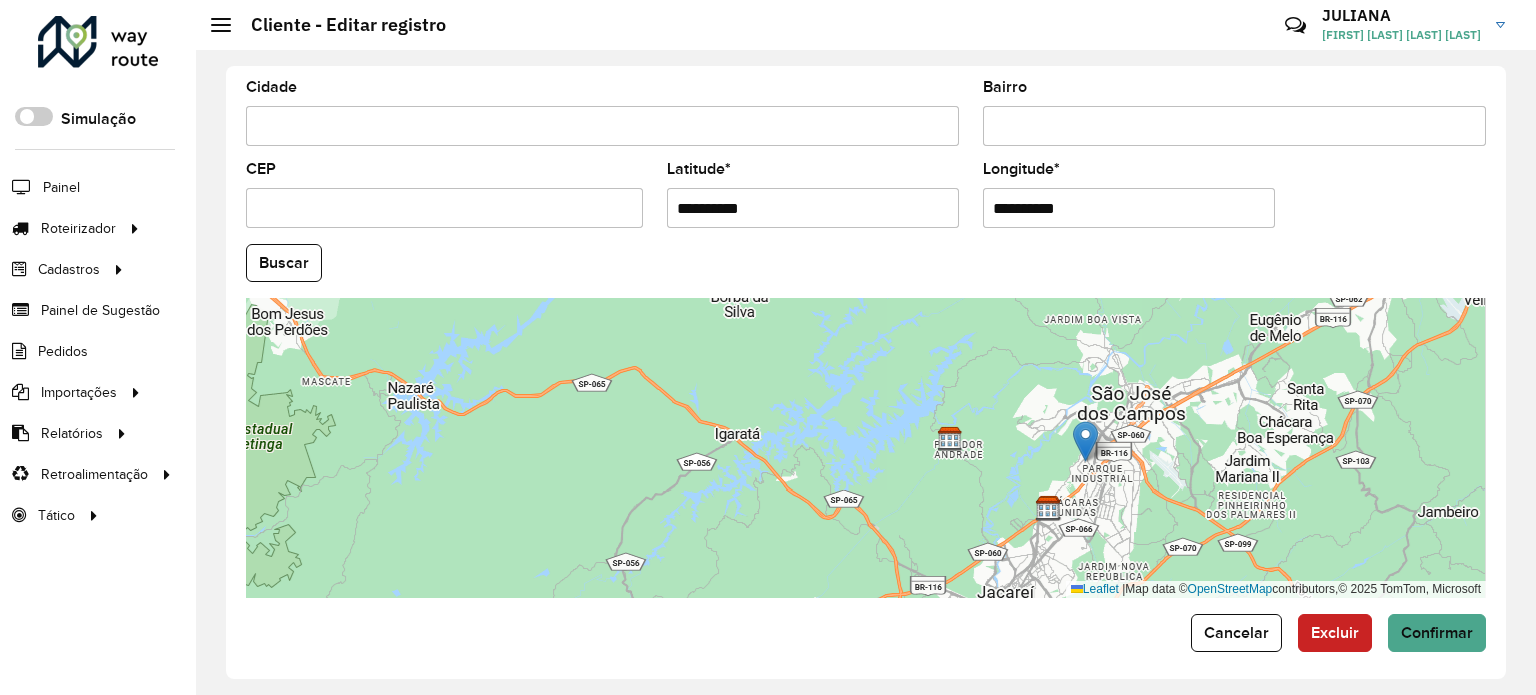 drag, startPoint x: 1200, startPoint y: 499, endPoint x: 1091, endPoint y: 459, distance: 116.10771 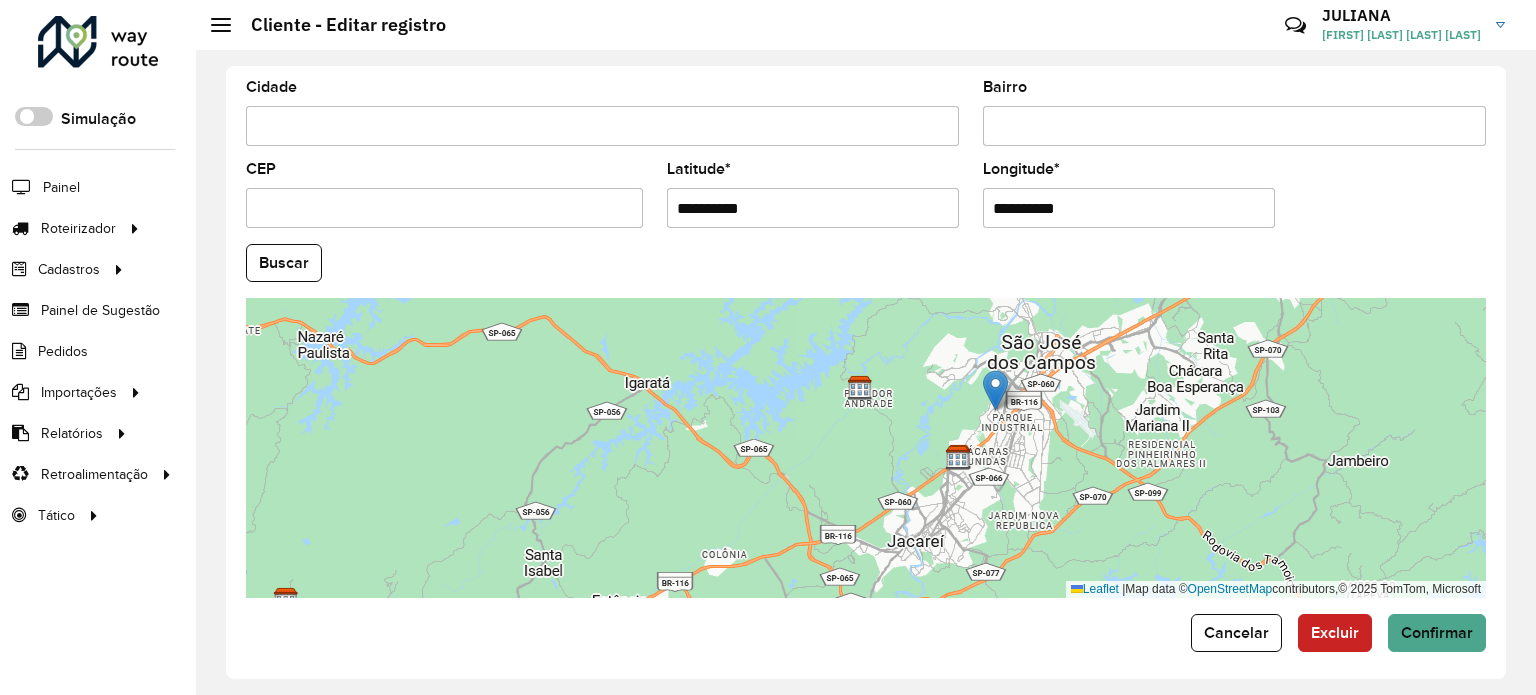 drag, startPoint x: 1055, startPoint y: 426, endPoint x: 1037, endPoint y: 452, distance: 31.622776 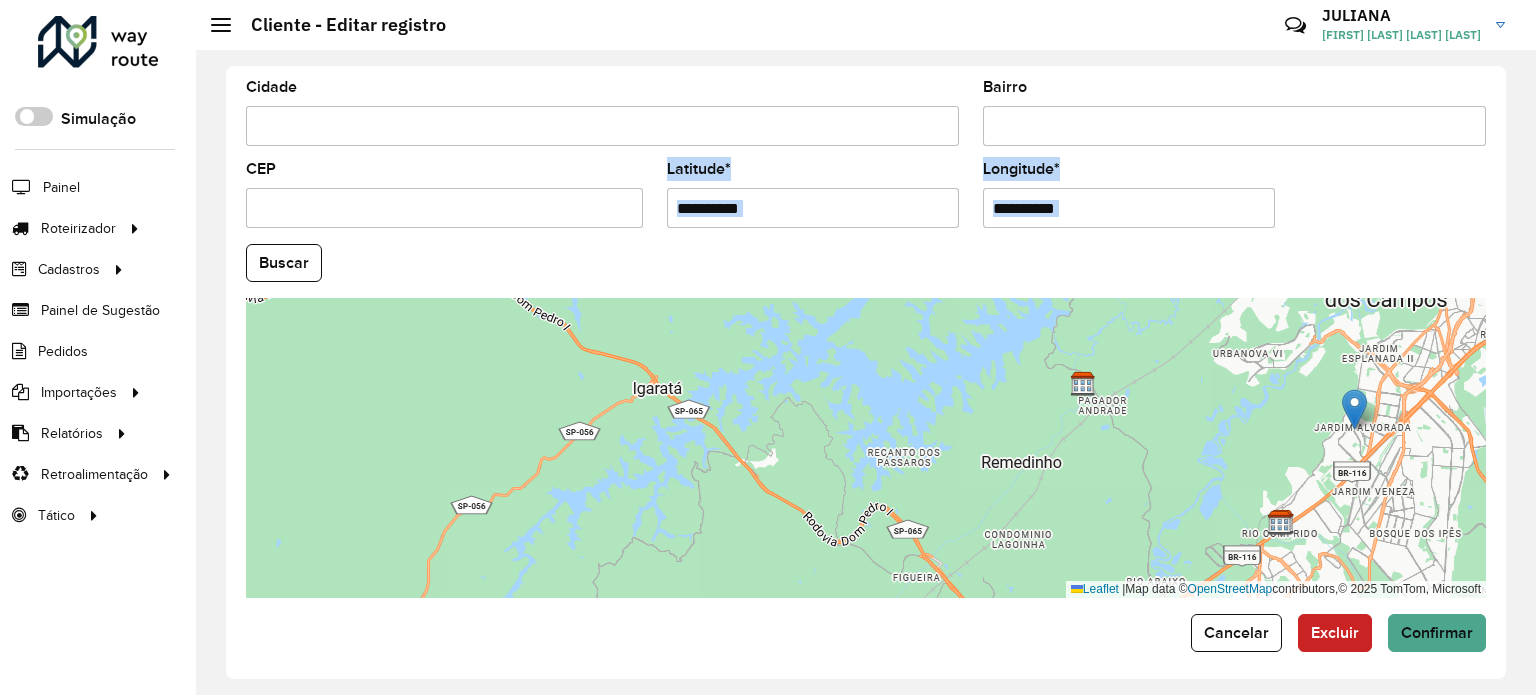 drag, startPoint x: 602, startPoint y: 168, endPoint x: 595, endPoint y: 244, distance: 76.321686 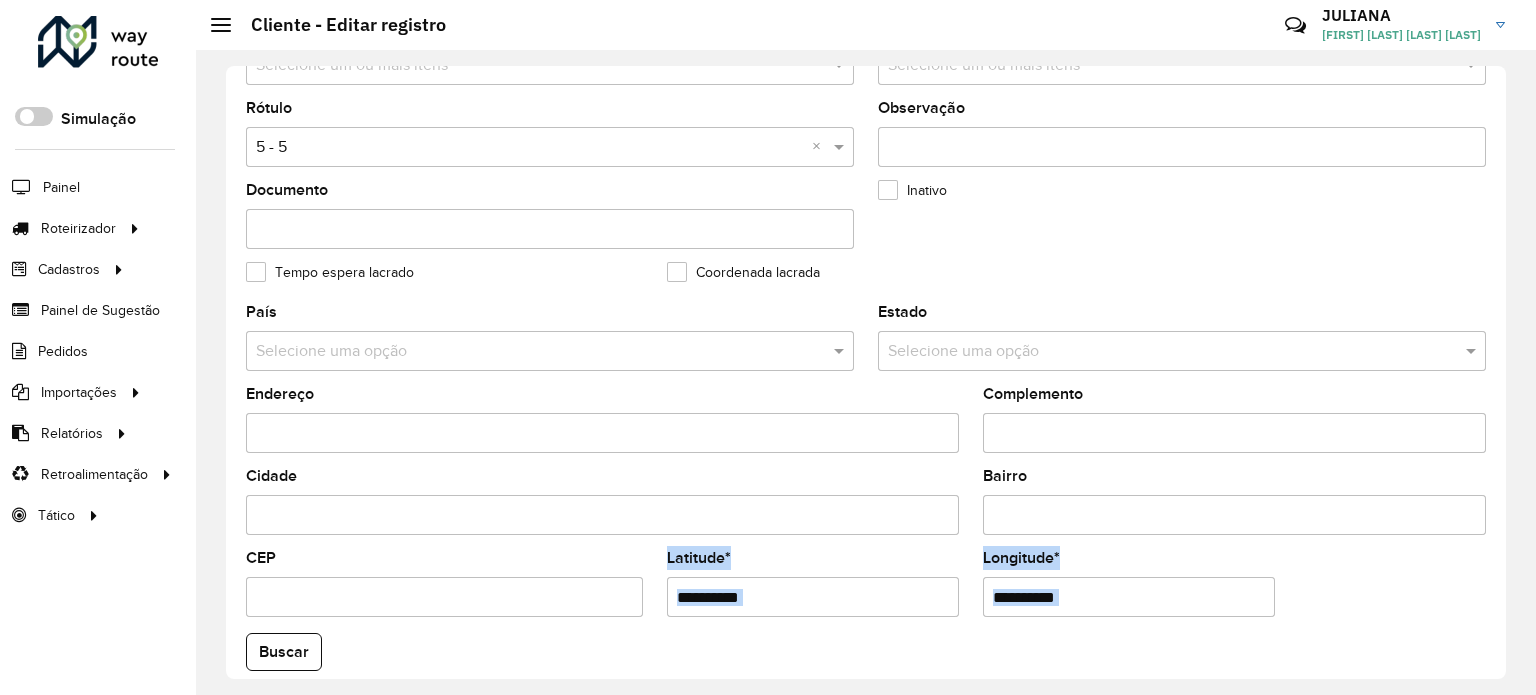 scroll, scrollTop: 385, scrollLeft: 0, axis: vertical 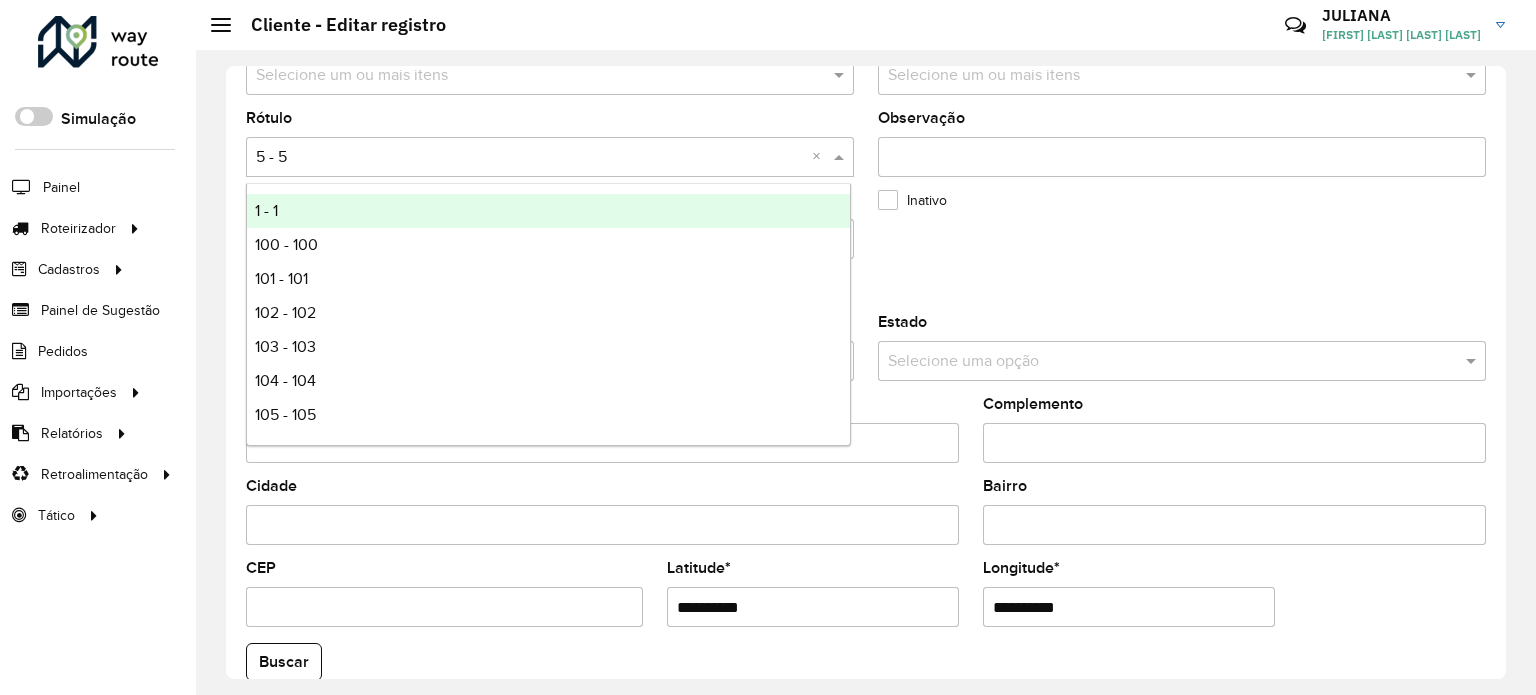 click at bounding box center (530, 158) 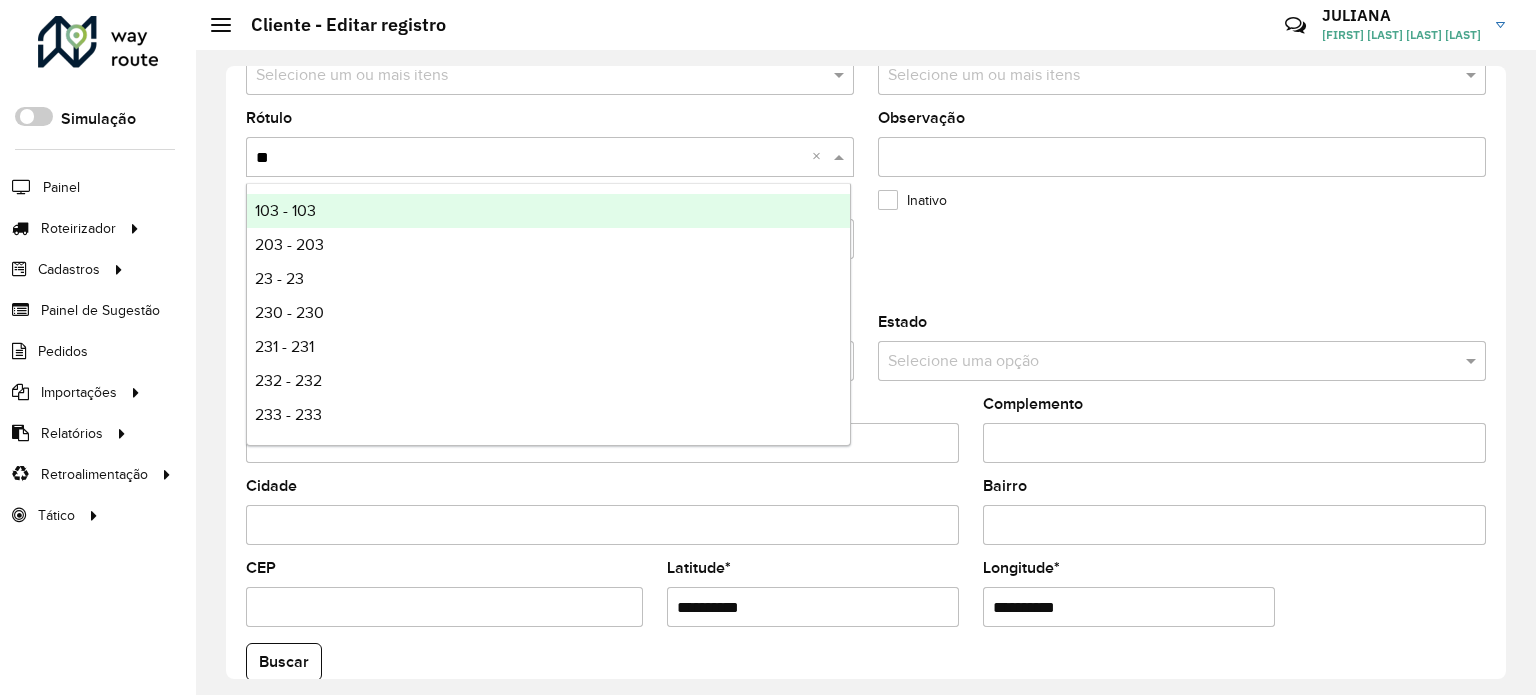 type on "***" 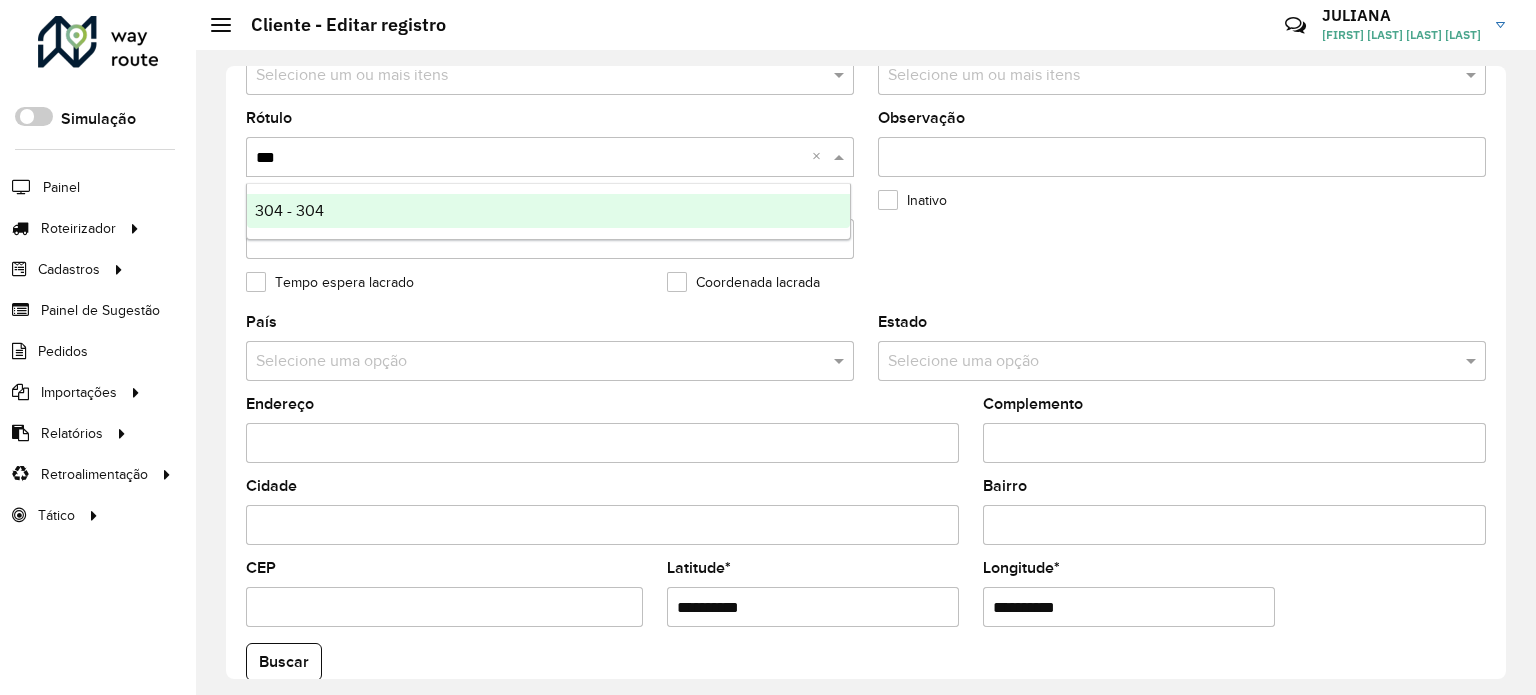 click on "304 - 304" at bounding box center [289, 210] 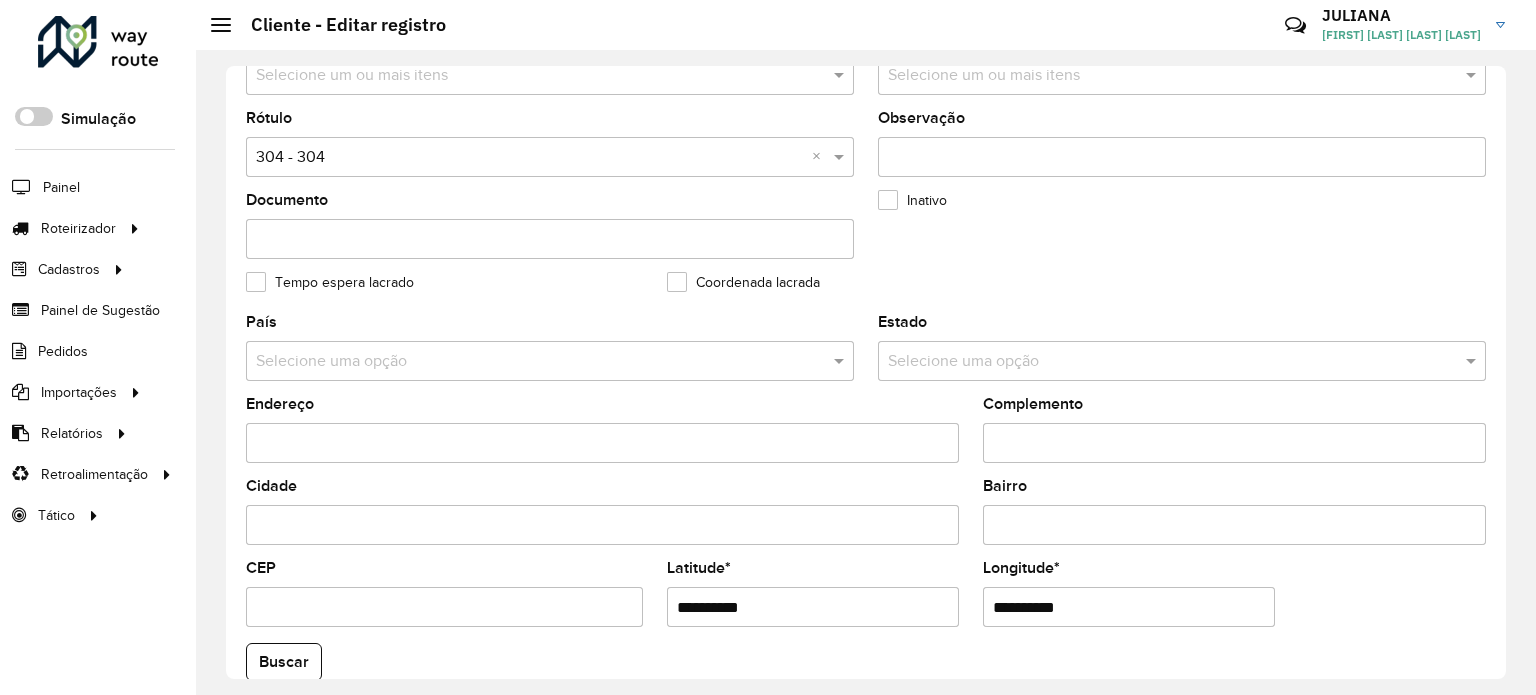 click at bounding box center (530, 158) 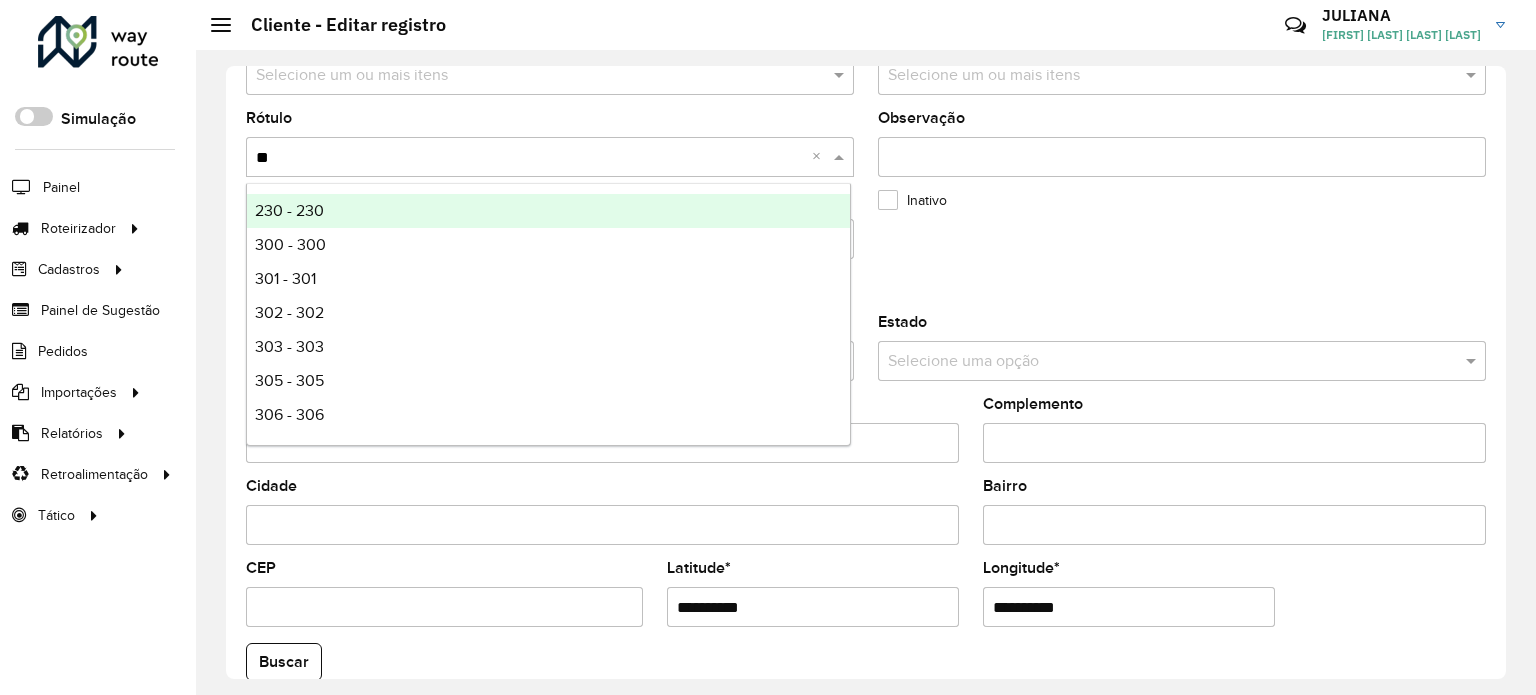 type on "***" 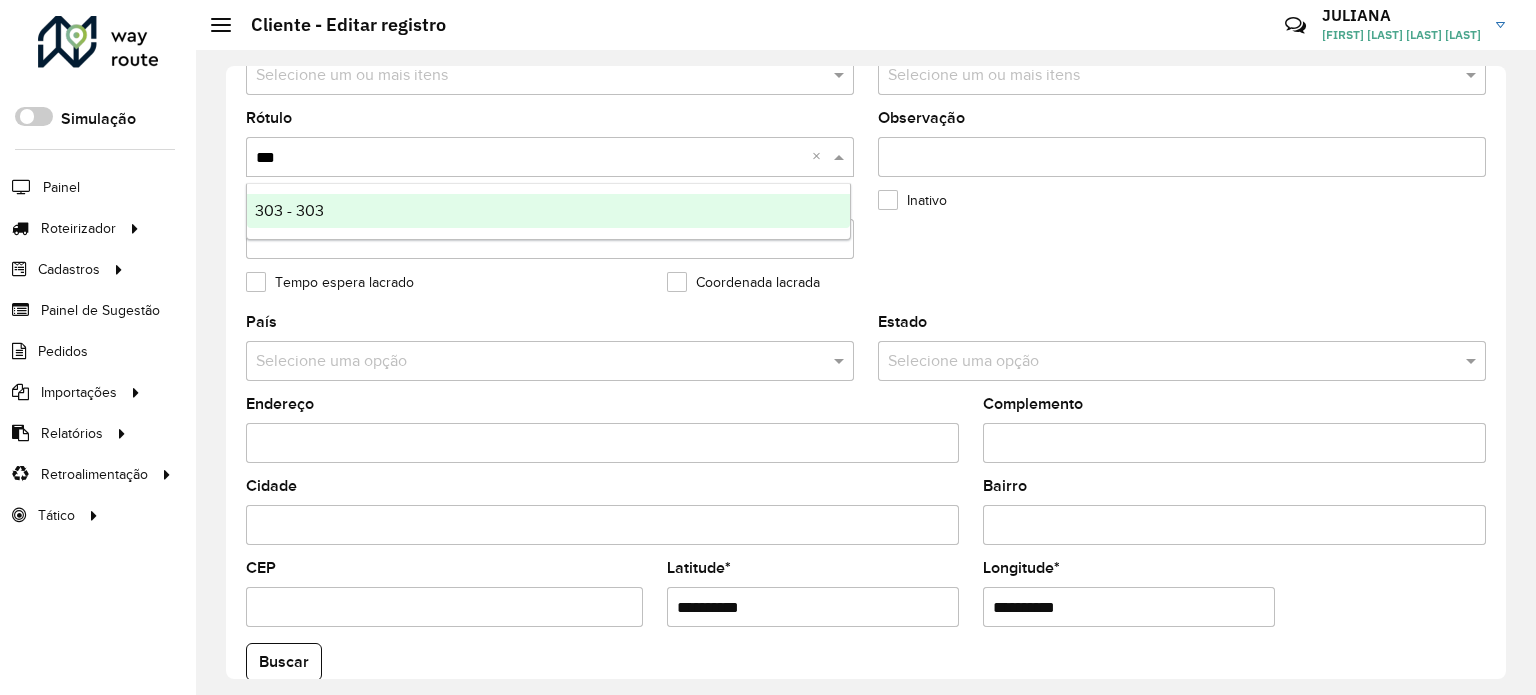 click on "303 - 303" at bounding box center (548, 211) 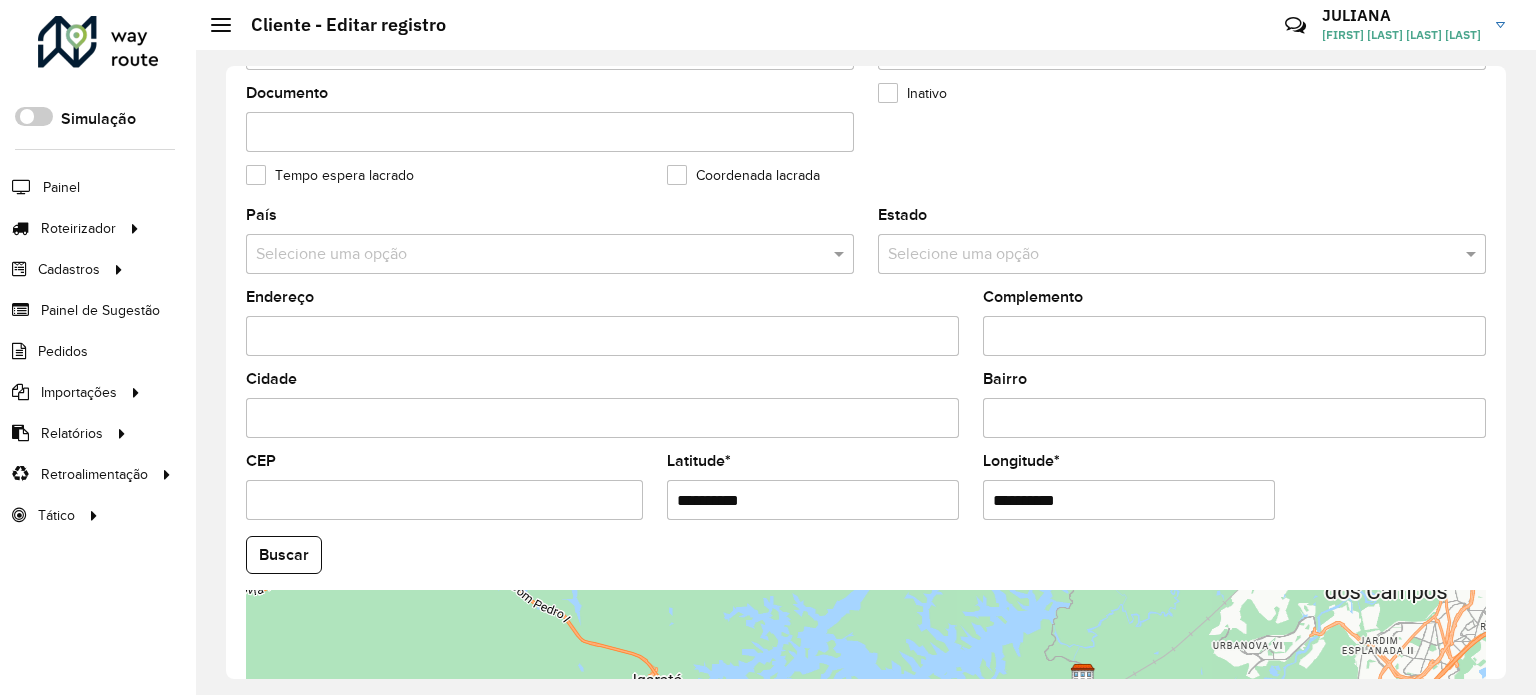 scroll, scrollTop: 685, scrollLeft: 0, axis: vertical 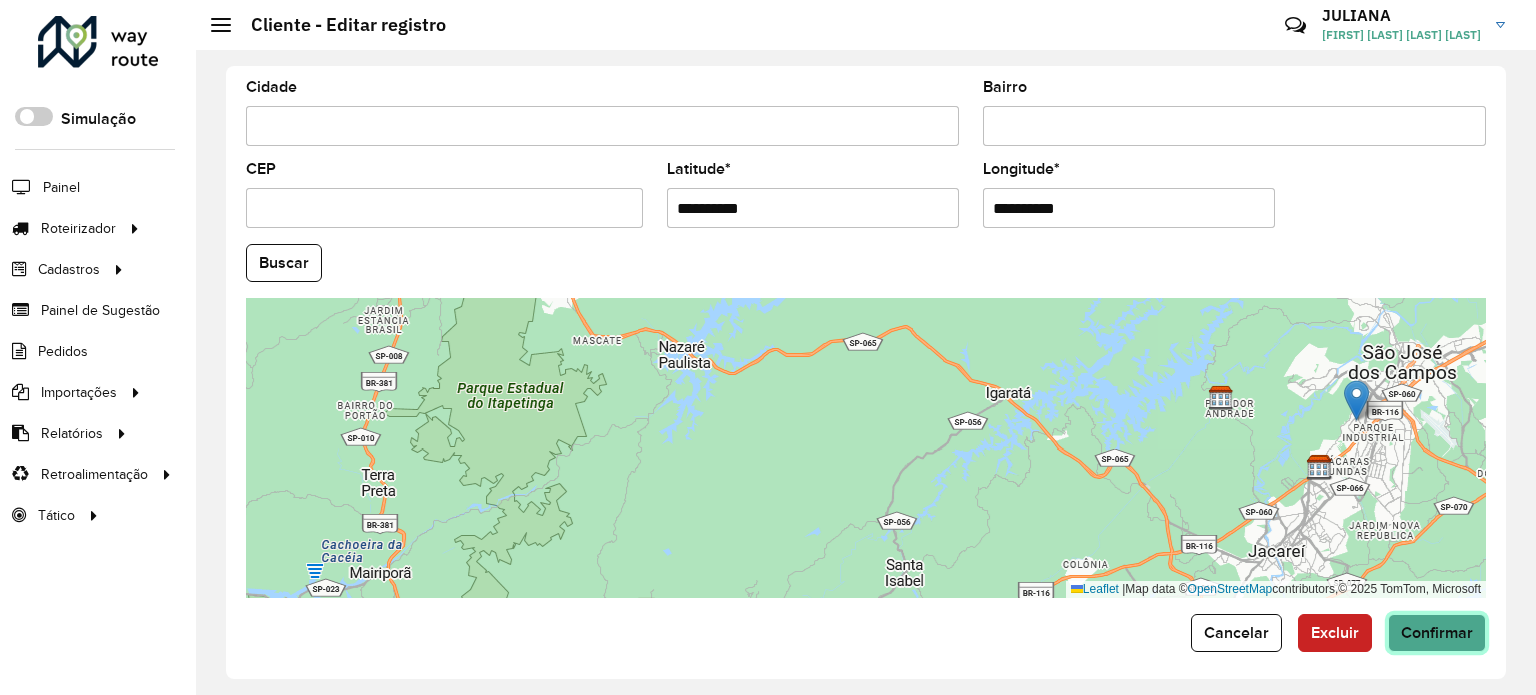 click on "Confirmar" 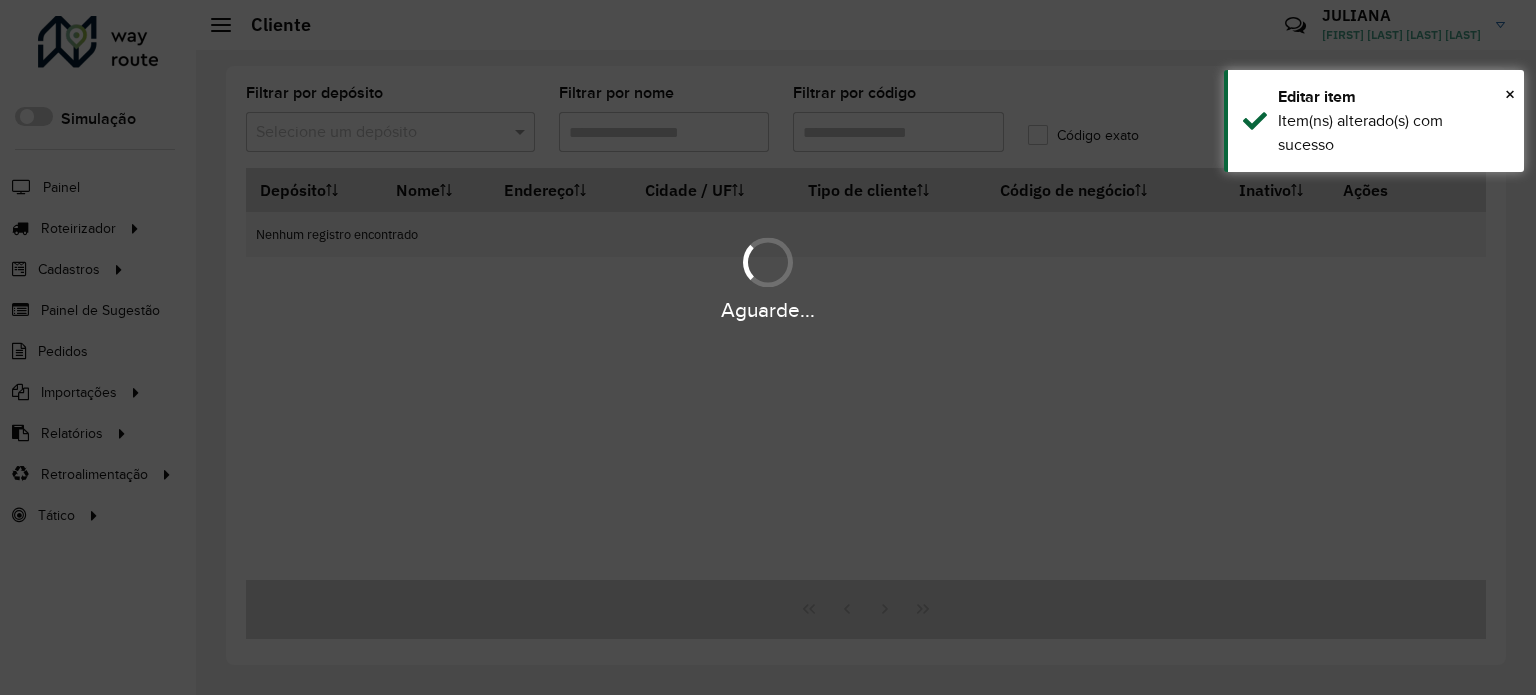 type on "*****" 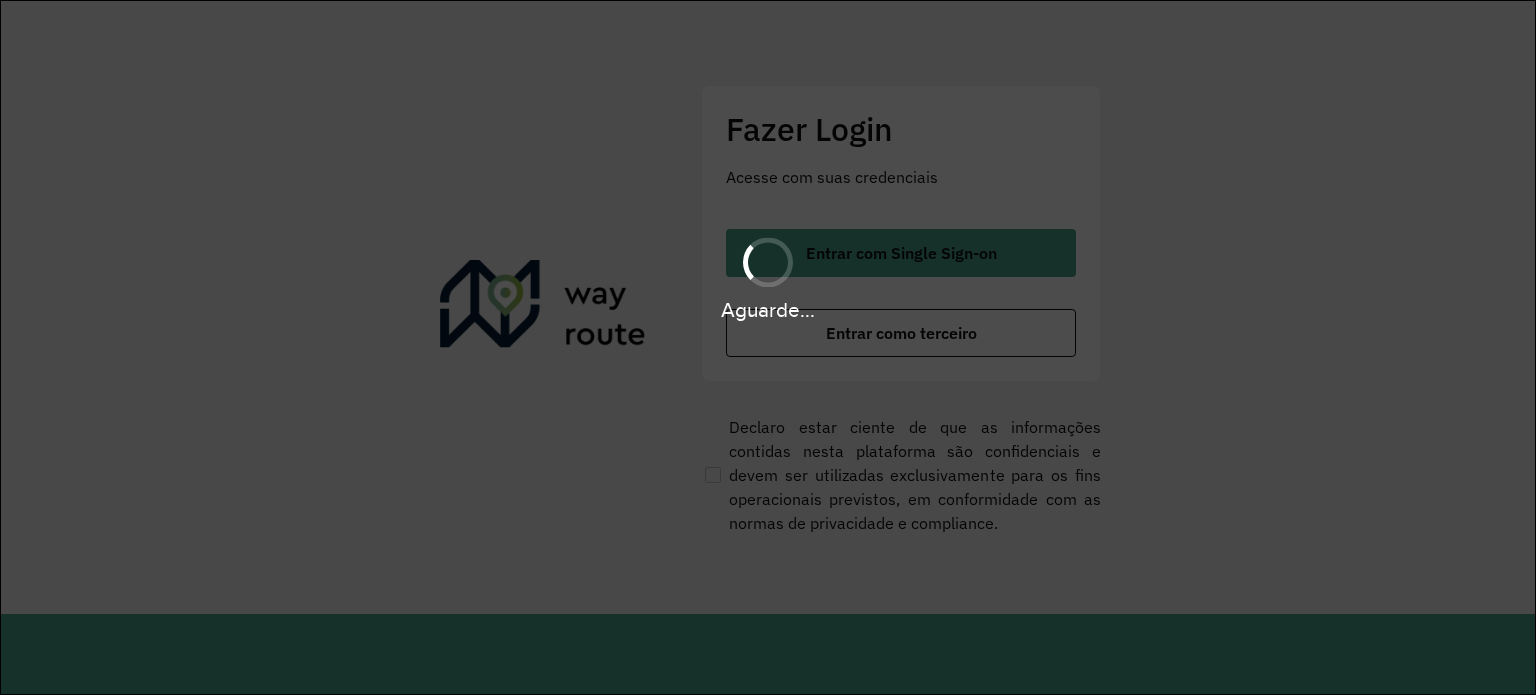 scroll, scrollTop: 0, scrollLeft: 0, axis: both 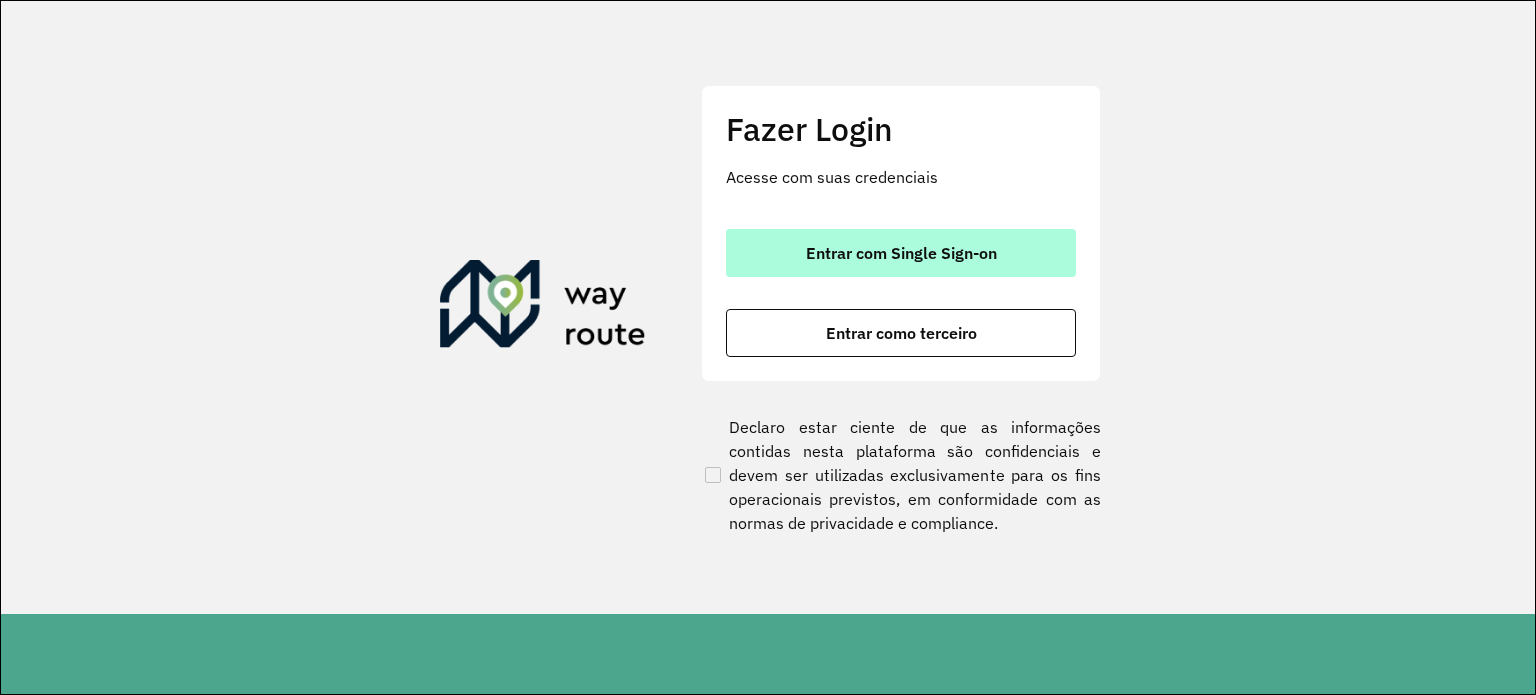 click on "Entrar com Single Sign-on" at bounding box center [901, 253] 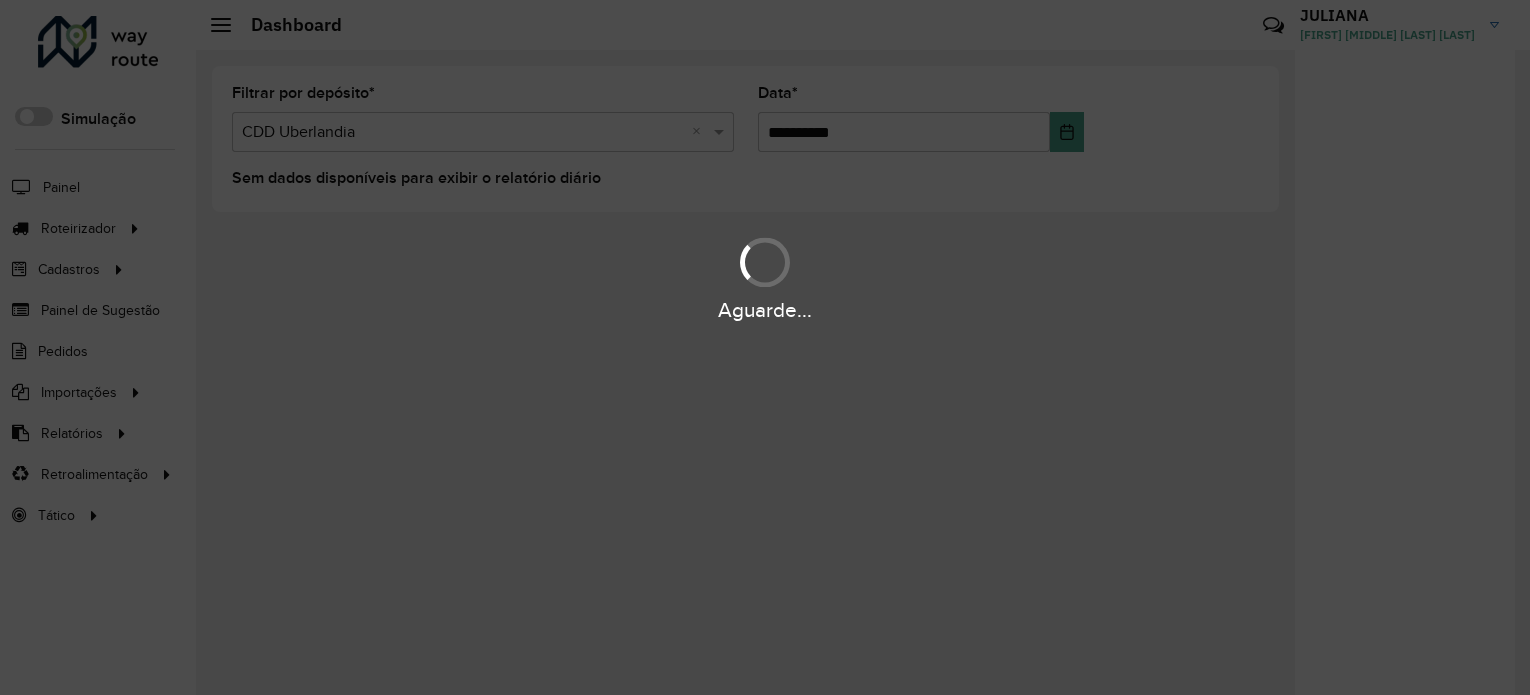 scroll, scrollTop: 0, scrollLeft: 0, axis: both 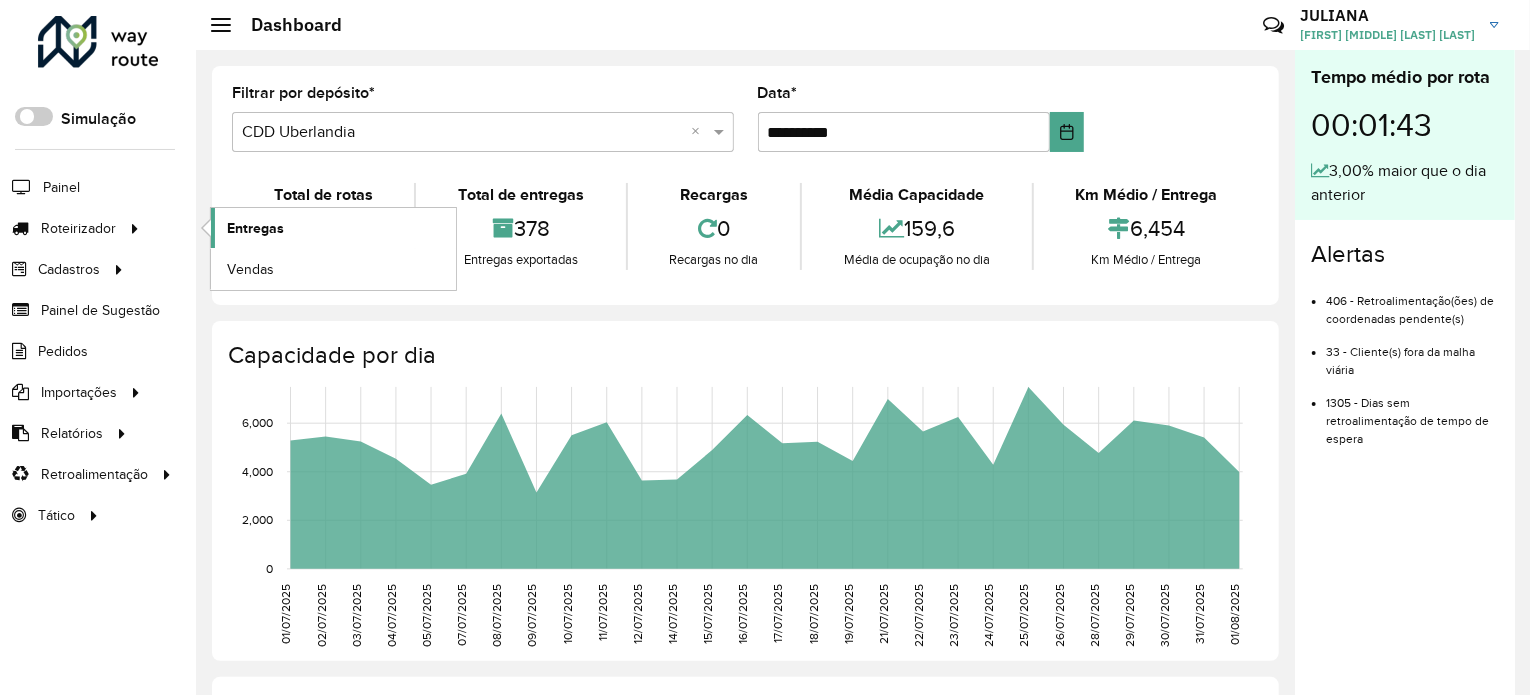 click on "Entregas" 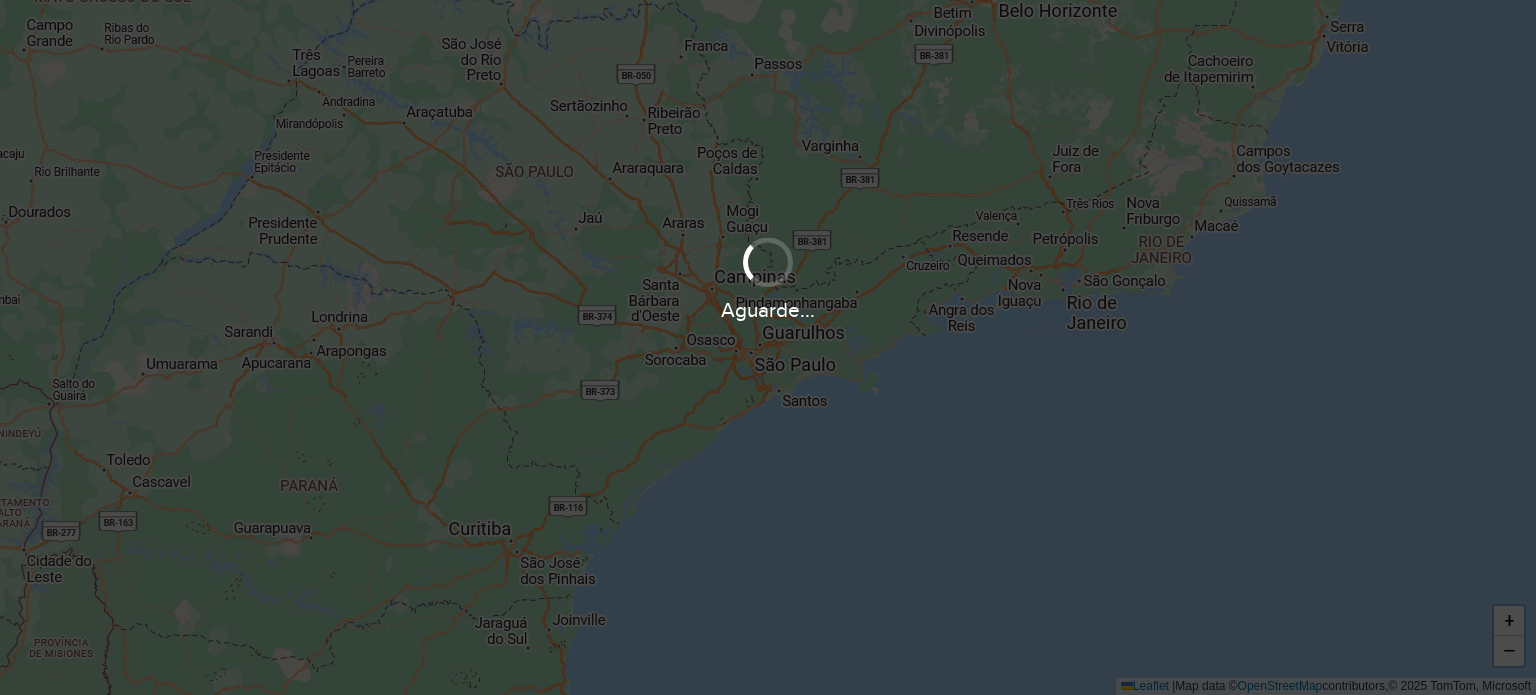 scroll, scrollTop: 0, scrollLeft: 0, axis: both 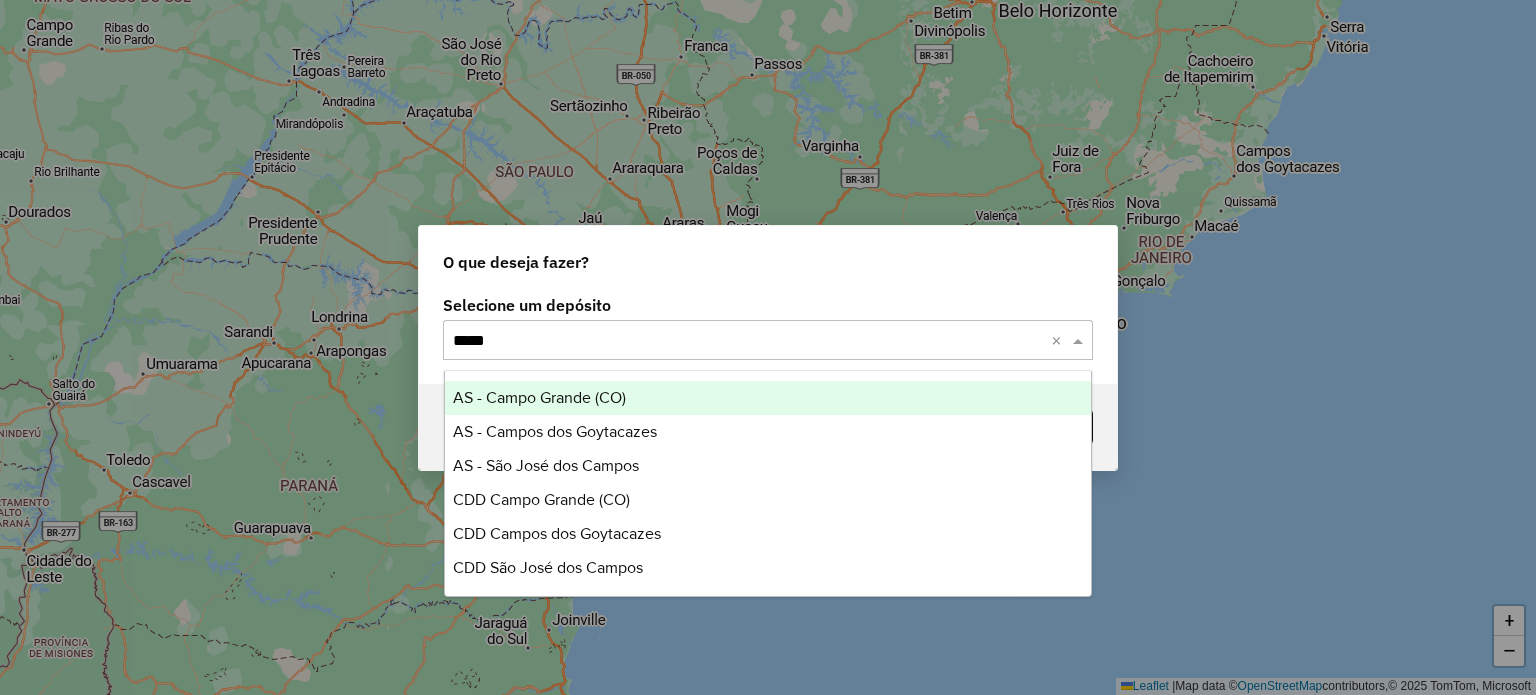 type on "******" 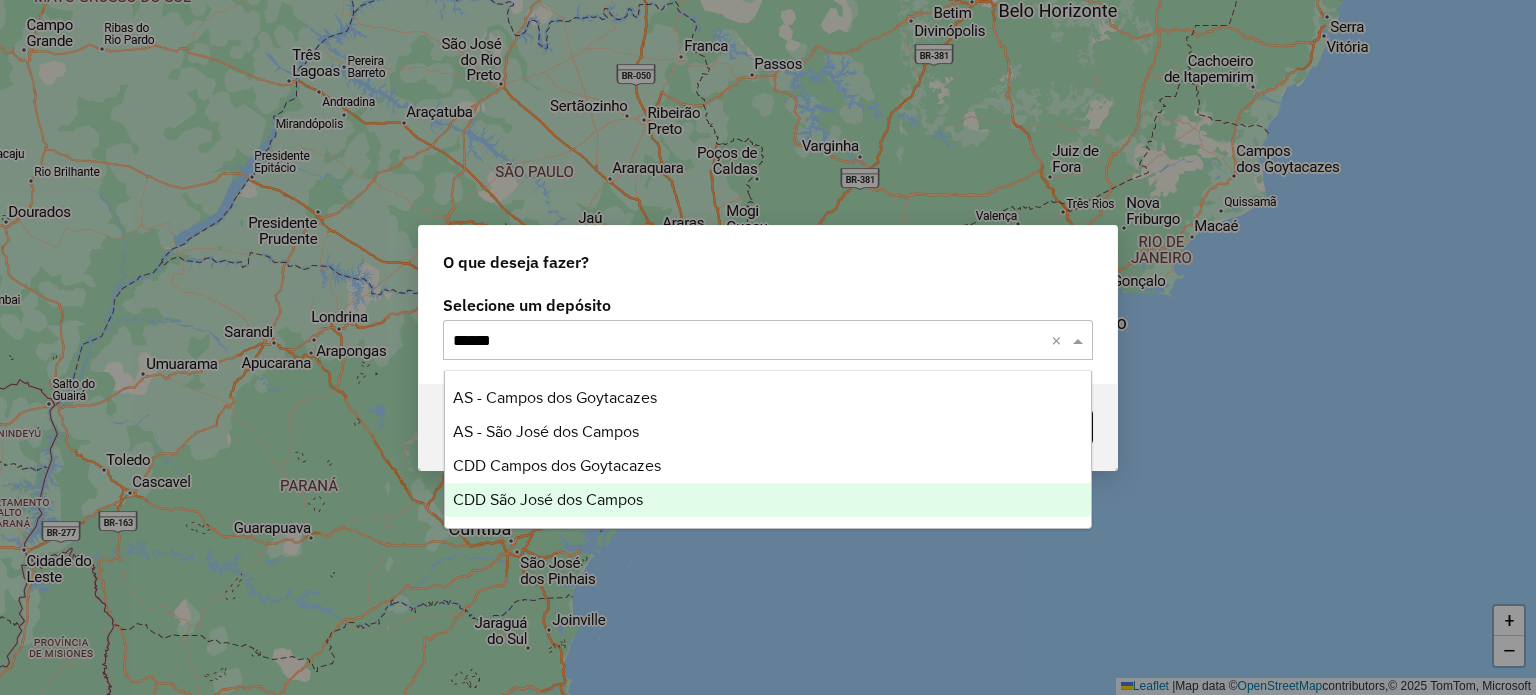click on "CDD São José dos Campos" at bounding box center (548, 499) 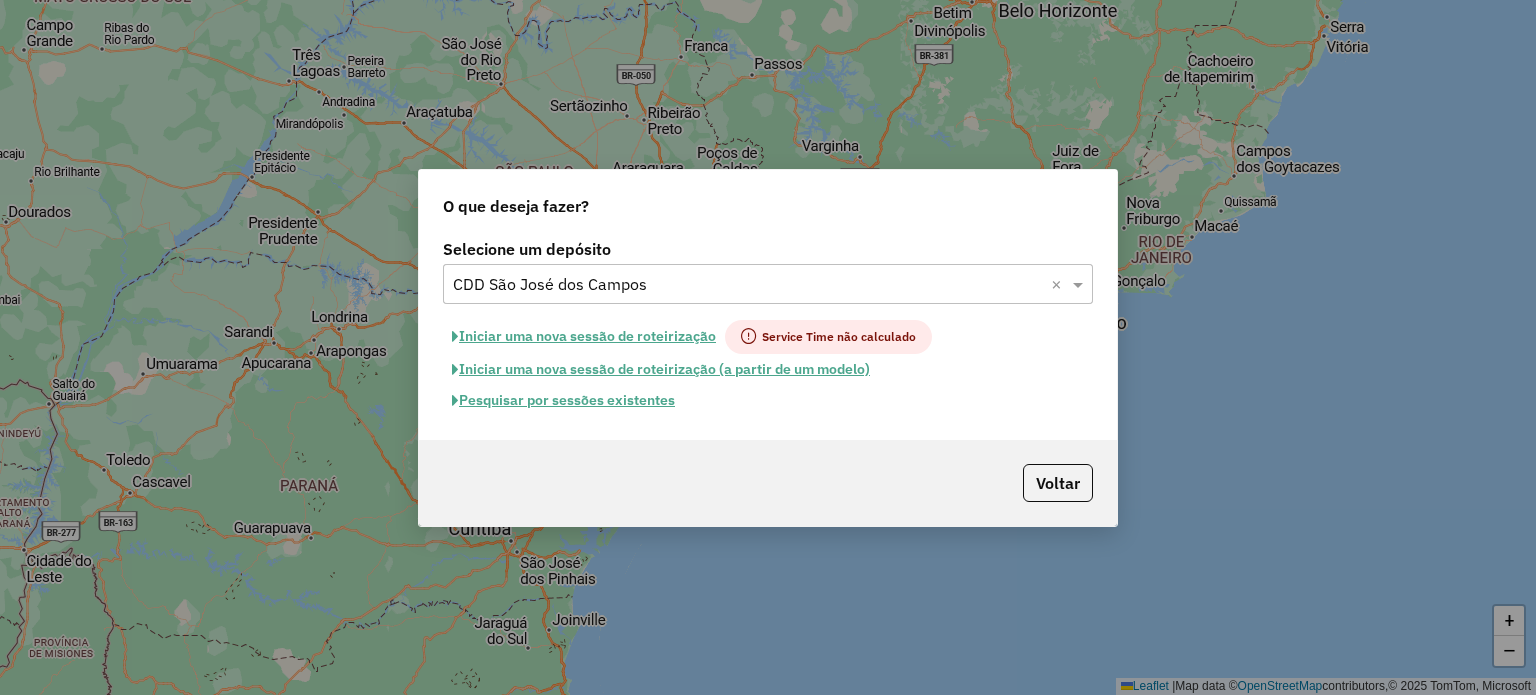 click on "Pesquisar por sessões existentes" 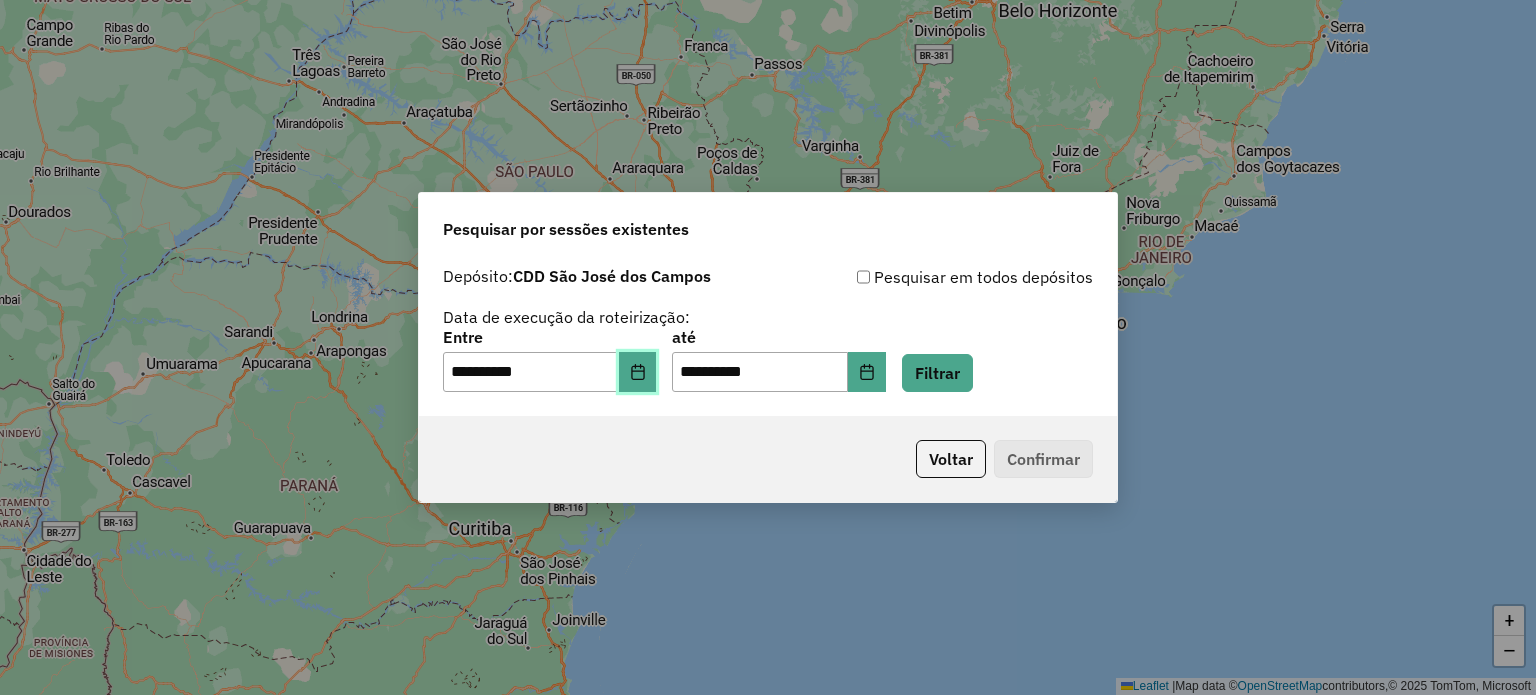 click 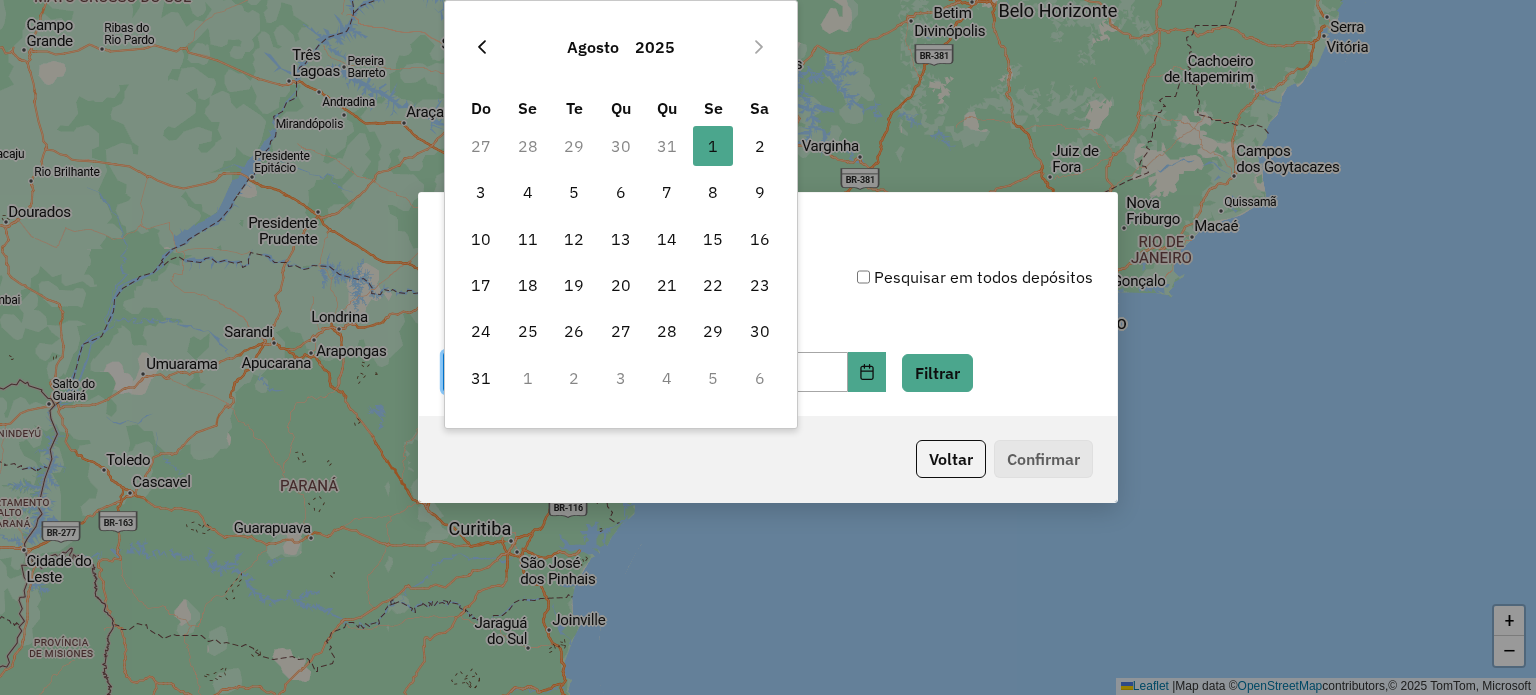 click 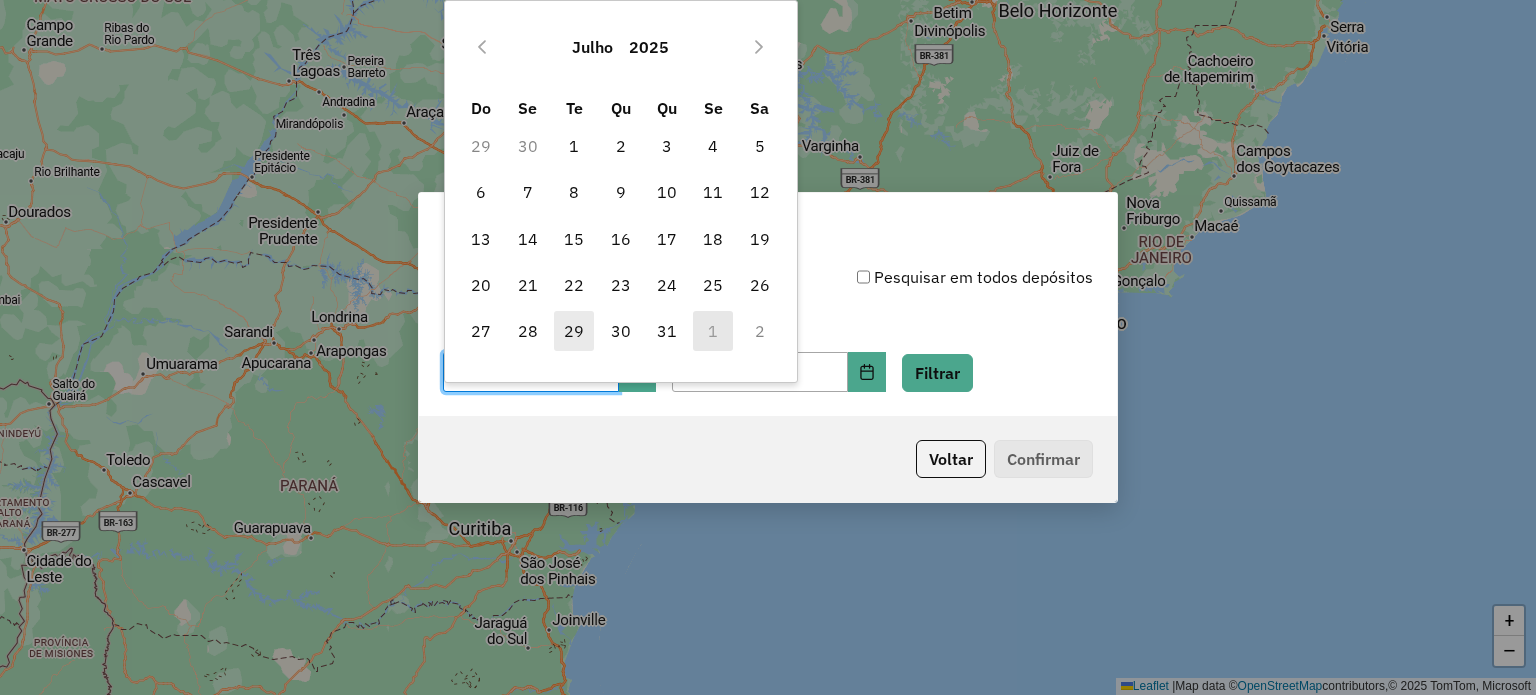 click on "29" at bounding box center [574, 331] 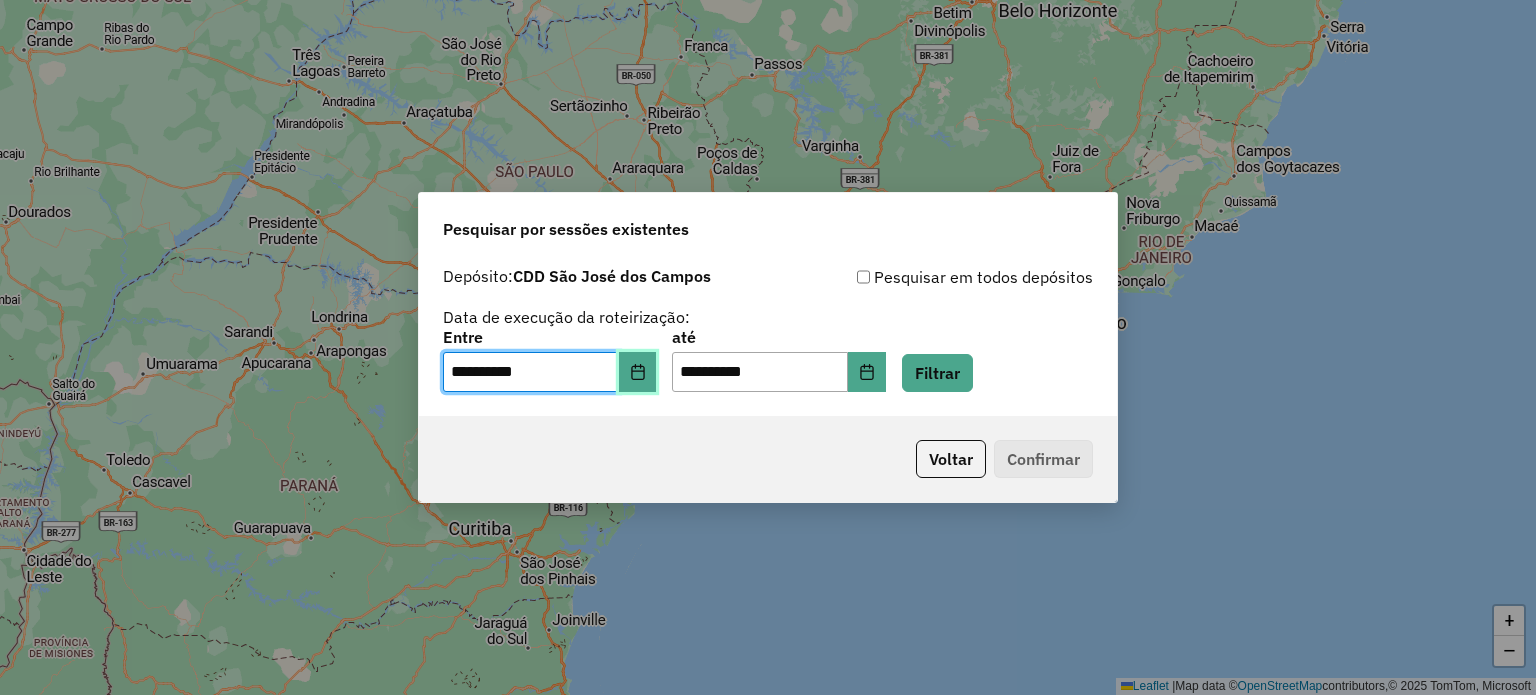 click 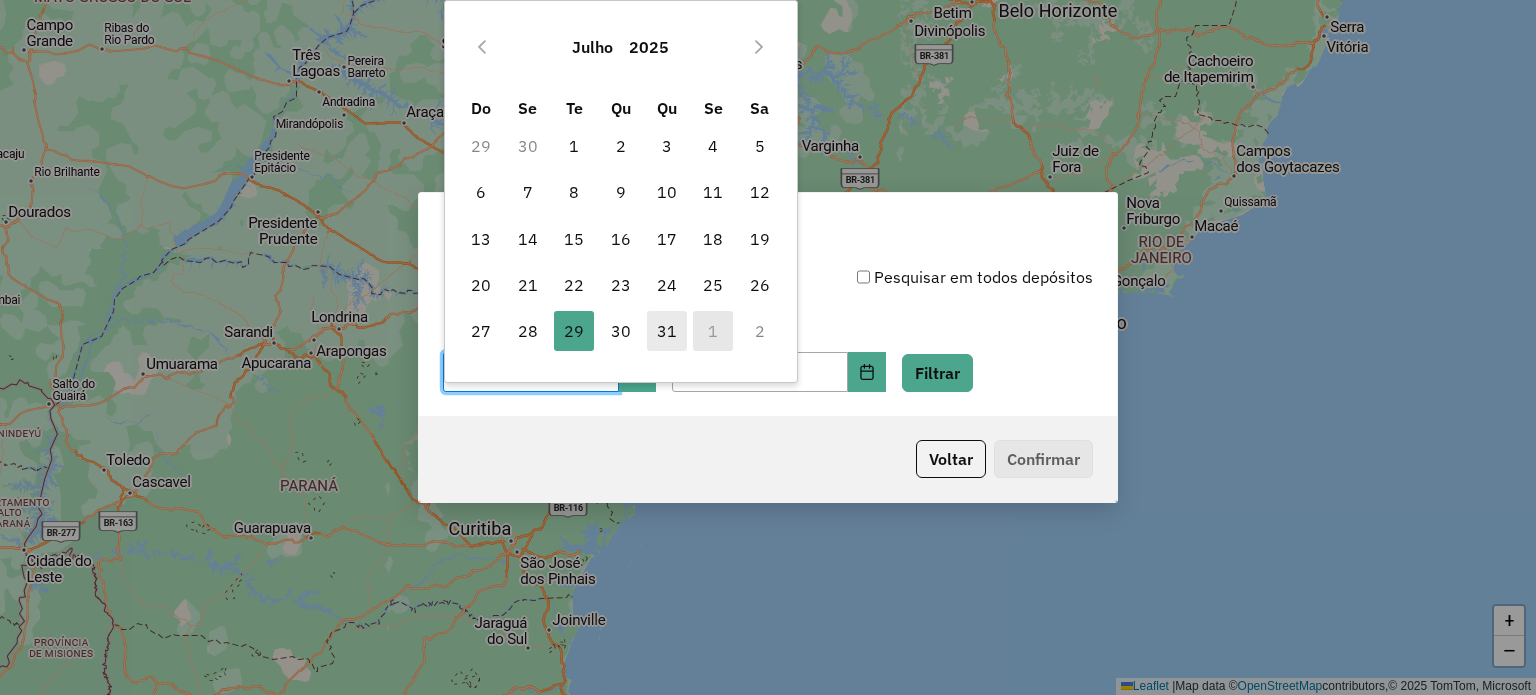click on "31" at bounding box center (667, 331) 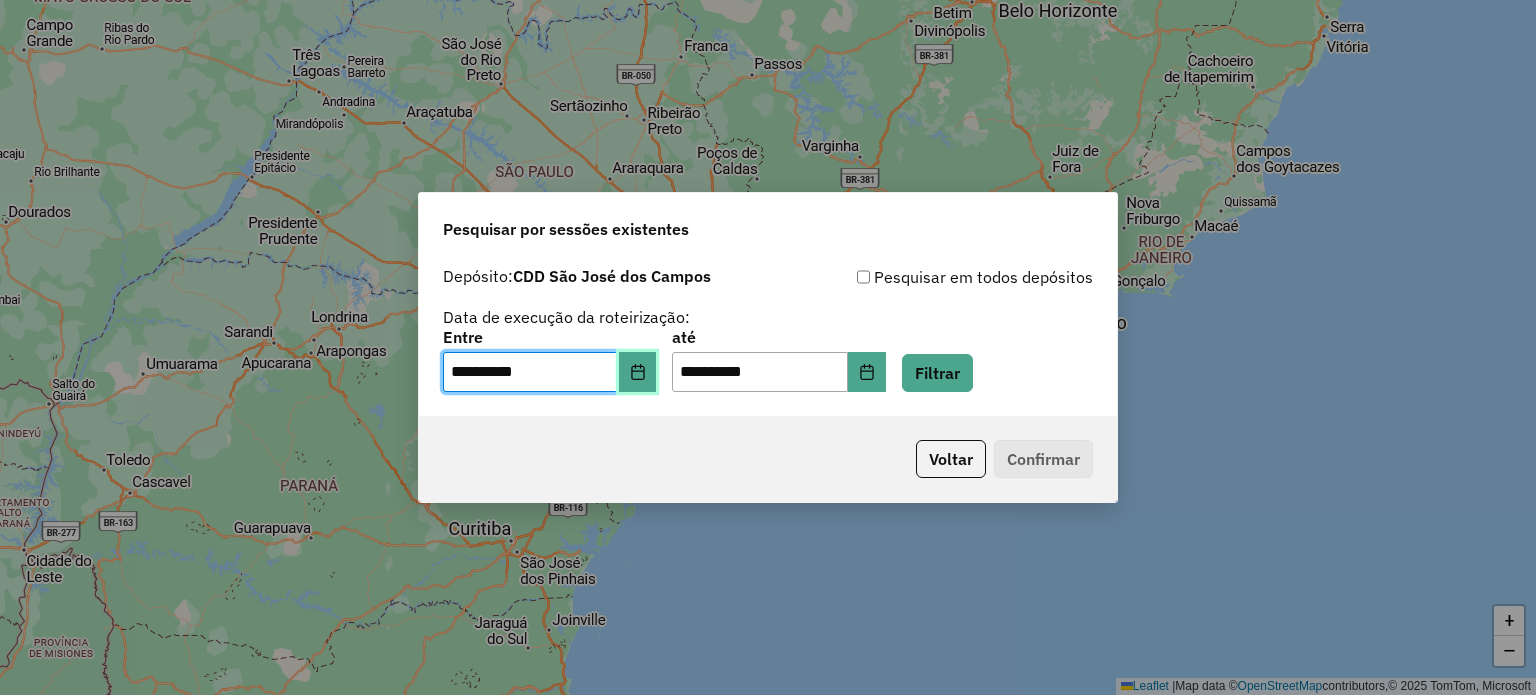 click 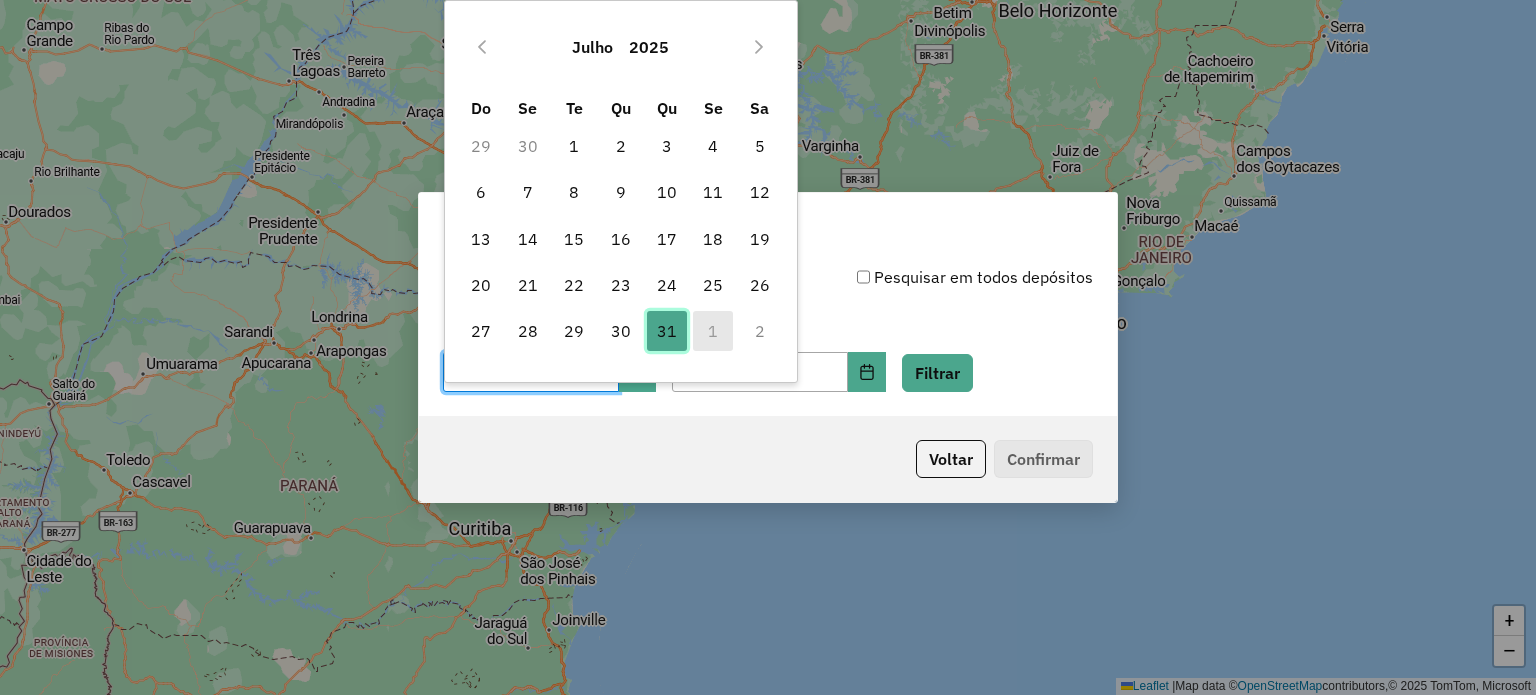 click on "31" at bounding box center (667, 331) 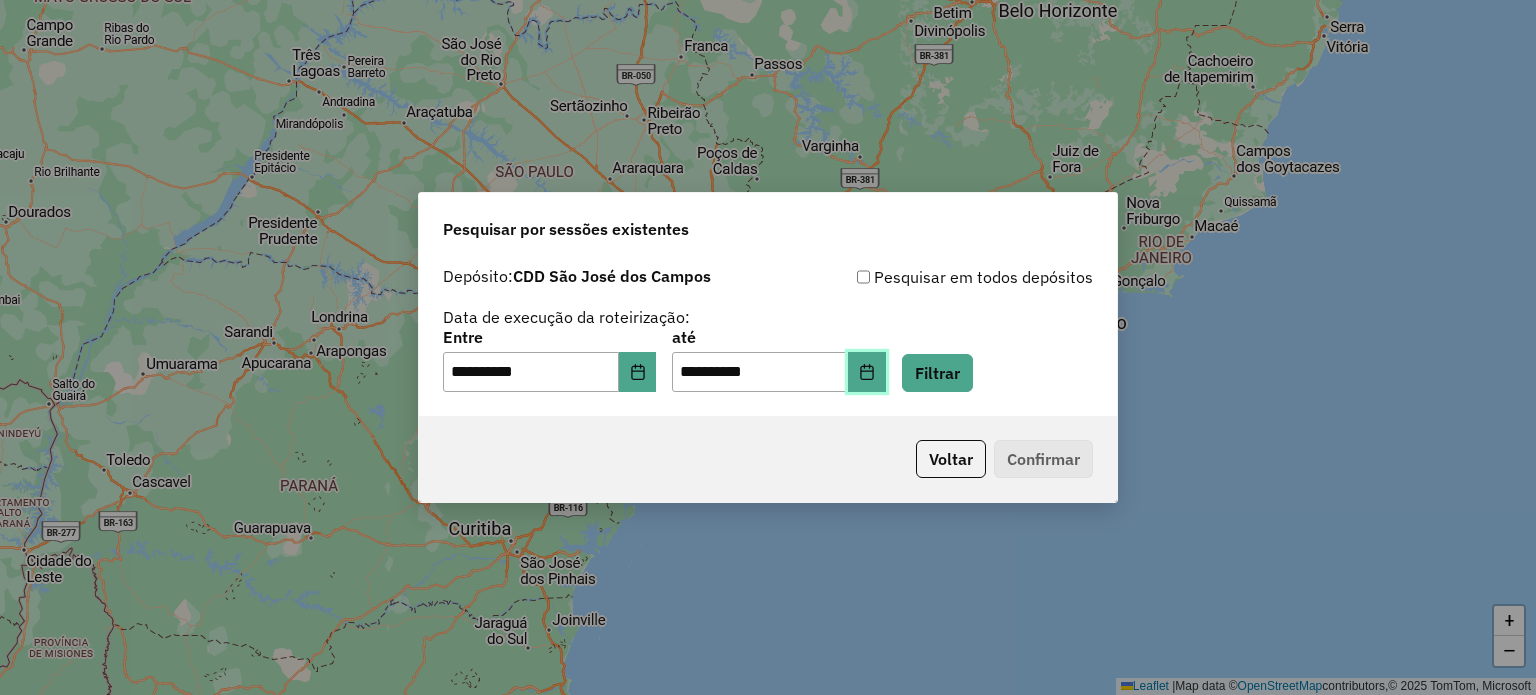 click at bounding box center (867, 372) 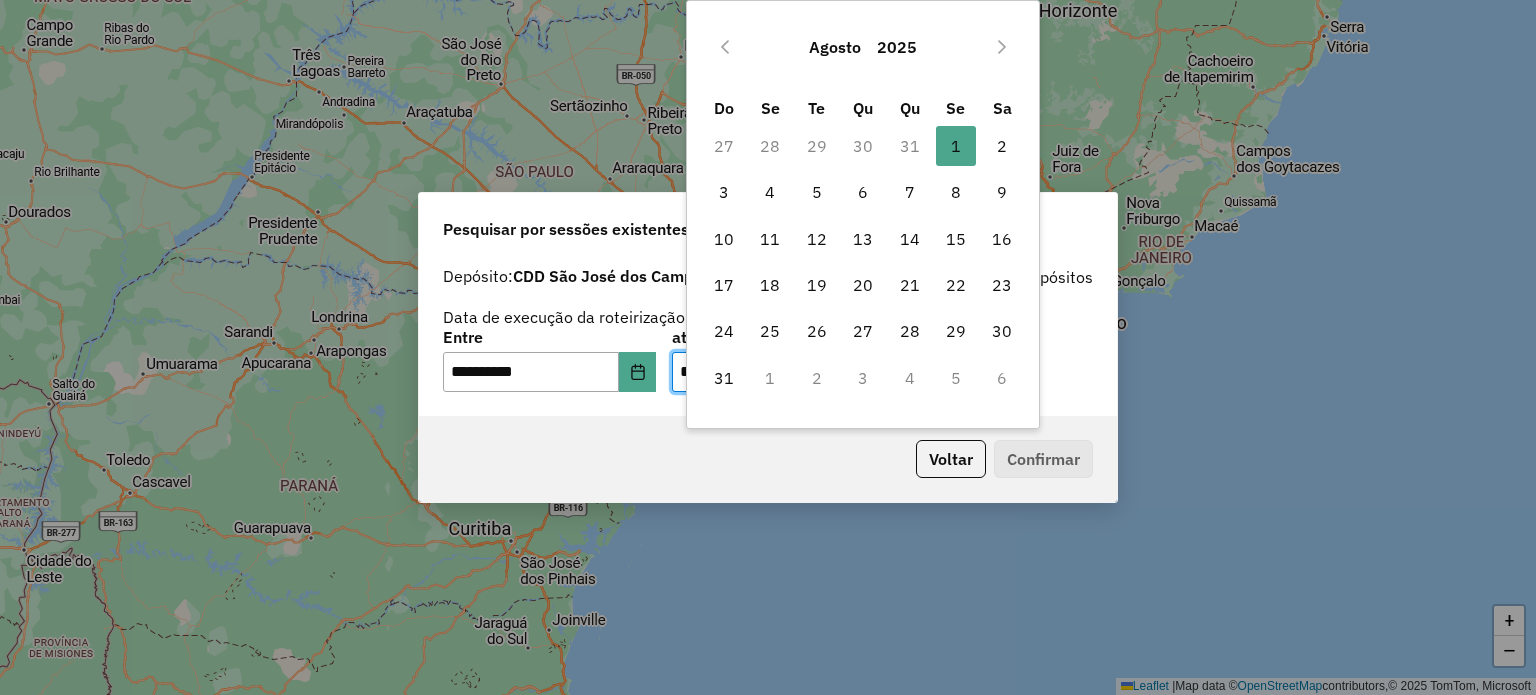 click on "1" at bounding box center [770, 378] 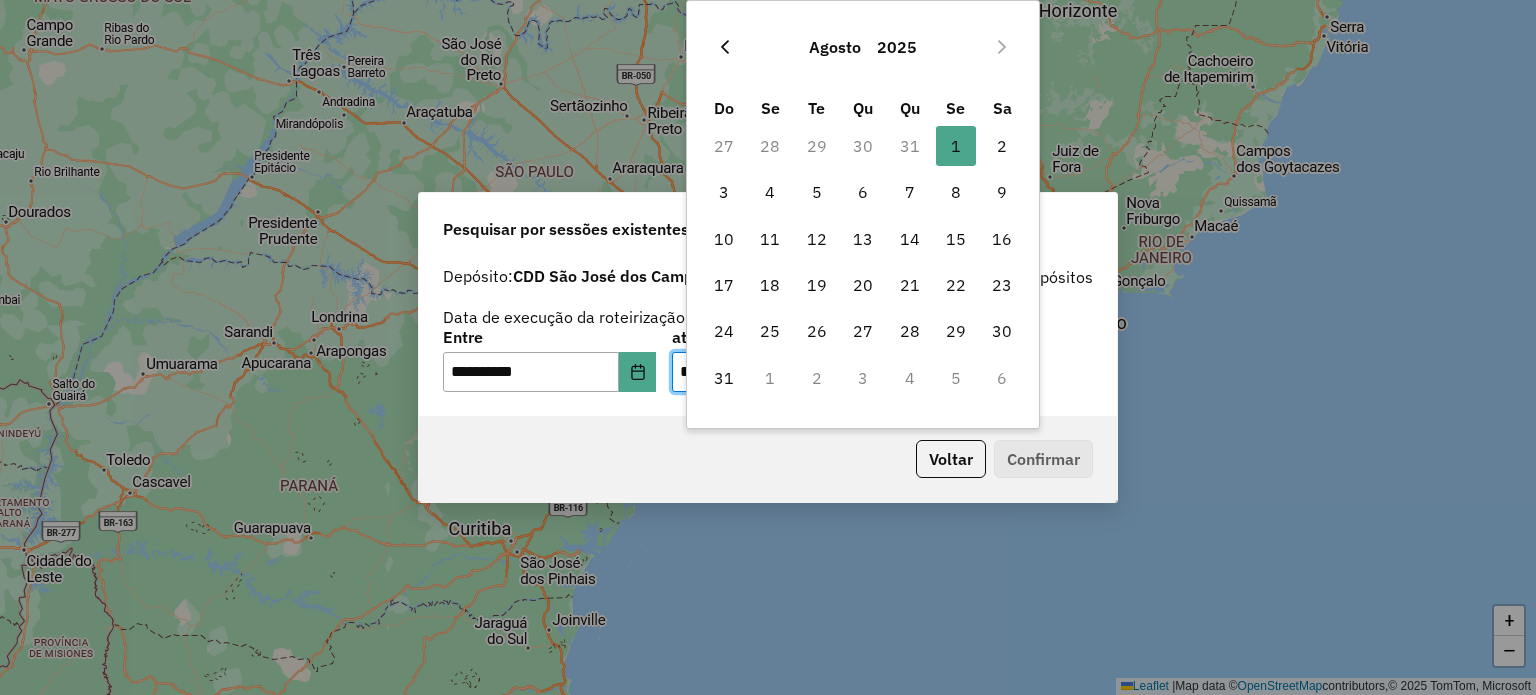 click 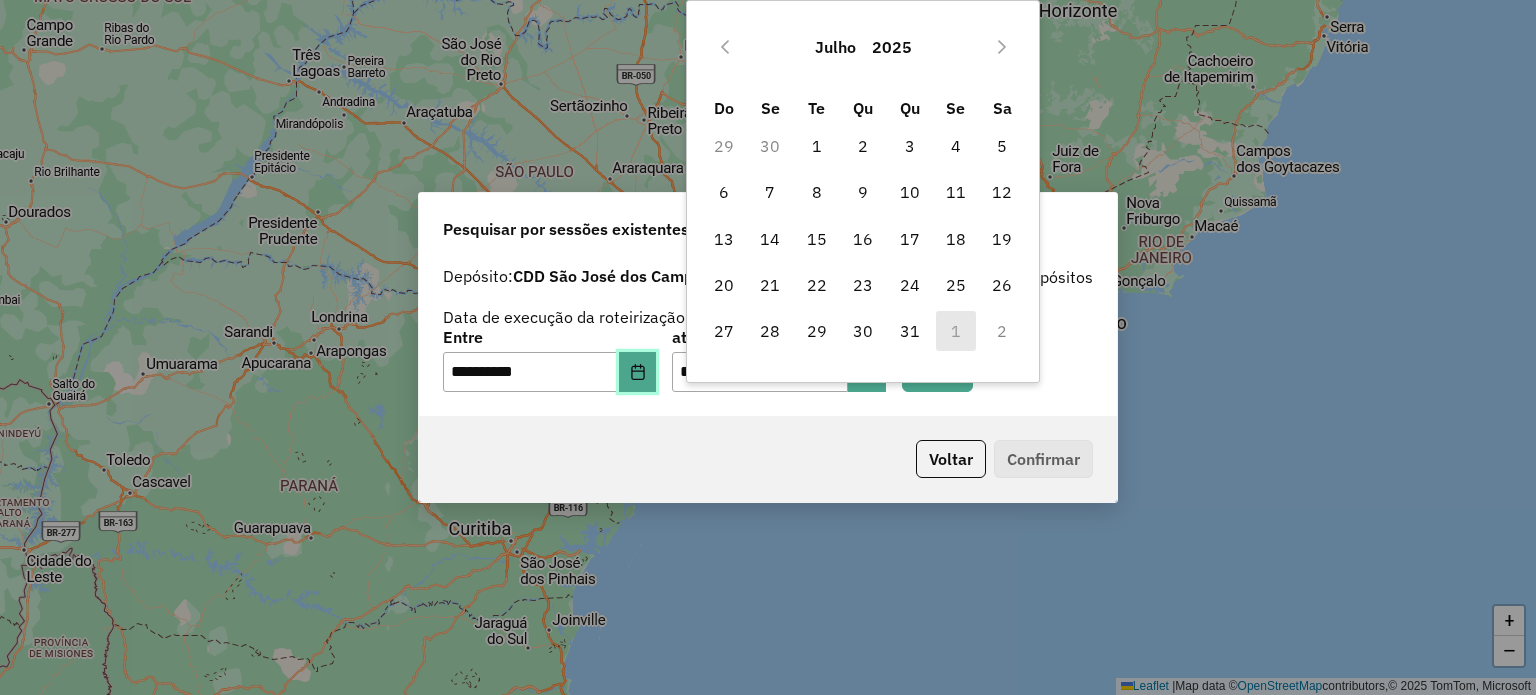 click 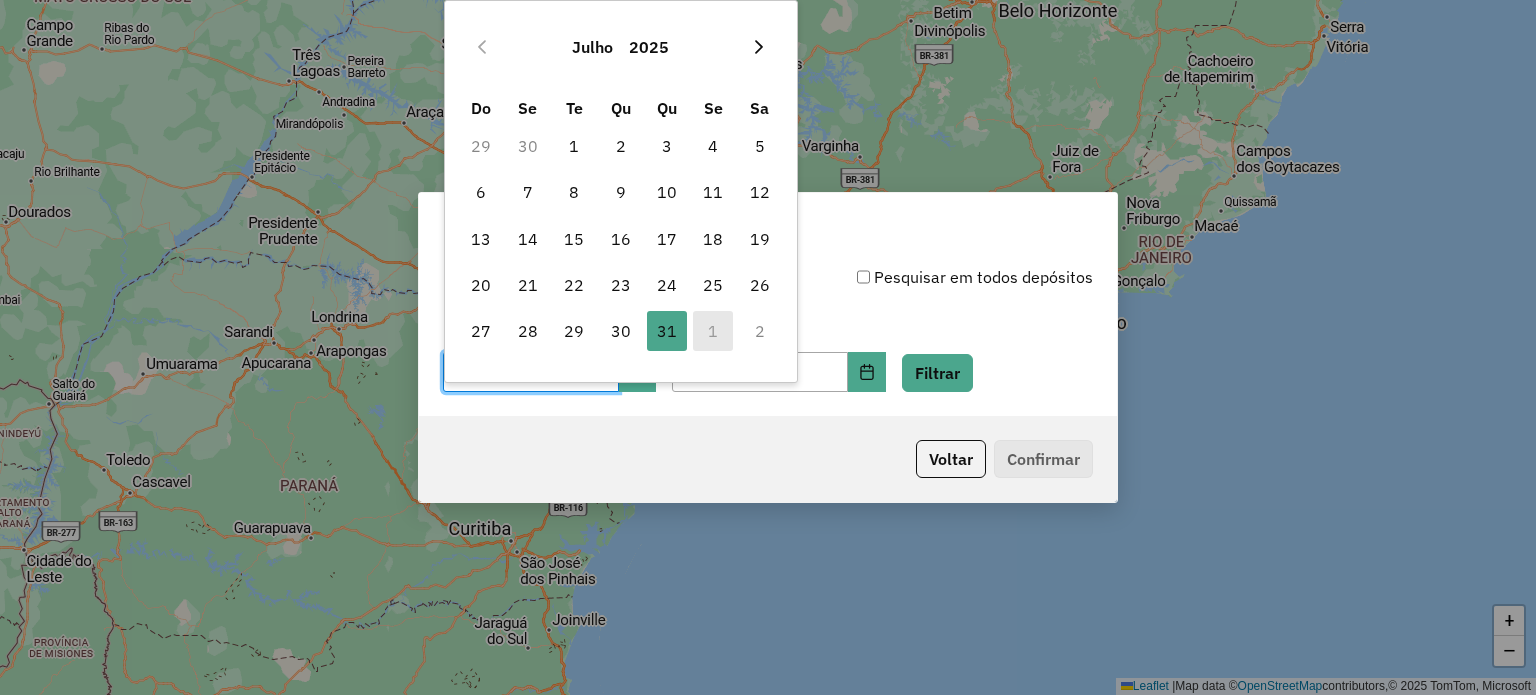click 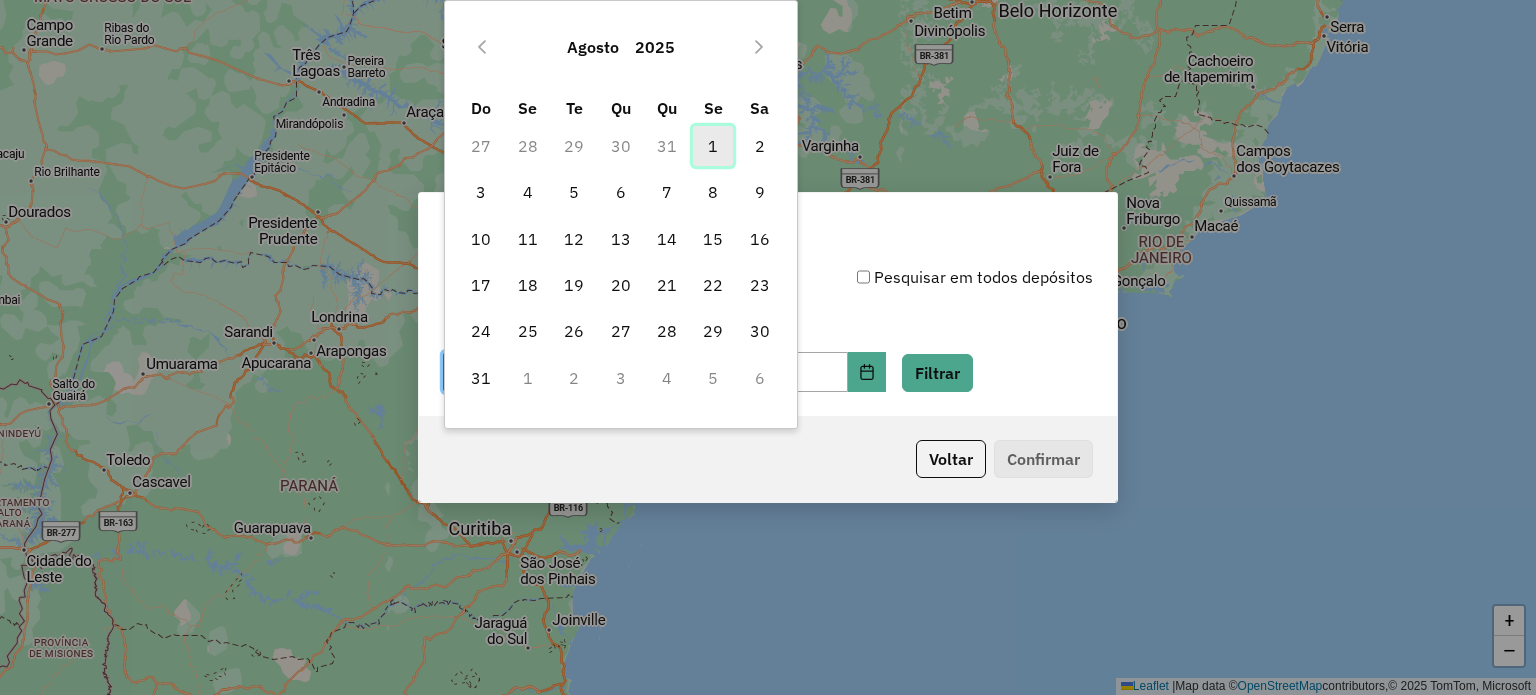 click on "1" at bounding box center [713, 146] 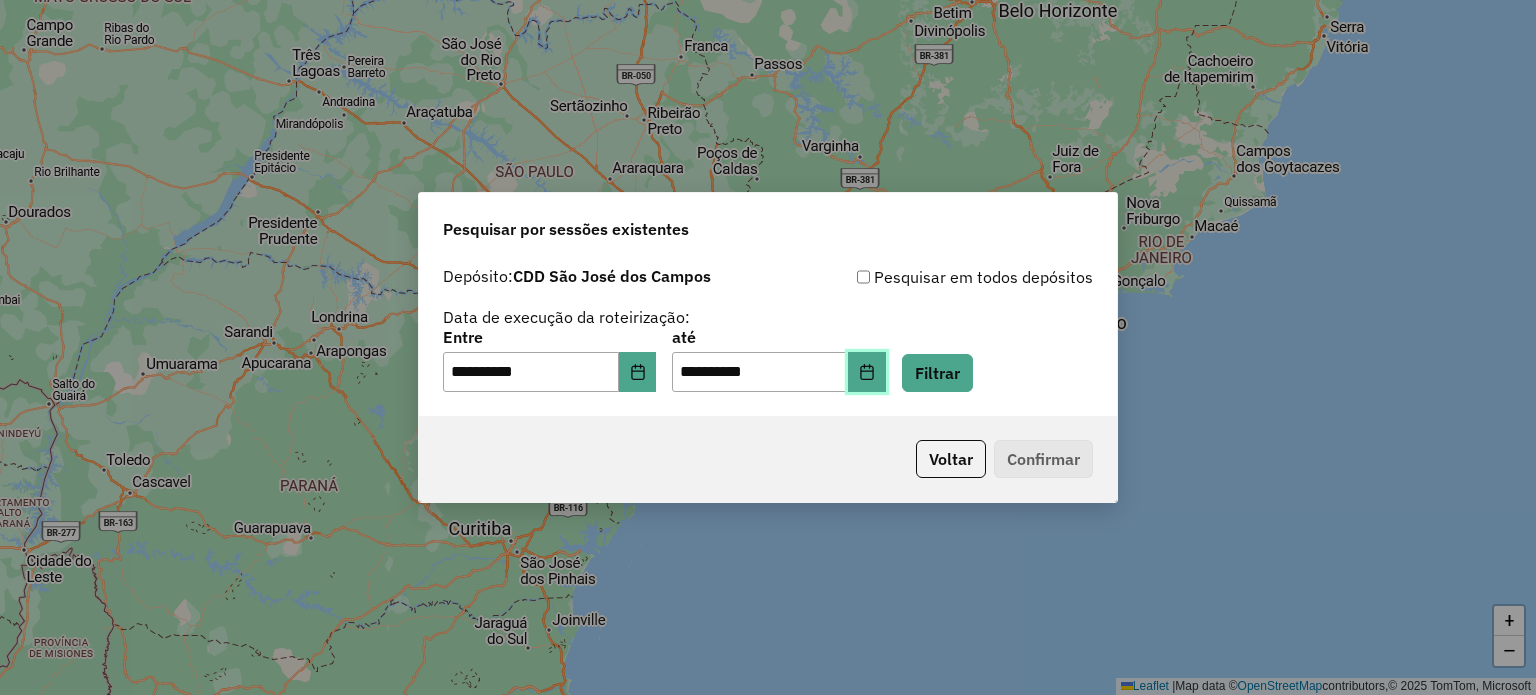click at bounding box center [867, 372] 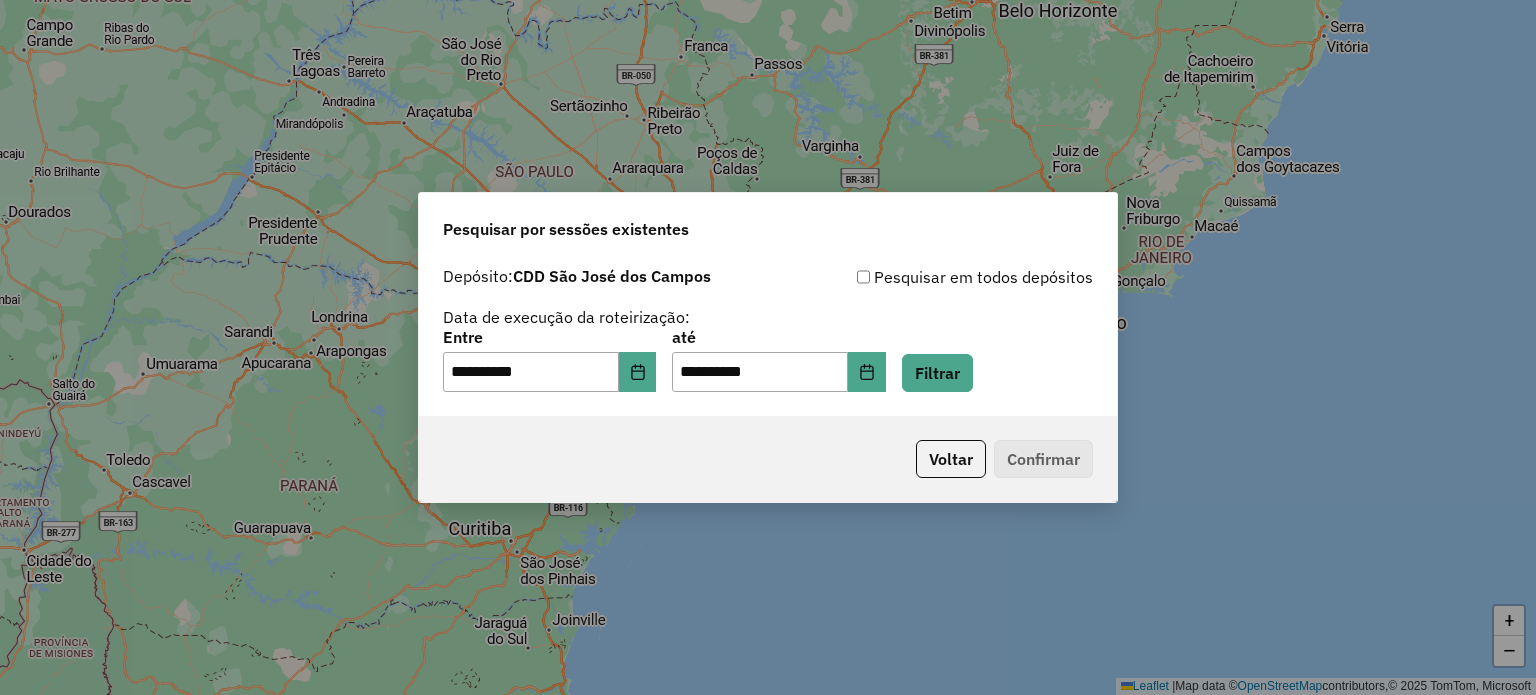 click on "Pesquisar por sessões existentes  Depósito:  CDD [CITY]  Pesquisar em todos depósitos   Data de execução da roteirização:  Entre [DATE] até [DATE]  Filtrar   Voltar   Confirmar" 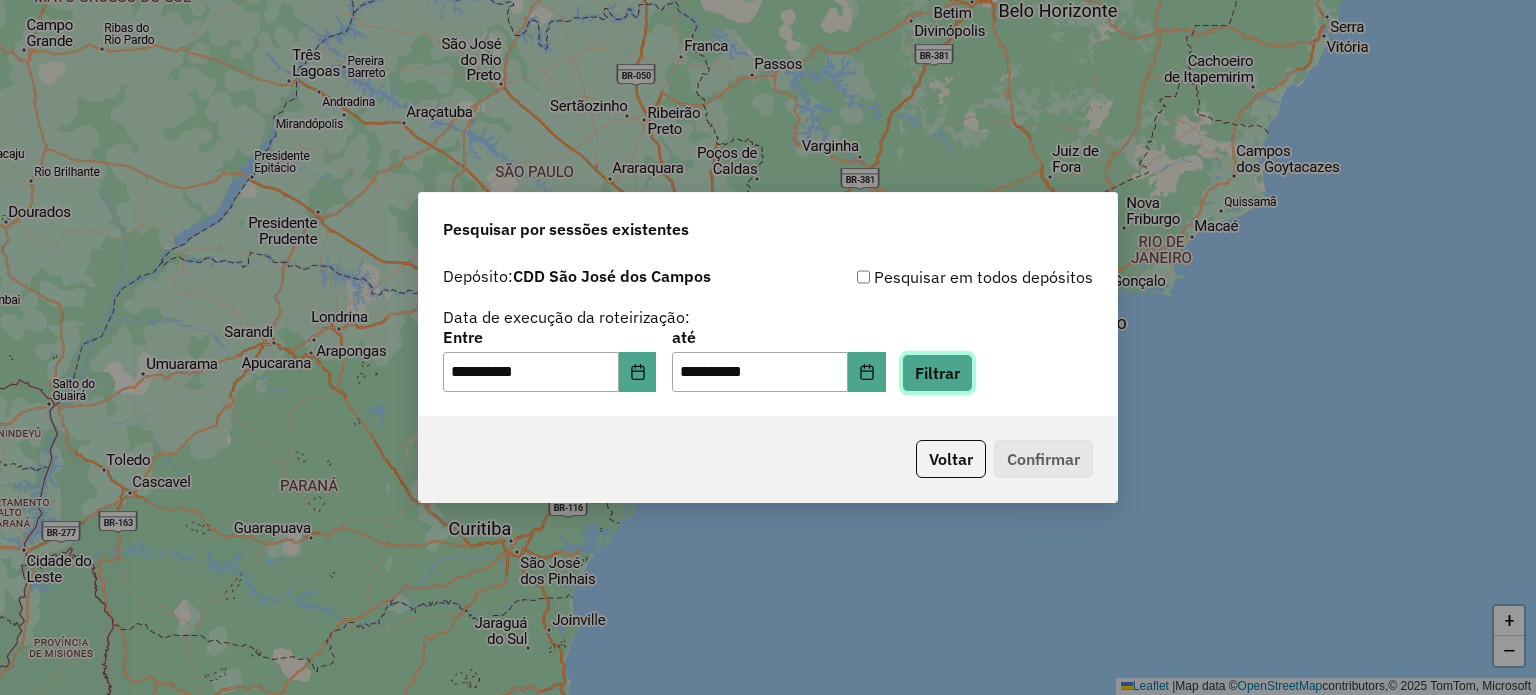 click on "Filtrar" 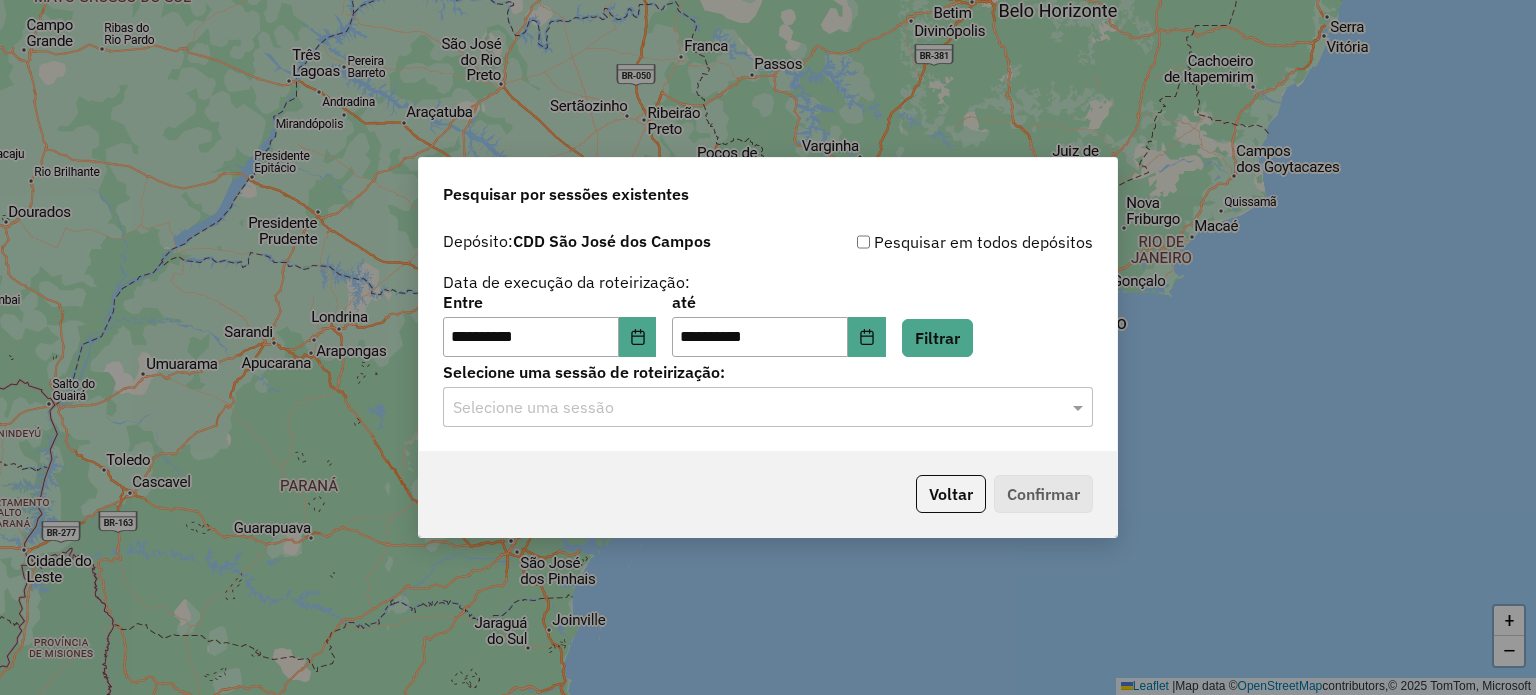 click 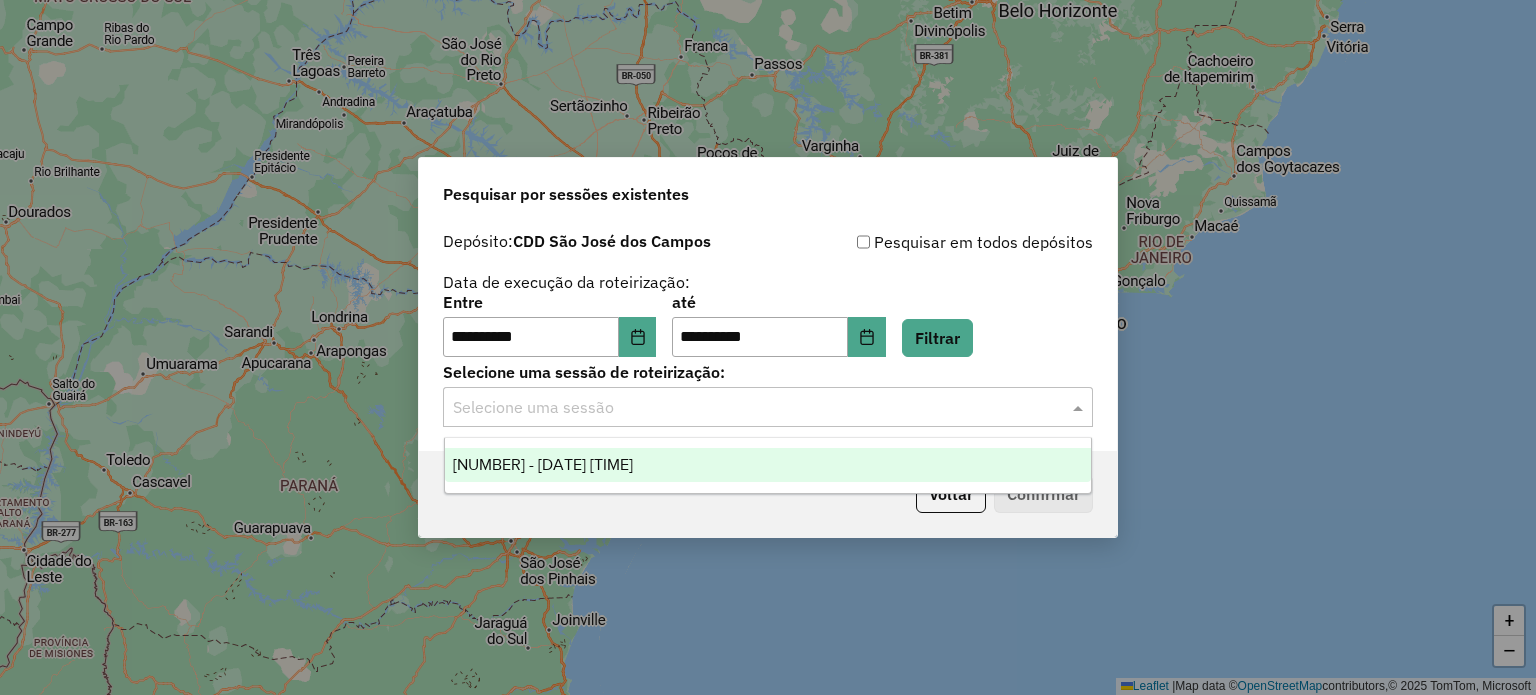 click on "[NUMBER] - [DATE] [TIME]" at bounding box center (543, 464) 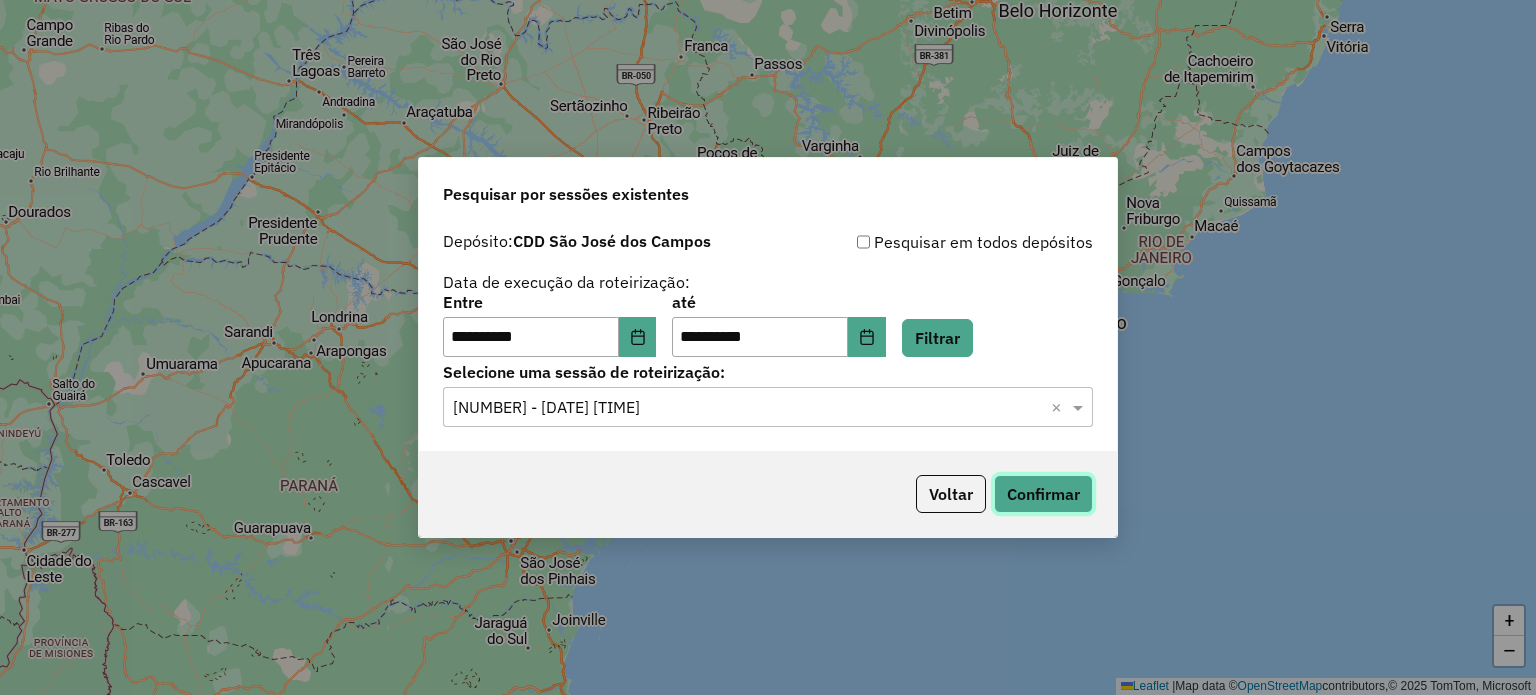 click on "Confirmar" 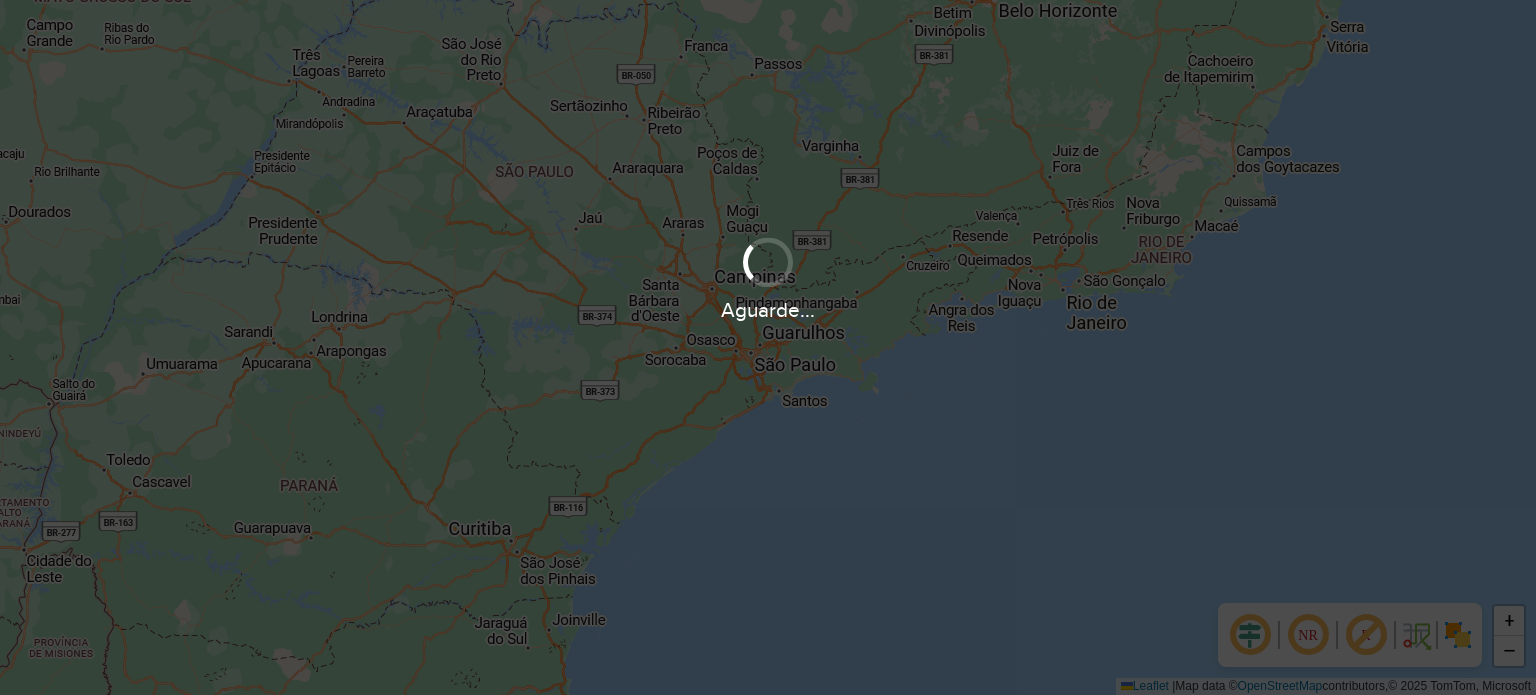 scroll, scrollTop: 0, scrollLeft: 0, axis: both 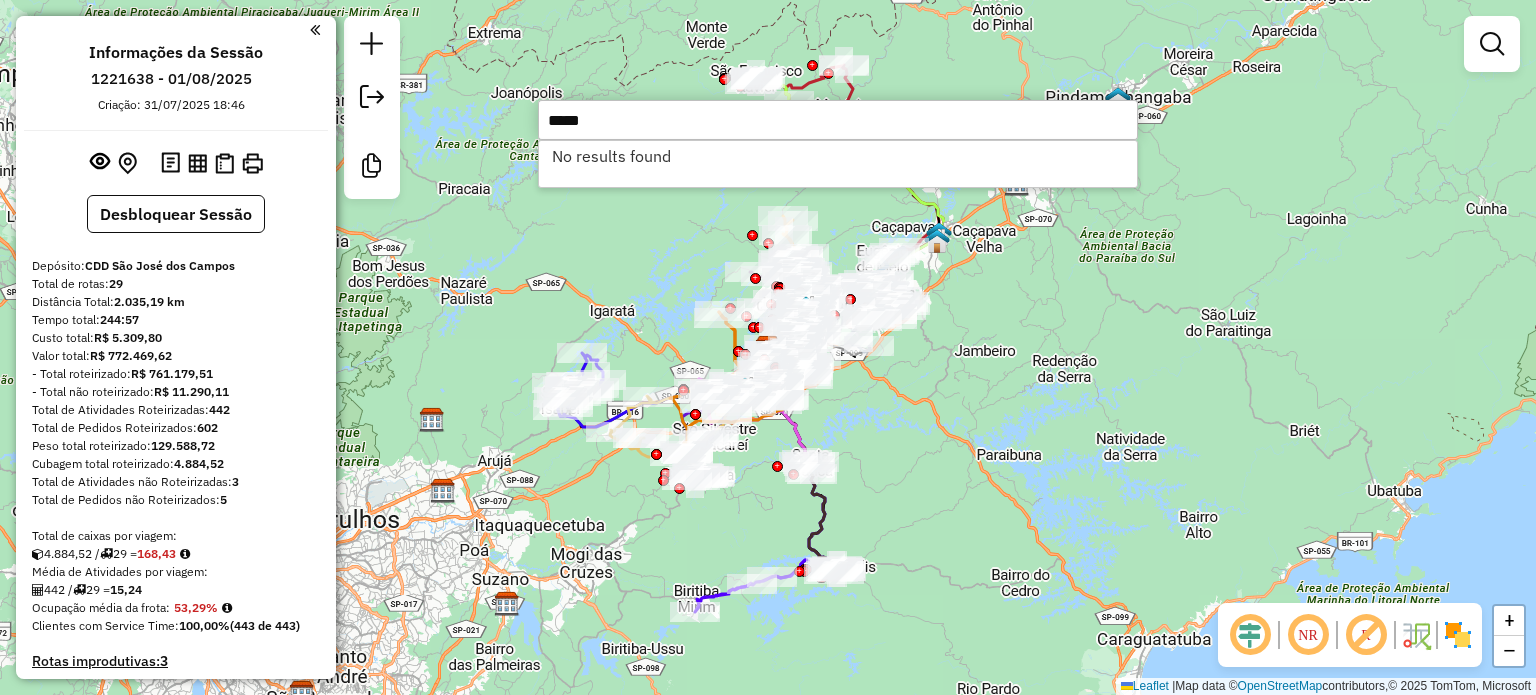 type on "*****" 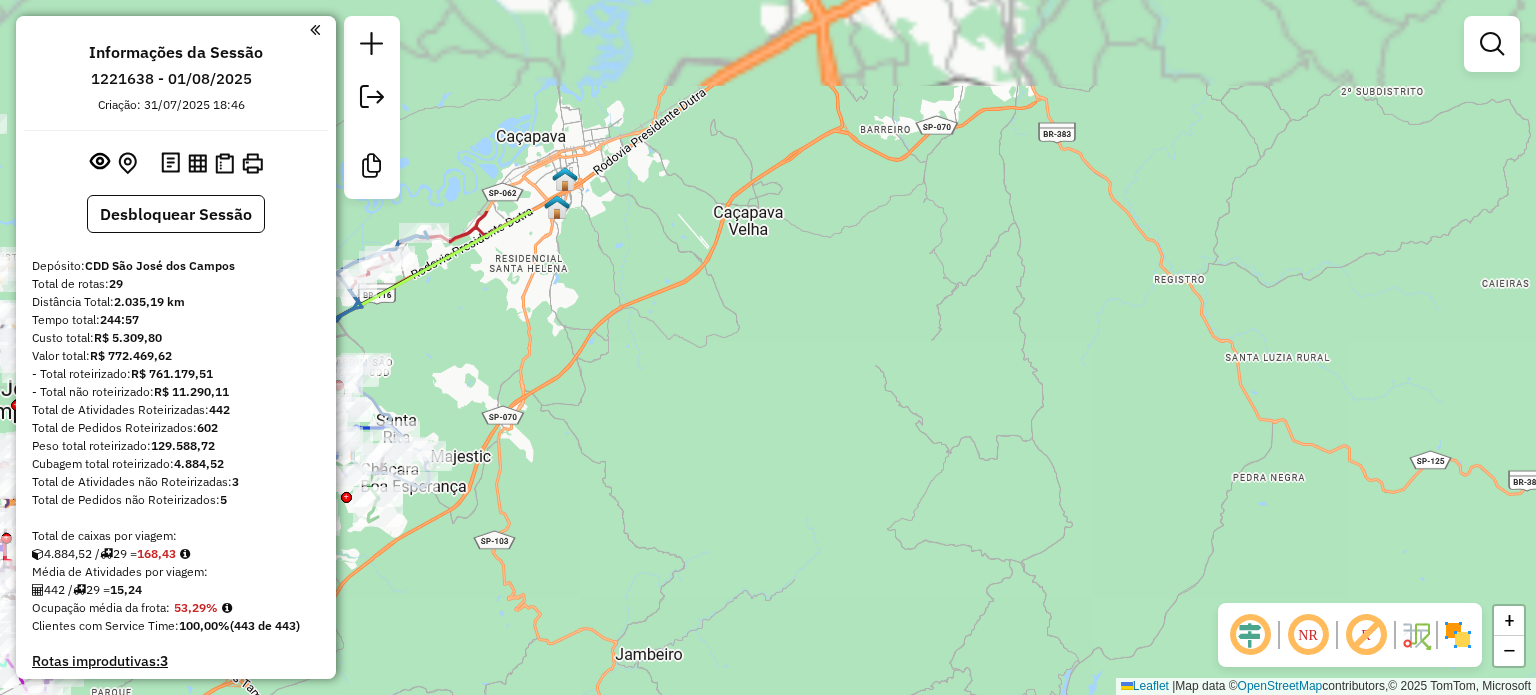 drag, startPoint x: 983, startPoint y: 414, endPoint x: 984, endPoint y: 447, distance: 33.01515 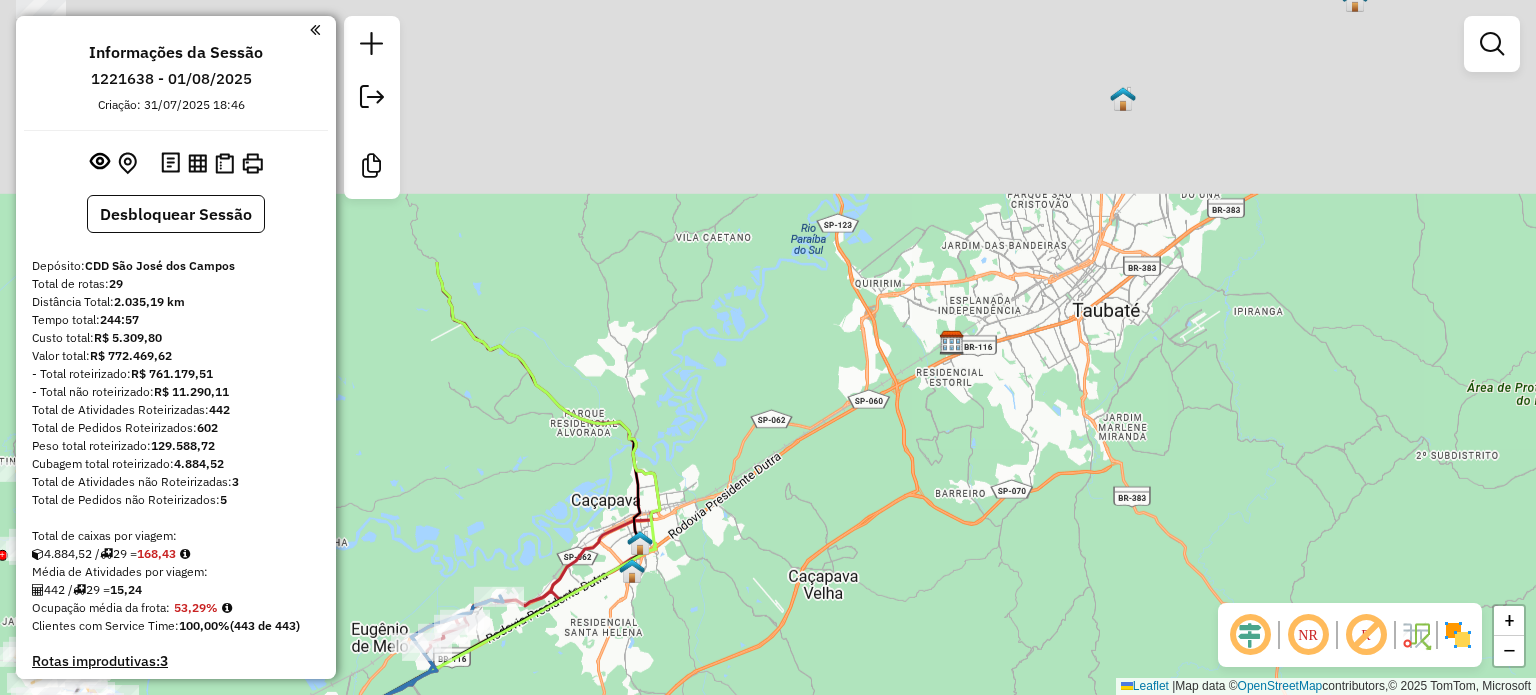 drag, startPoint x: 795, startPoint y: 390, endPoint x: 853, endPoint y: 679, distance: 294.7626 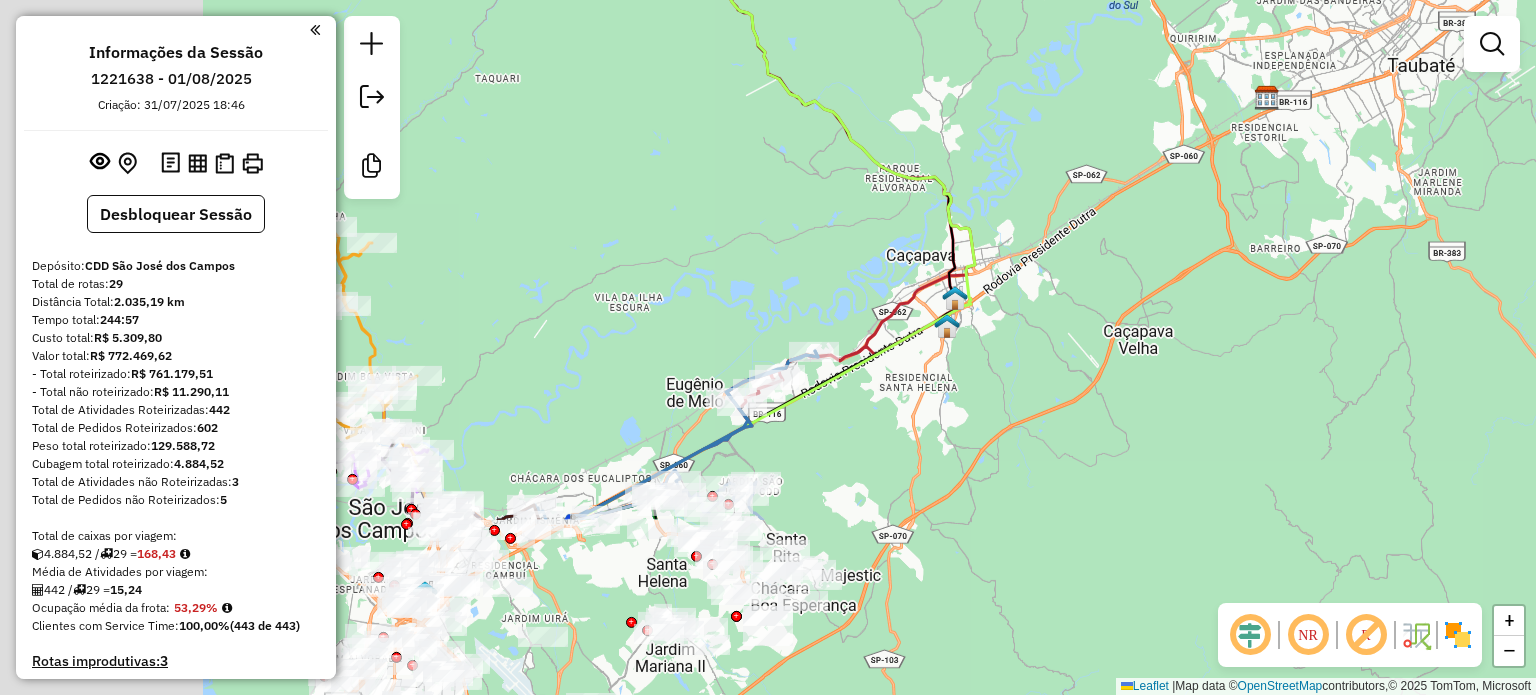 drag, startPoint x: 794, startPoint y: 526, endPoint x: 968, endPoint y: 367, distance: 235.70532 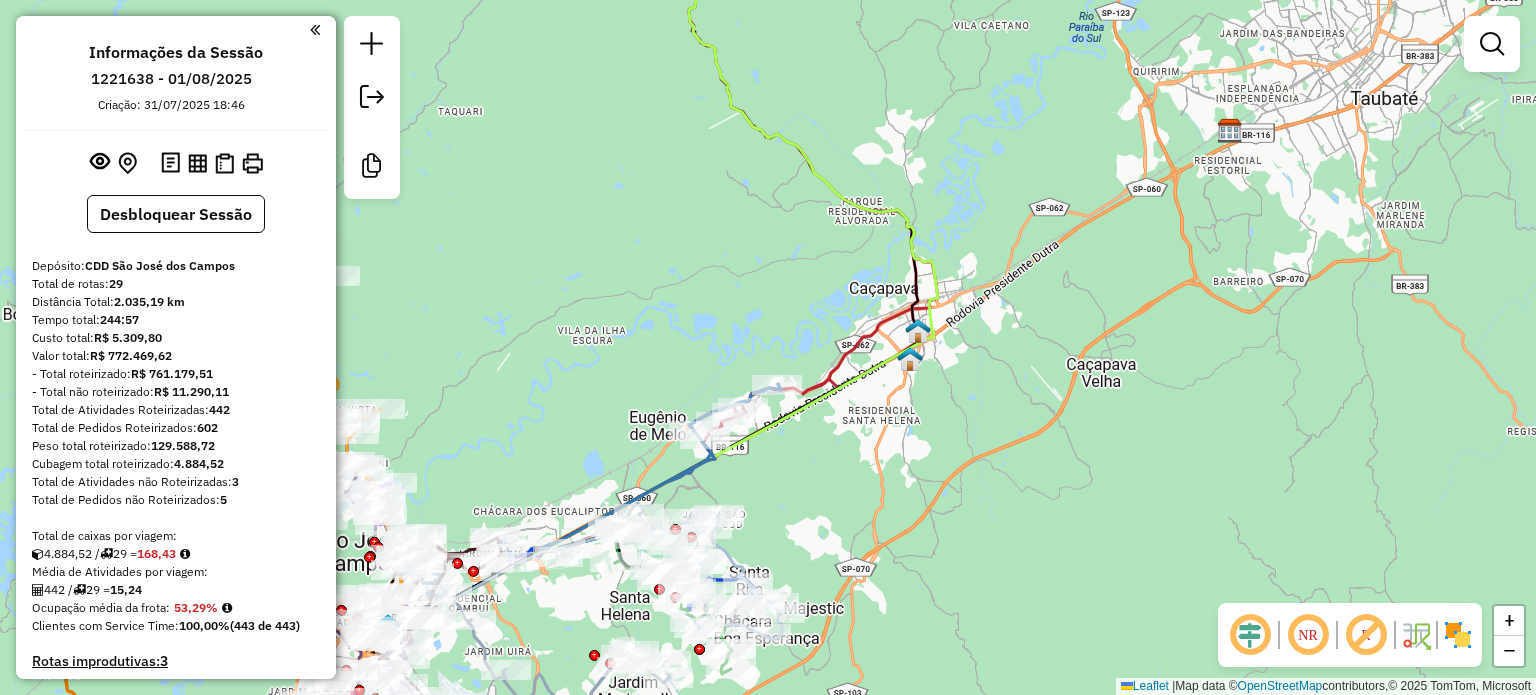 click 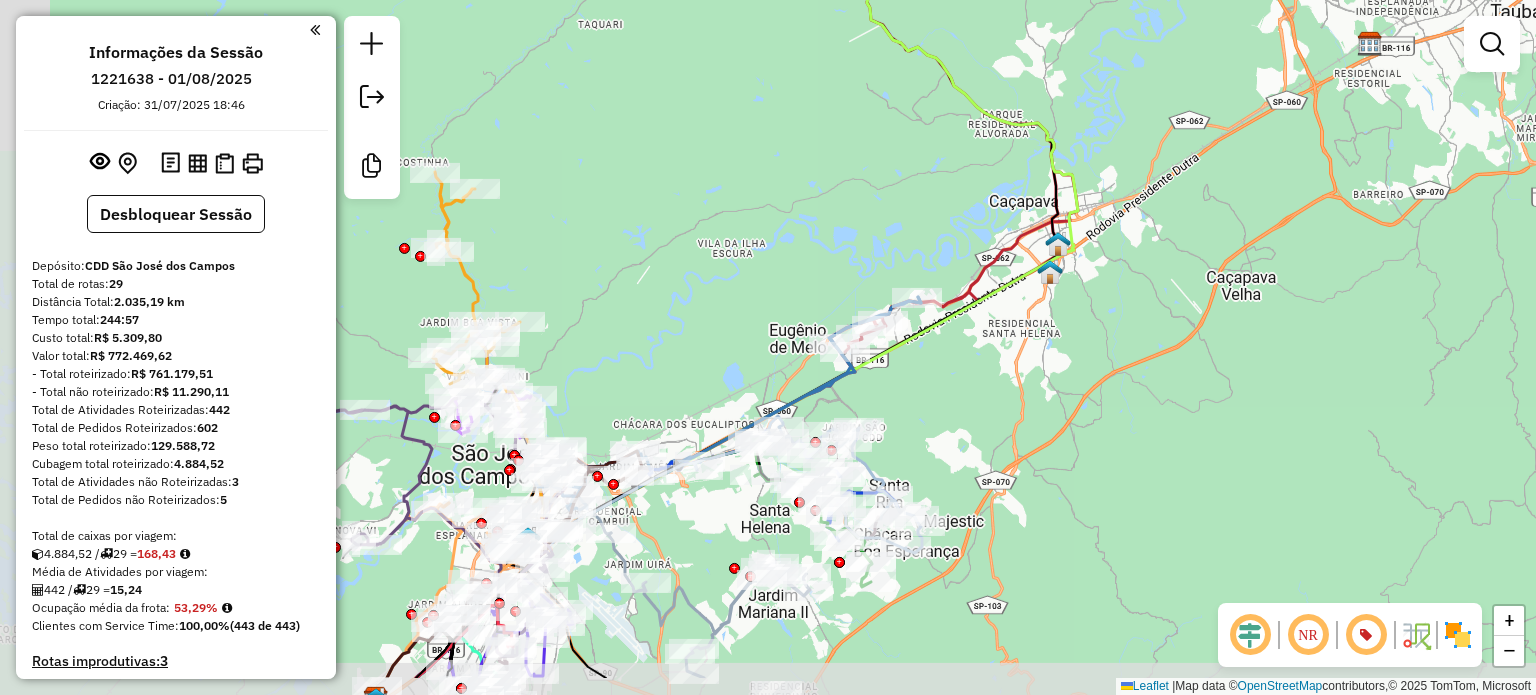 drag, startPoint x: 800, startPoint y: 511, endPoint x: 940, endPoint y: 424, distance: 164.83022 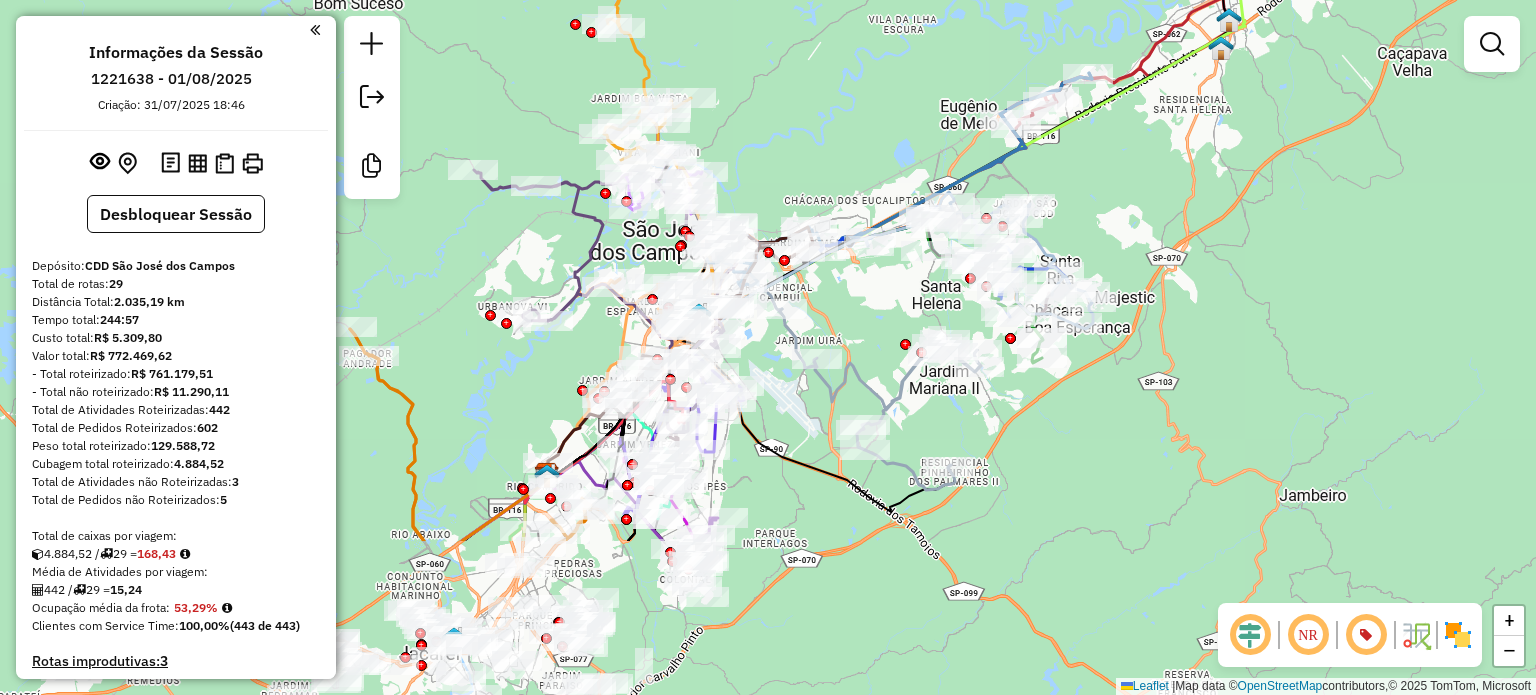 drag, startPoint x: 655, startPoint y: 545, endPoint x: 836, endPoint y: 302, distance: 303.00165 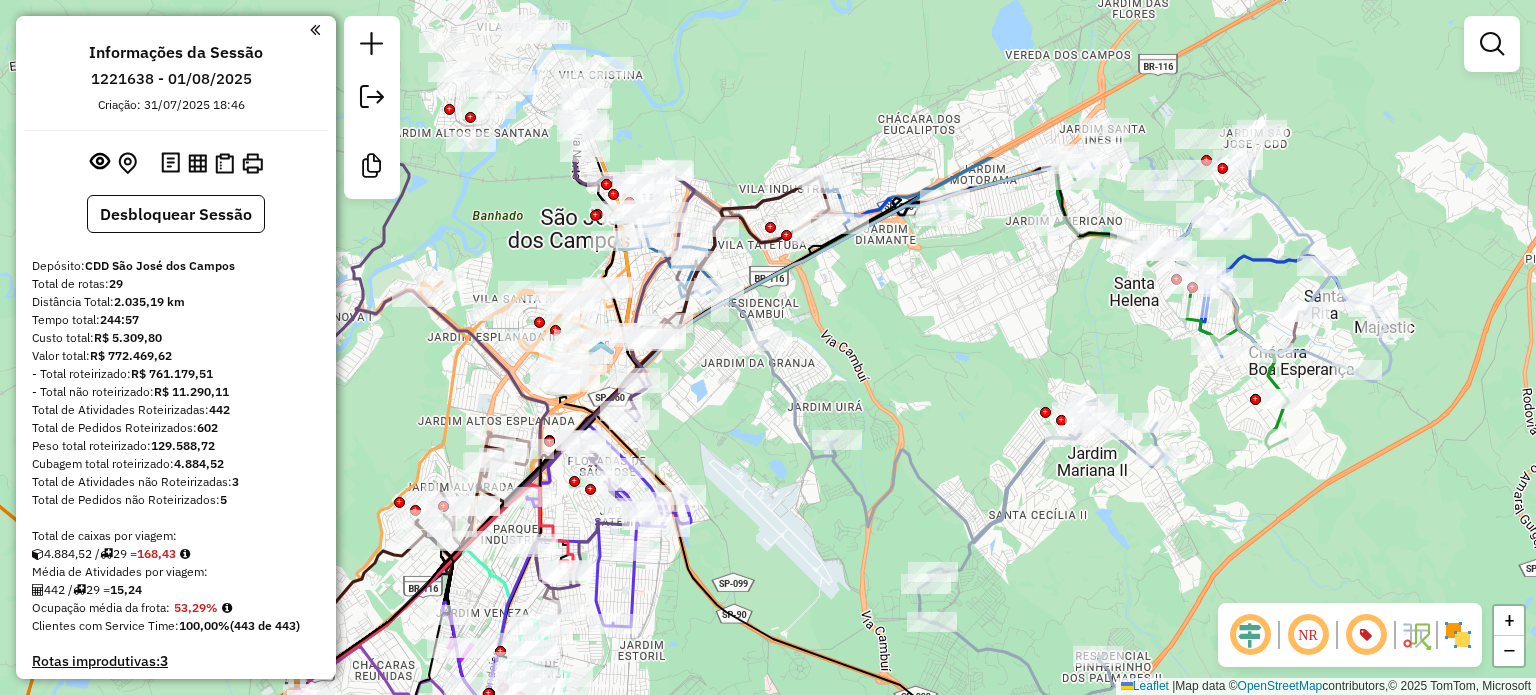 drag, startPoint x: 872, startPoint y: 311, endPoint x: 876, endPoint y: 539, distance: 228.03508 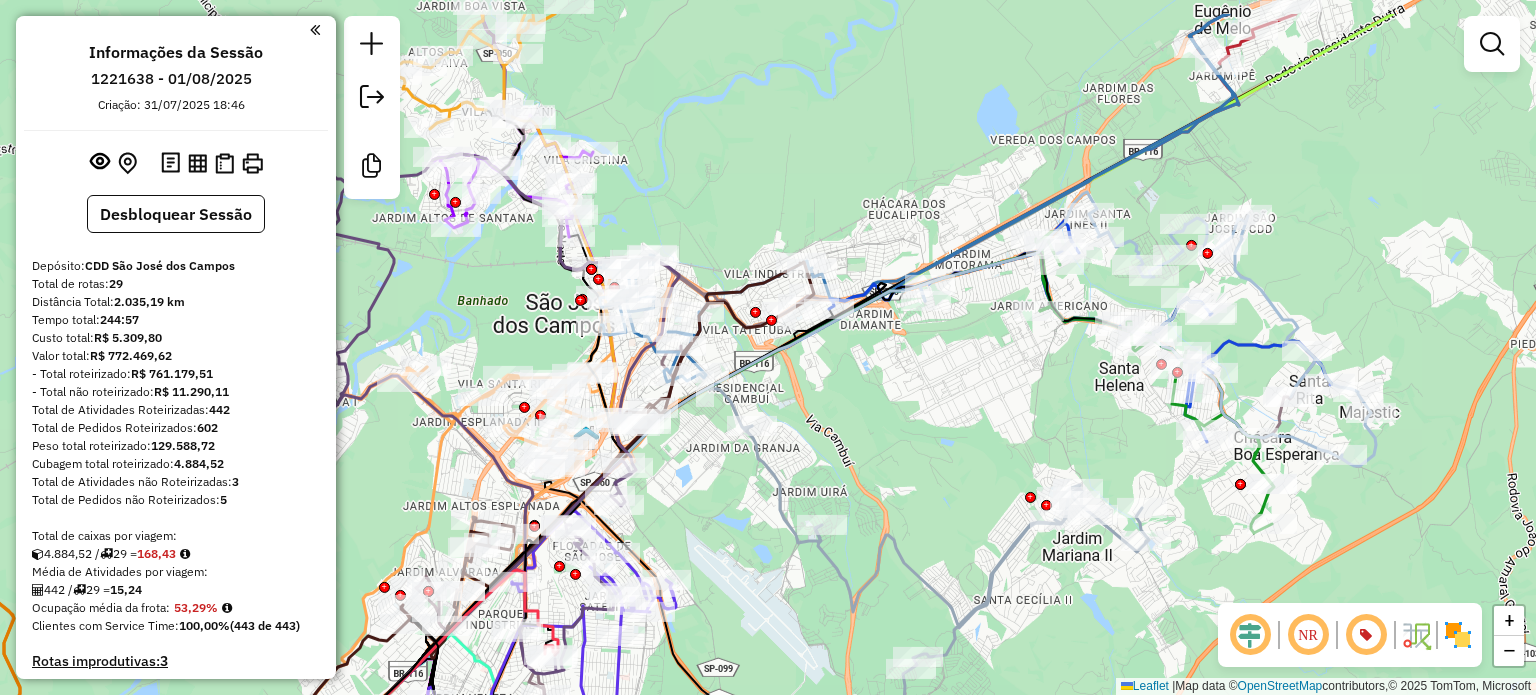 drag, startPoint x: 903, startPoint y: 365, endPoint x: 886, endPoint y: 455, distance: 91.591484 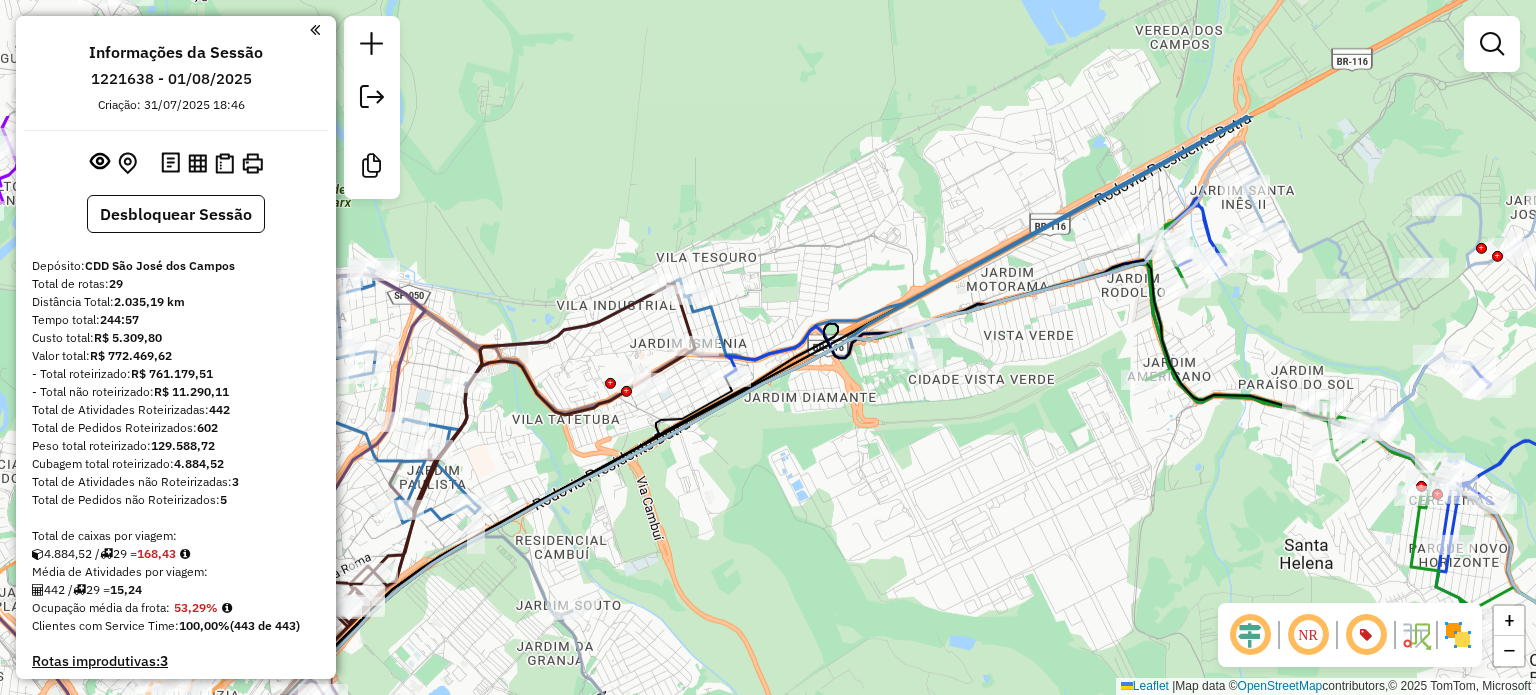 drag, startPoint x: 916, startPoint y: 351, endPoint x: 871, endPoint y: 536, distance: 190.39433 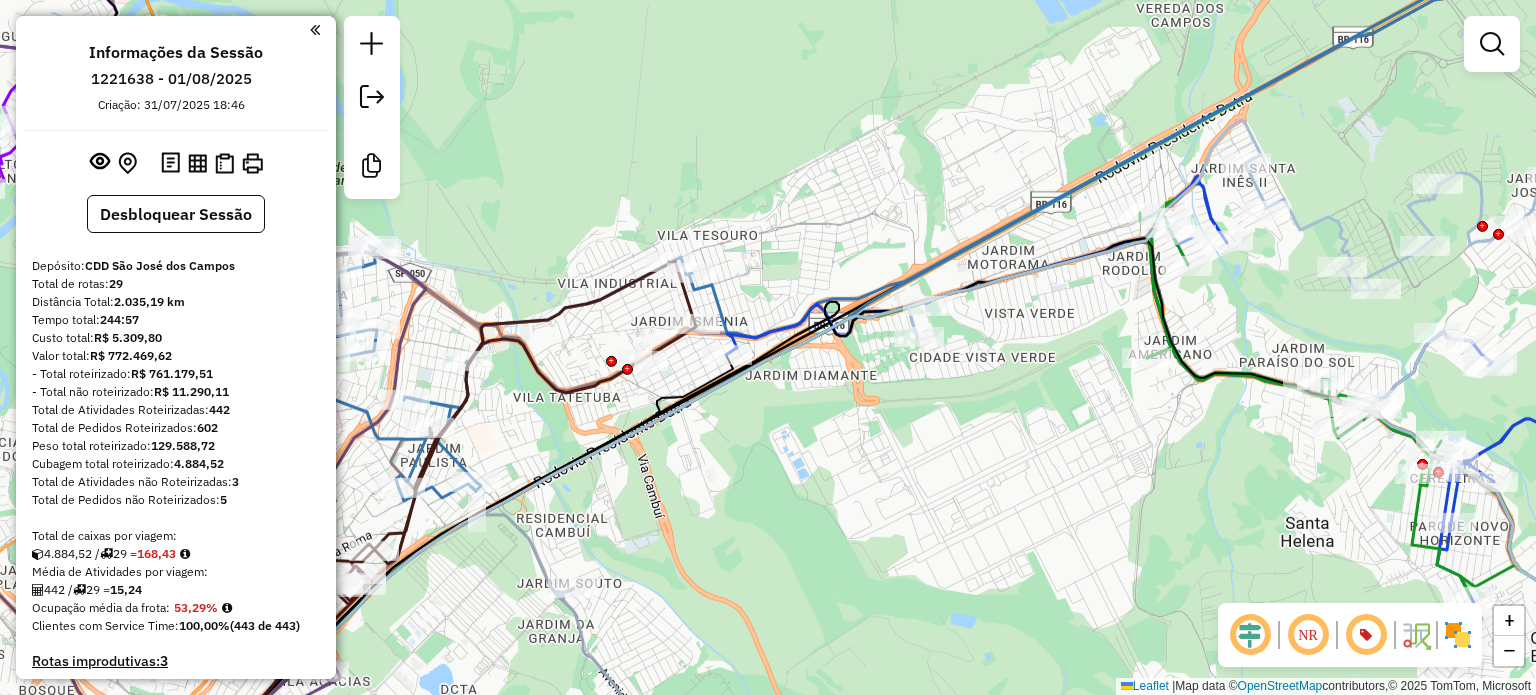 drag, startPoint x: 1020, startPoint y: 463, endPoint x: 1050, endPoint y: 391, distance: 78 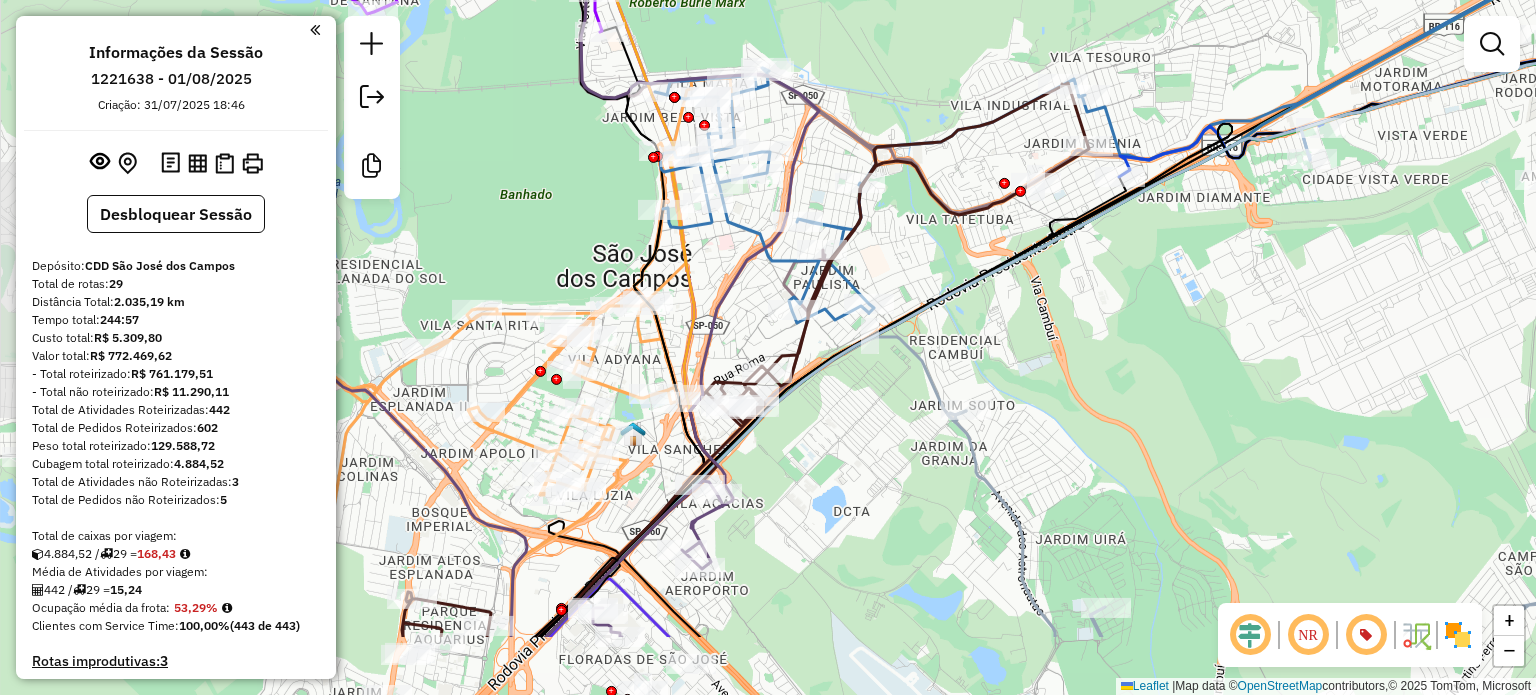 drag, startPoint x: 796, startPoint y: 531, endPoint x: 1160, endPoint y: 403, distance: 385.8497 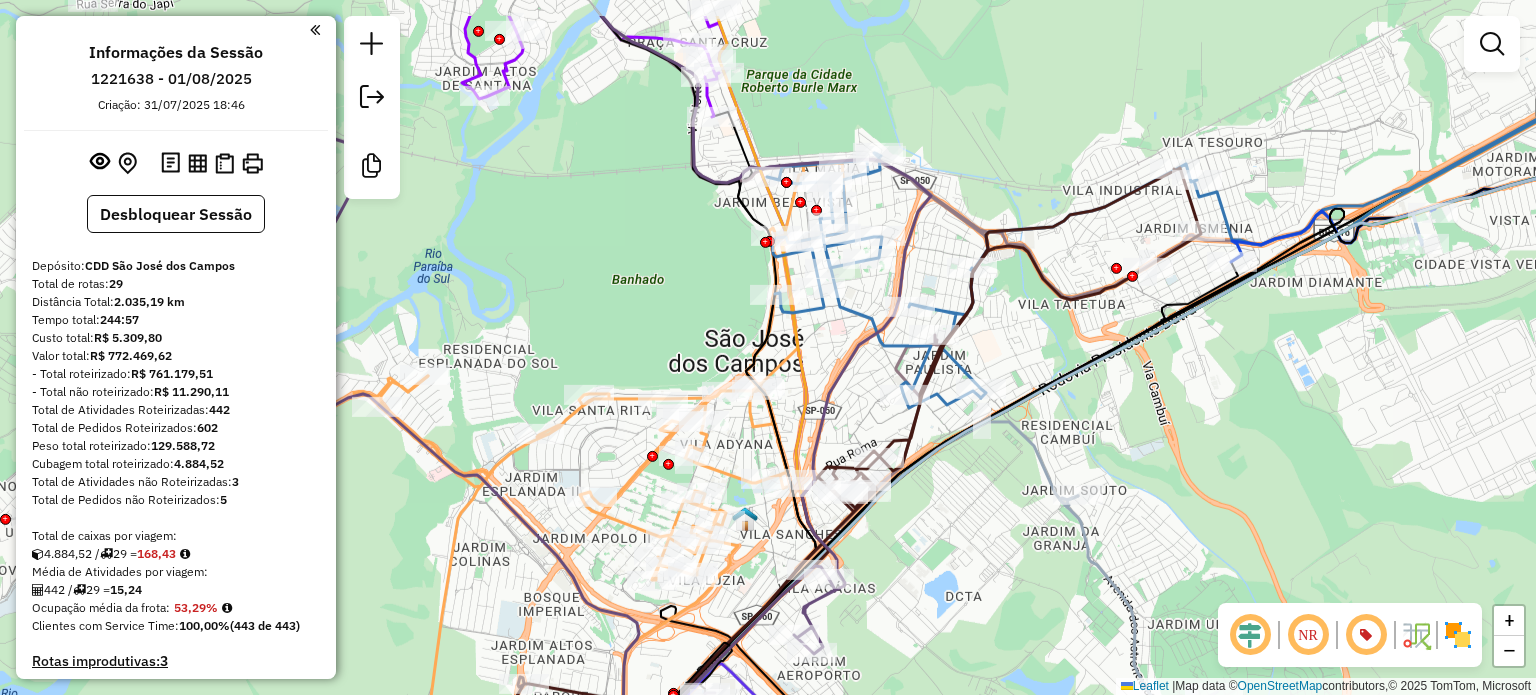 drag, startPoint x: 819, startPoint y: 519, endPoint x: 931, endPoint y: 604, distance: 140.60228 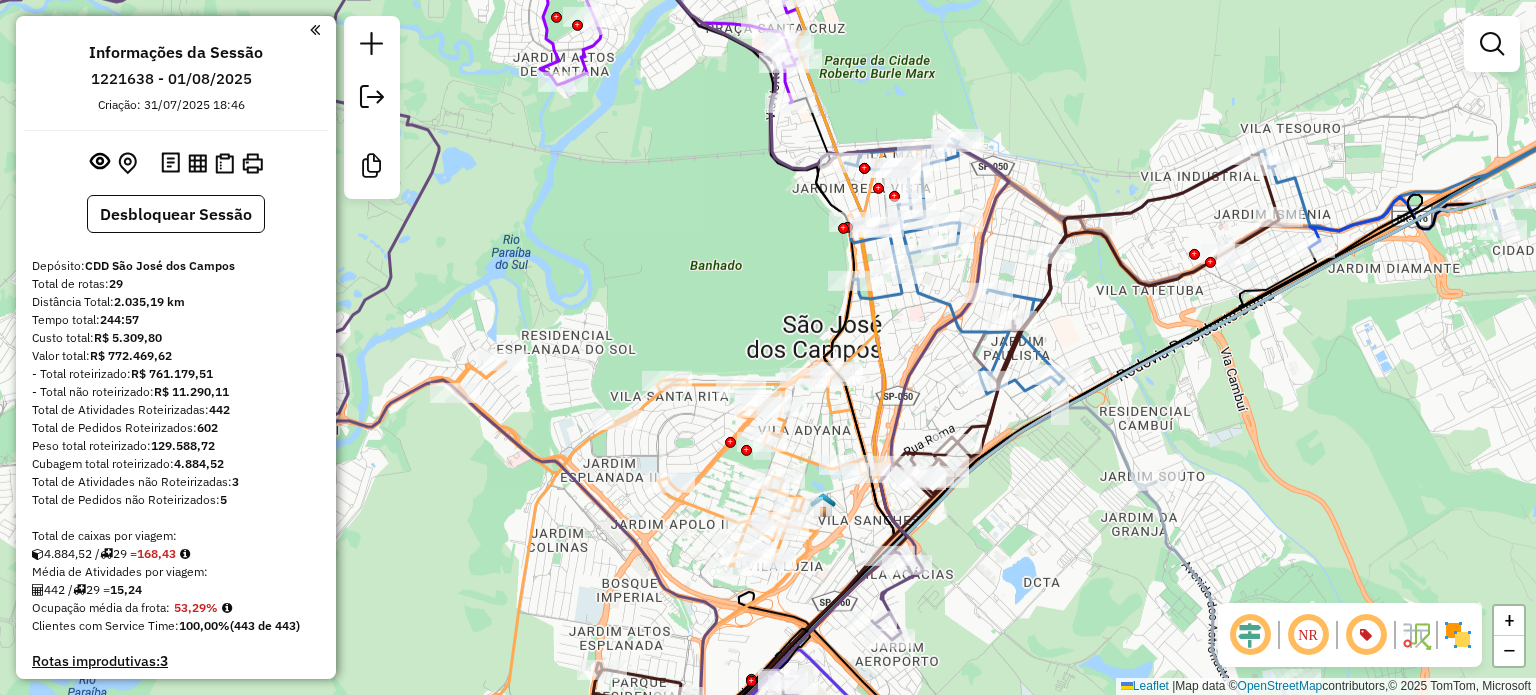 drag, startPoint x: 726, startPoint y: 445, endPoint x: 832, endPoint y: 434, distance: 106.56923 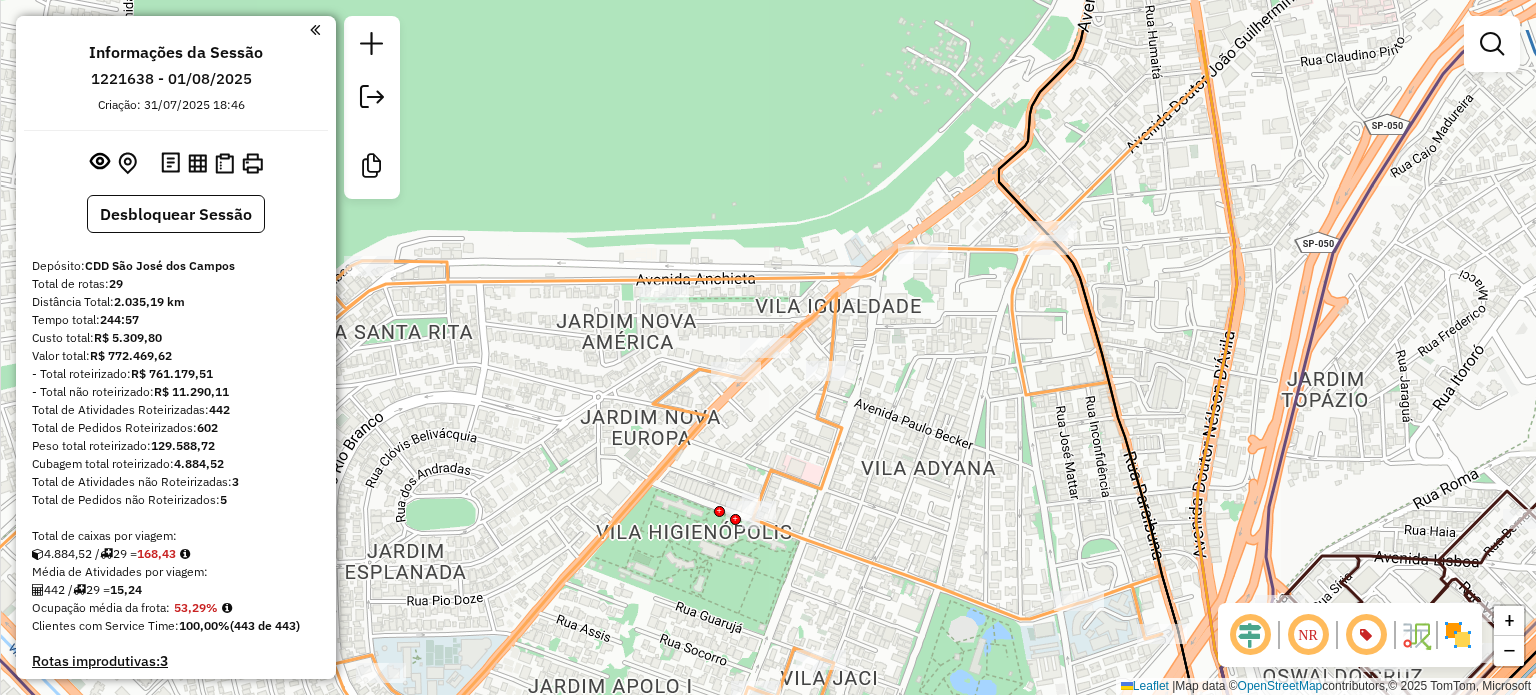 drag, startPoint x: 852, startPoint y: 434, endPoint x: 874, endPoint y: 530, distance: 98.48858 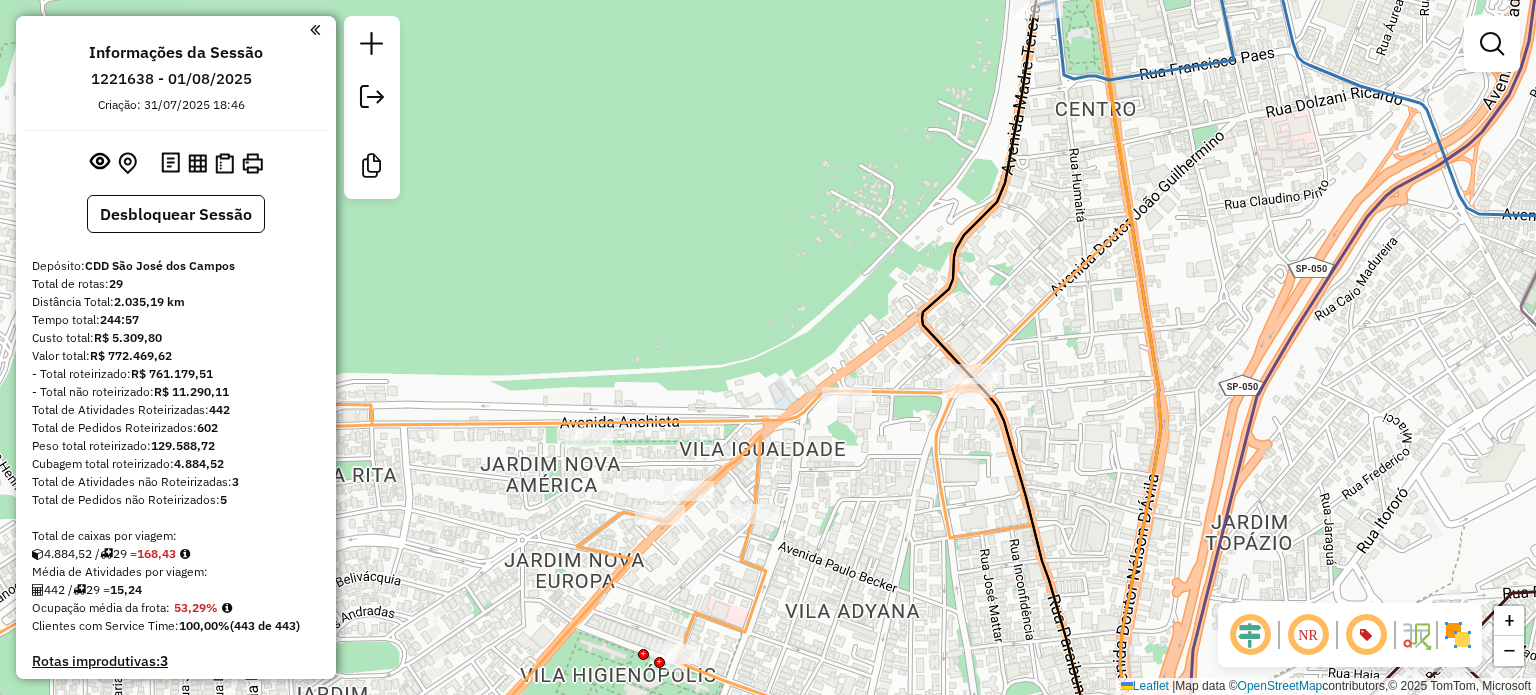 drag, startPoint x: 864, startPoint y: 462, endPoint x: 877, endPoint y: 578, distance: 116.72617 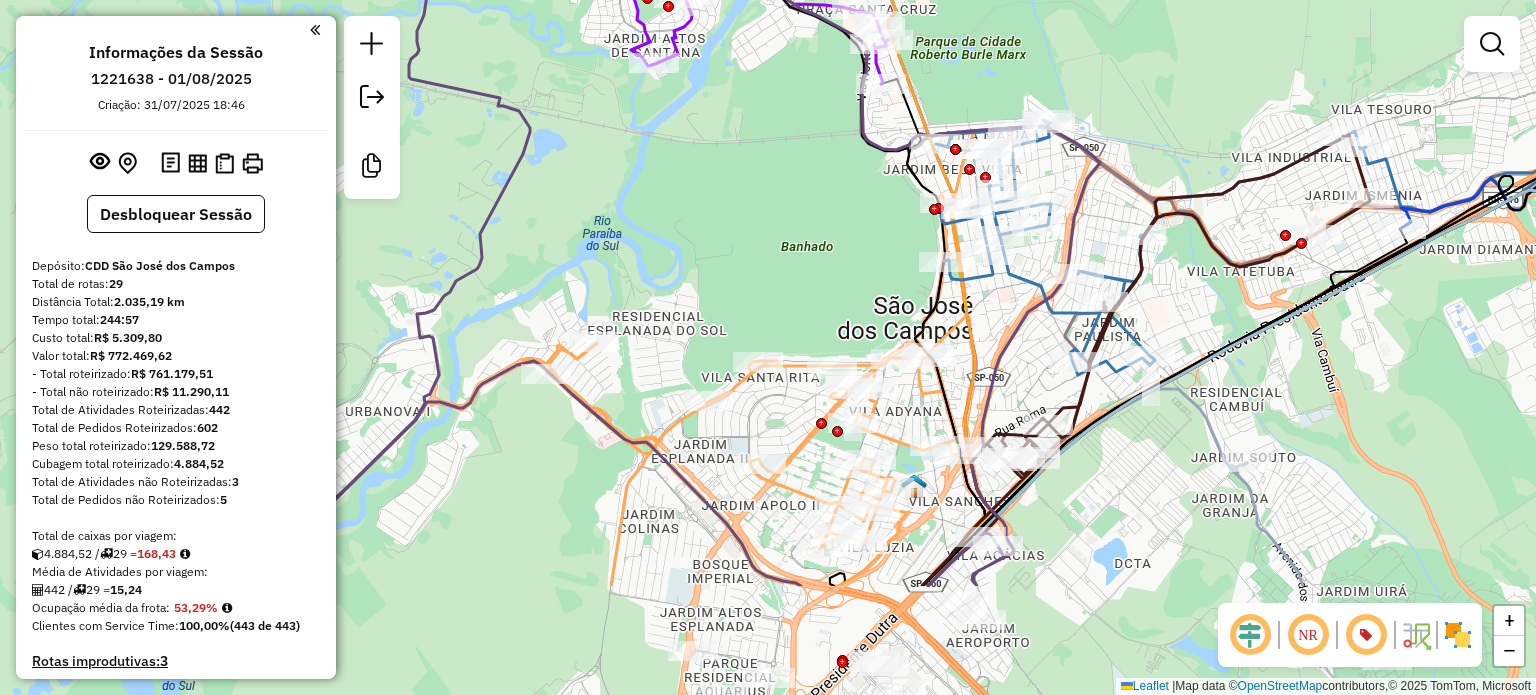 drag, startPoint x: 821, startPoint y: 495, endPoint x: 847, endPoint y: 316, distance: 180.87842 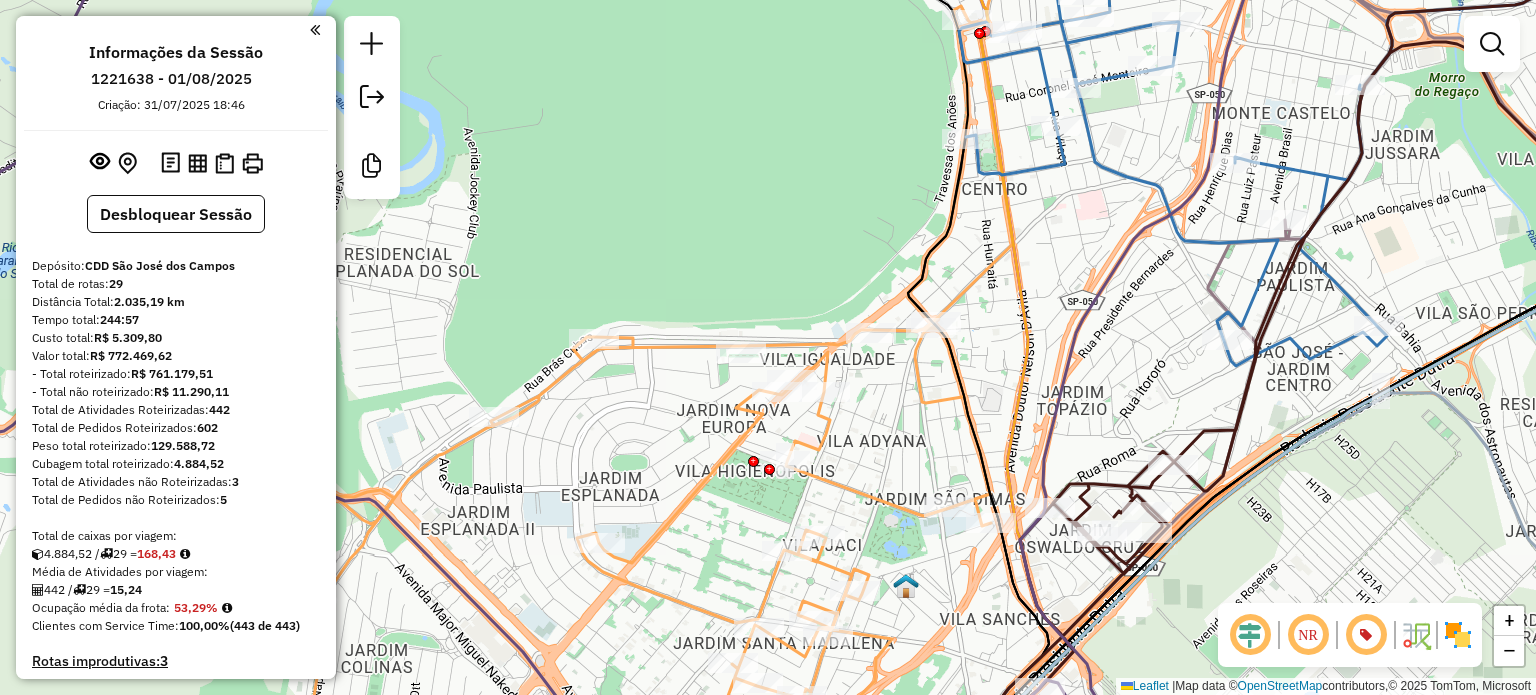 drag, startPoint x: 783, startPoint y: 522, endPoint x: 712, endPoint y: 511, distance: 71.84706 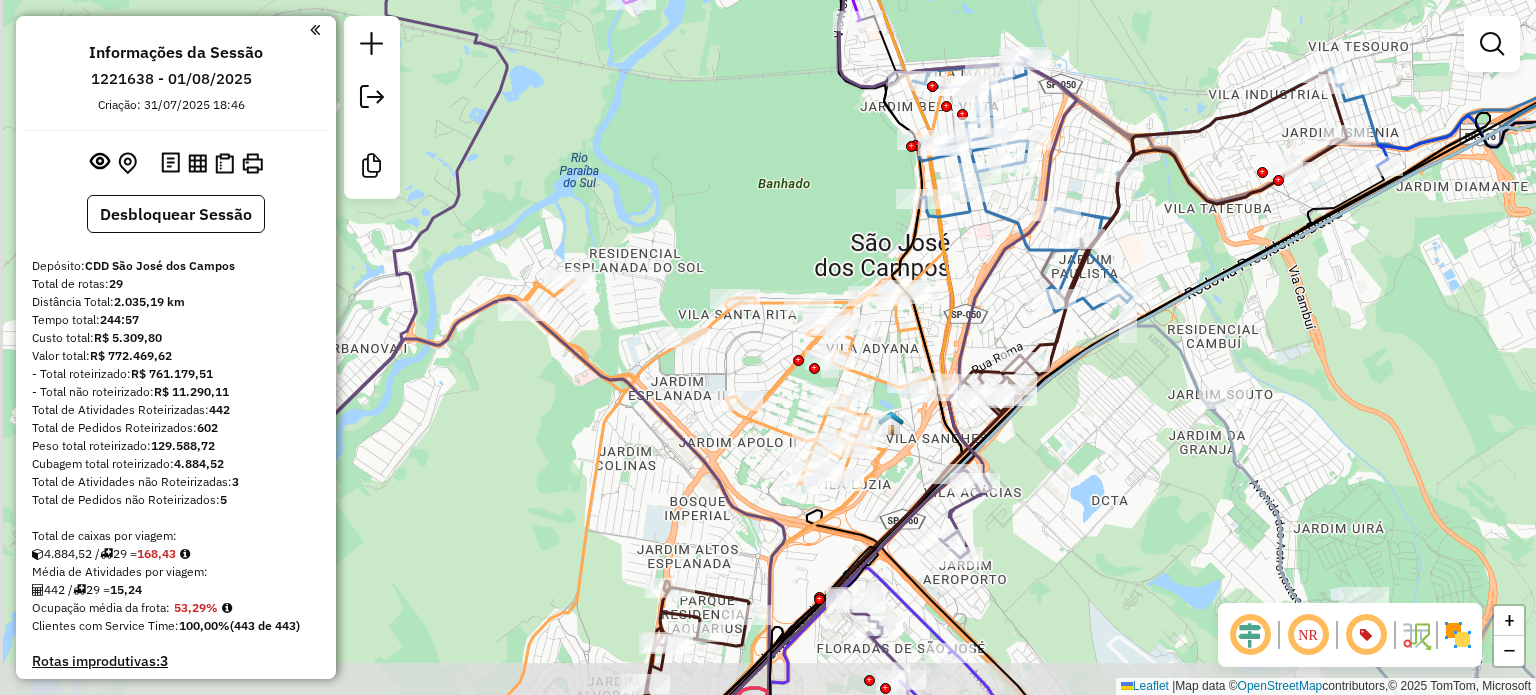 drag, startPoint x: 1022, startPoint y: 497, endPoint x: 1086, endPoint y: 454, distance: 77.10383 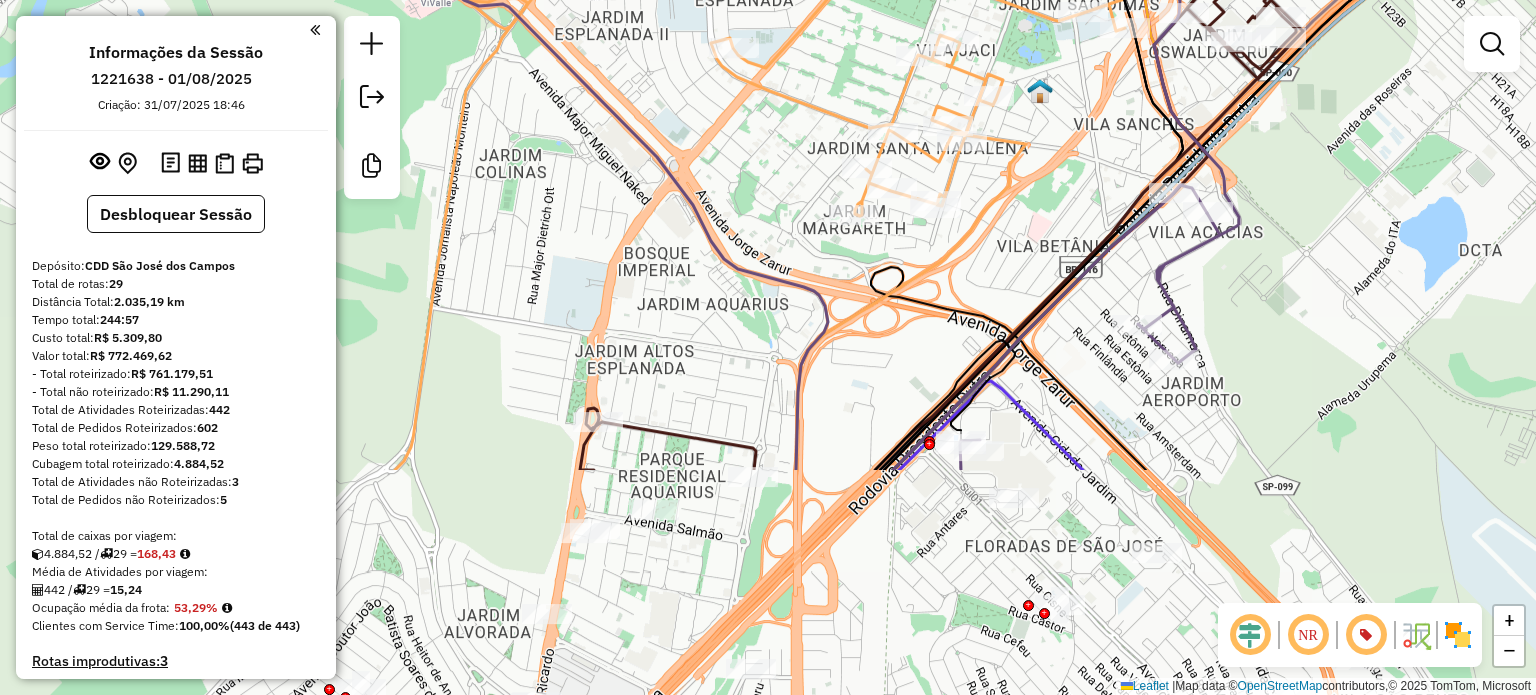 drag, startPoint x: 936, startPoint y: 575, endPoint x: 1281, endPoint y: 282, distance: 452.6301 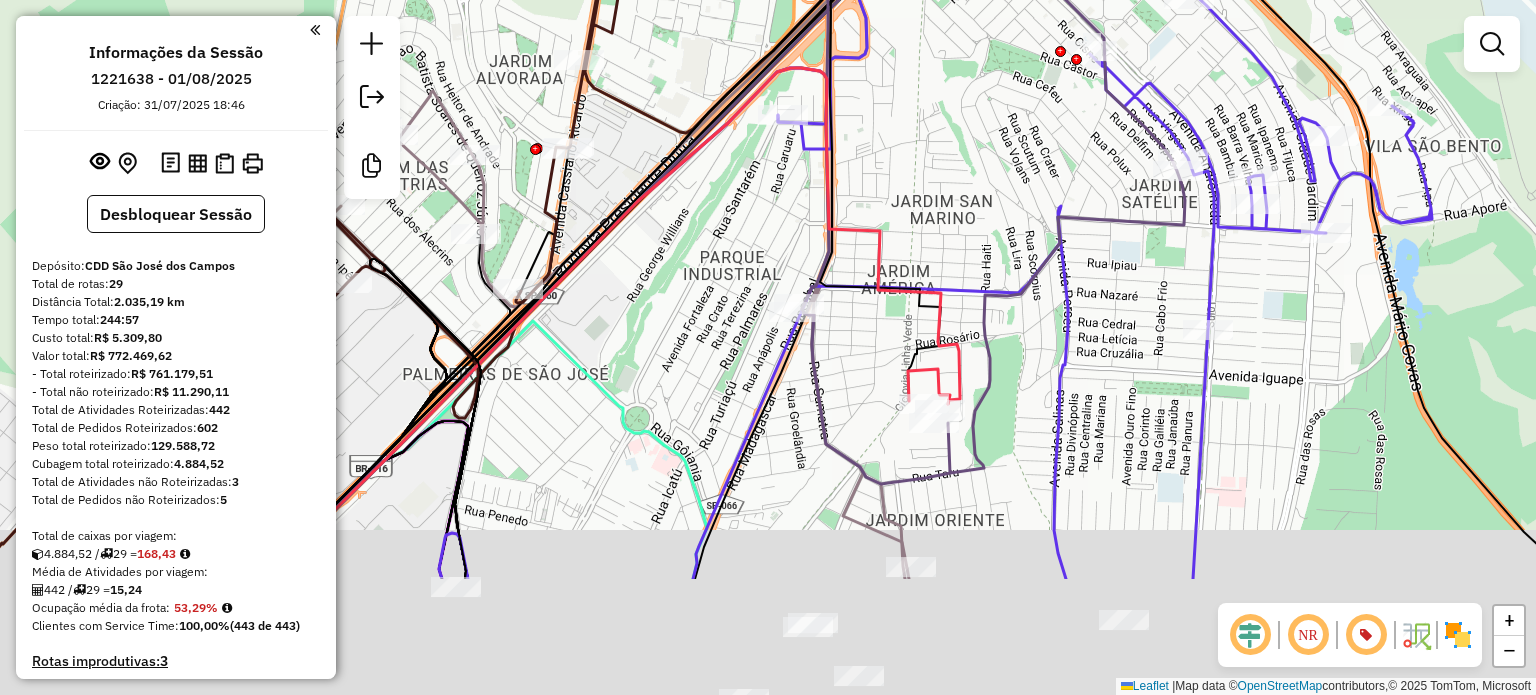 drag, startPoint x: 847, startPoint y: 492, endPoint x: 877, endPoint y: 330, distance: 164.75436 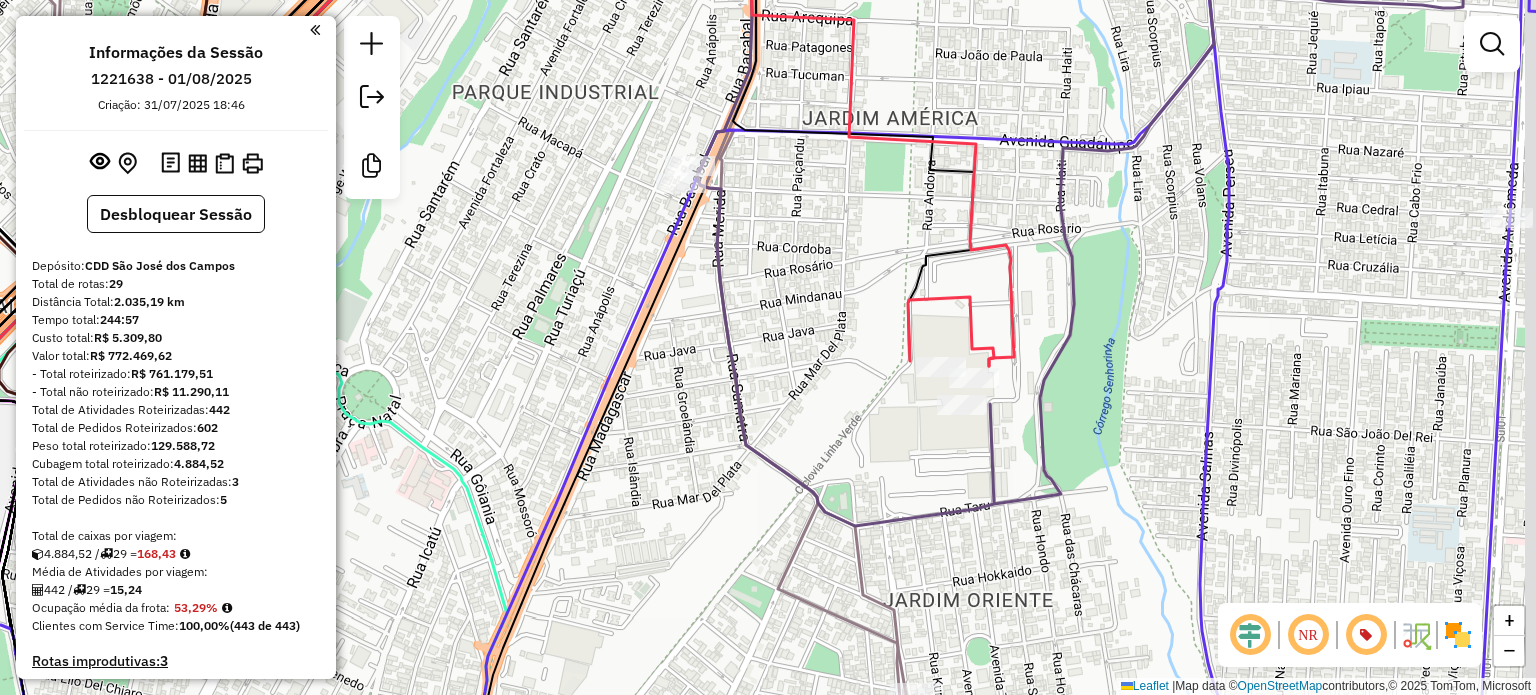 drag, startPoint x: 900, startPoint y: 362, endPoint x: 824, endPoint y: 407, distance: 88.32327 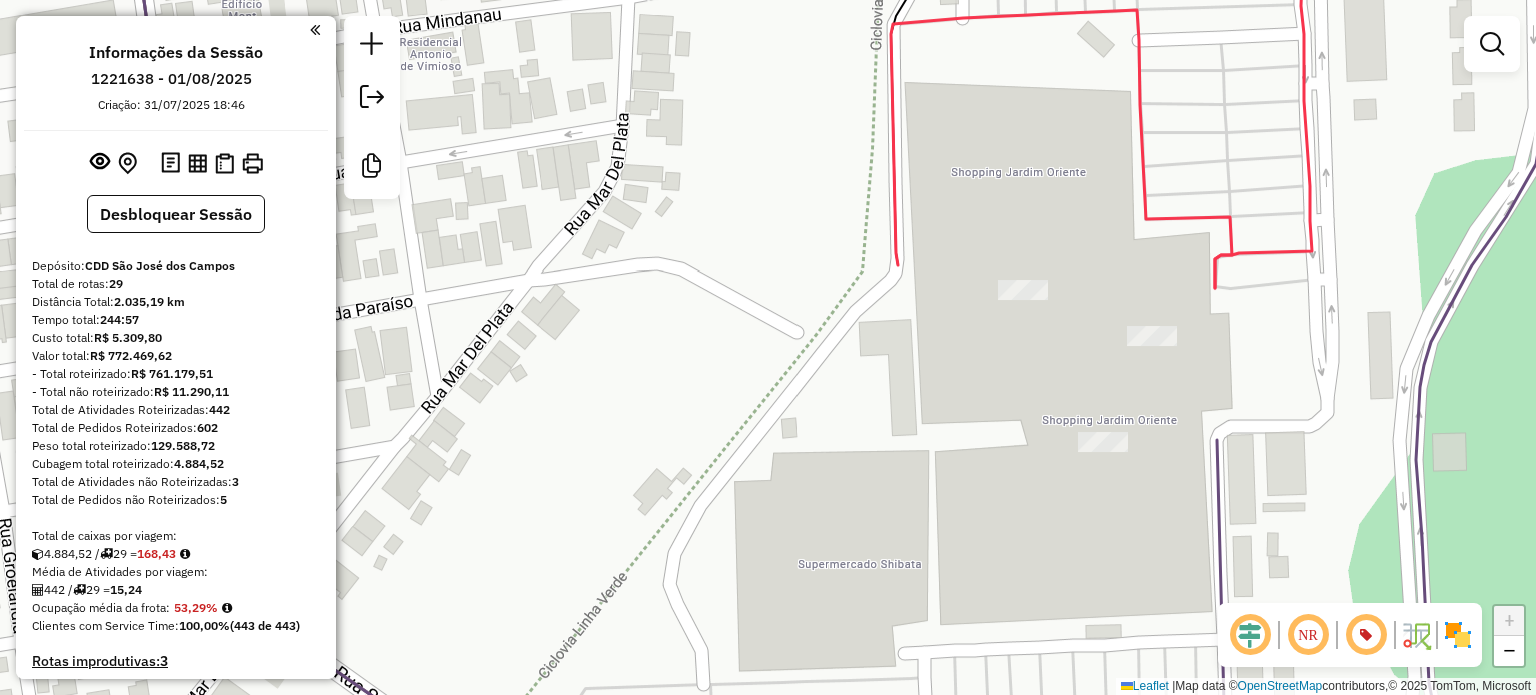 drag, startPoint x: 1032, startPoint y: 428, endPoint x: 917, endPoint y: 402, distance: 117.902504 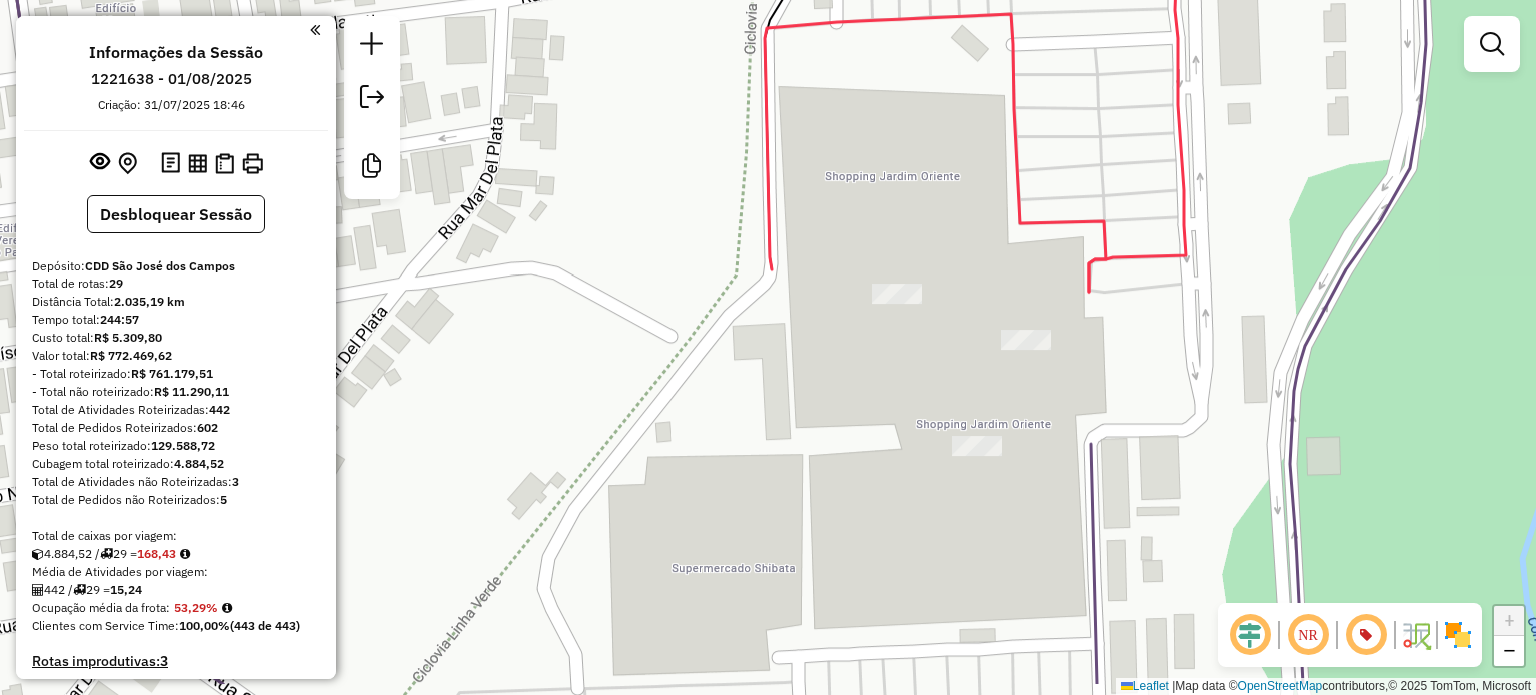 drag, startPoint x: 774, startPoint y: 392, endPoint x: 771, endPoint y: 343, distance: 49.09175 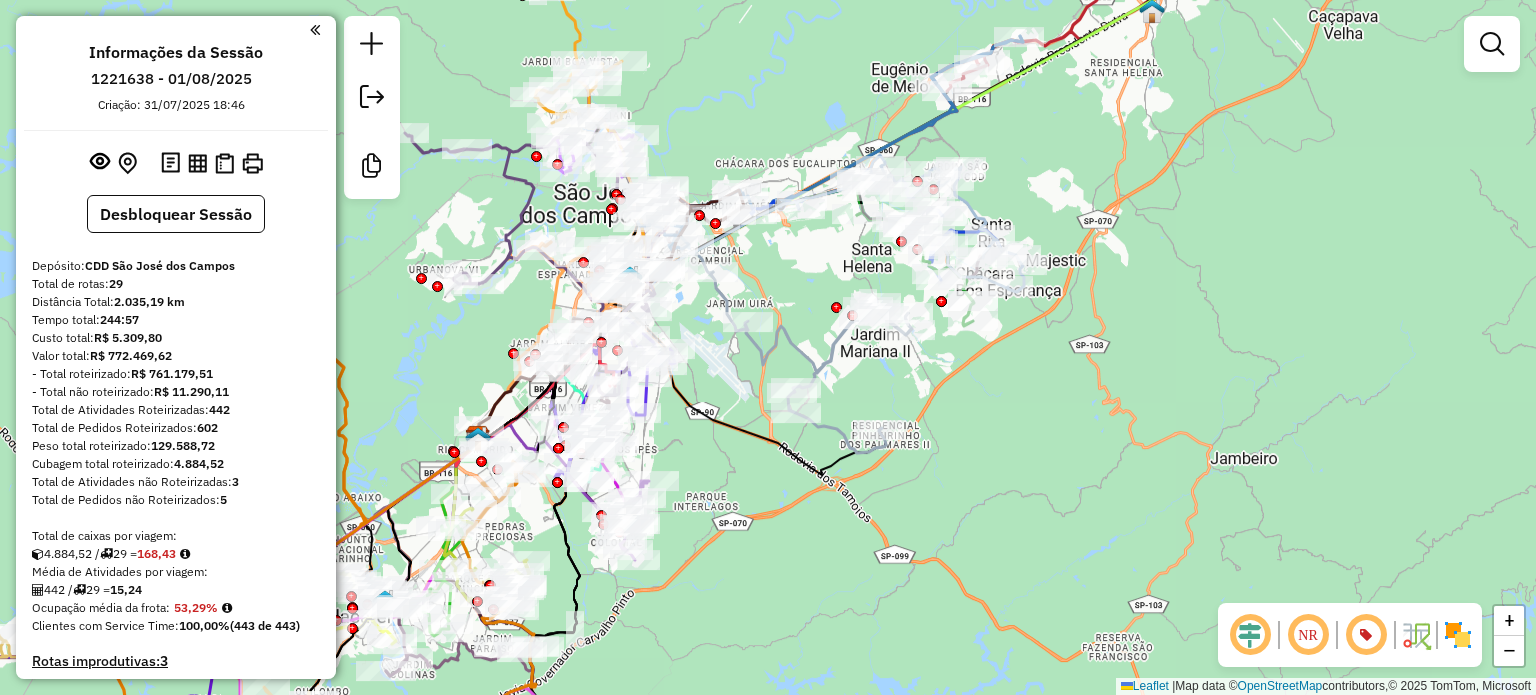 drag, startPoint x: 406, startPoint y: 417, endPoint x: 445, endPoint y: 367, distance: 63.411354 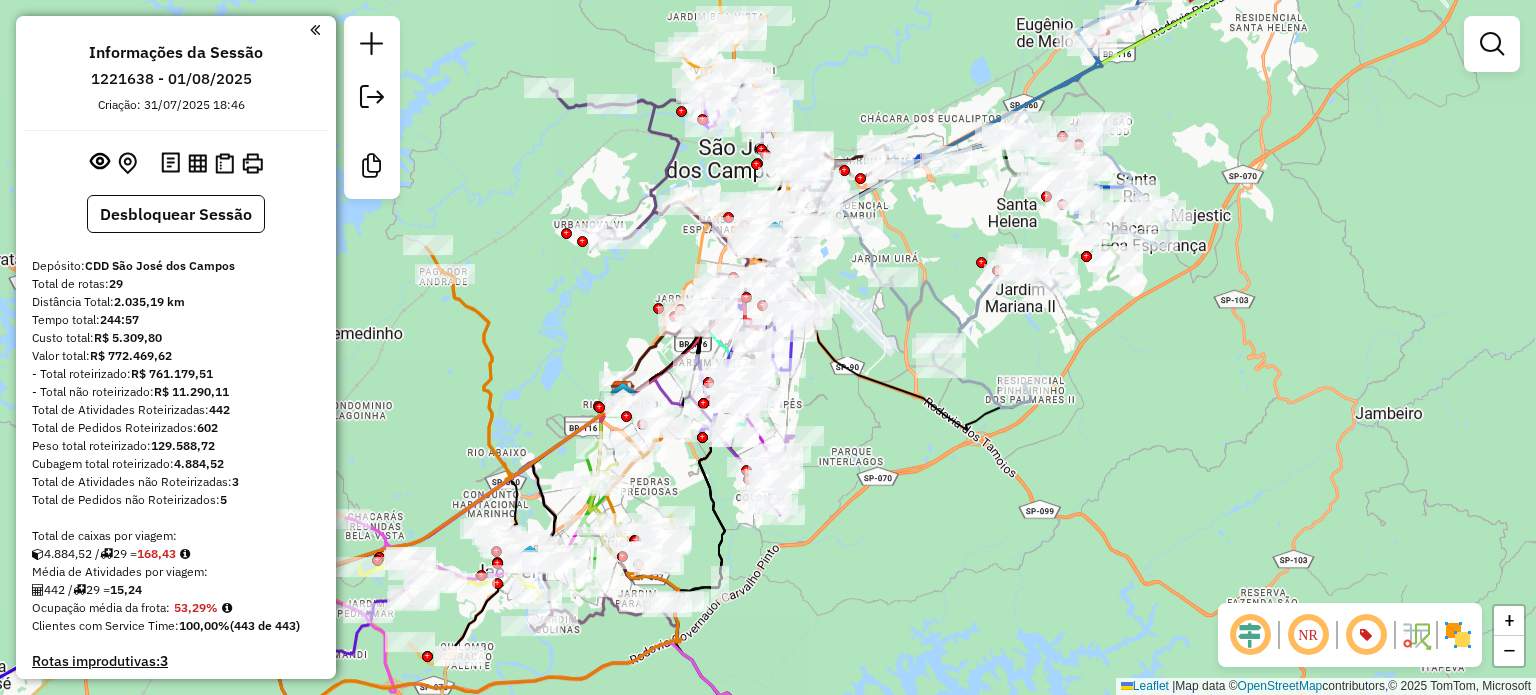 drag, startPoint x: 438, startPoint y: 399, endPoint x: 546, endPoint y: 395, distance: 108.07405 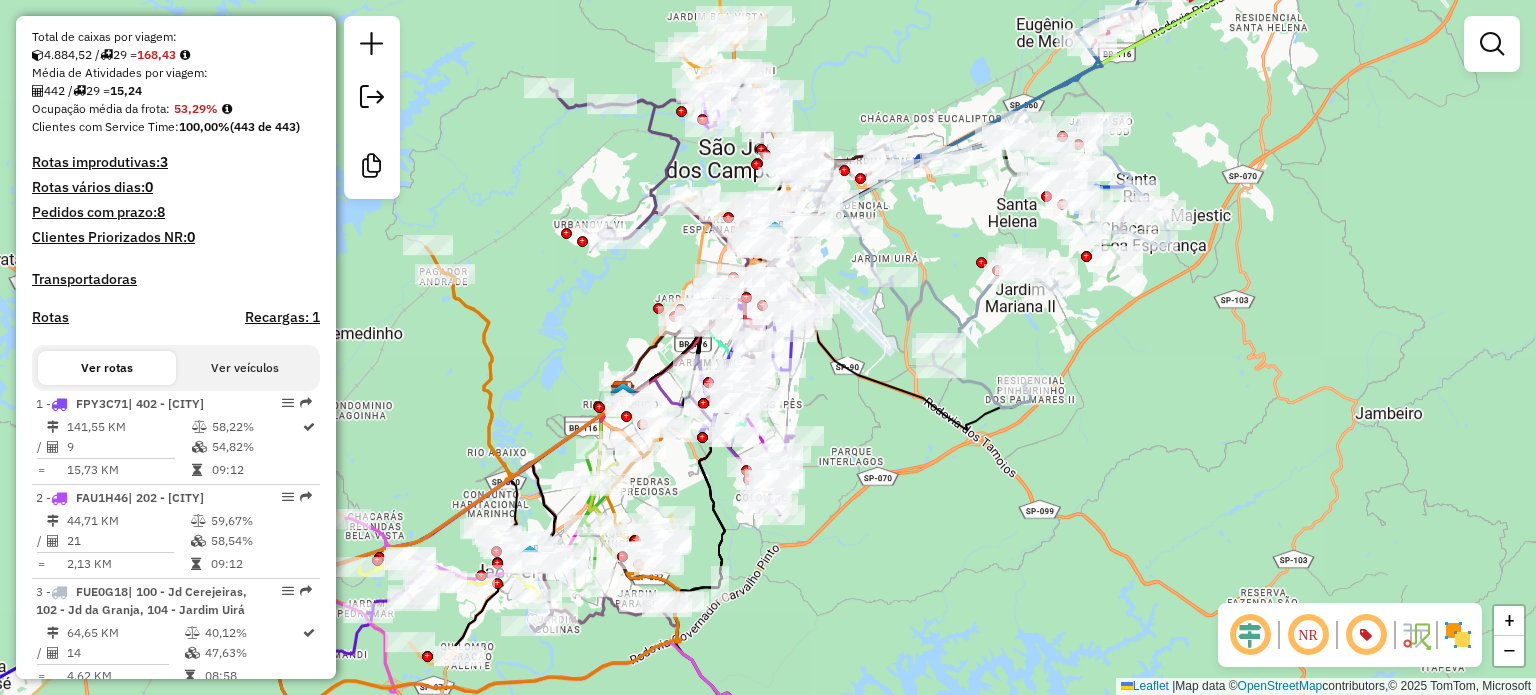 scroll, scrollTop: 500, scrollLeft: 0, axis: vertical 